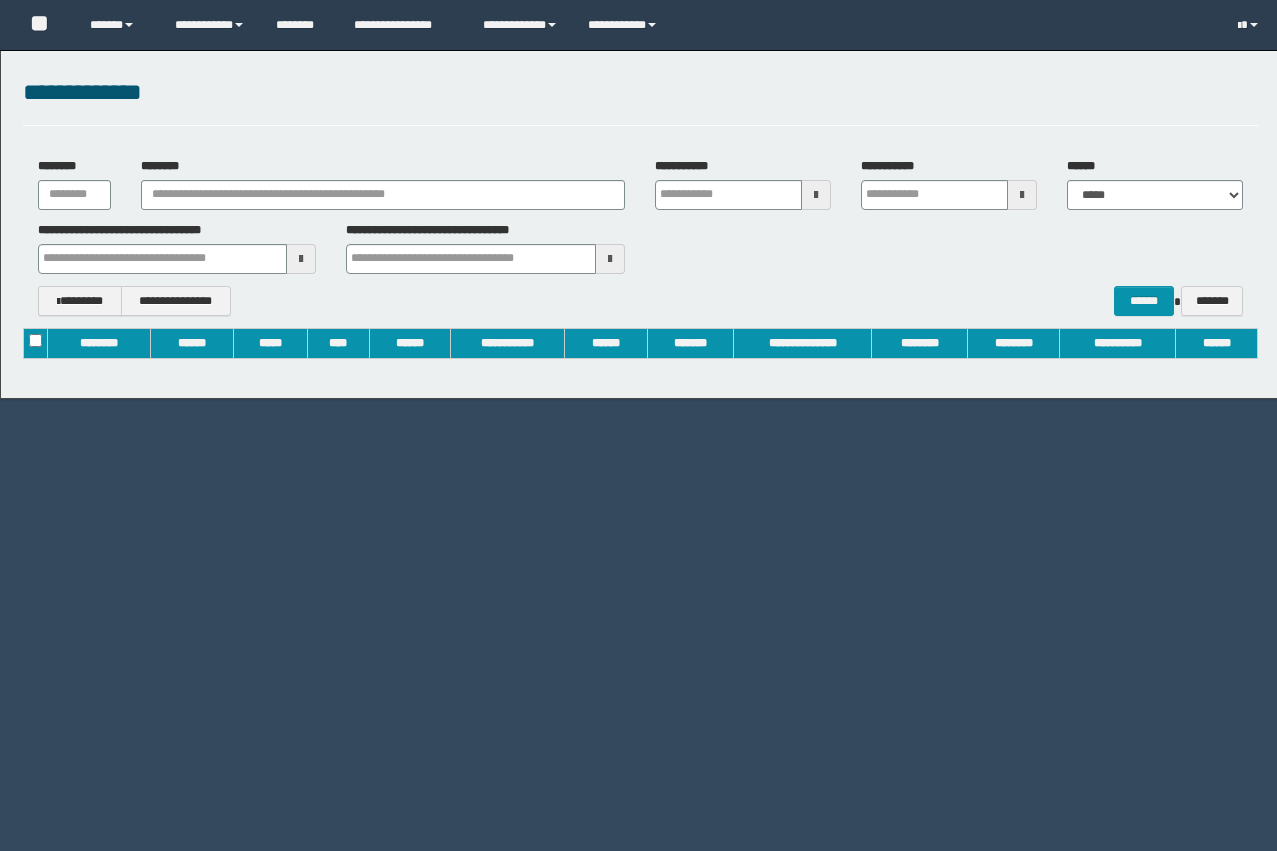scroll, scrollTop: 0, scrollLeft: 0, axis: both 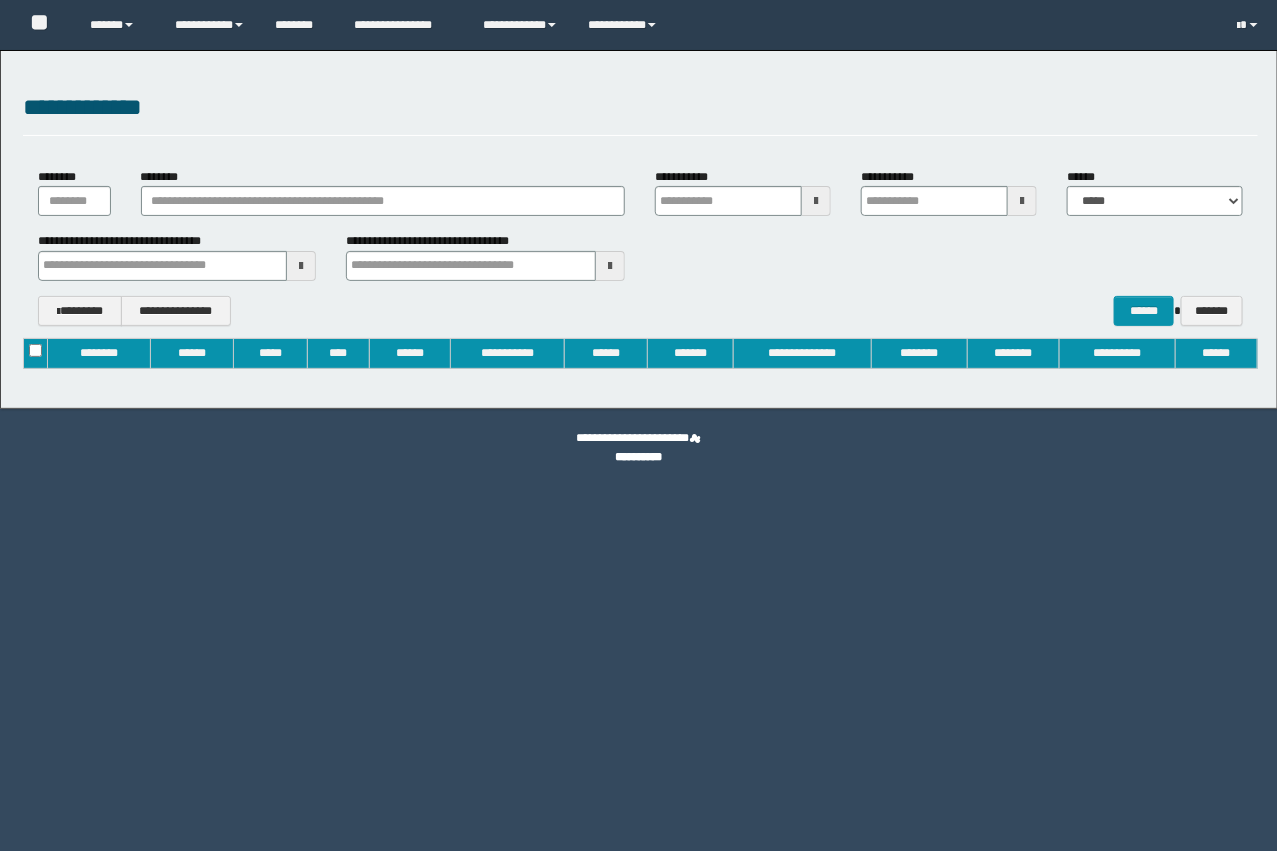 type on "**********" 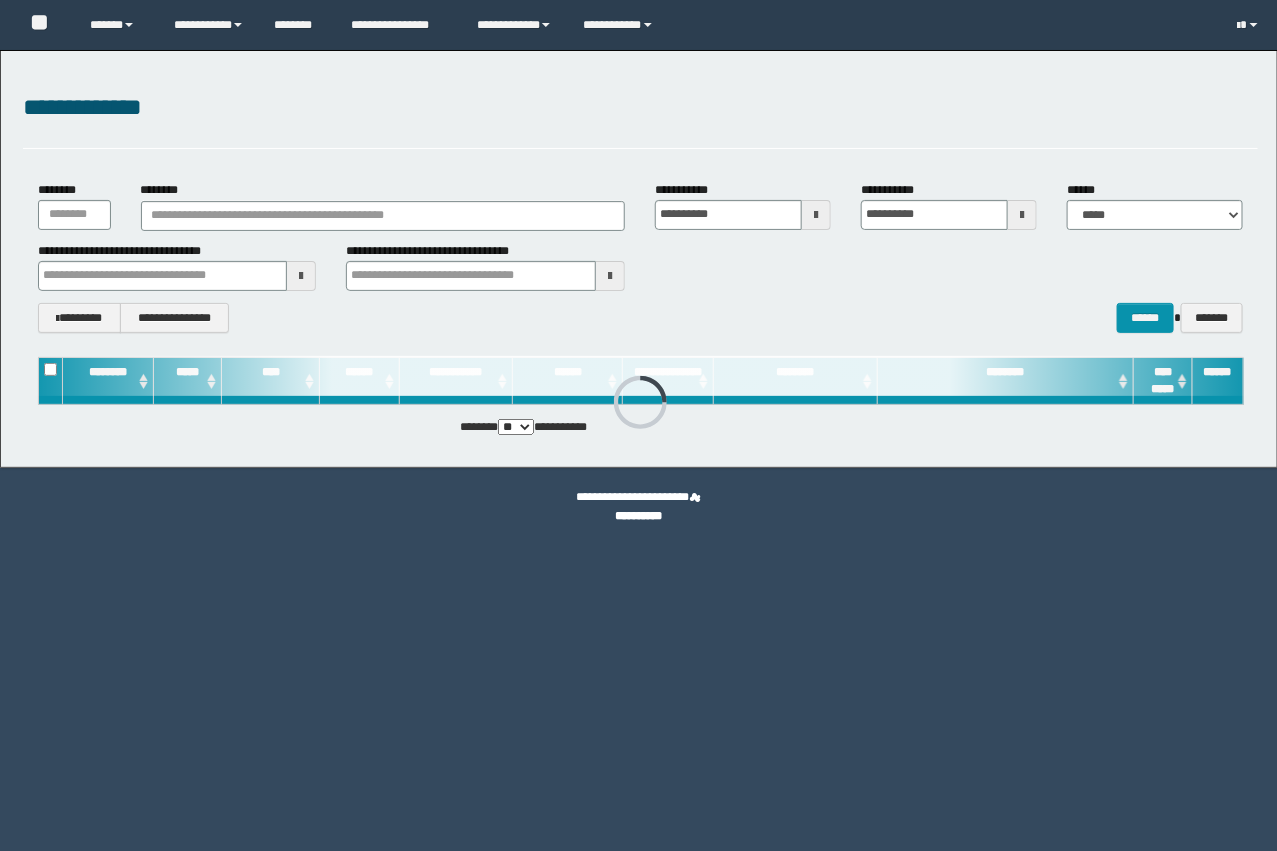 scroll, scrollTop: 0, scrollLeft: 0, axis: both 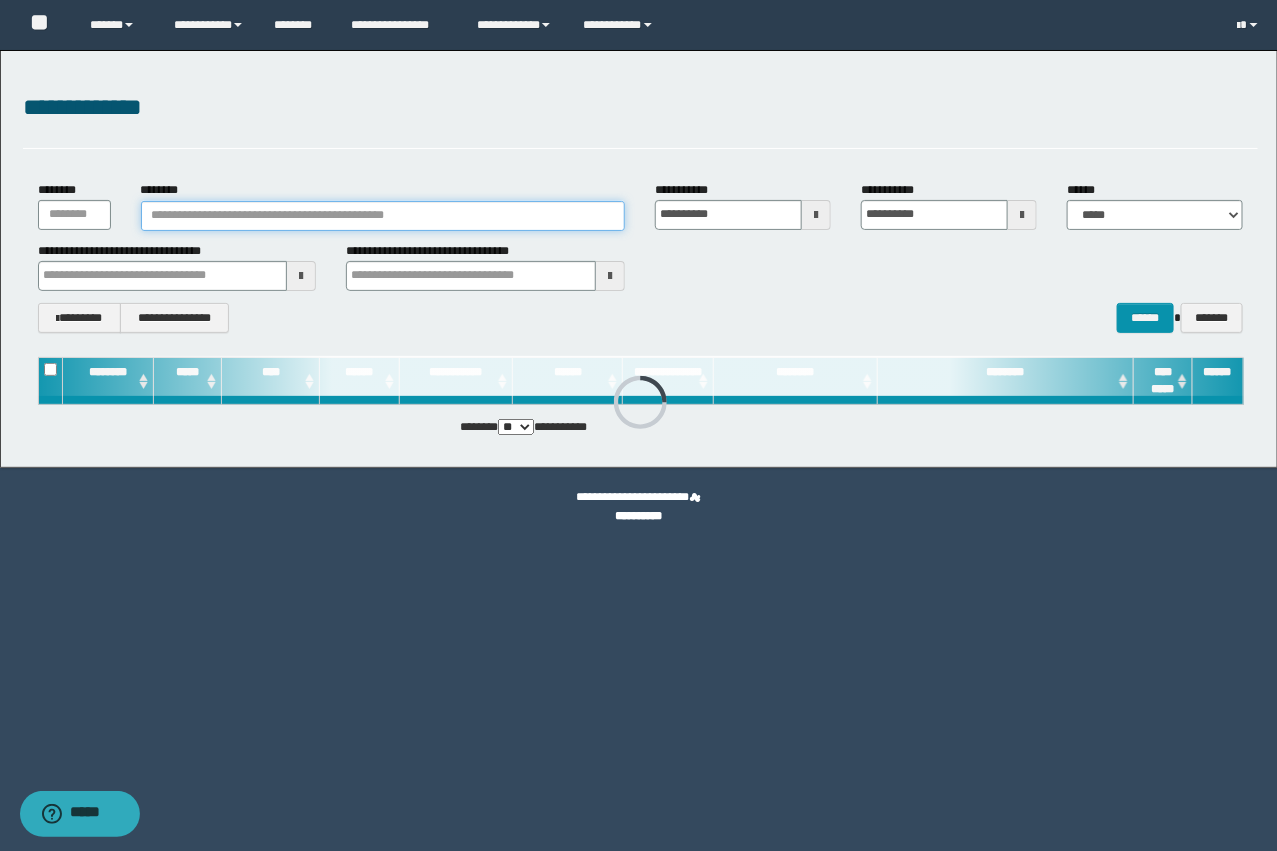 click on "********" at bounding box center [383, 216] 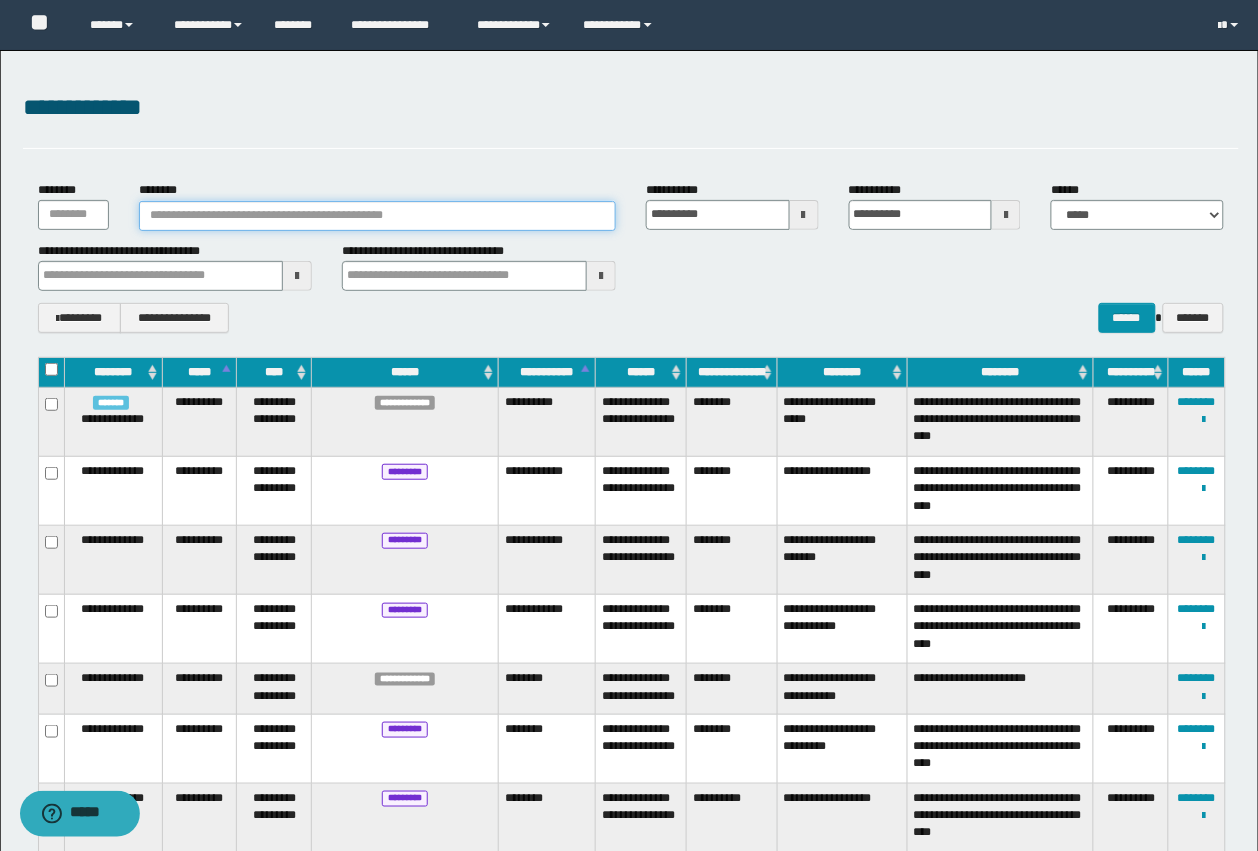 type 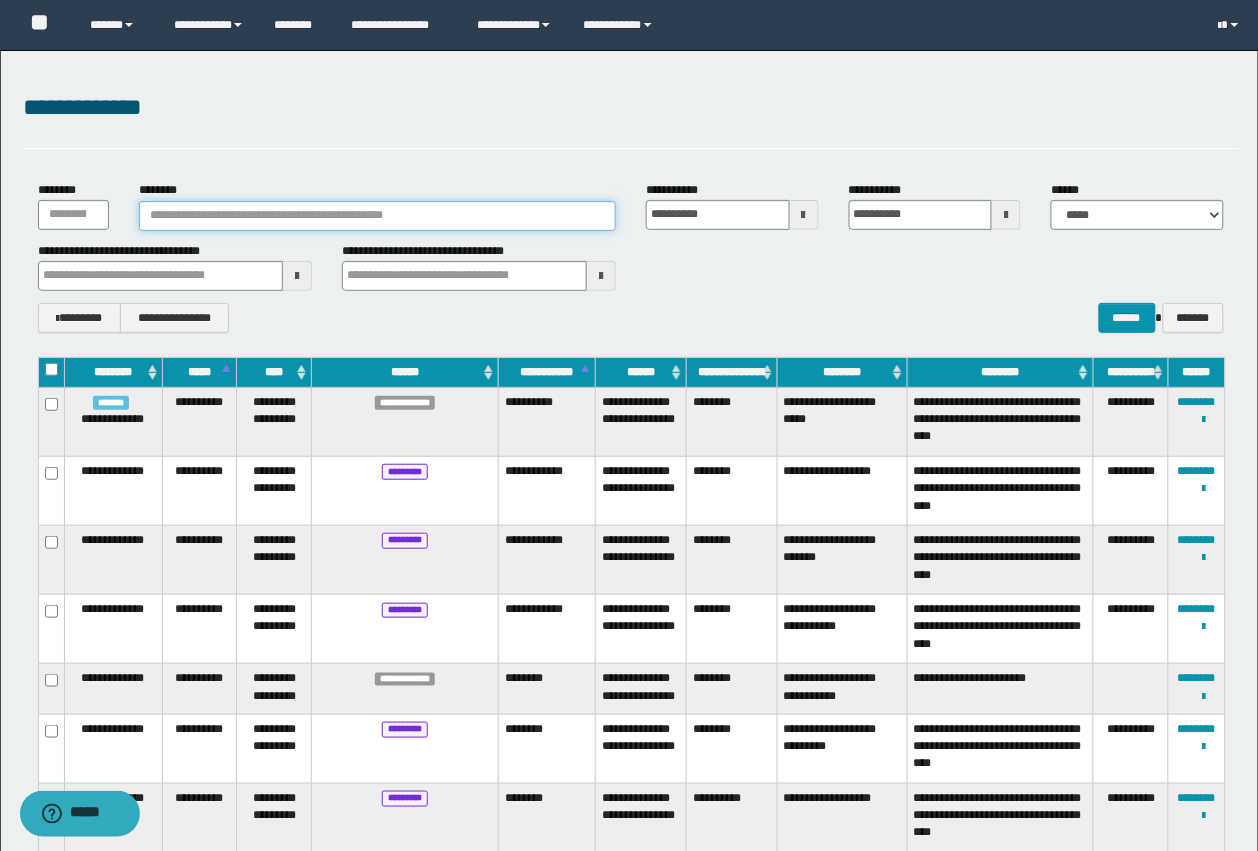 type 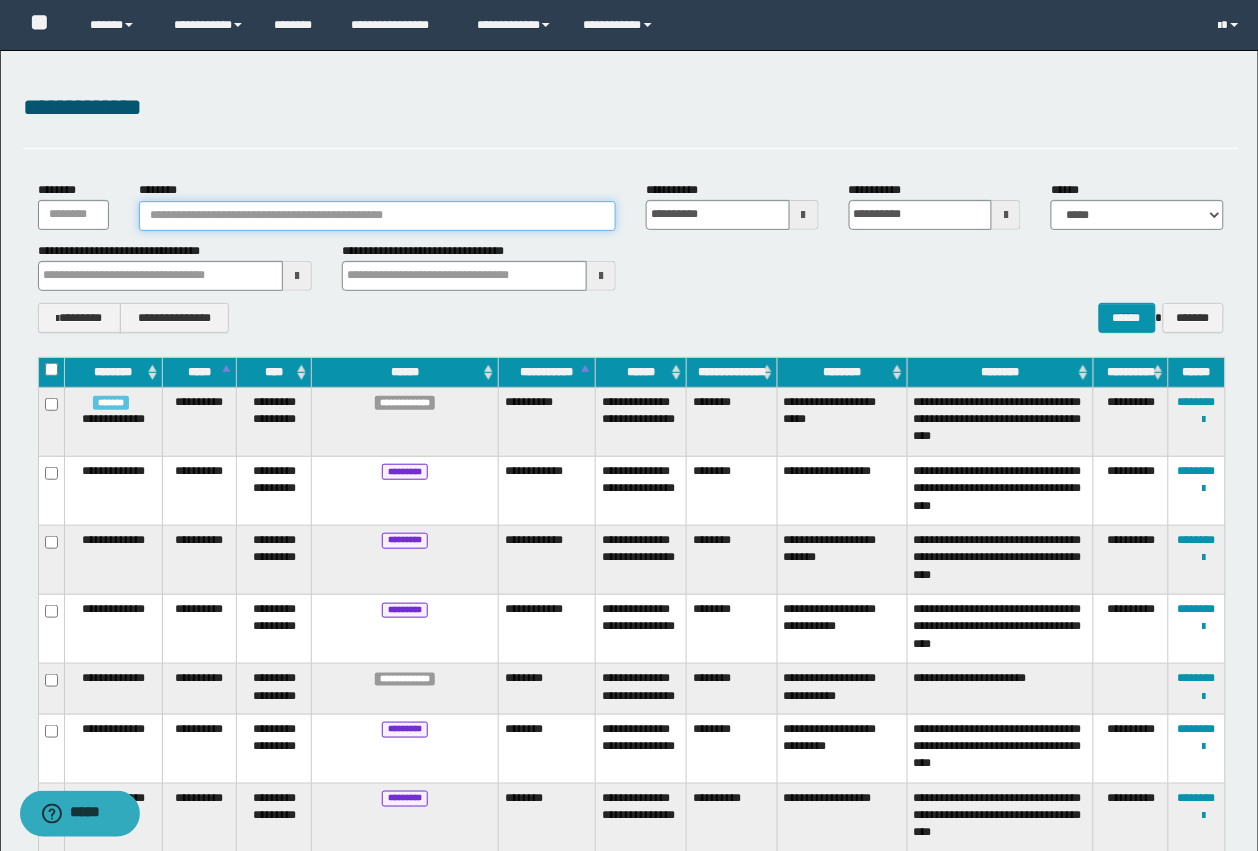 type 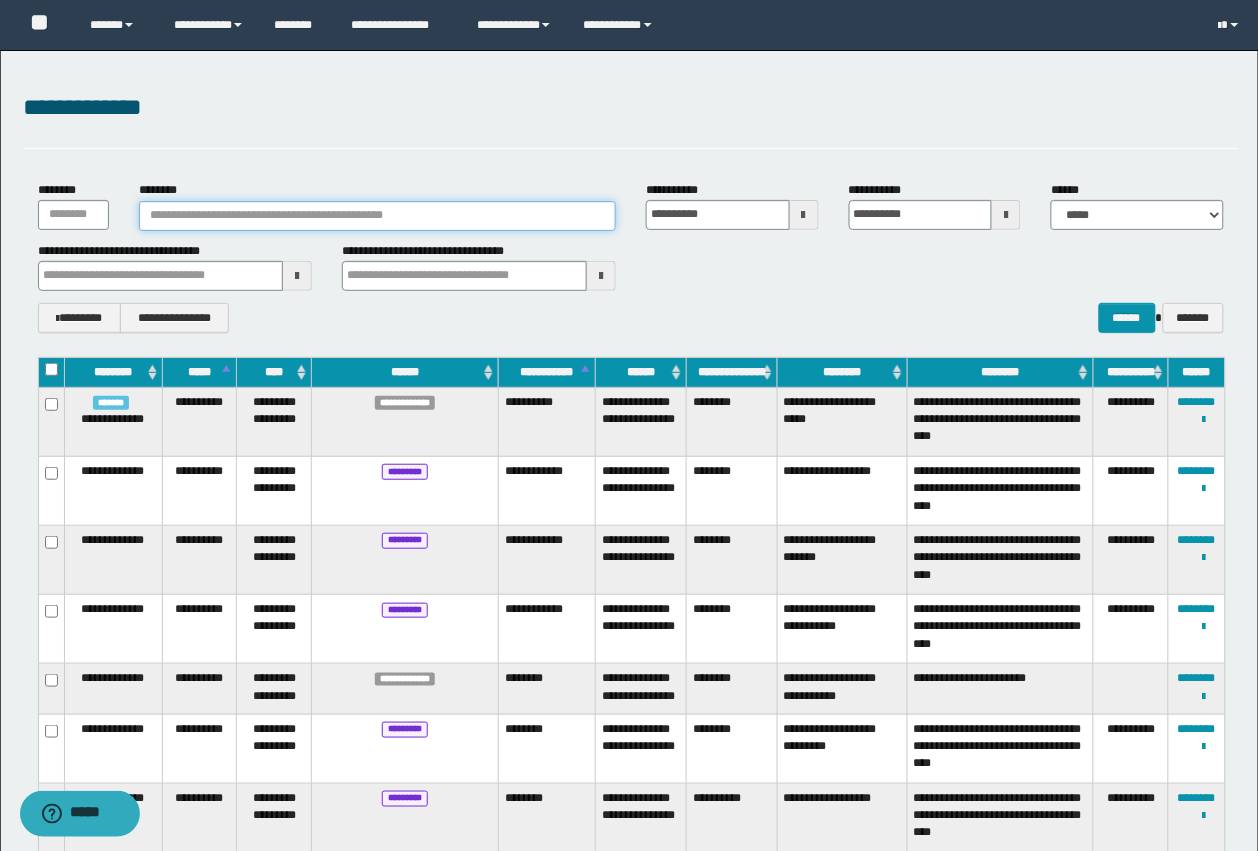 type 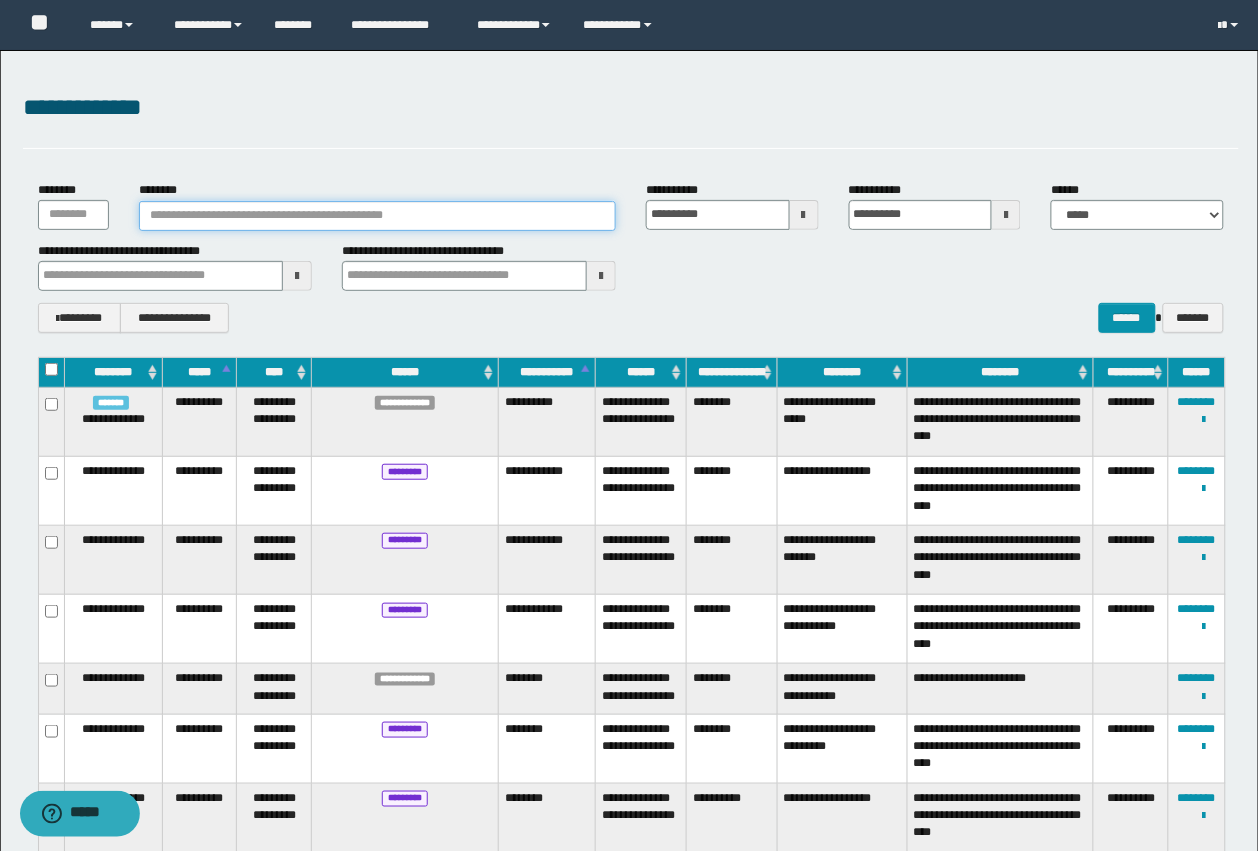 type 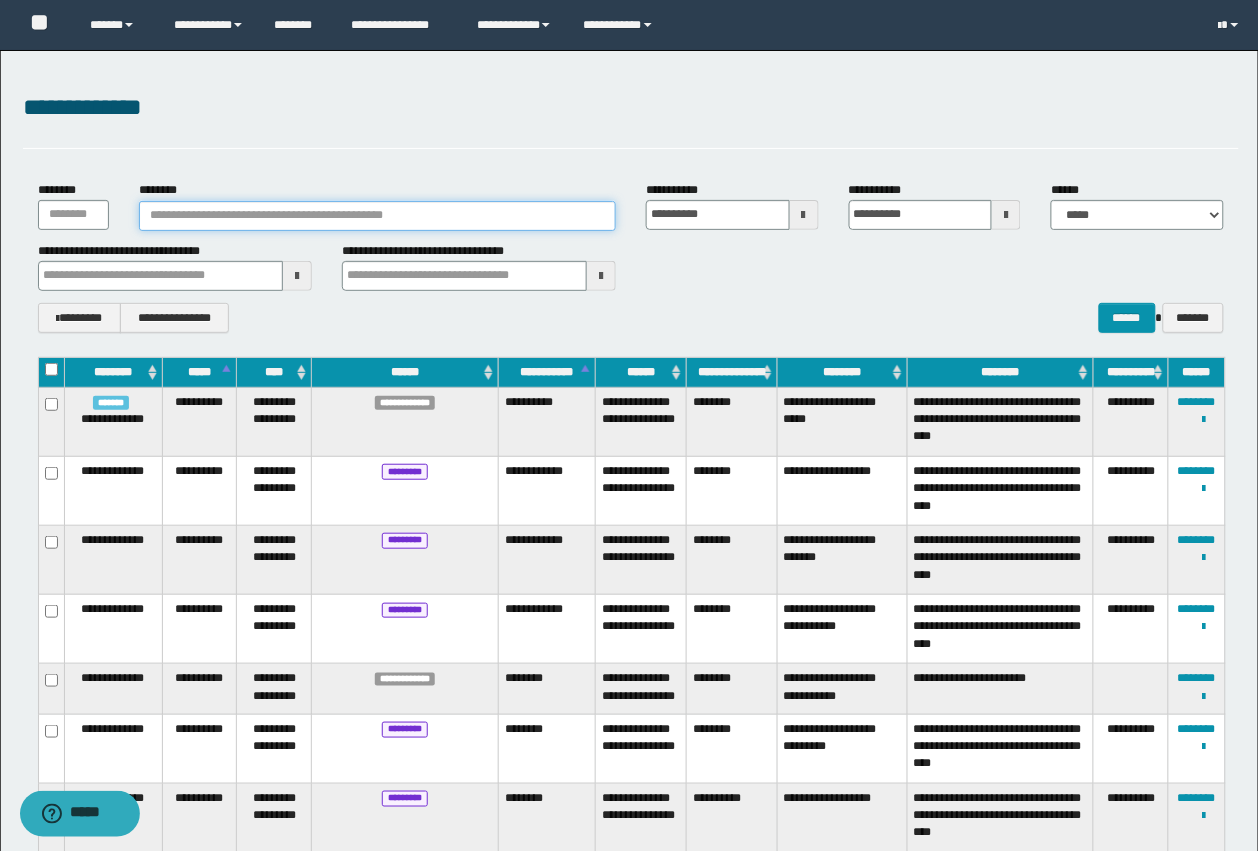type 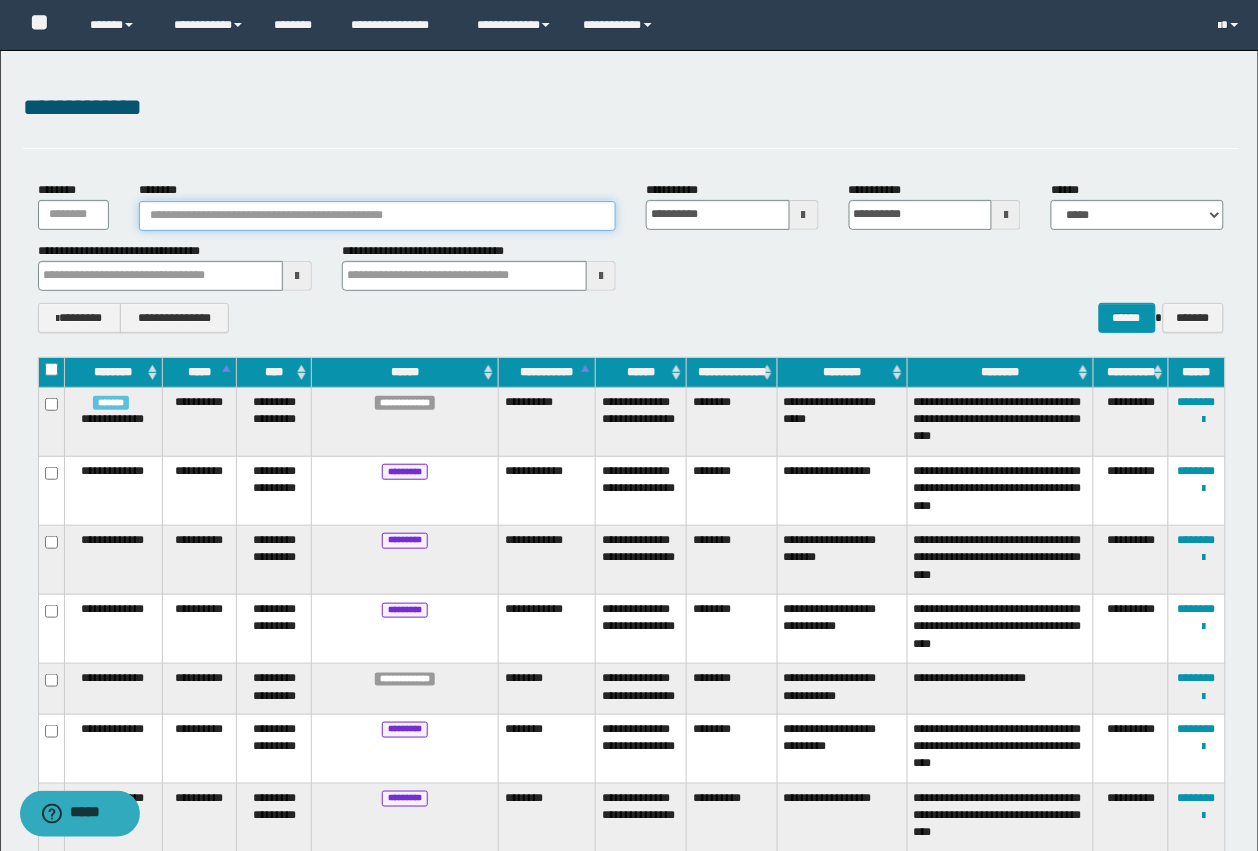click on "********" at bounding box center [377, 216] 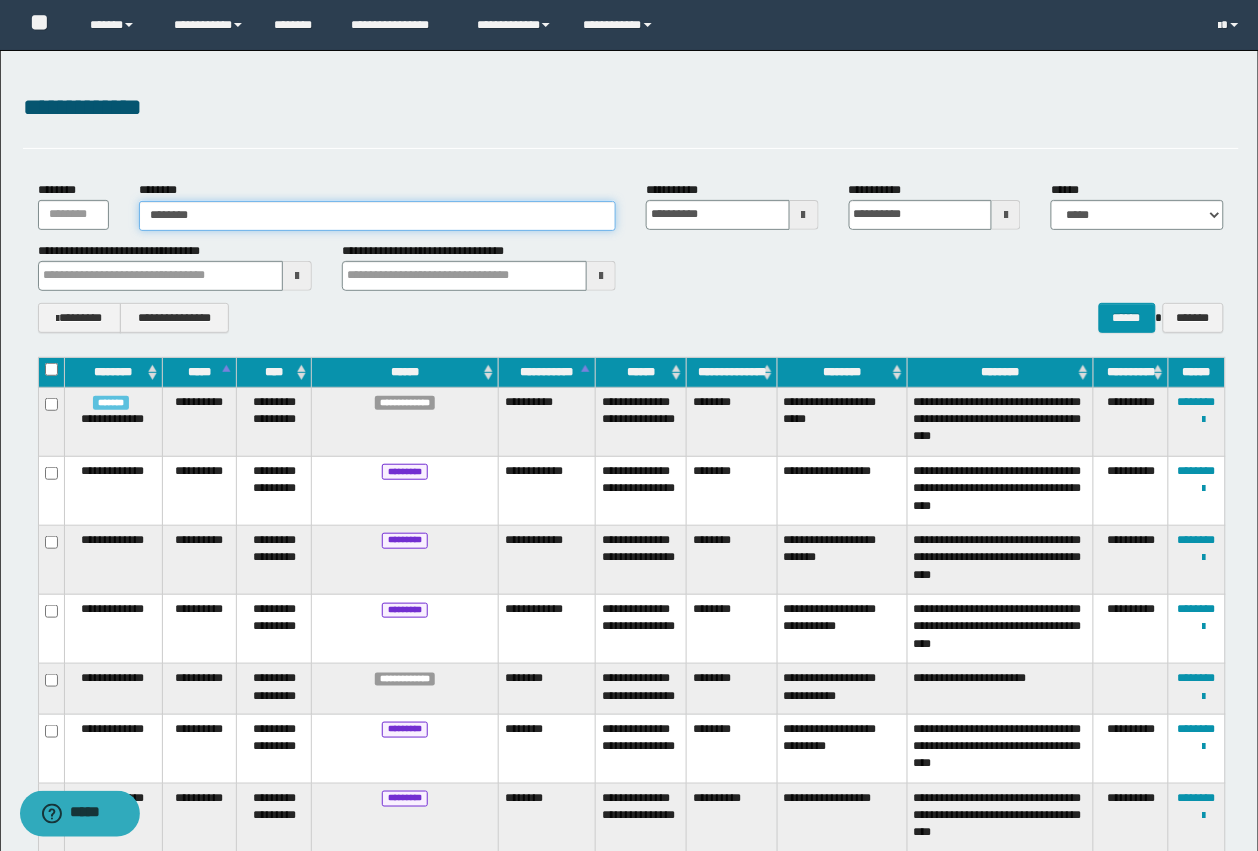 type on "********" 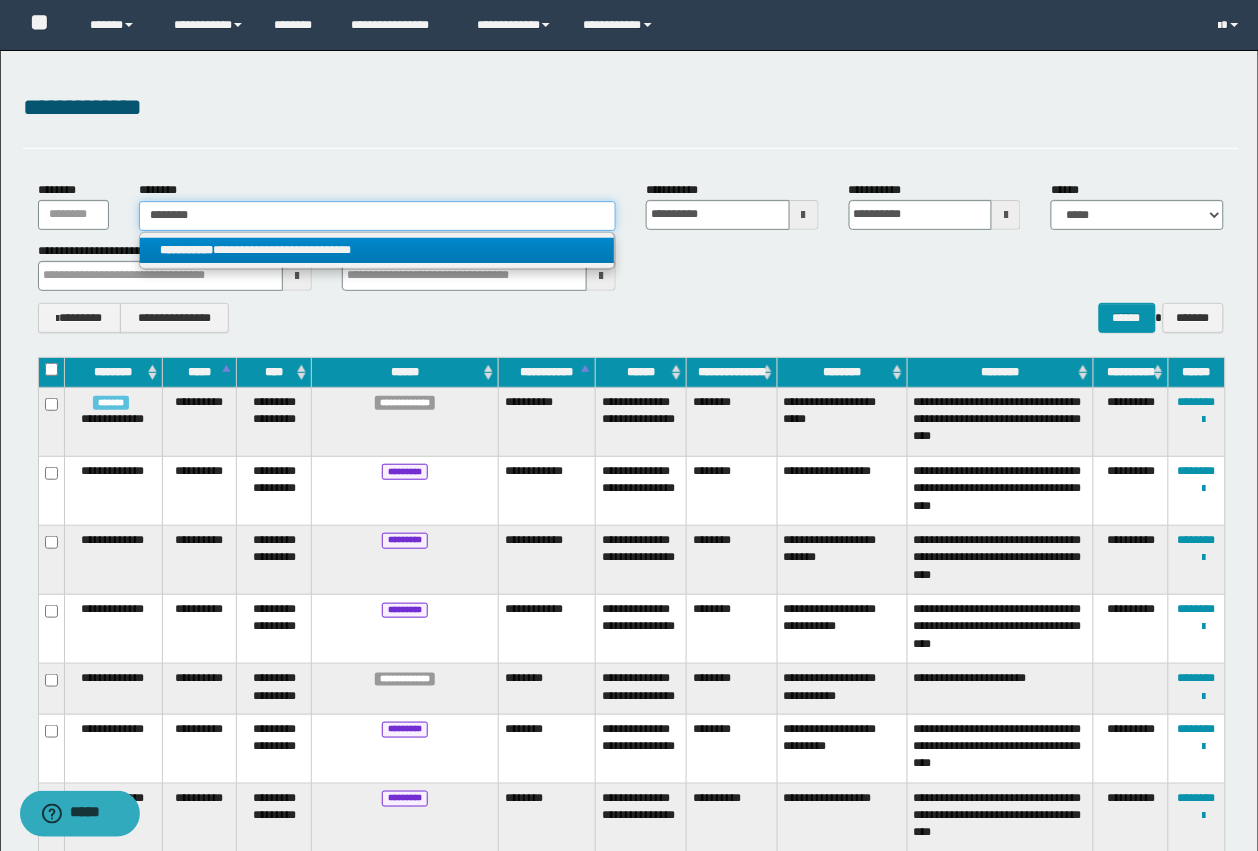 type on "********" 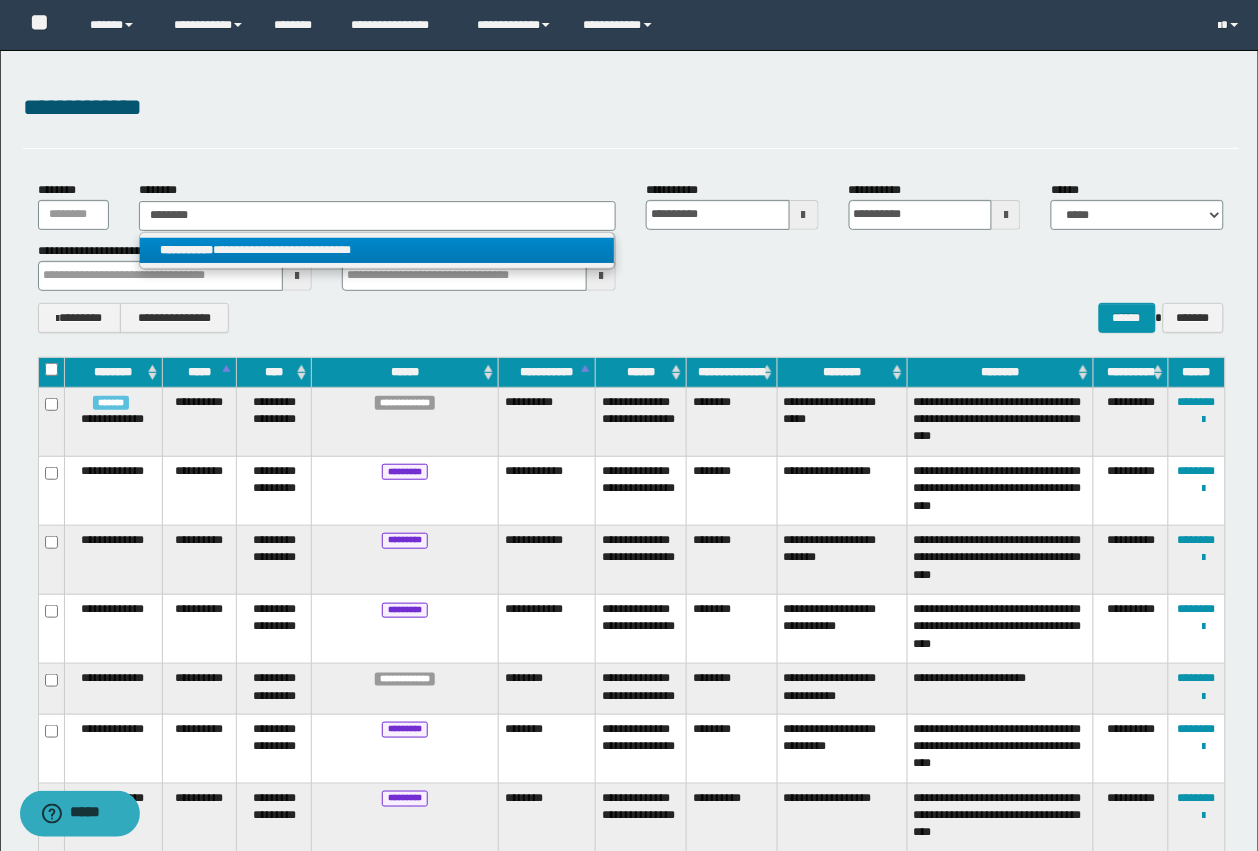 click on "**********" at bounding box center [377, 250] 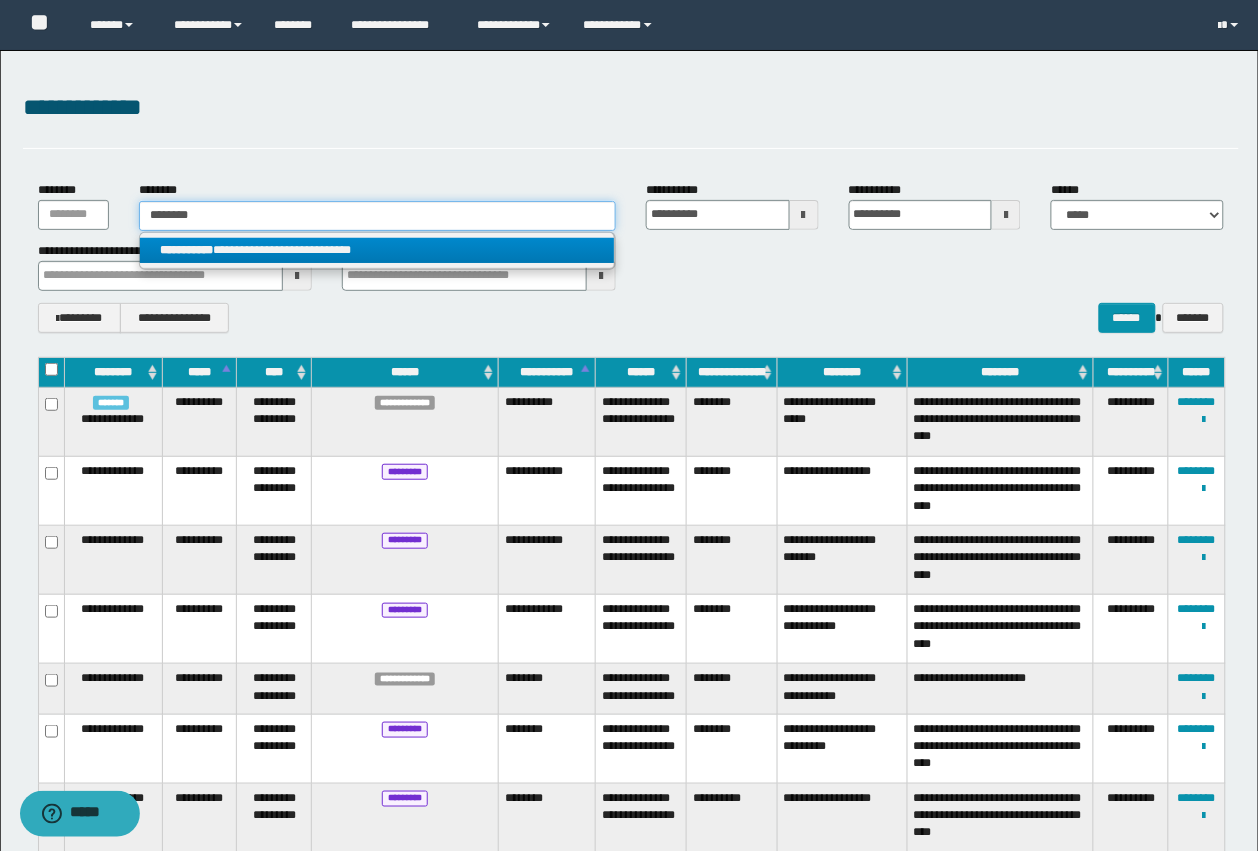 type 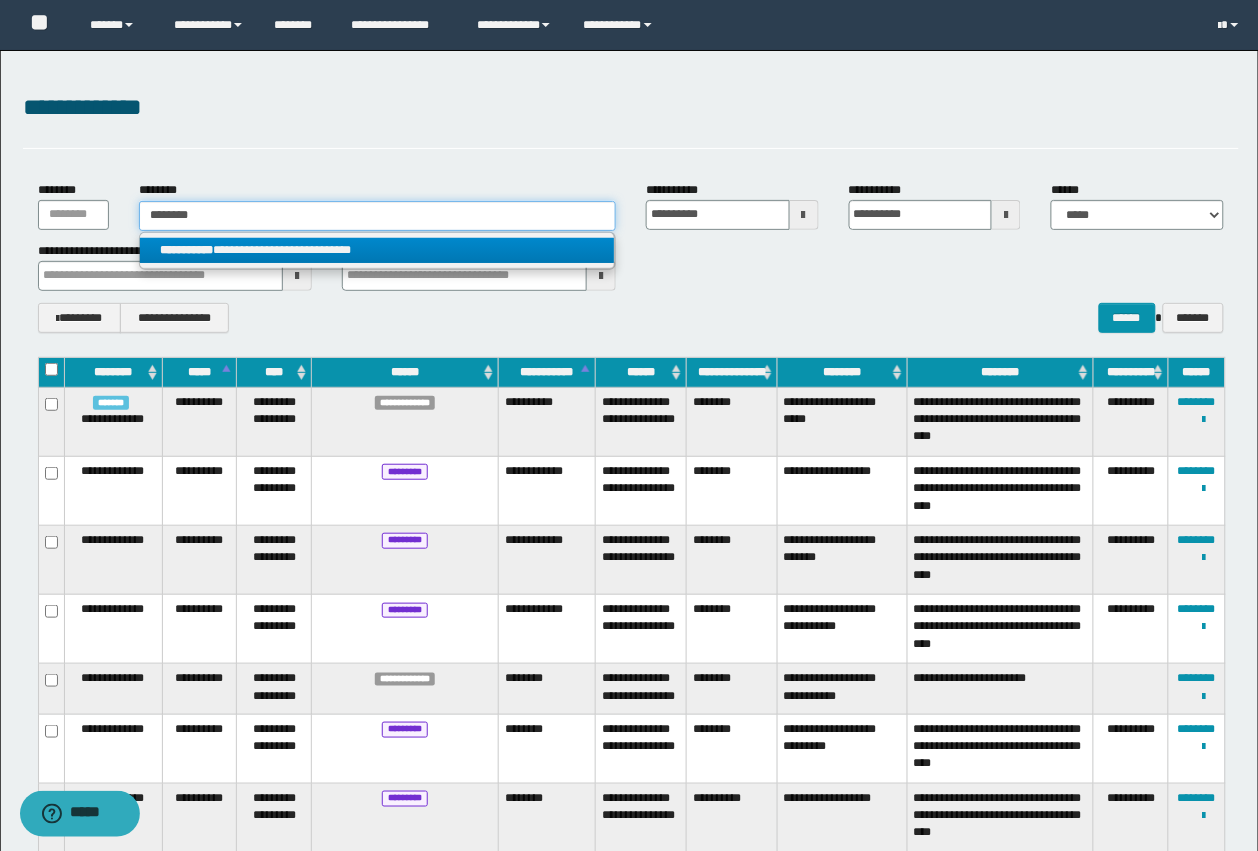 type 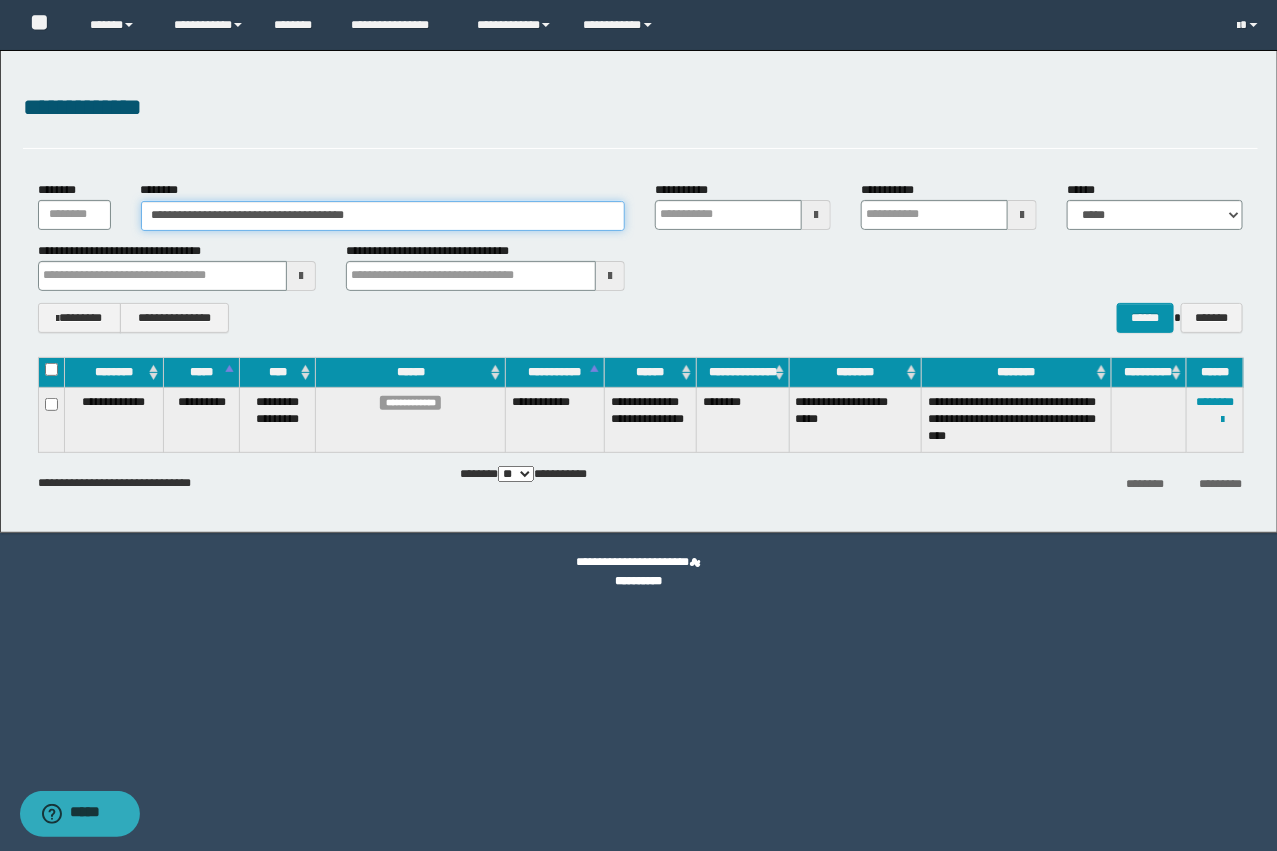 type 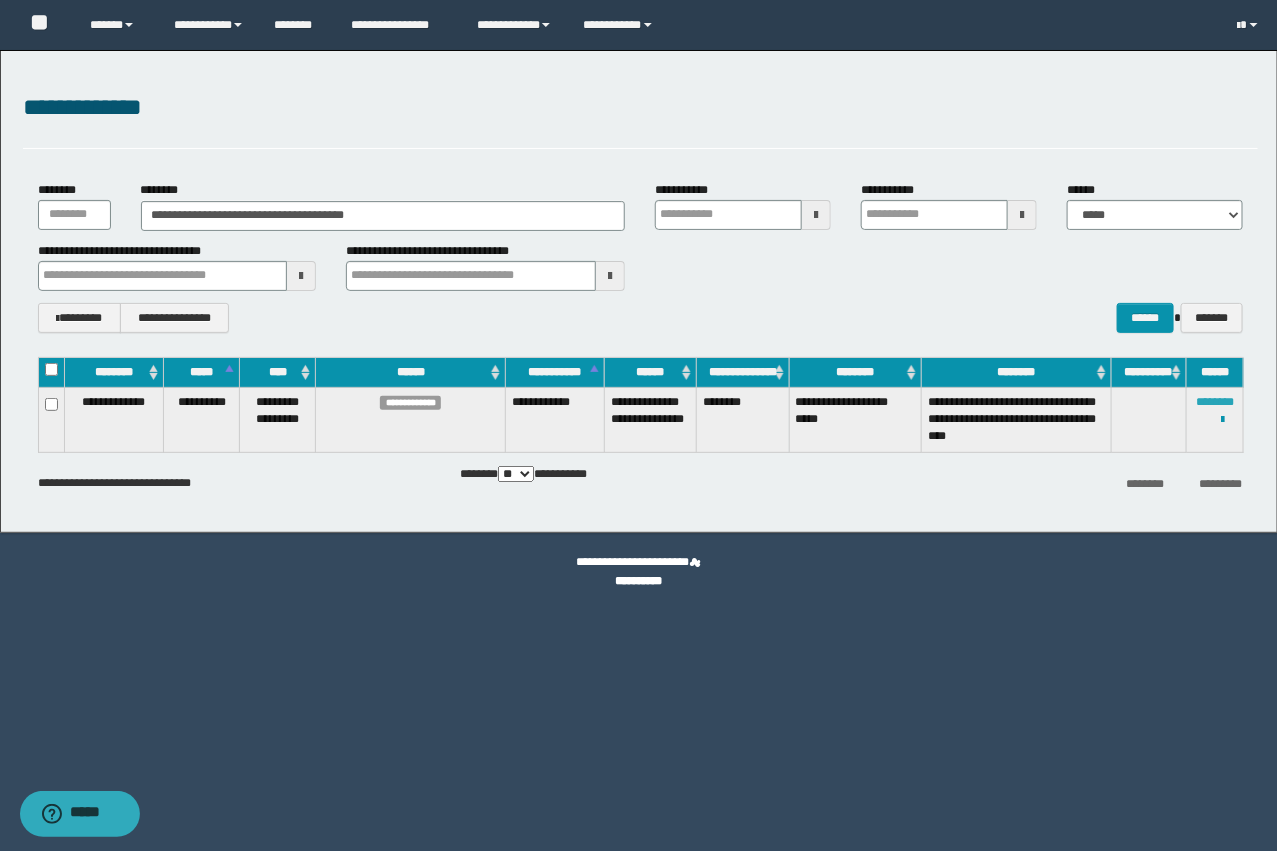 click on "********" at bounding box center [1215, 402] 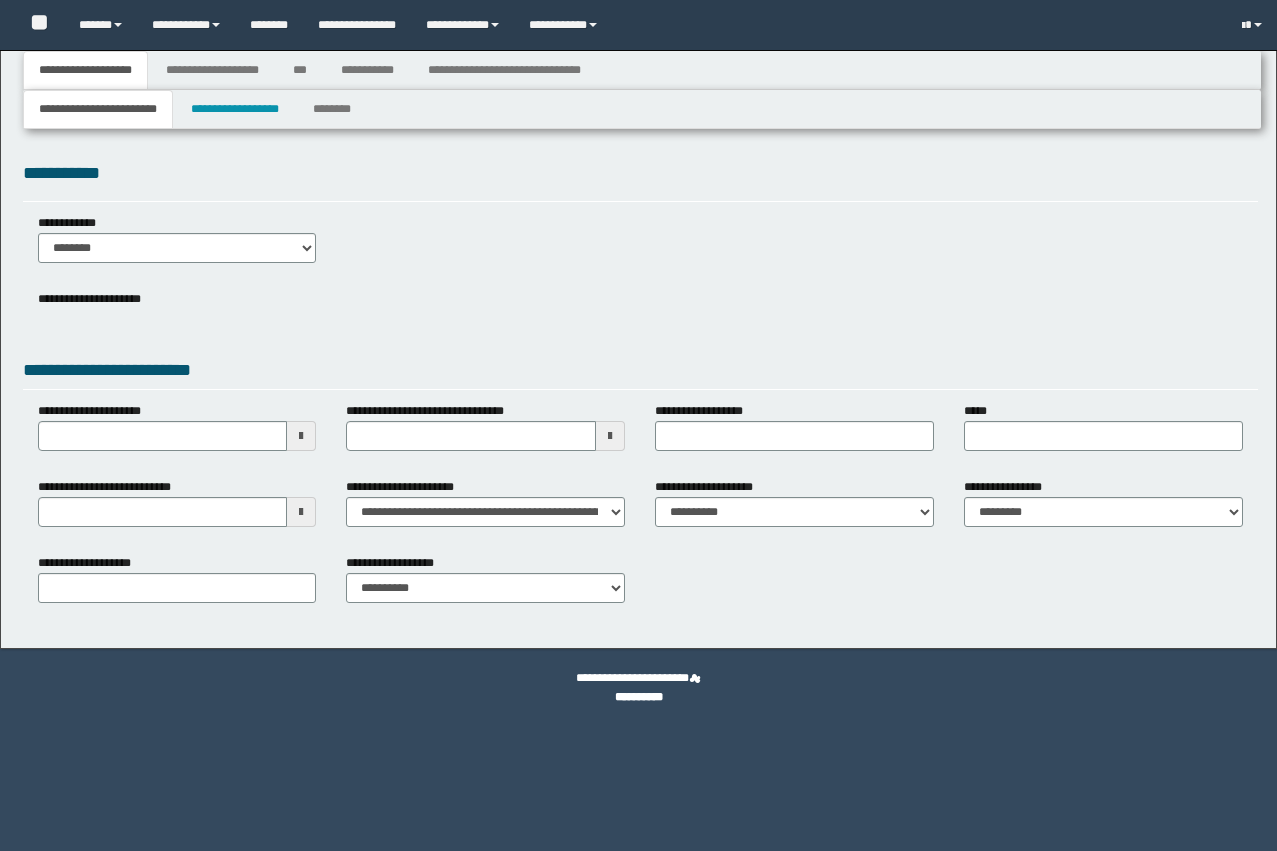 type 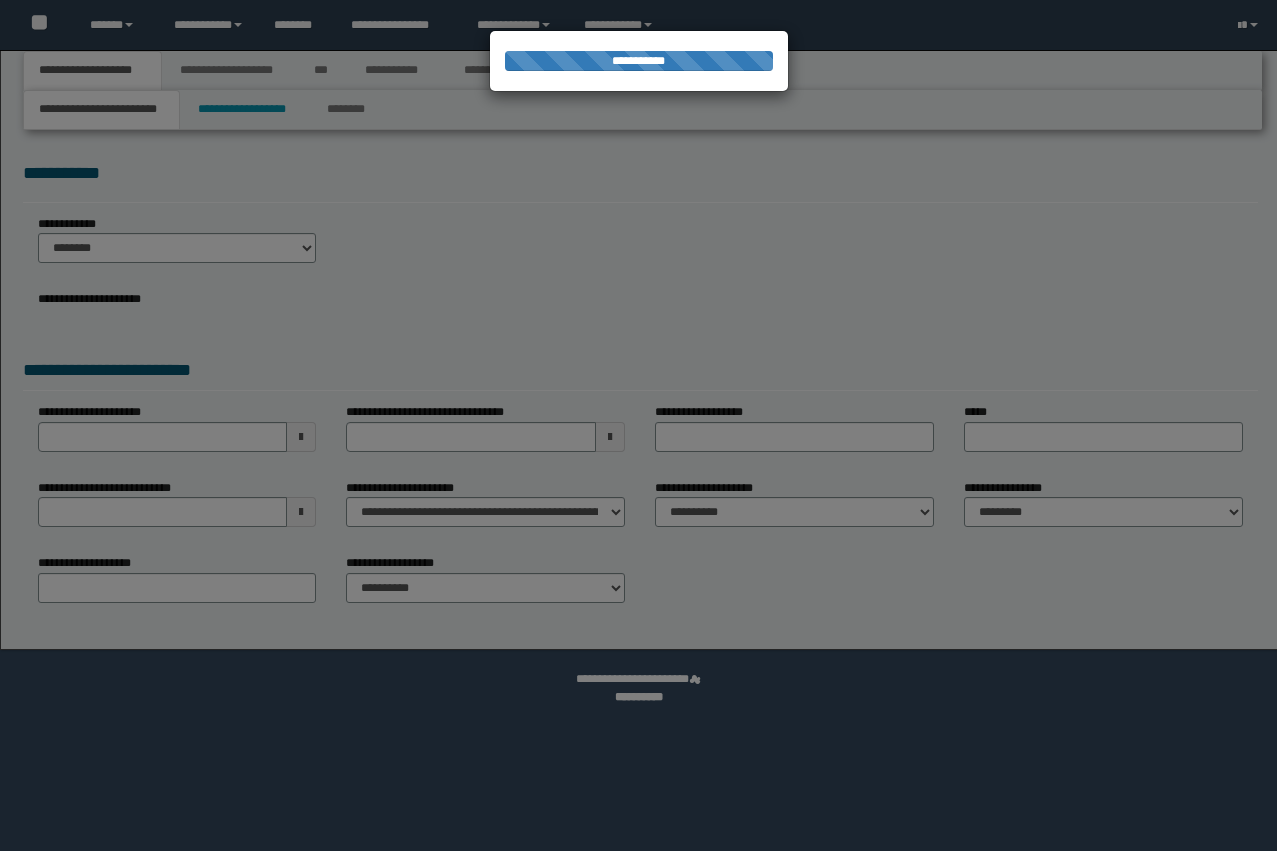 scroll, scrollTop: 0, scrollLeft: 0, axis: both 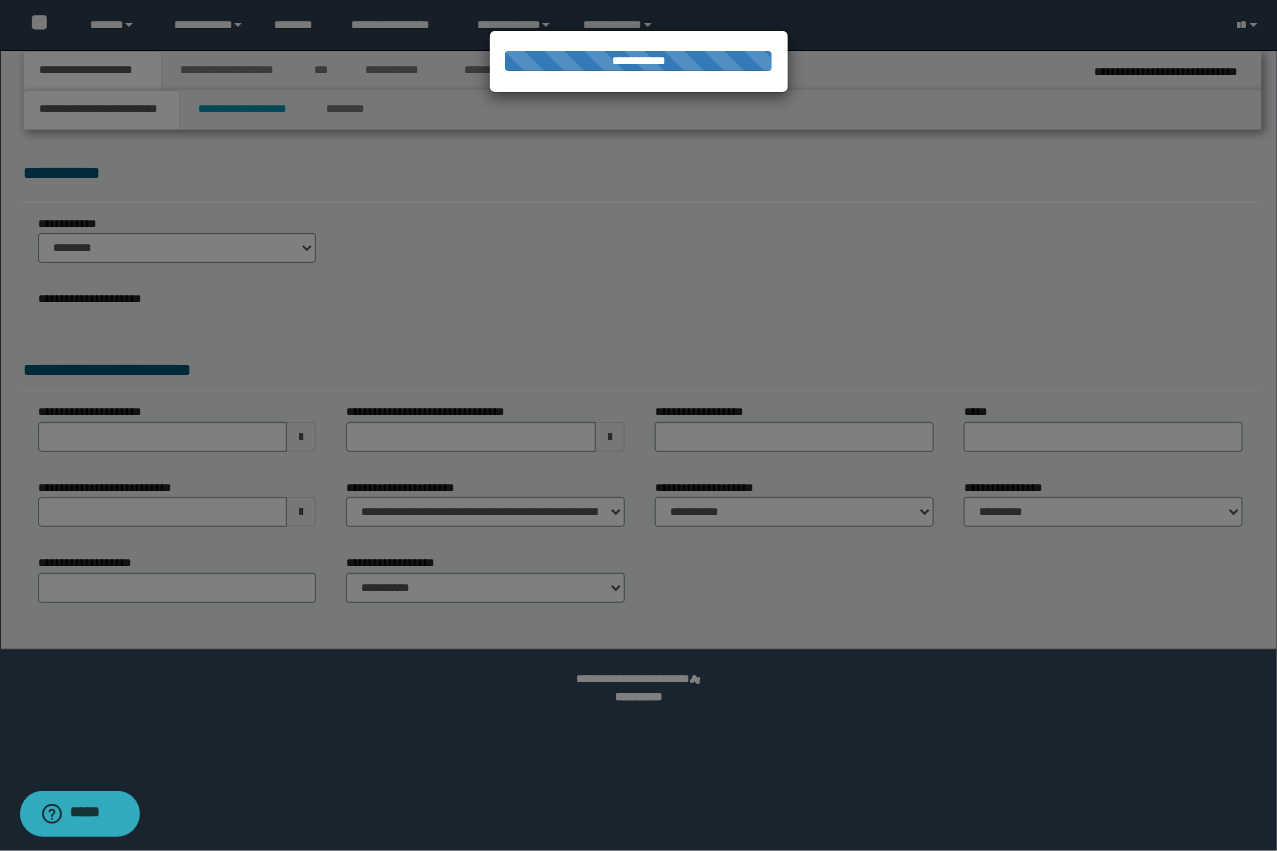 type on "**********" 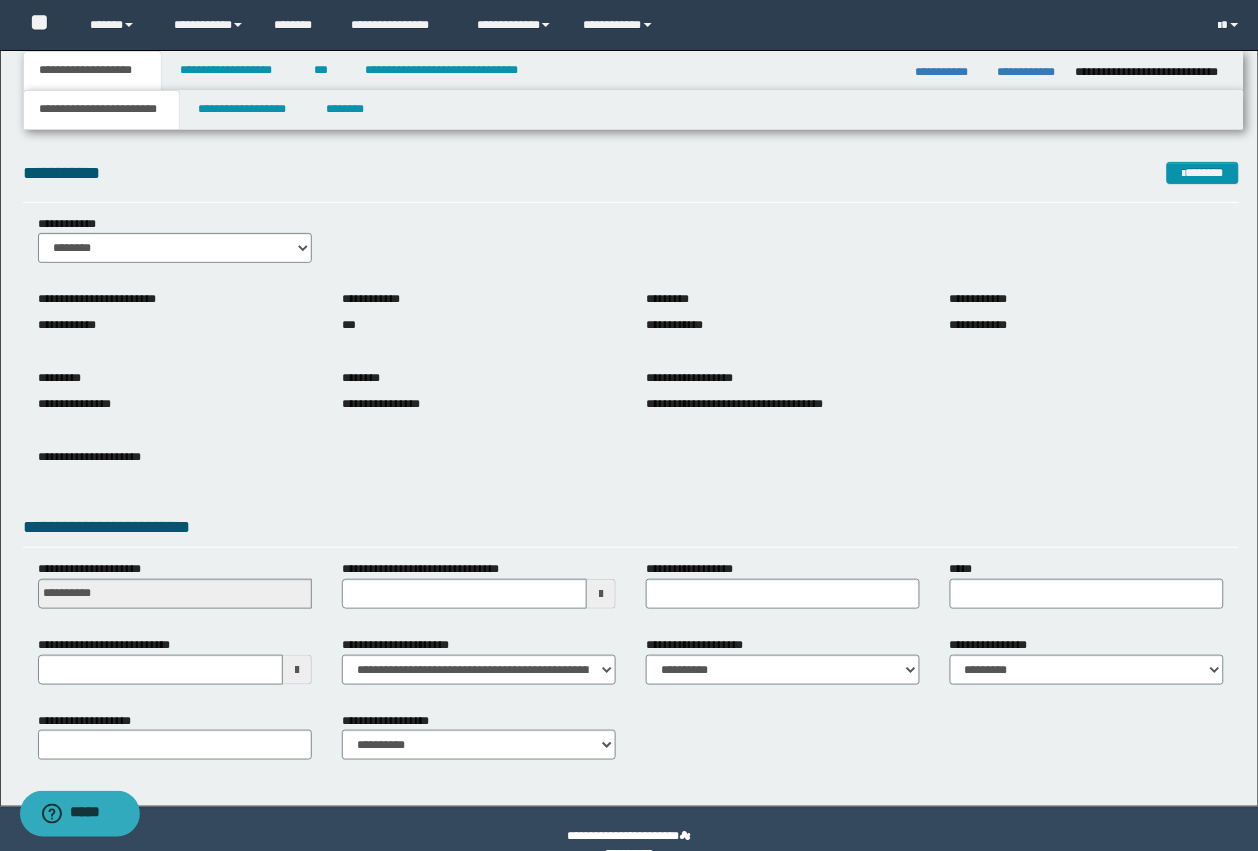 type 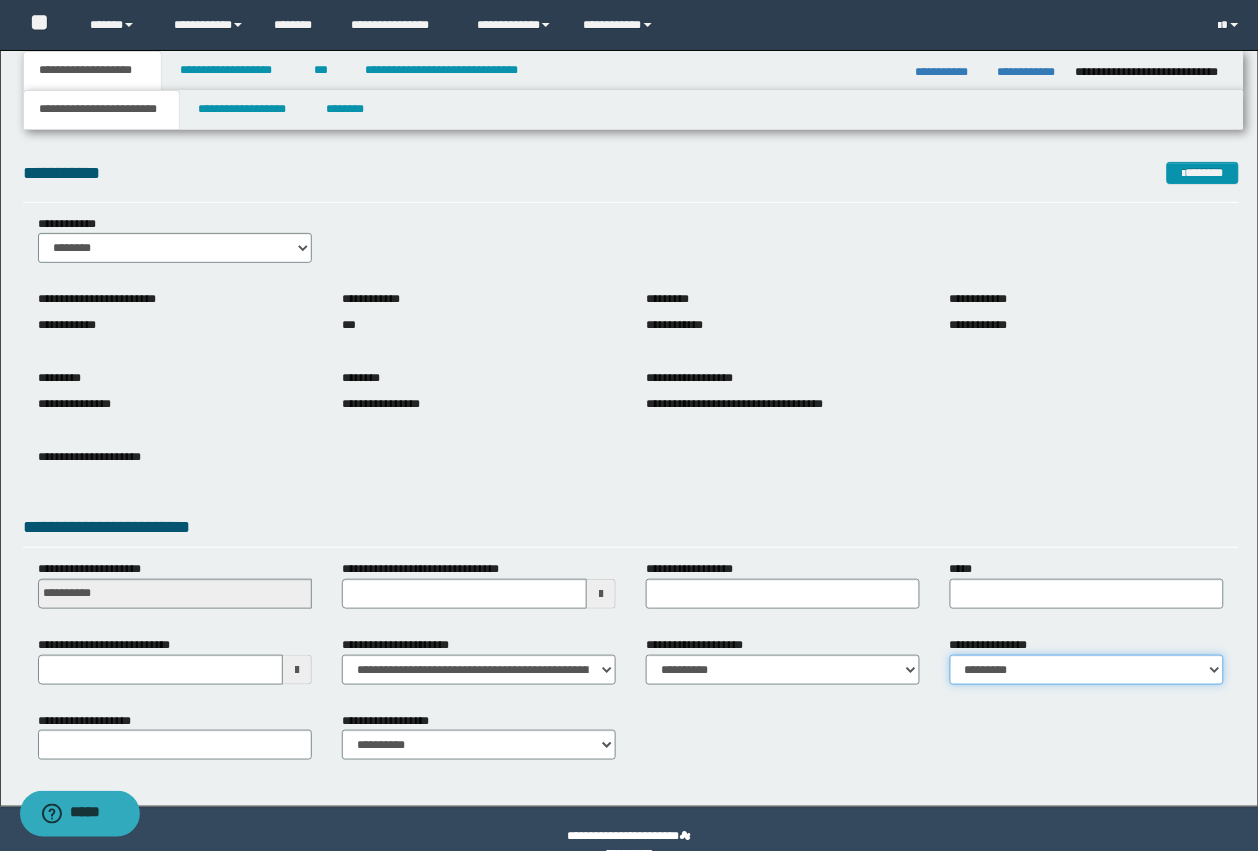 click on "**********" at bounding box center [1087, 670] 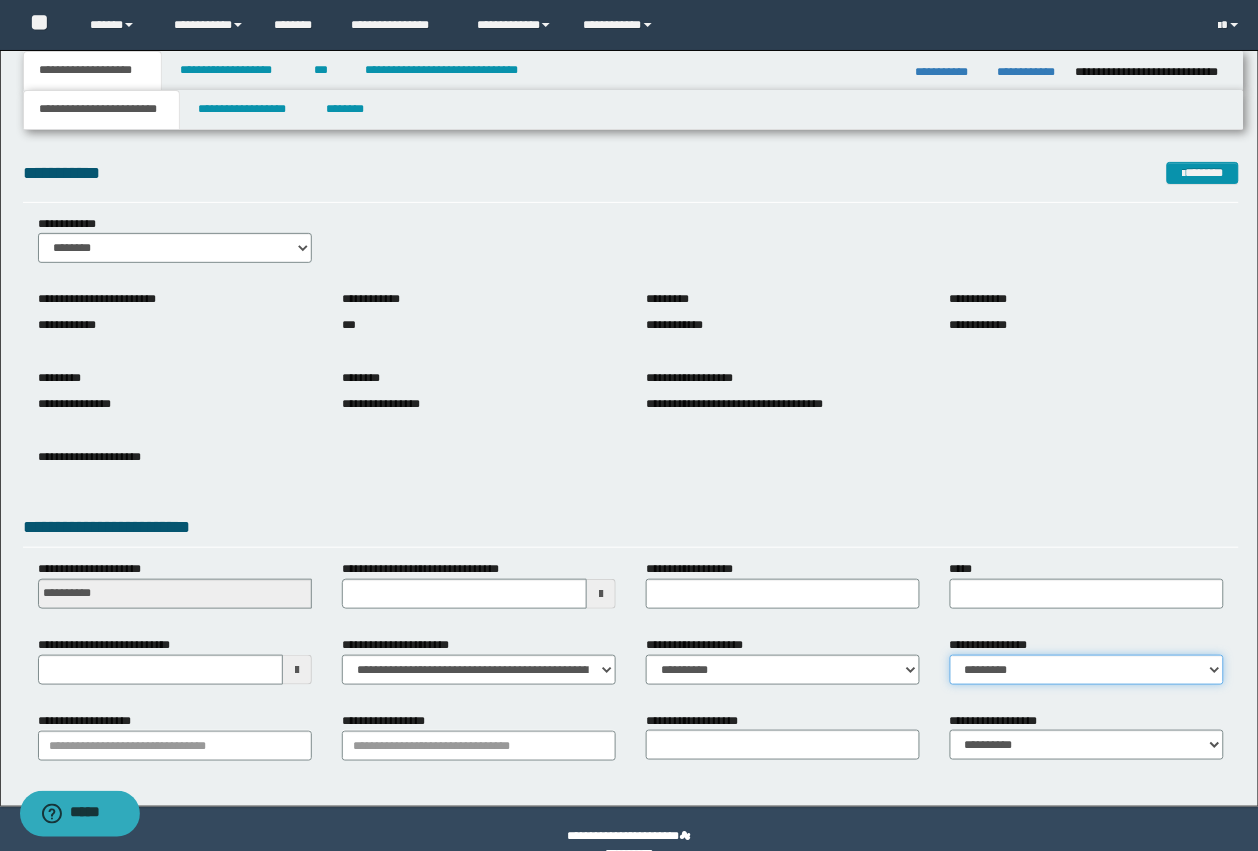 type 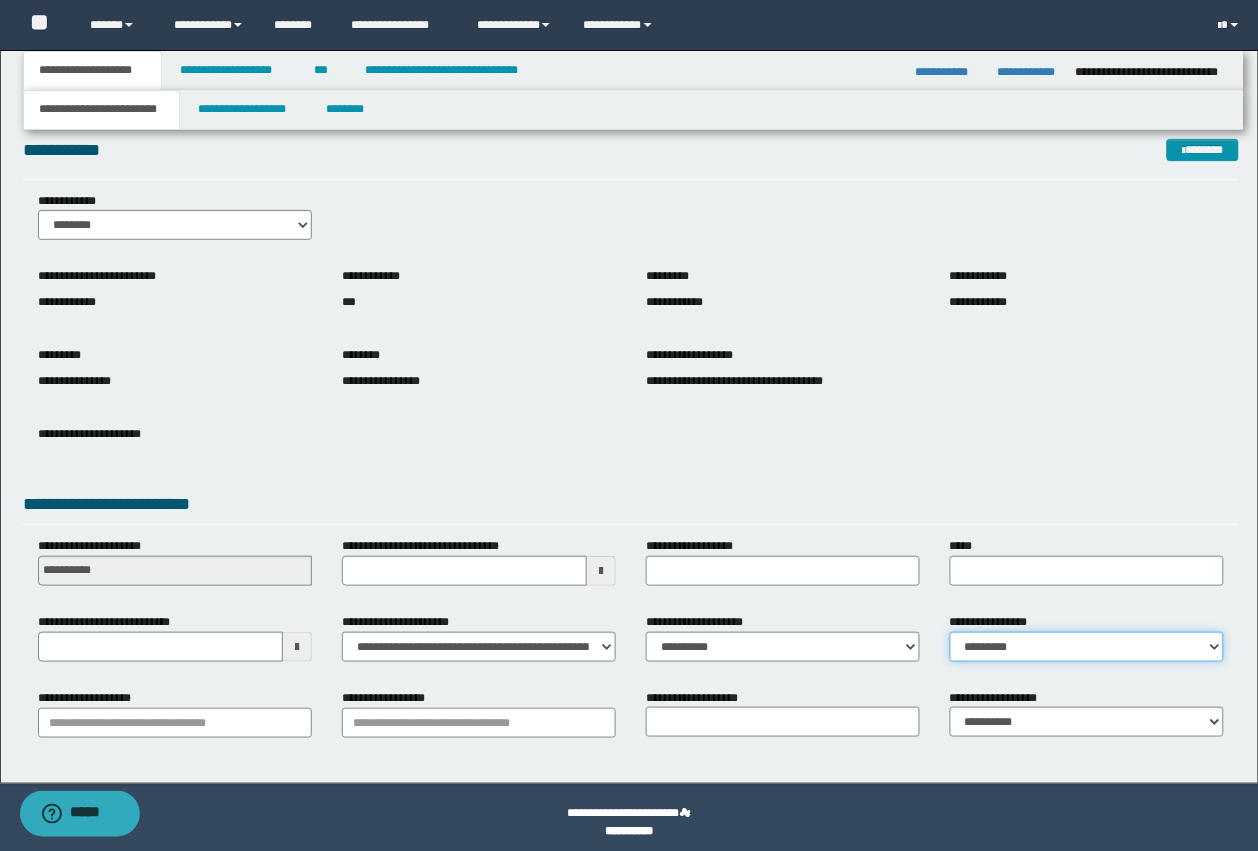 scroll, scrollTop: 33, scrollLeft: 0, axis: vertical 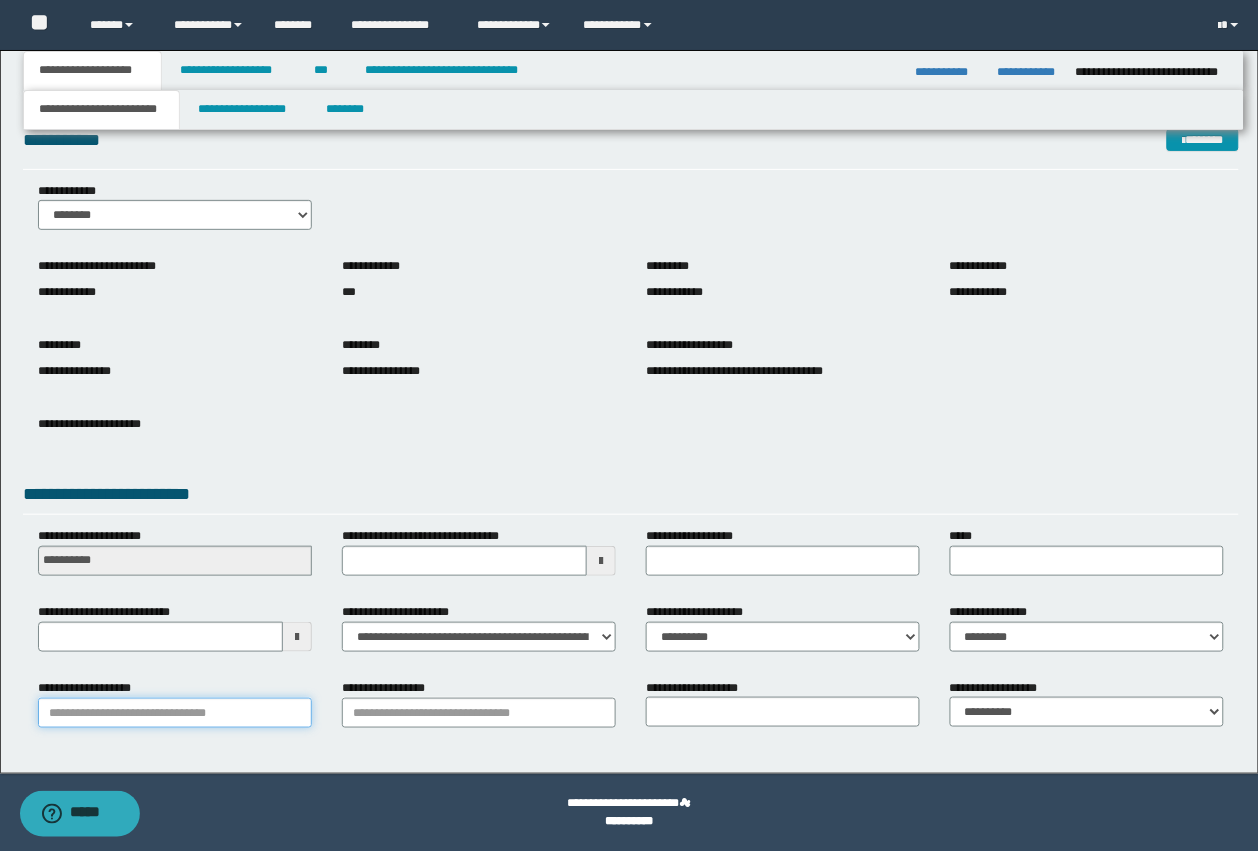 click on "**********" at bounding box center (175, 713) 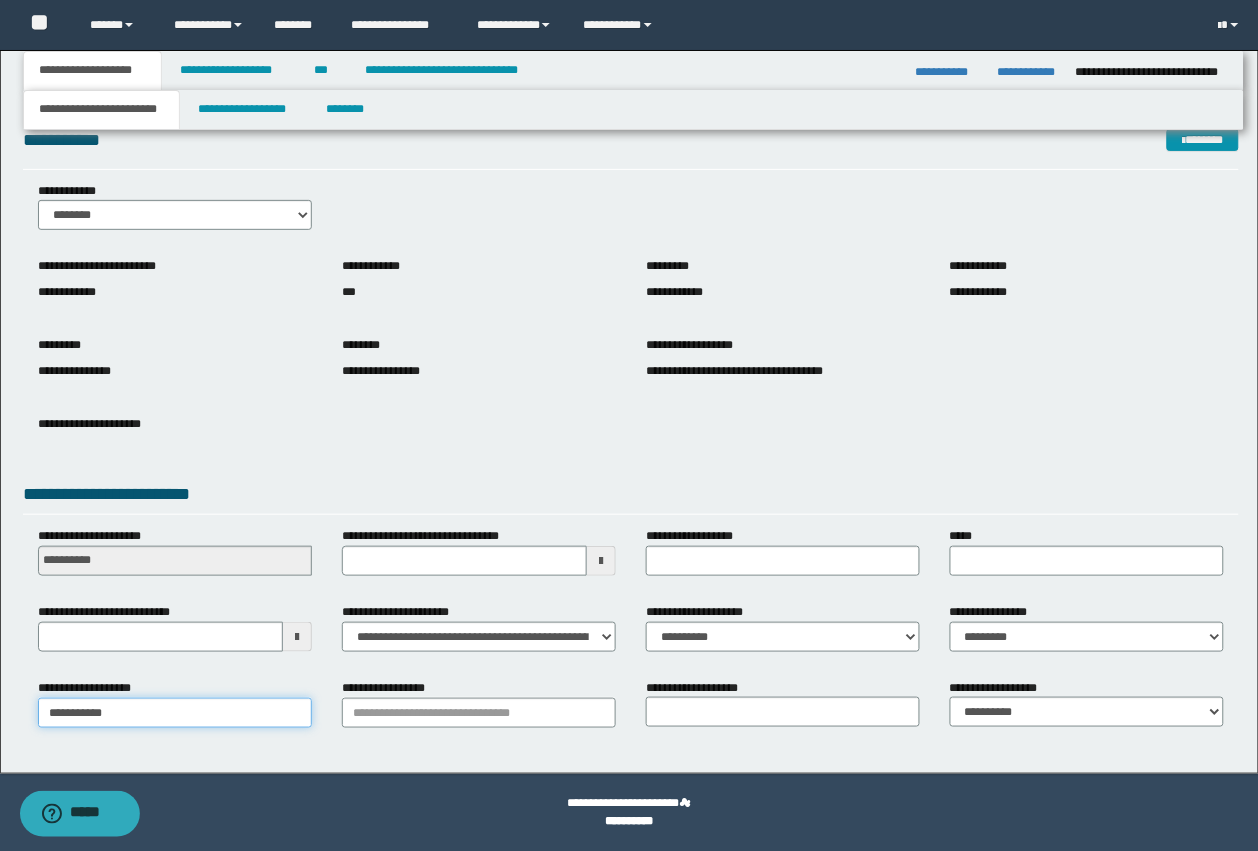 type on "**********" 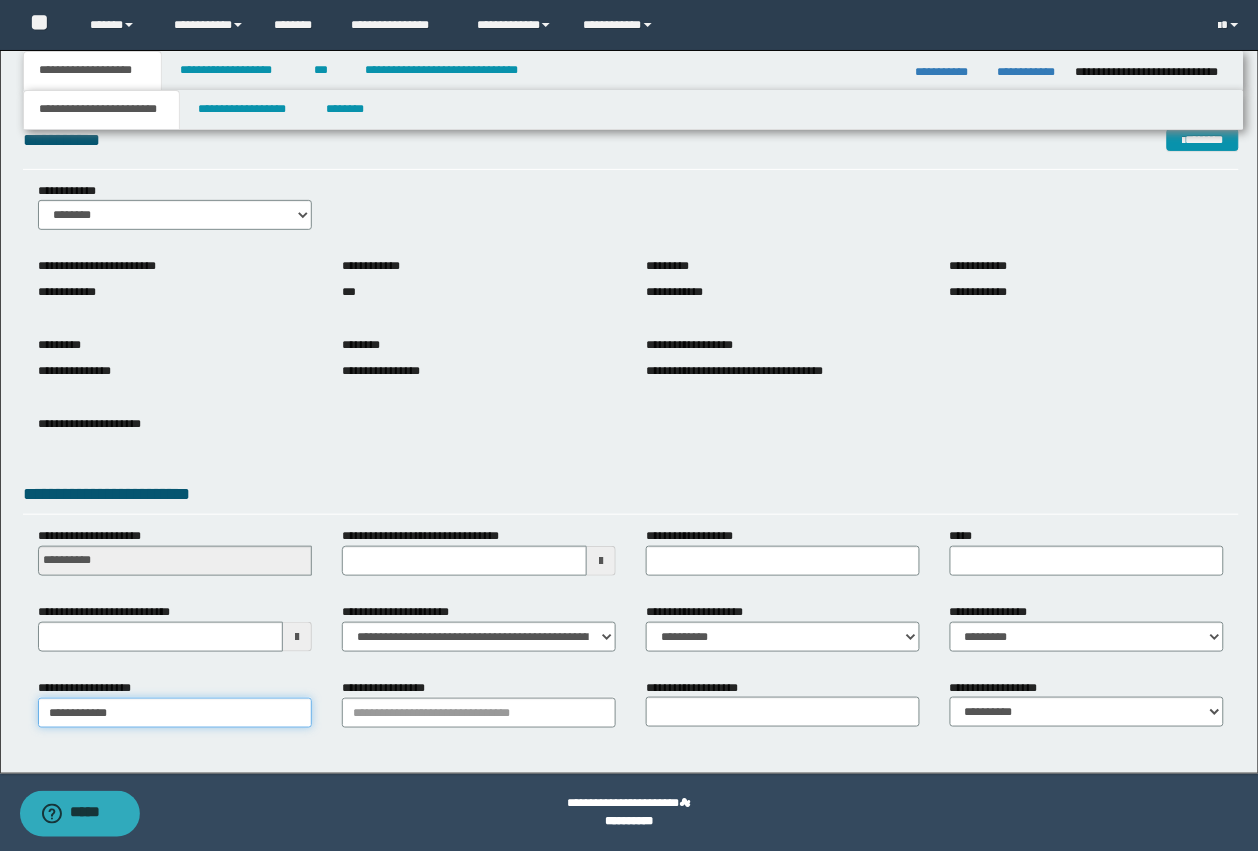 type on "**********" 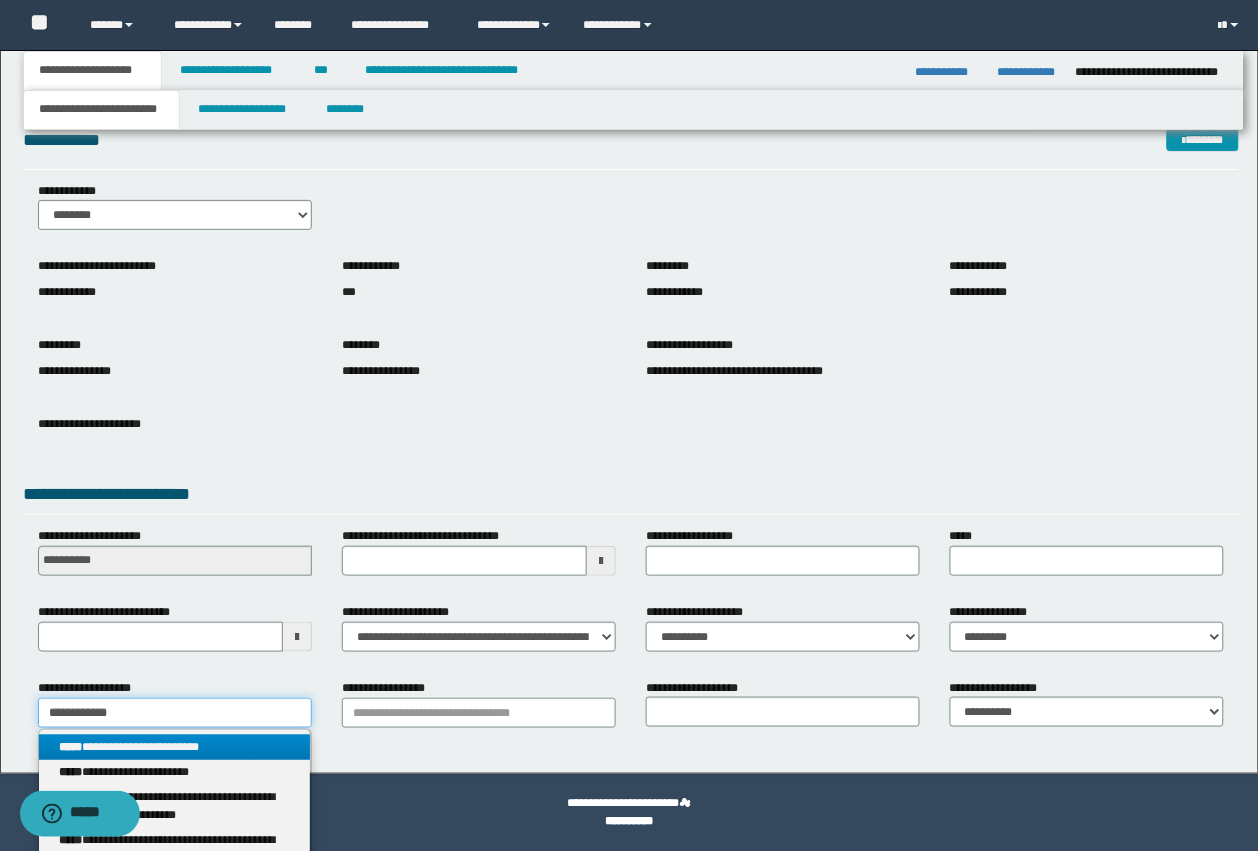 type on "**********" 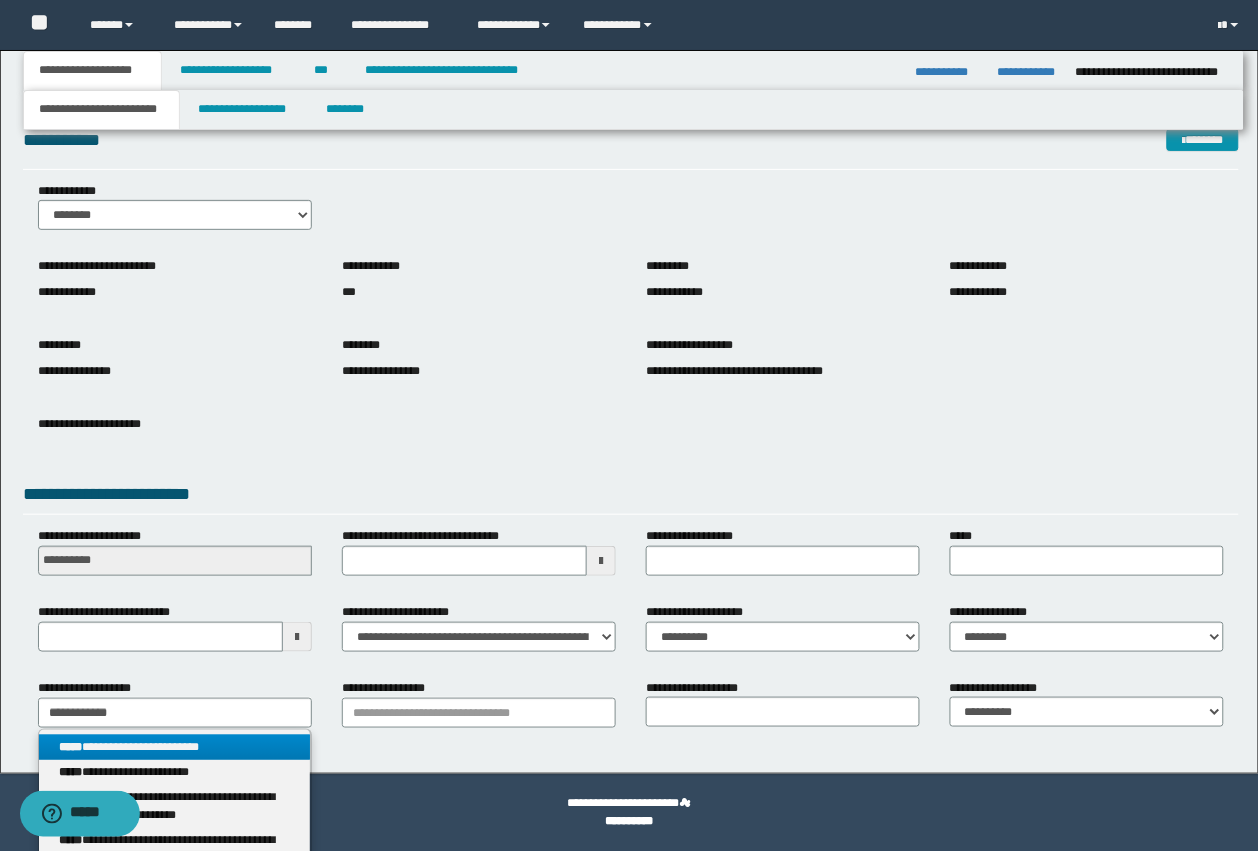 click on "**********" at bounding box center [175, 747] 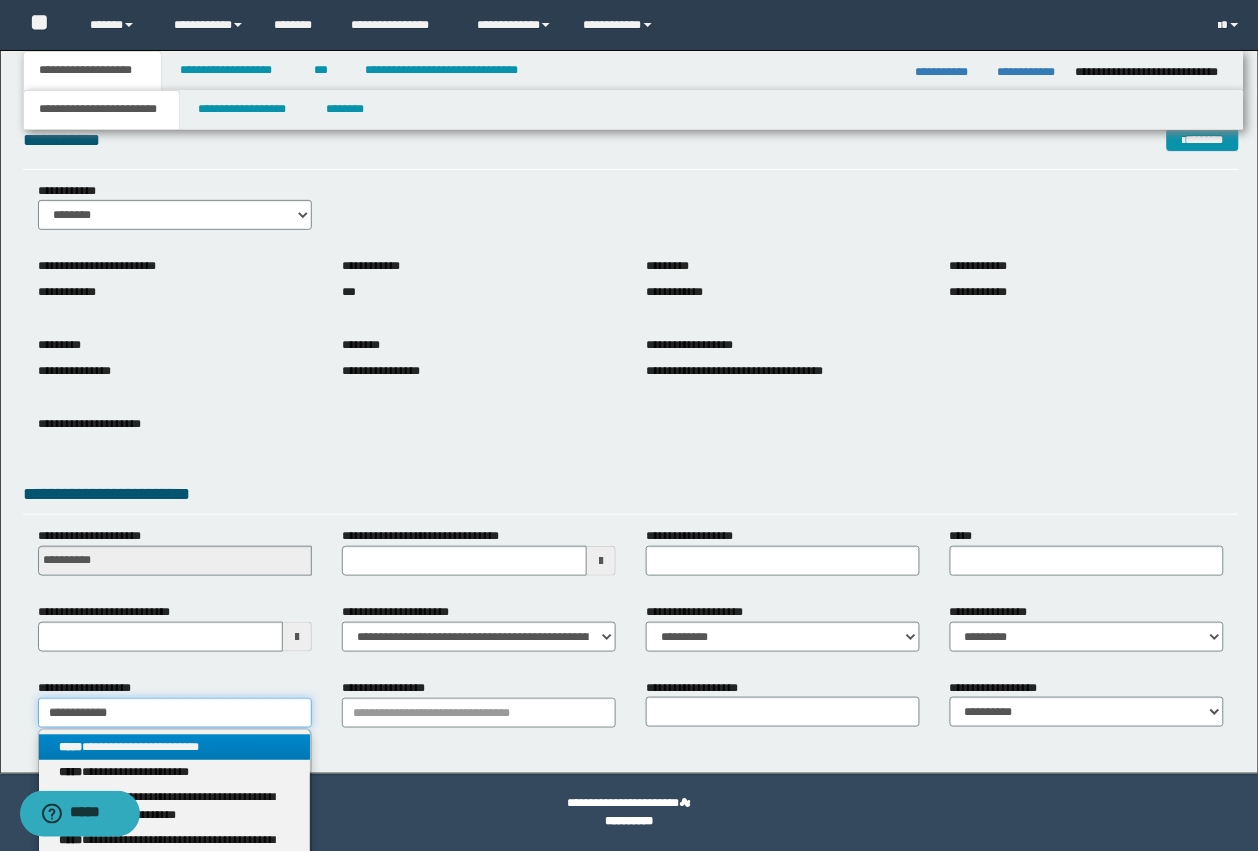 type 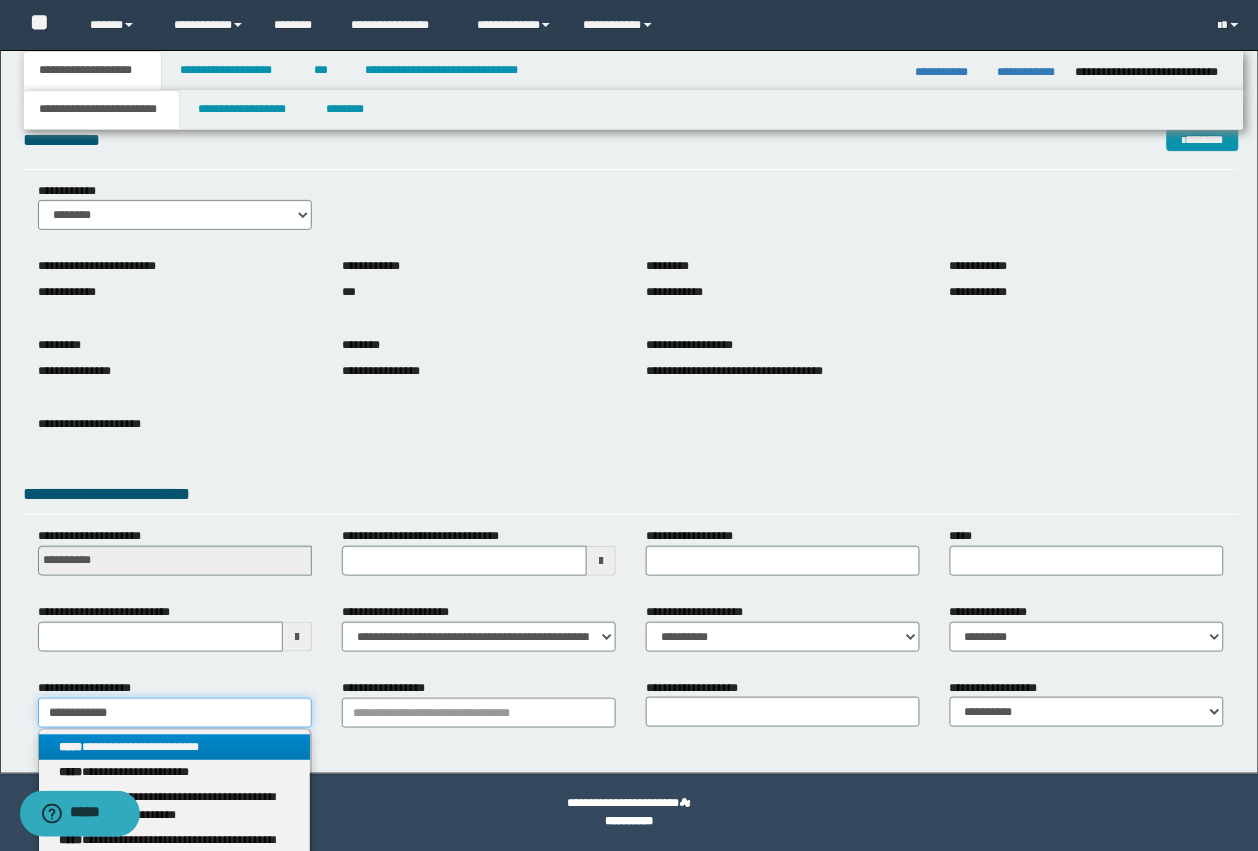 type on "**********" 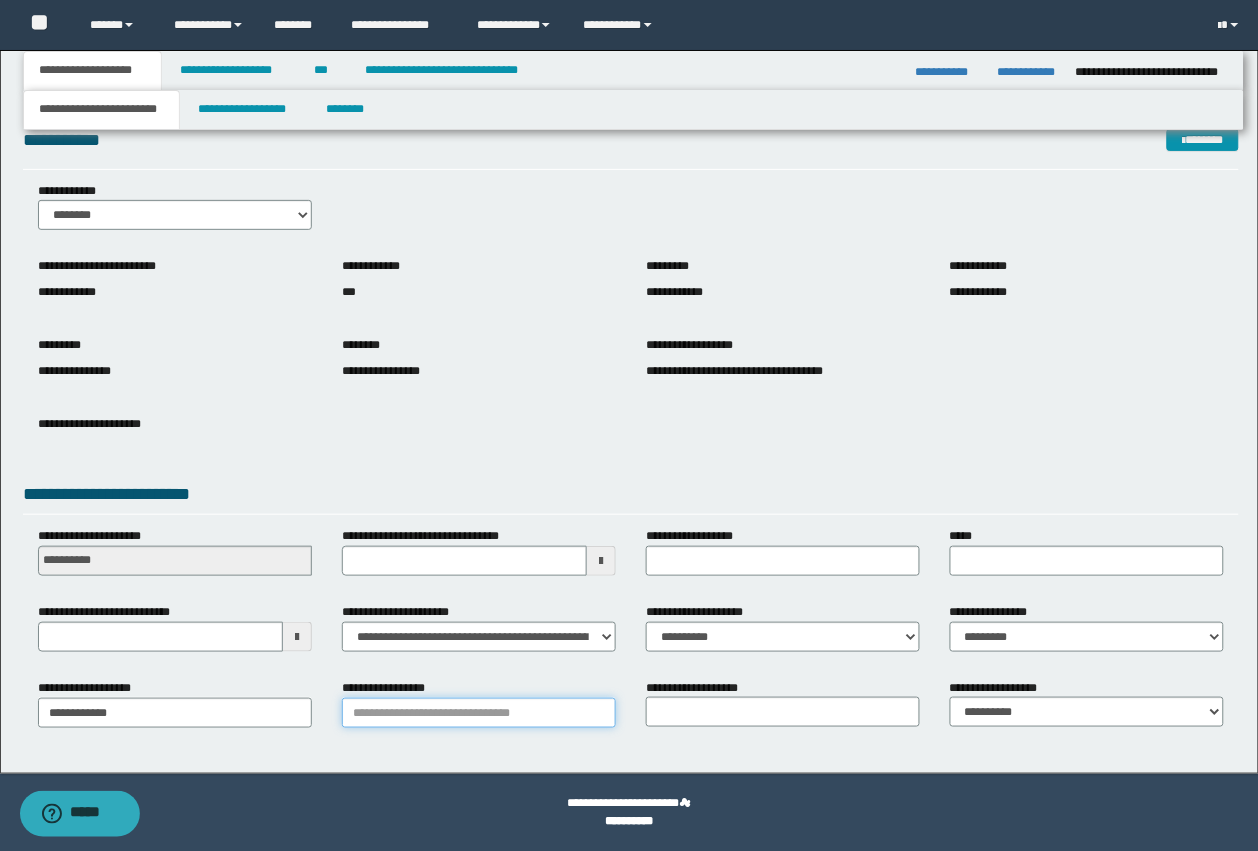 click on "**********" at bounding box center (479, 713) 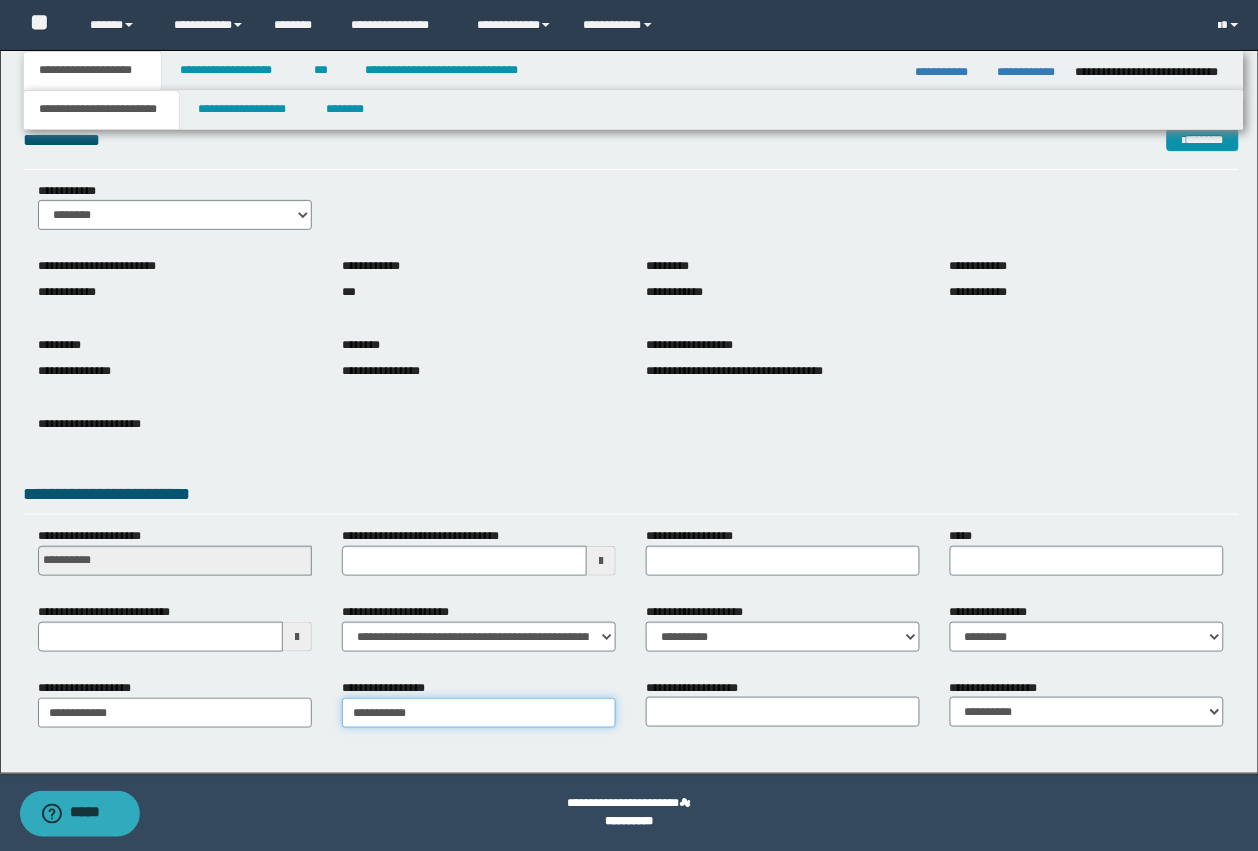 type on "**********" 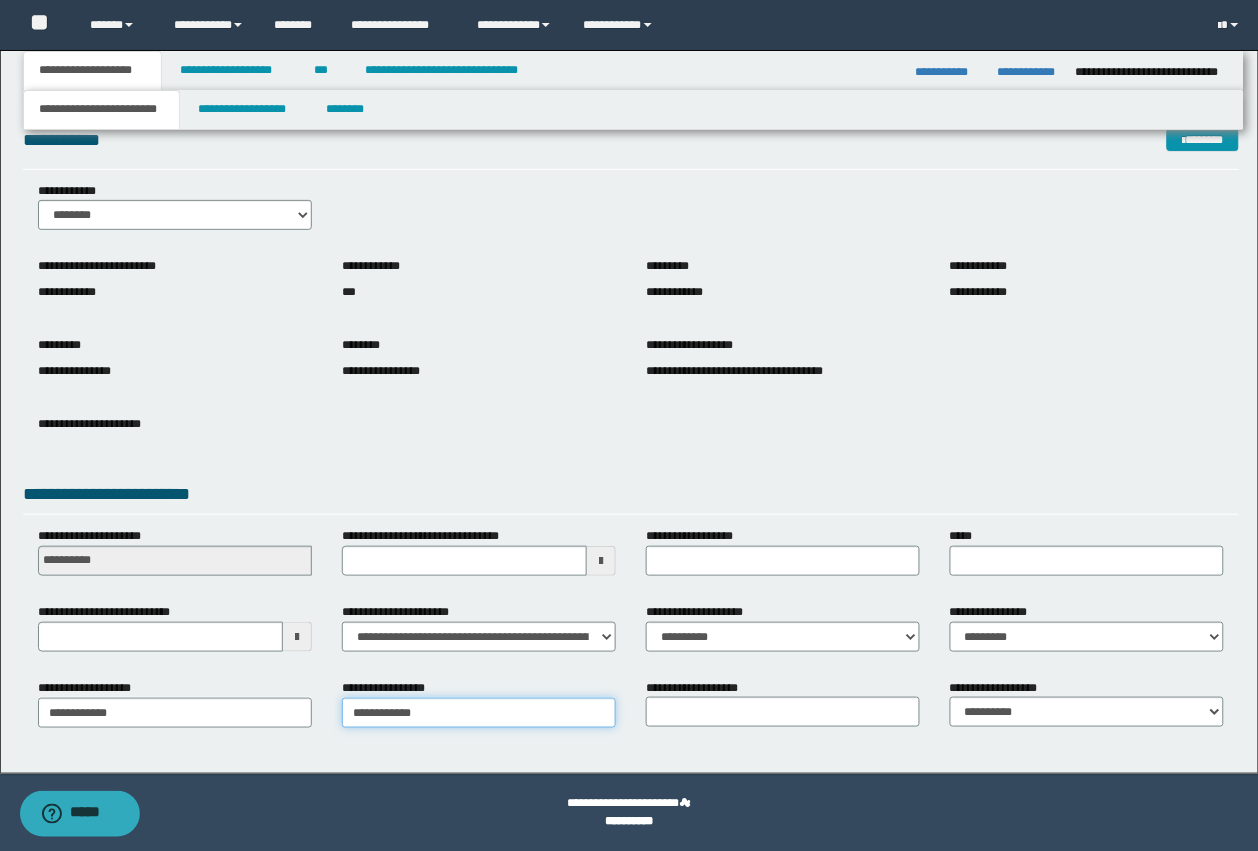 type on "**********" 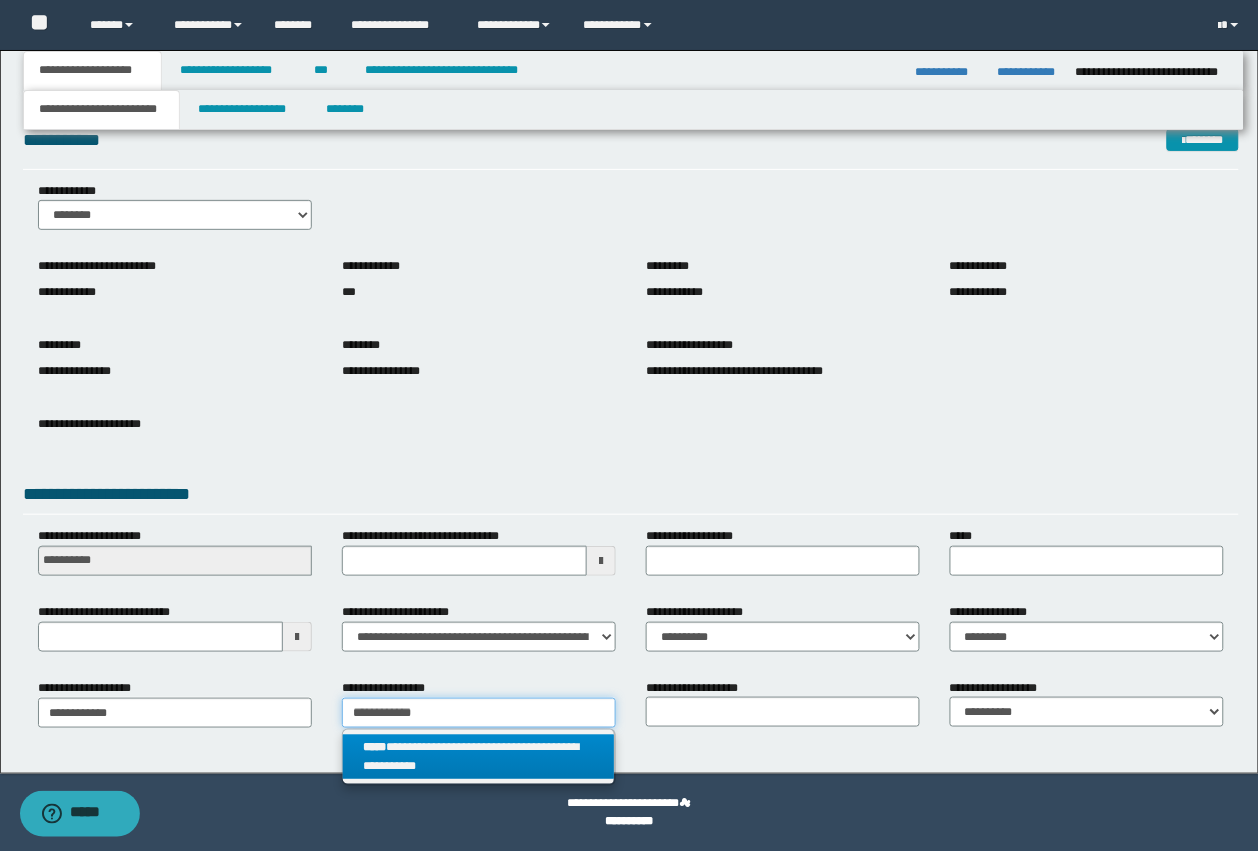 type on "**********" 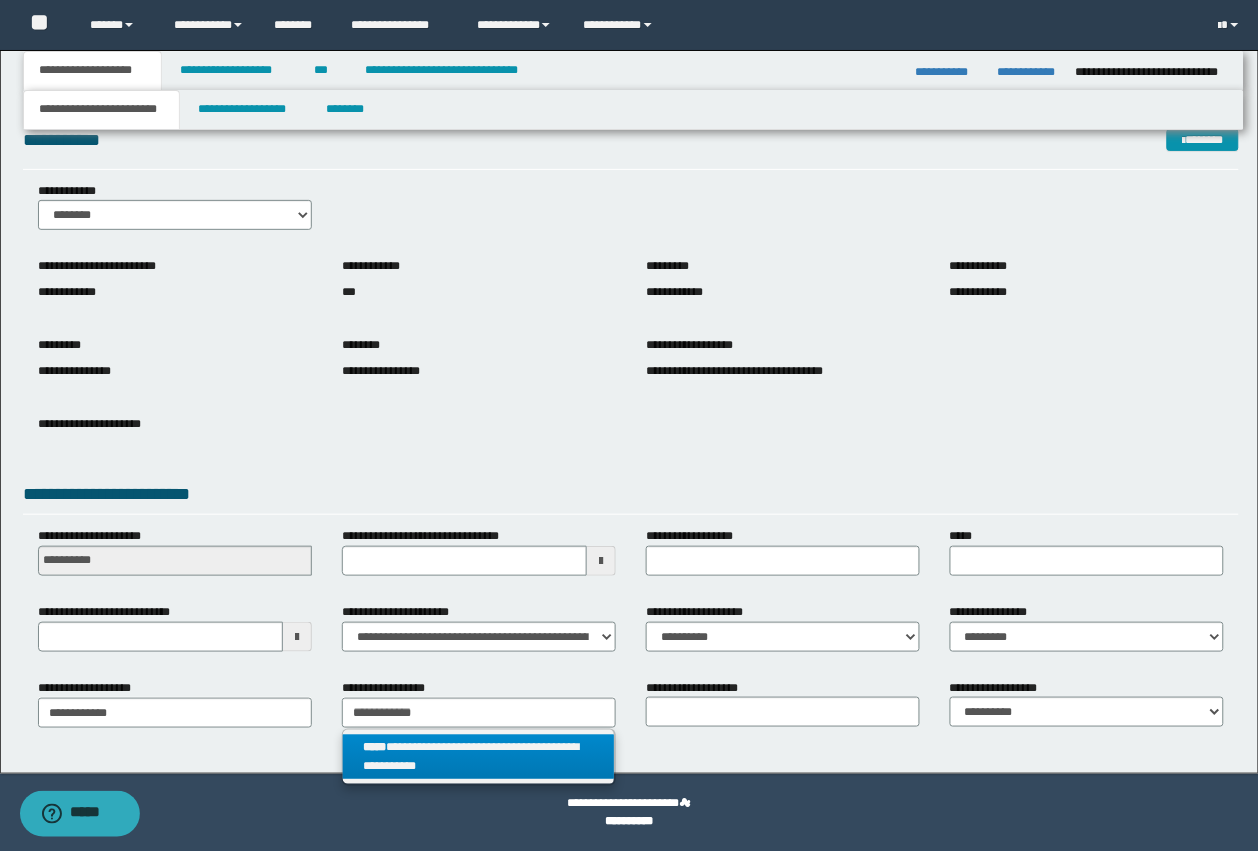 click on "**********" at bounding box center (479, 757) 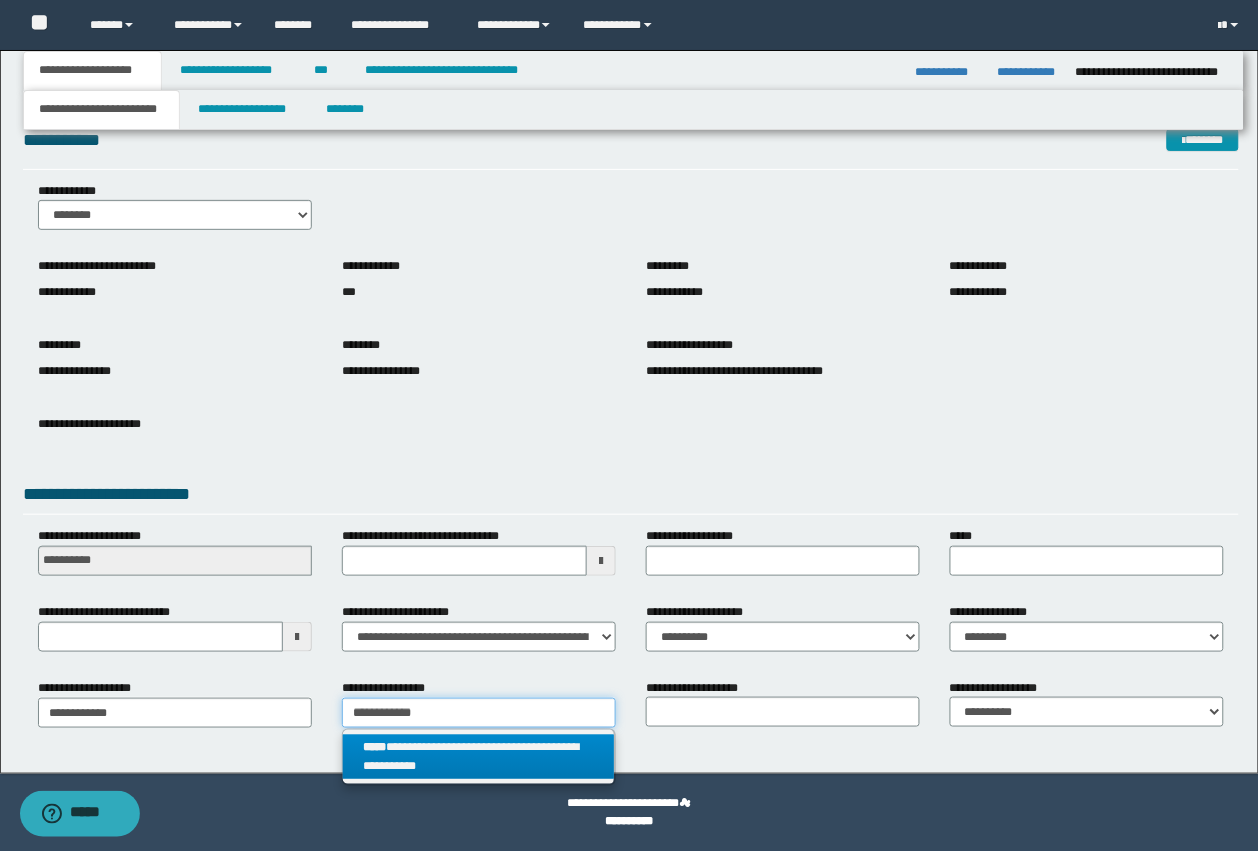 type 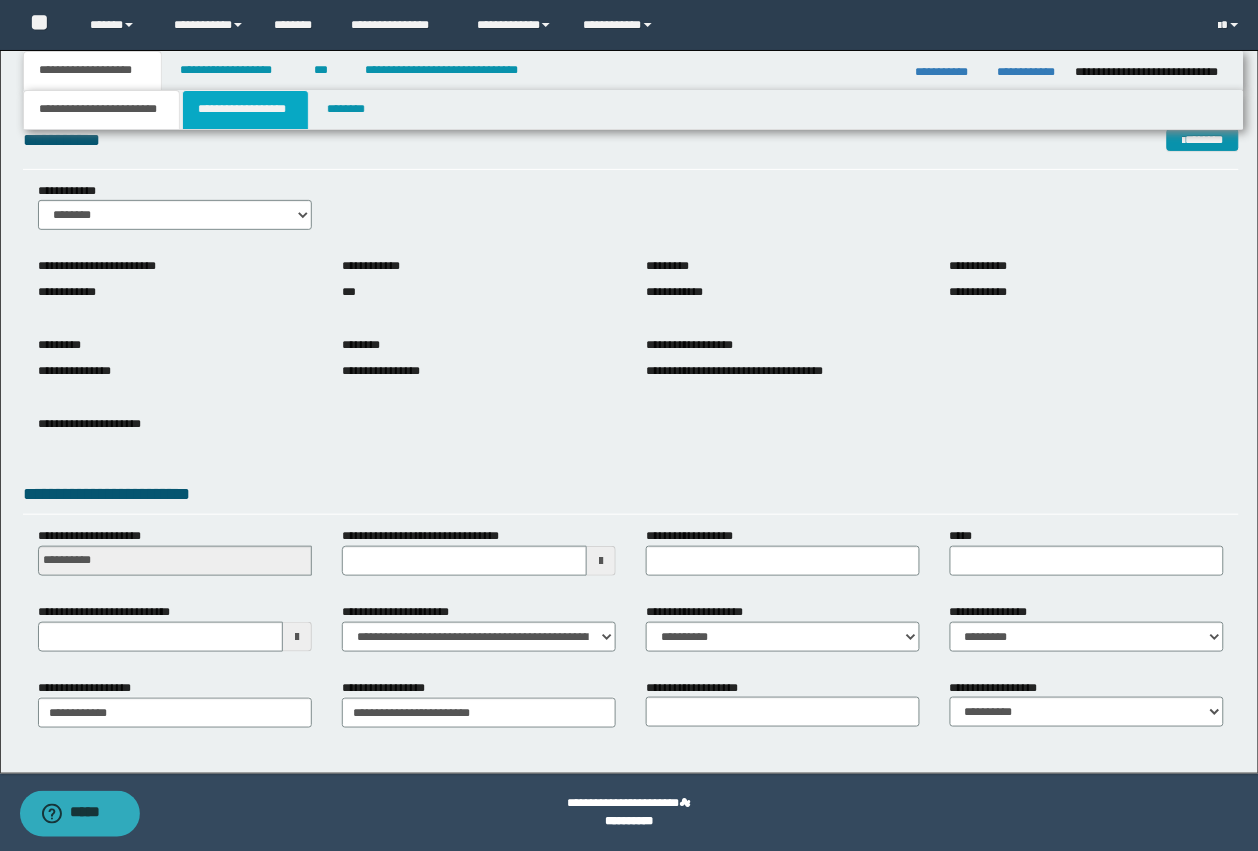 click on "**********" at bounding box center (245, 110) 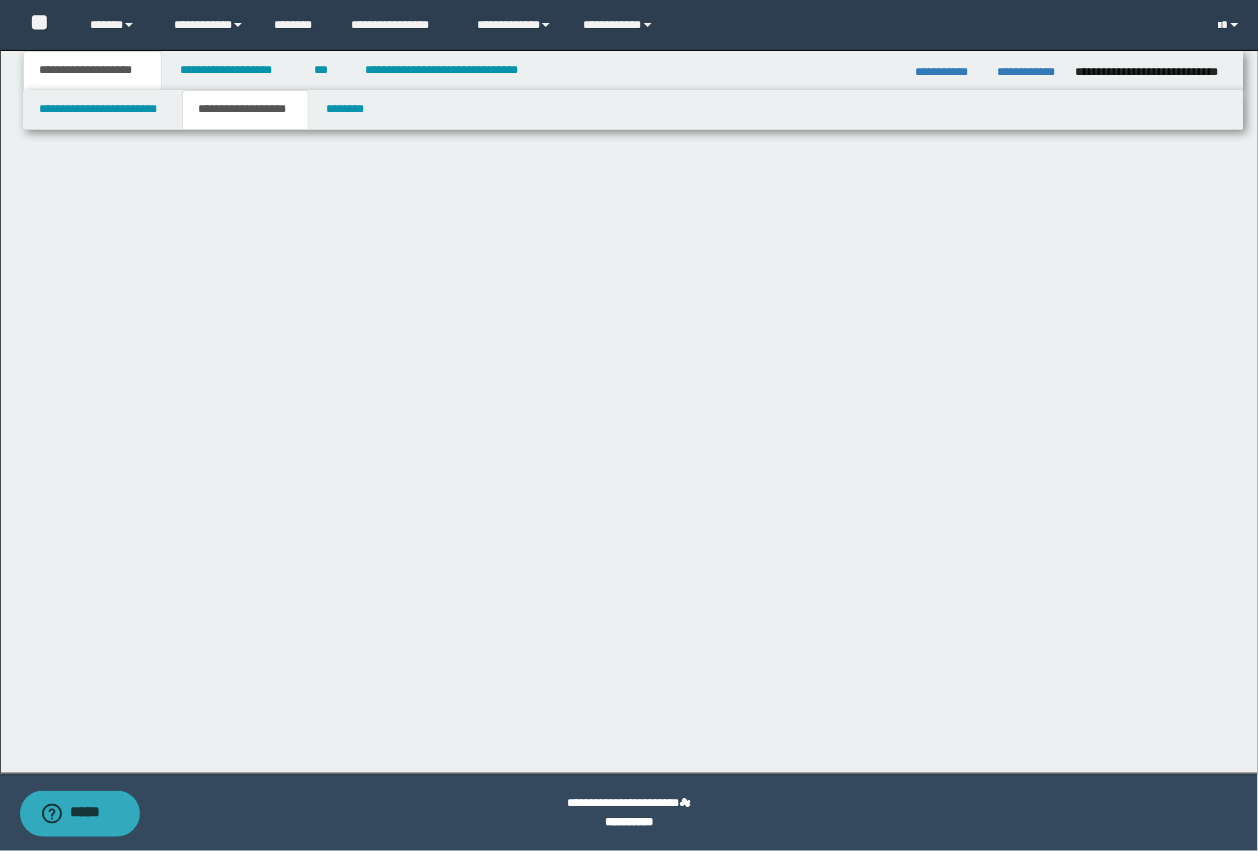scroll, scrollTop: 0, scrollLeft: 0, axis: both 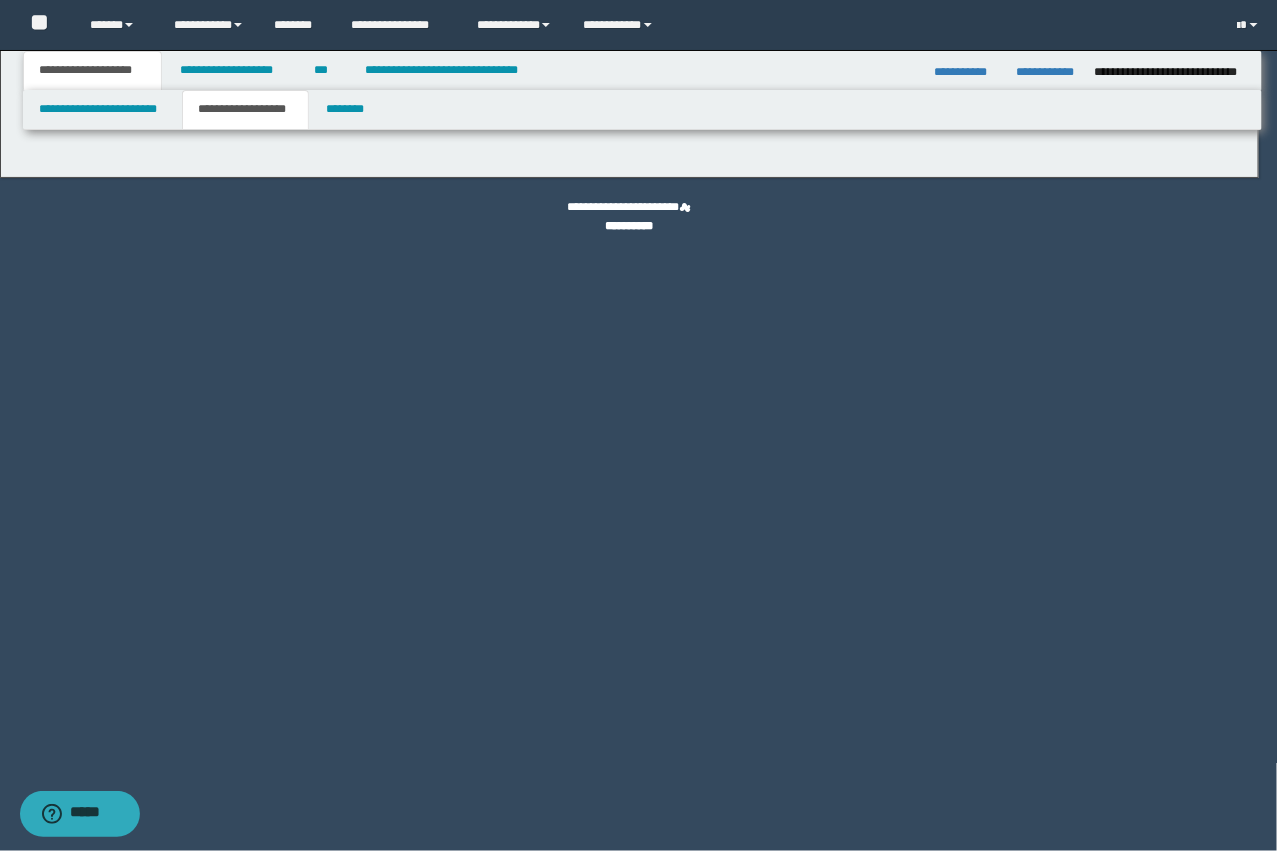 type on "********" 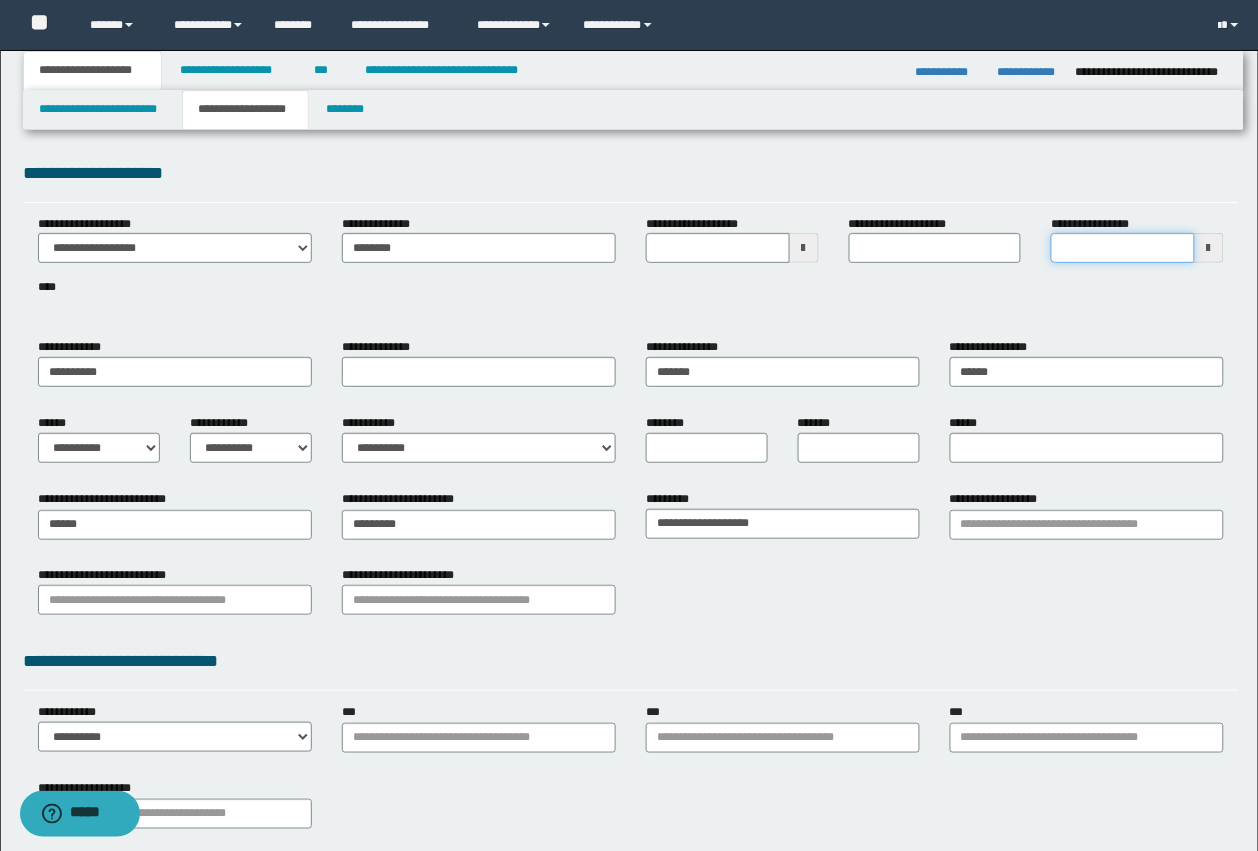 click on "**********" at bounding box center [1123, 248] 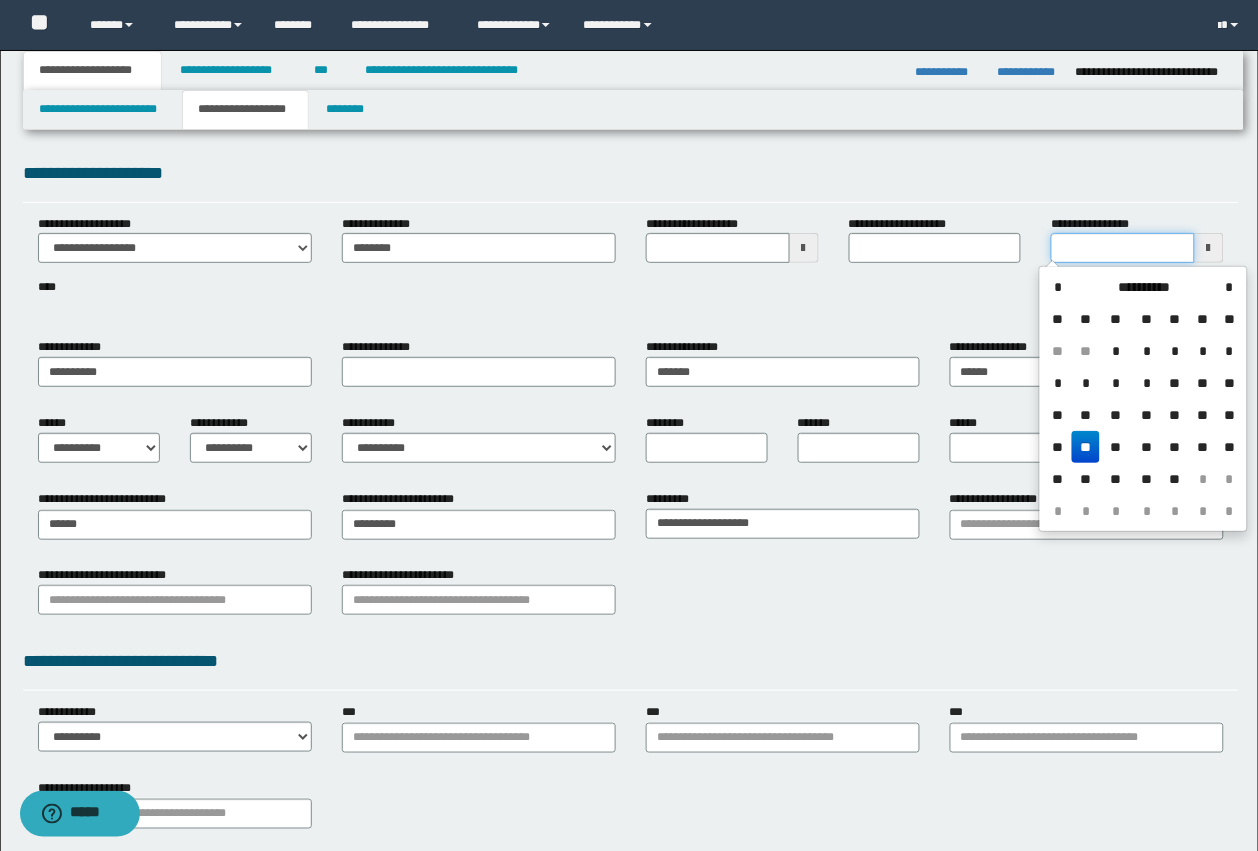 type on "**********" 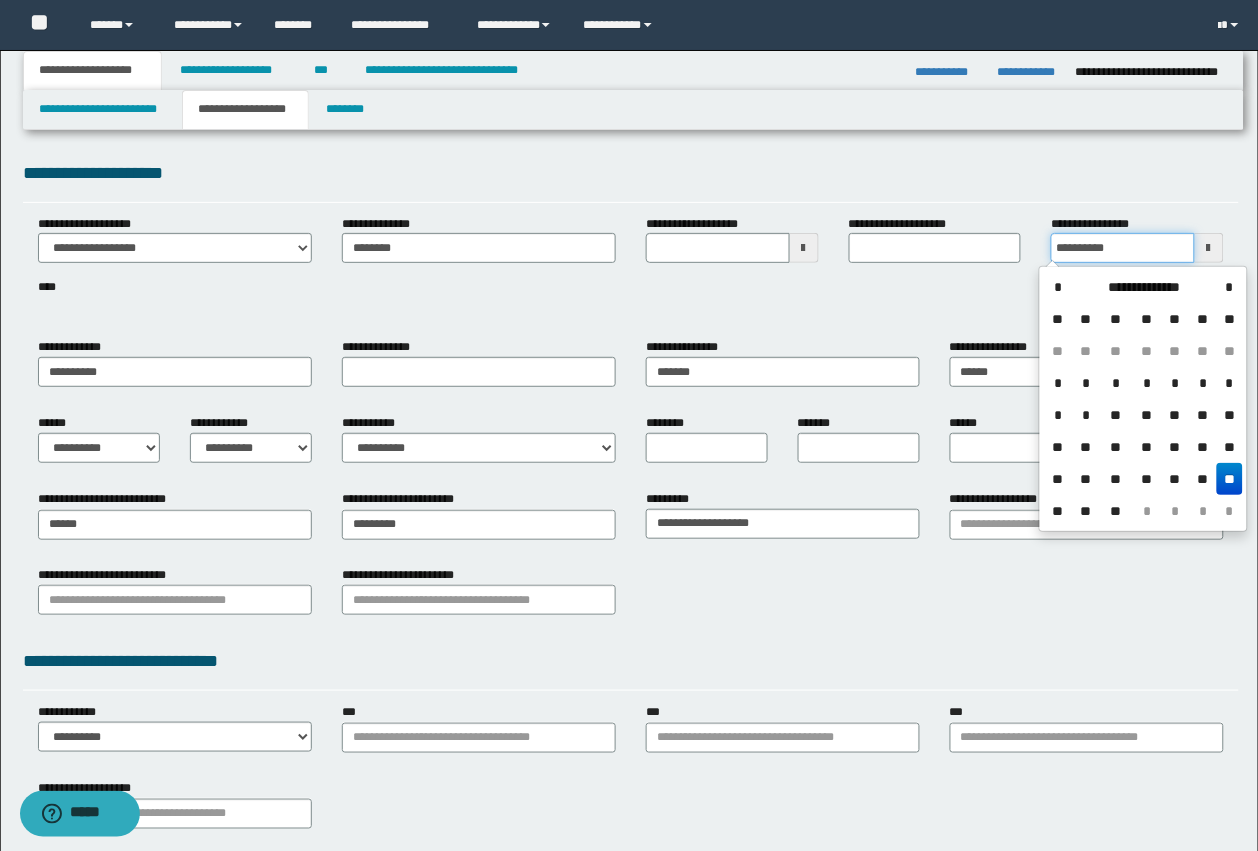 type on "**********" 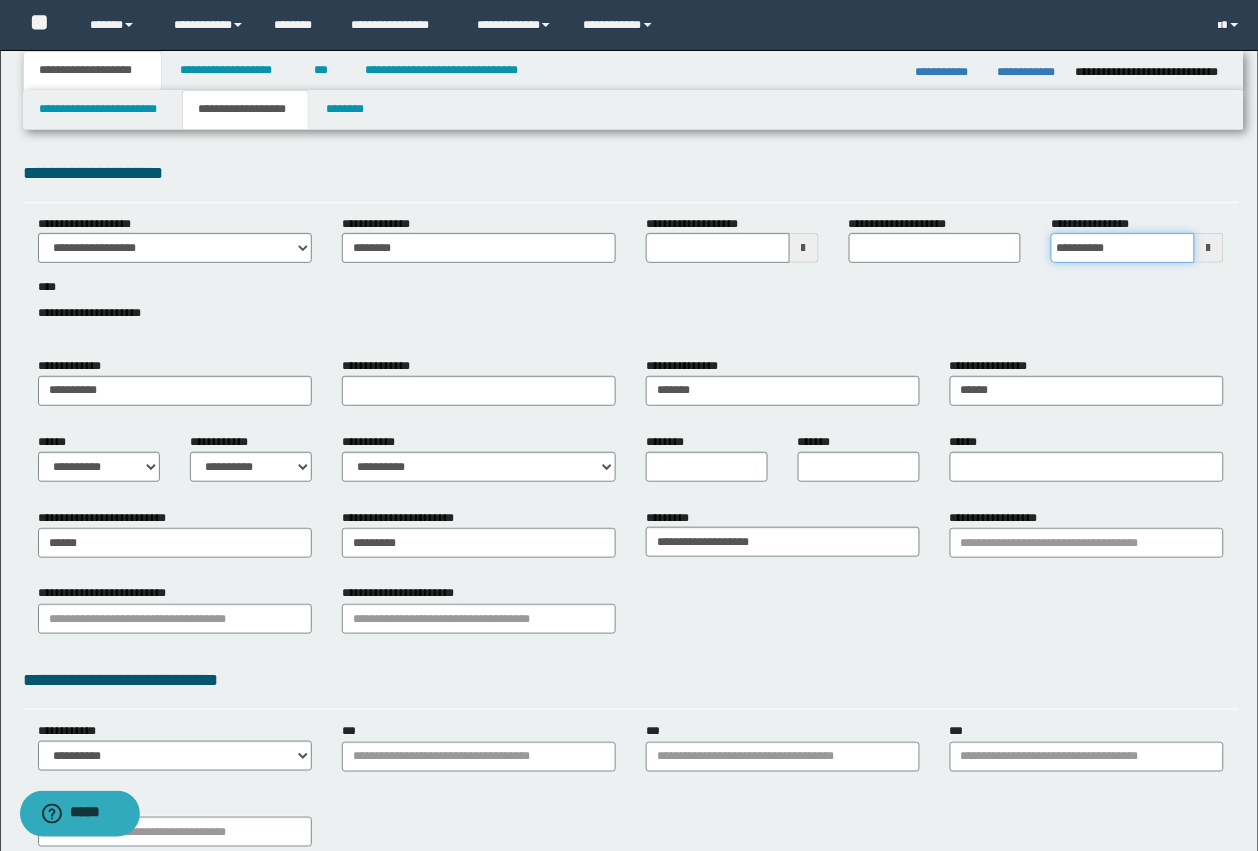 type 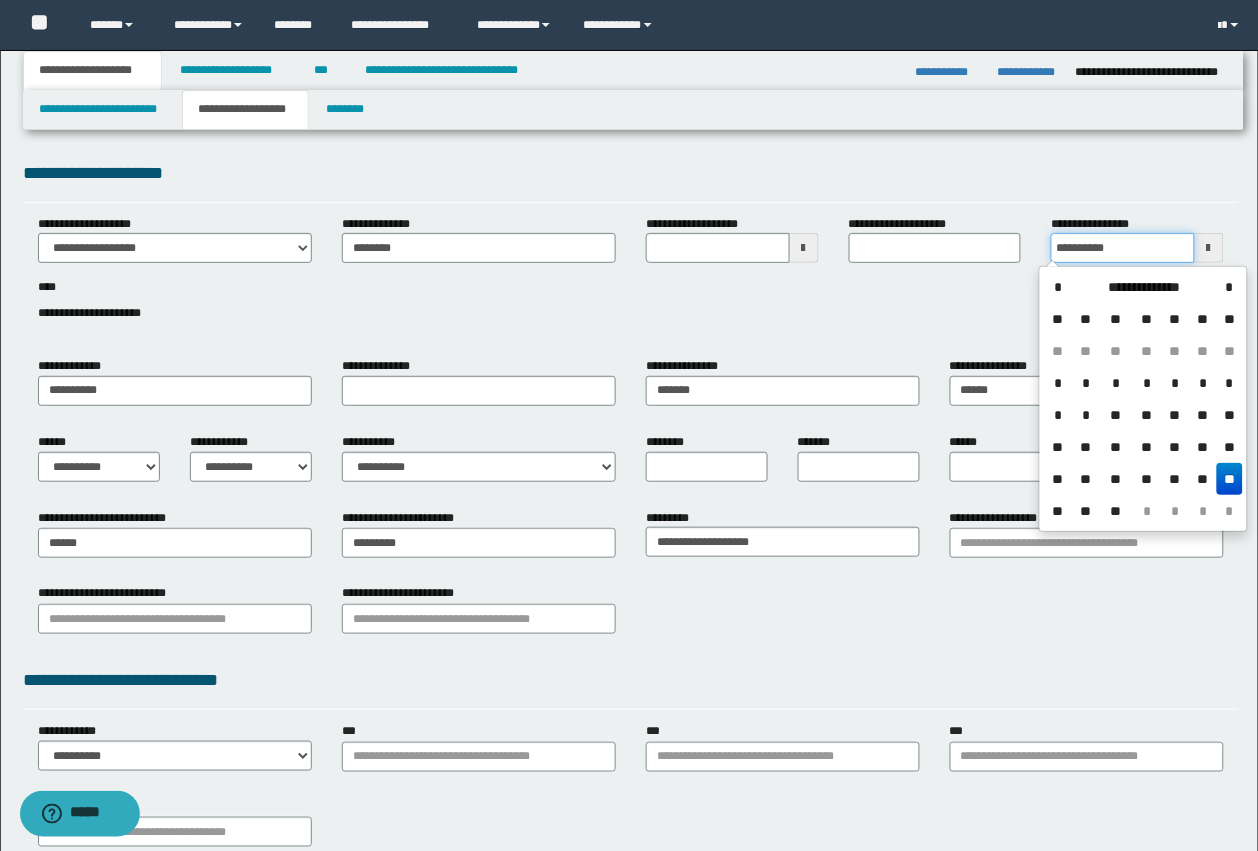 click on "**********" at bounding box center [1123, 248] 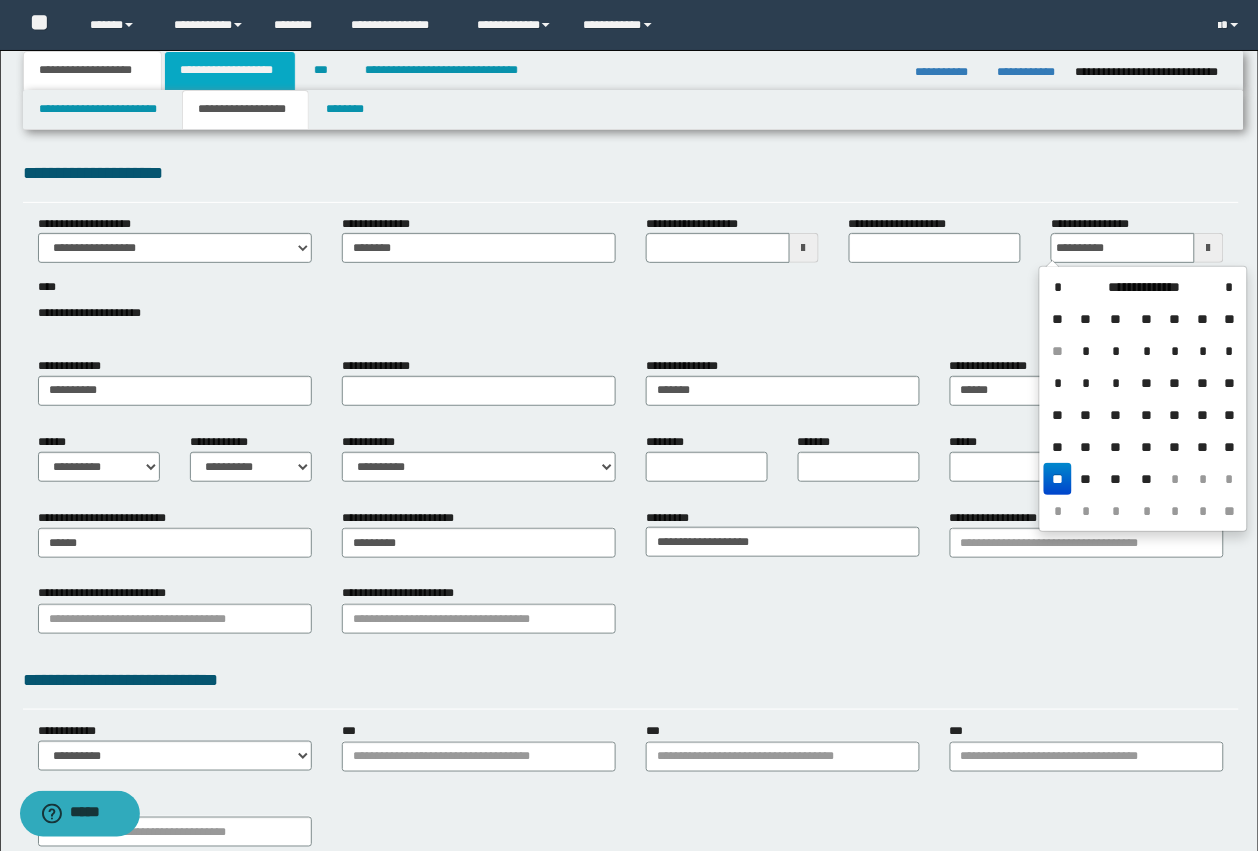 type on "**********" 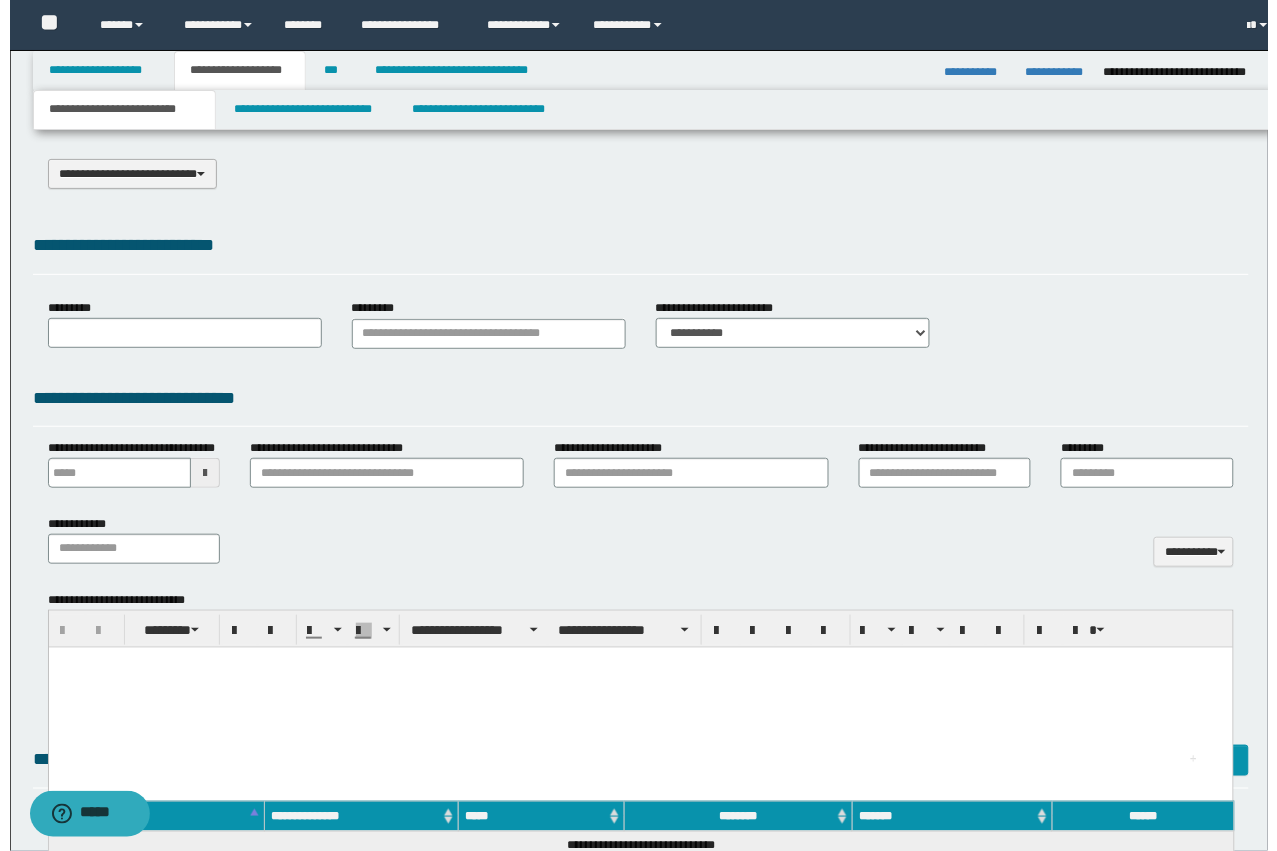 scroll, scrollTop: 0, scrollLeft: 0, axis: both 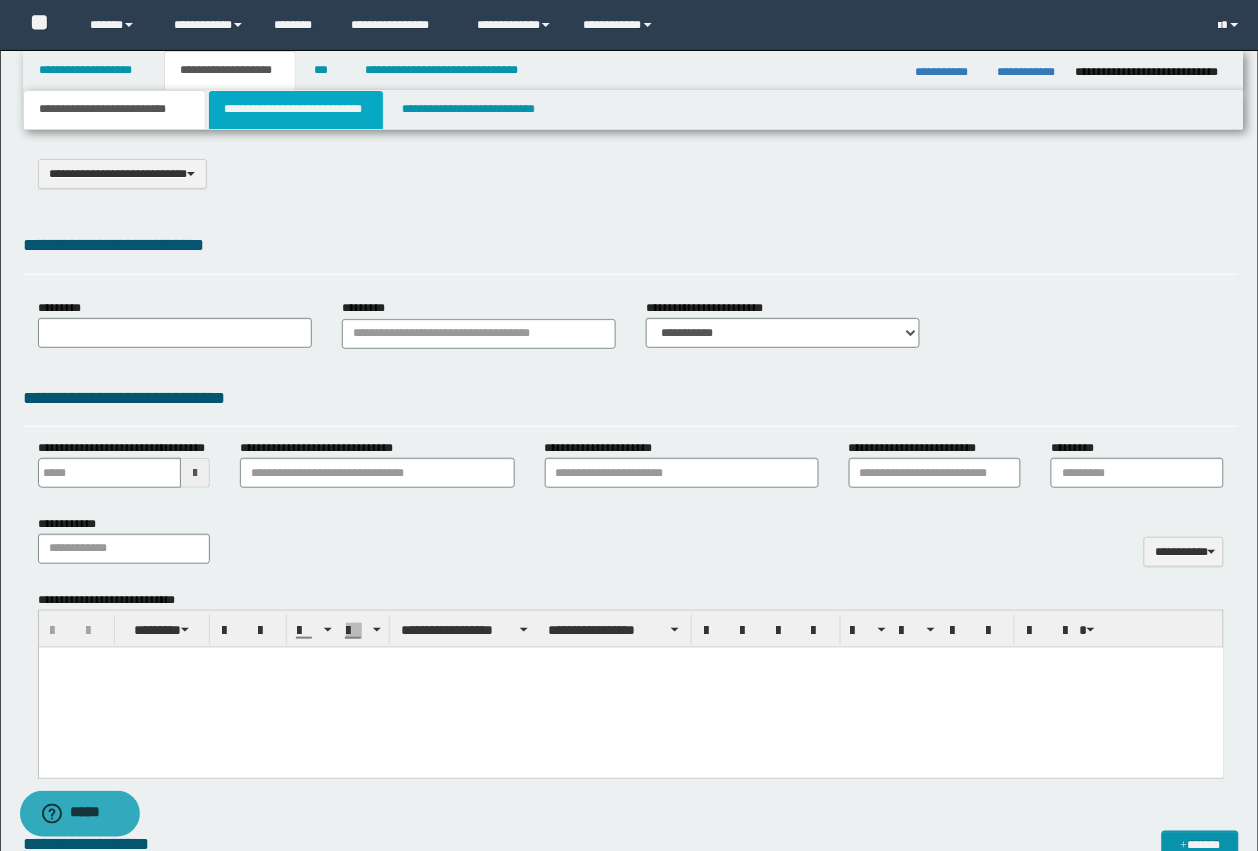 click on "**********" at bounding box center (296, 110) 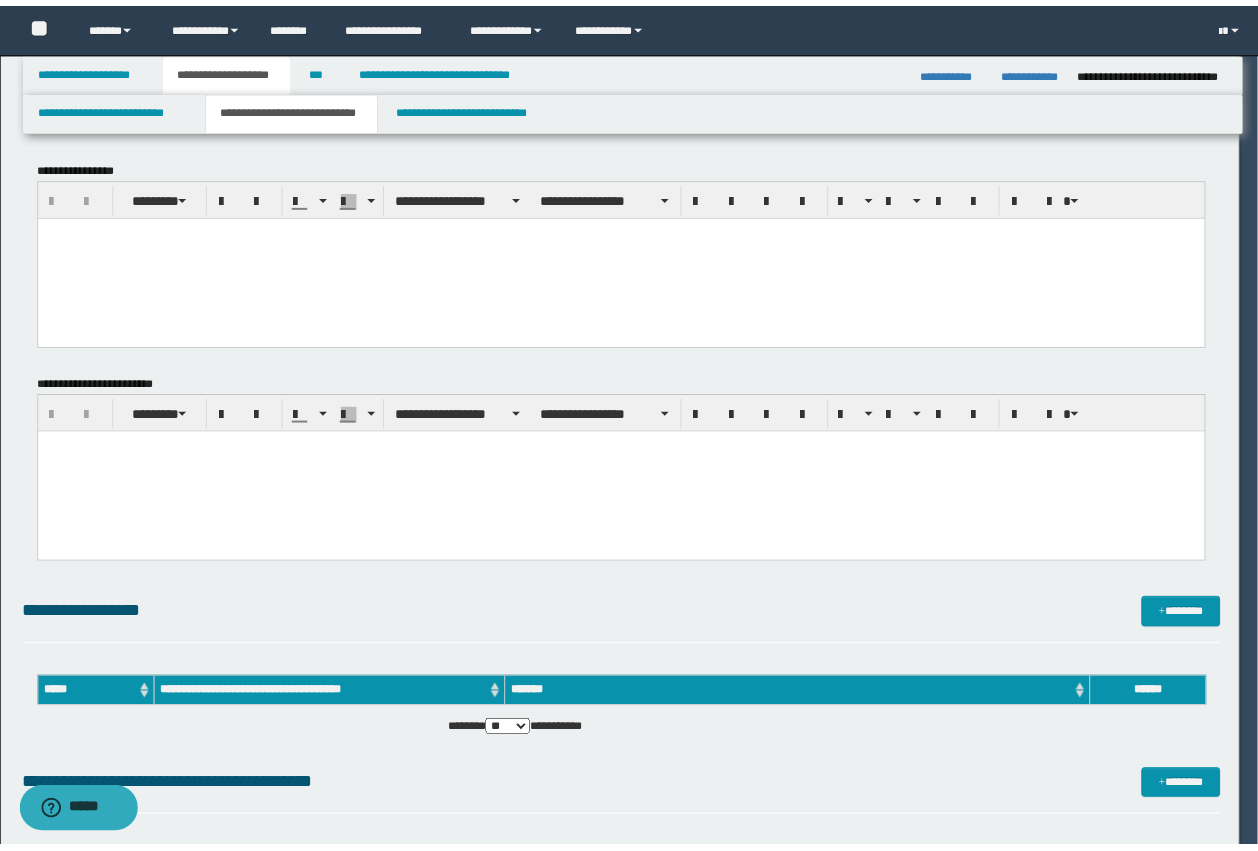 scroll, scrollTop: 0, scrollLeft: 0, axis: both 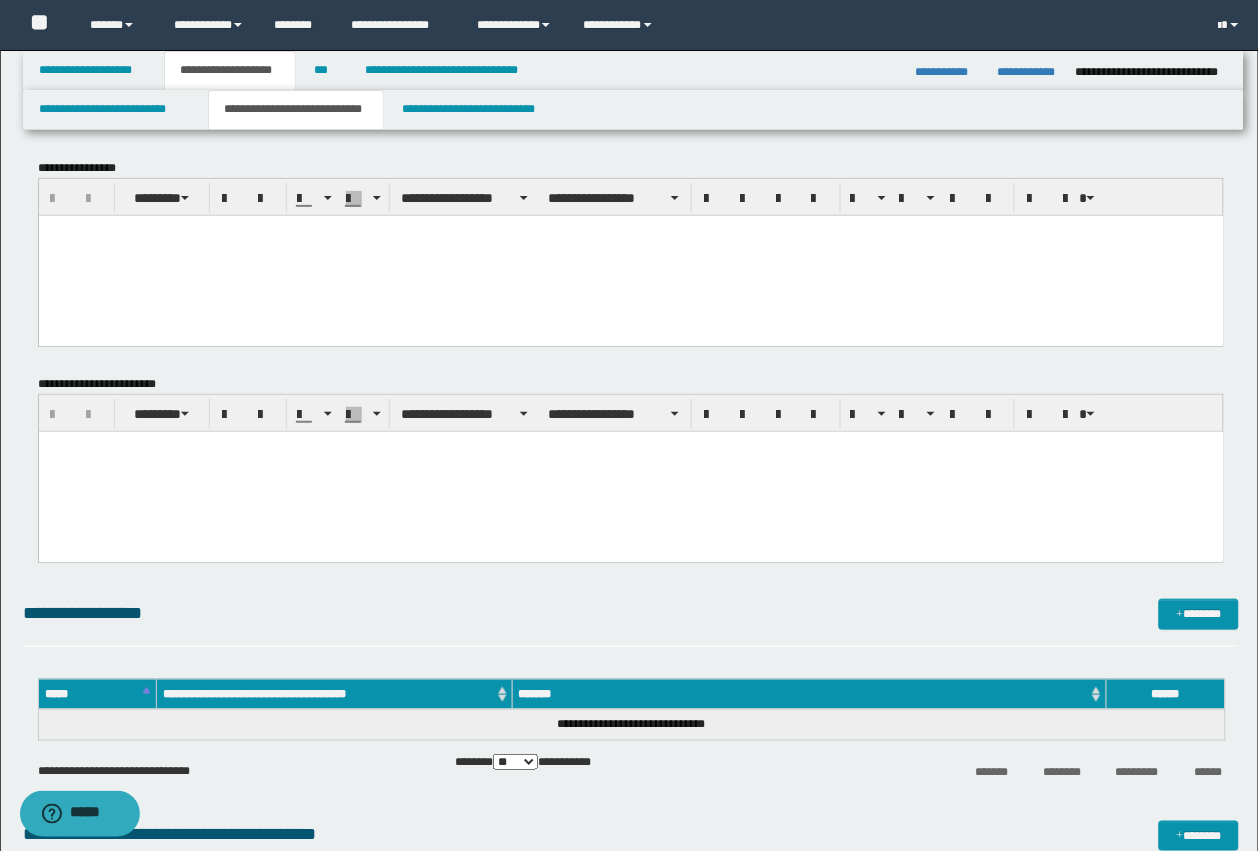 click at bounding box center [630, 255] 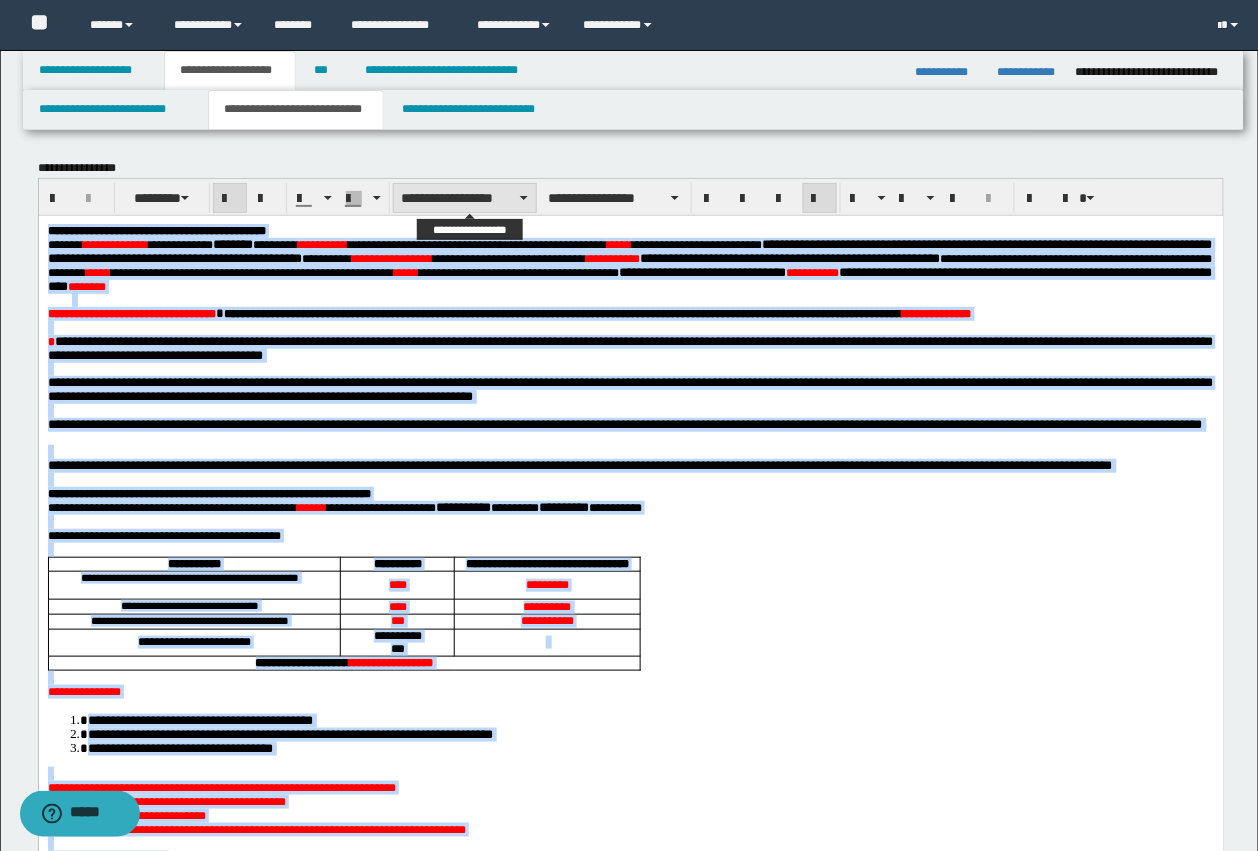 click on "**********" at bounding box center (465, 198) 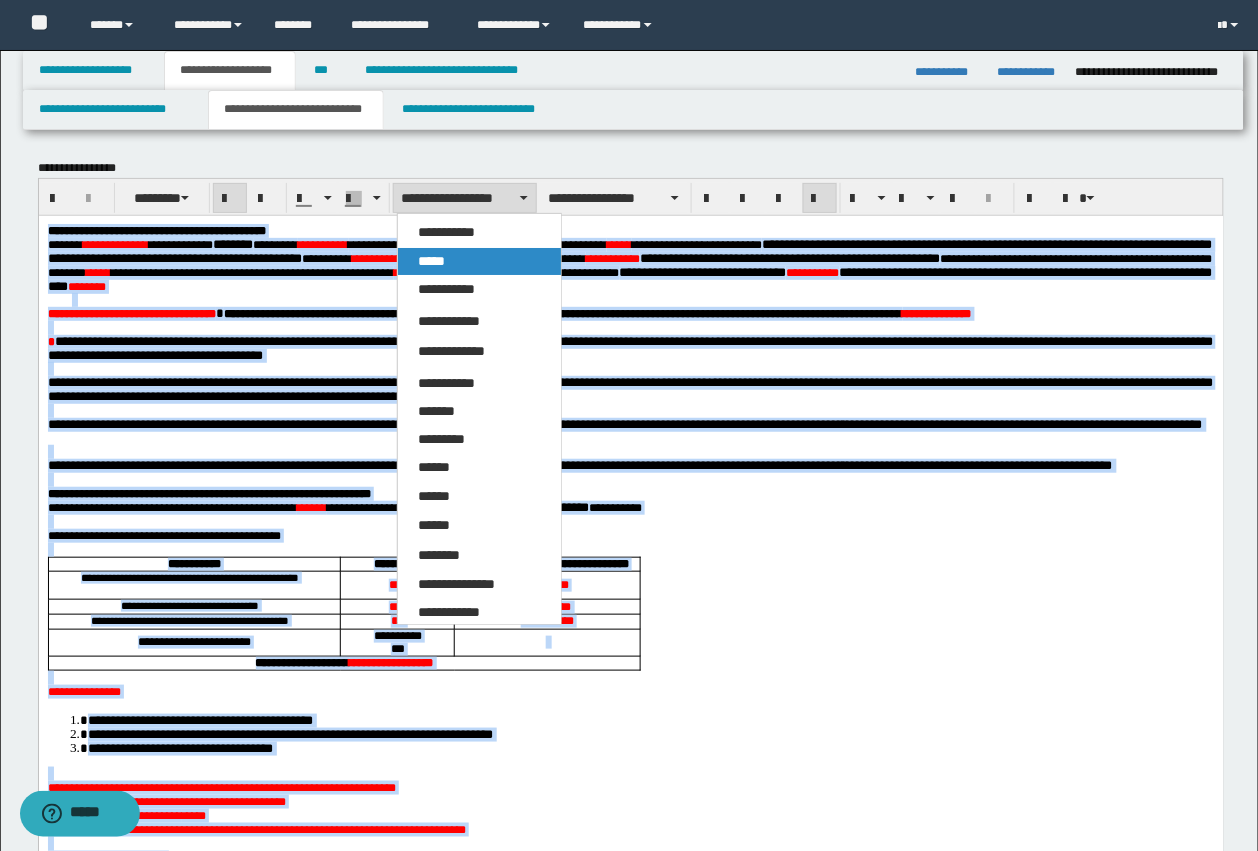 click on "*****" at bounding box center [431, 261] 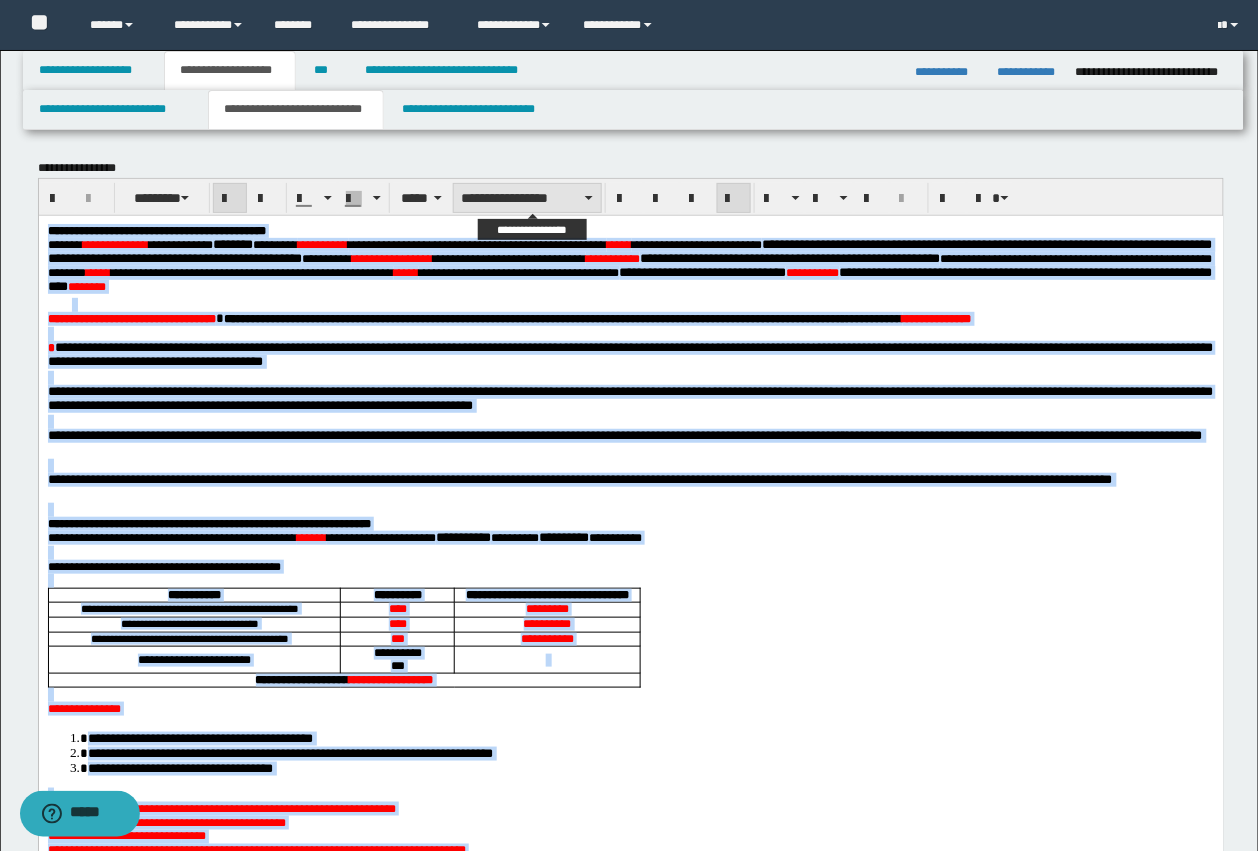 click on "**********" at bounding box center (527, 198) 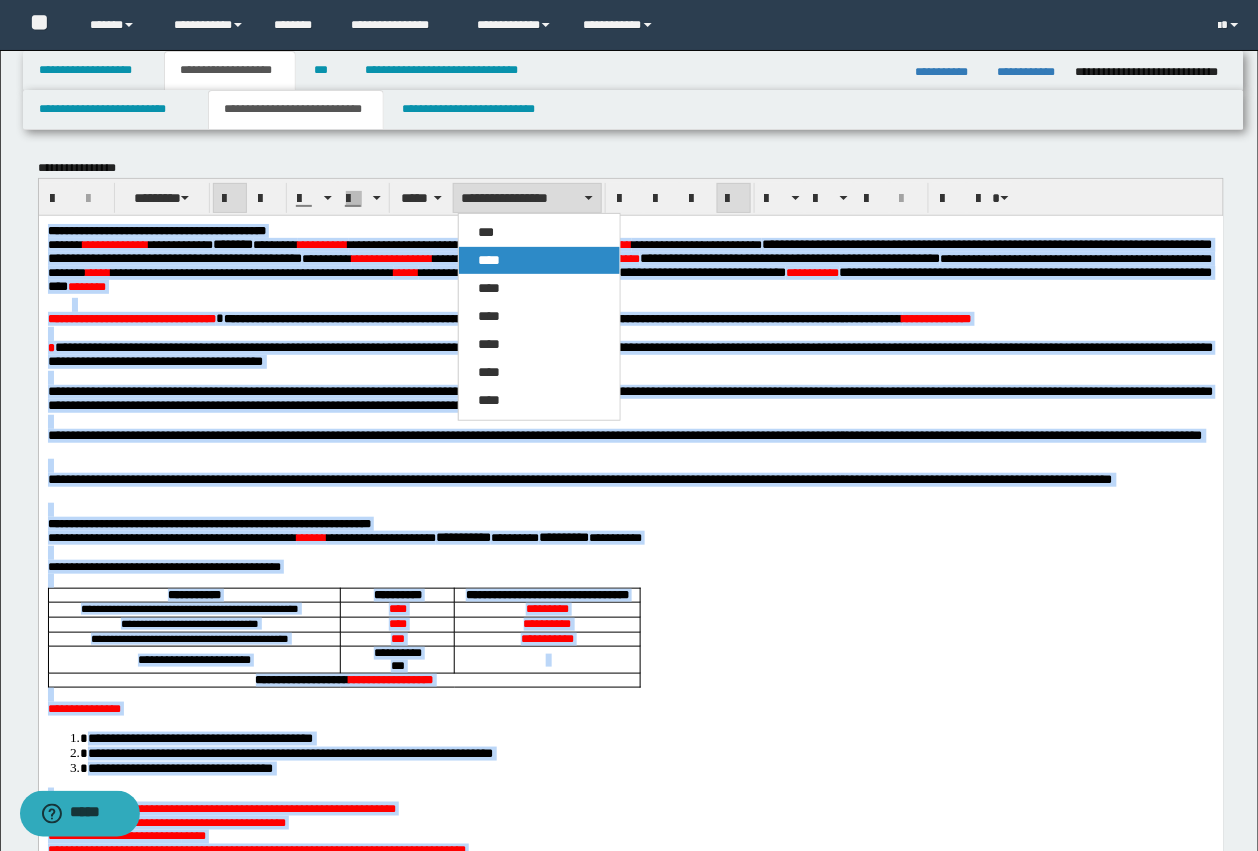 click on "****" at bounding box center [539, 260] 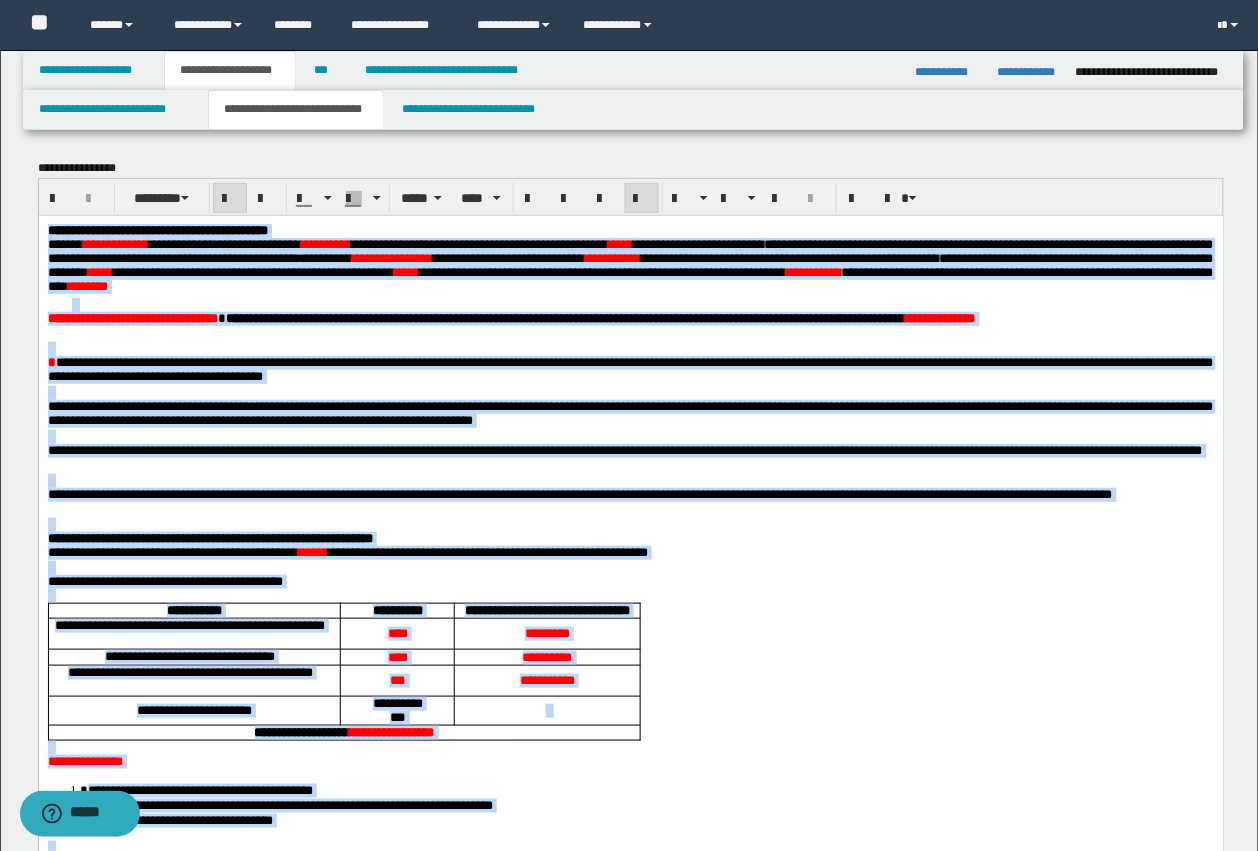 click at bounding box center (642, 199) 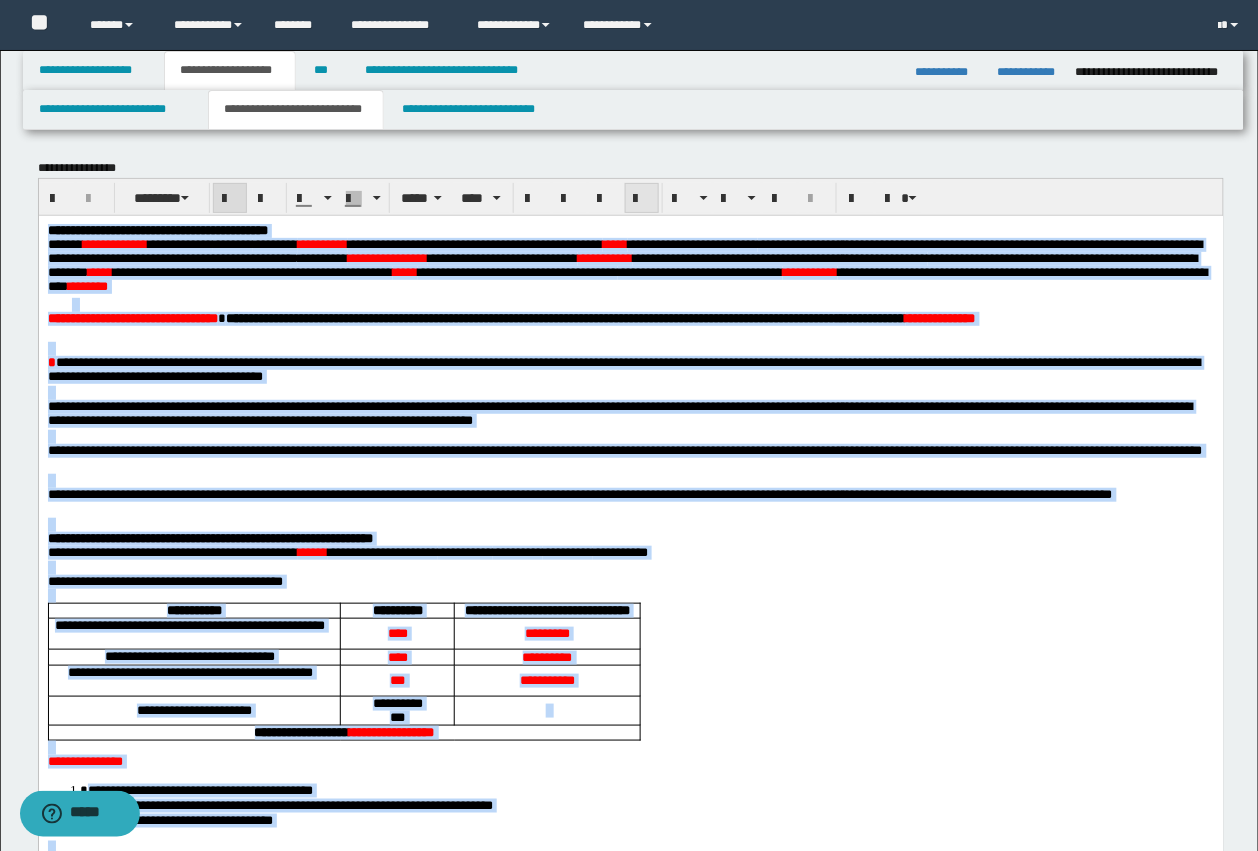 click at bounding box center (642, 199) 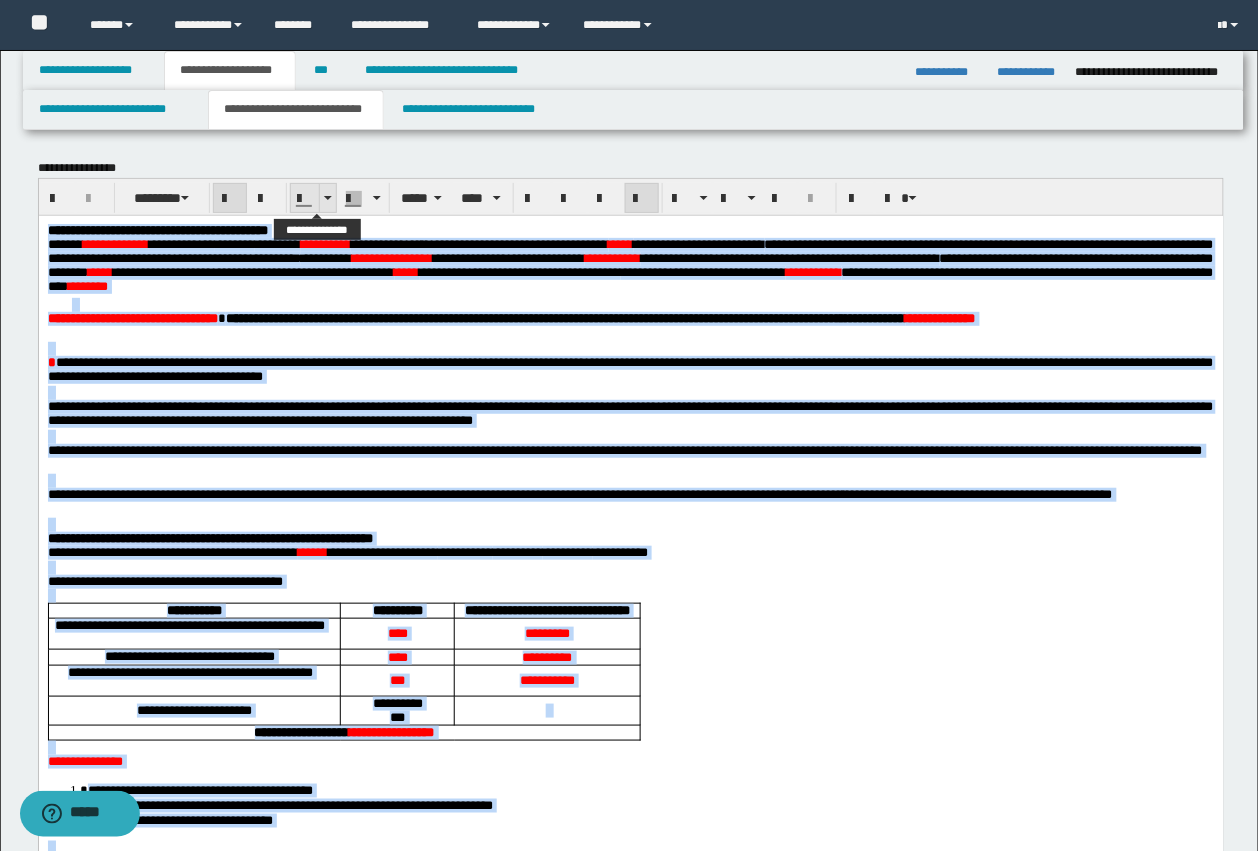 click at bounding box center (305, 199) 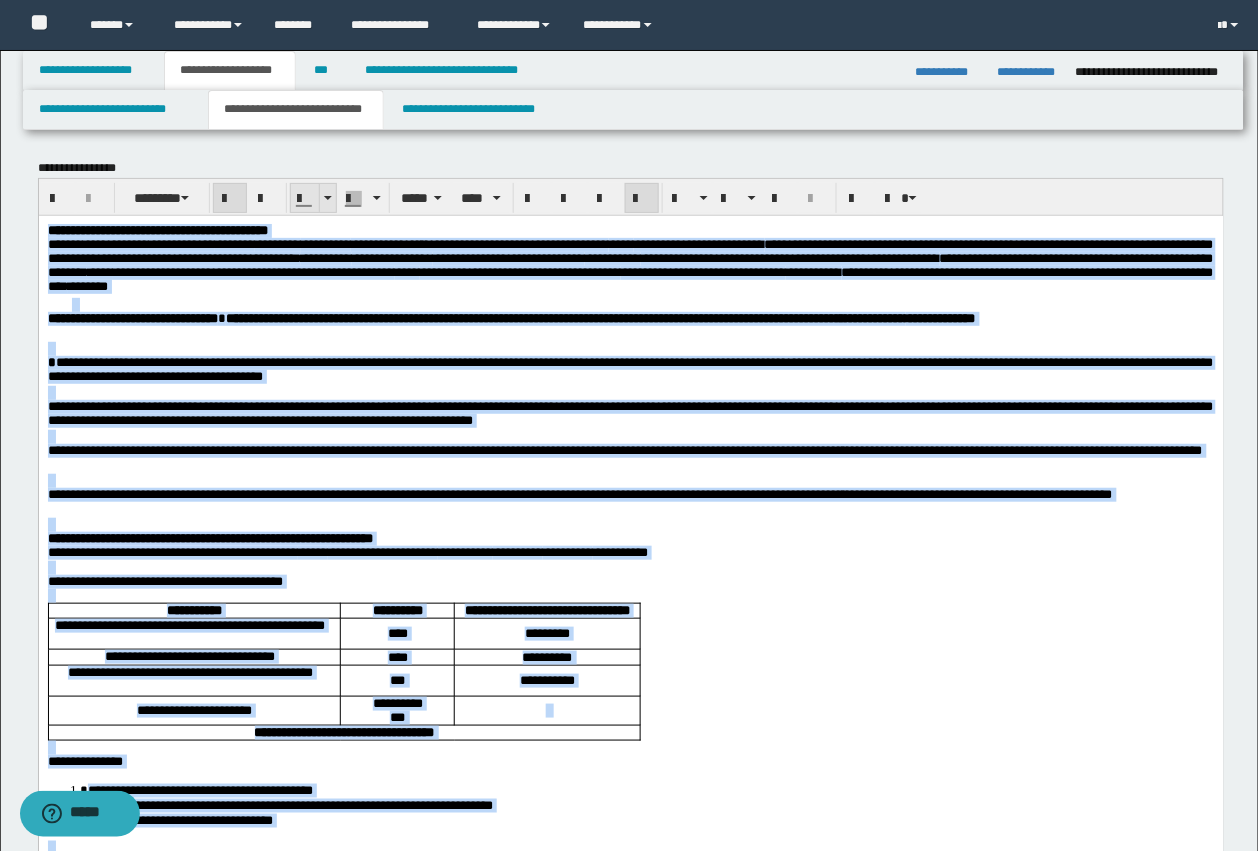 click at bounding box center [305, 199] 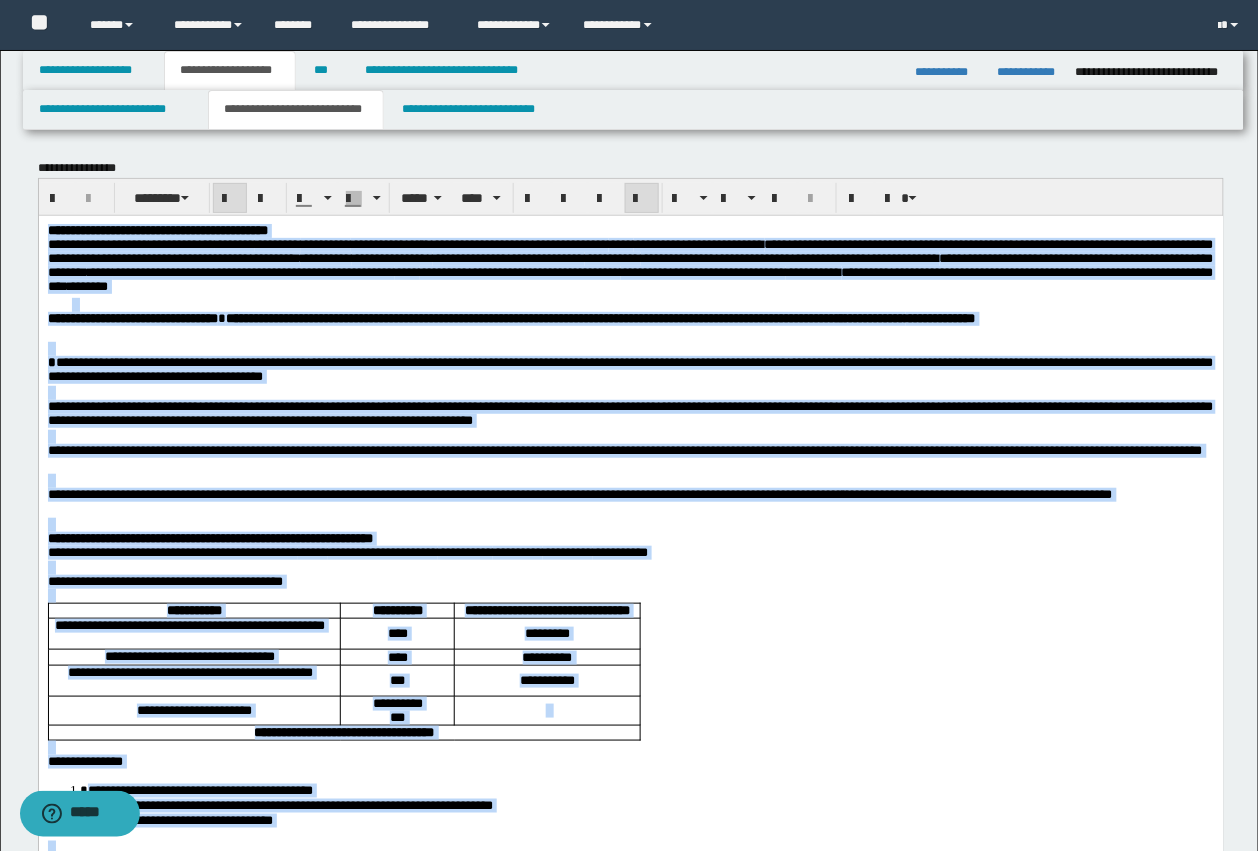 click at bounding box center (630, 480) 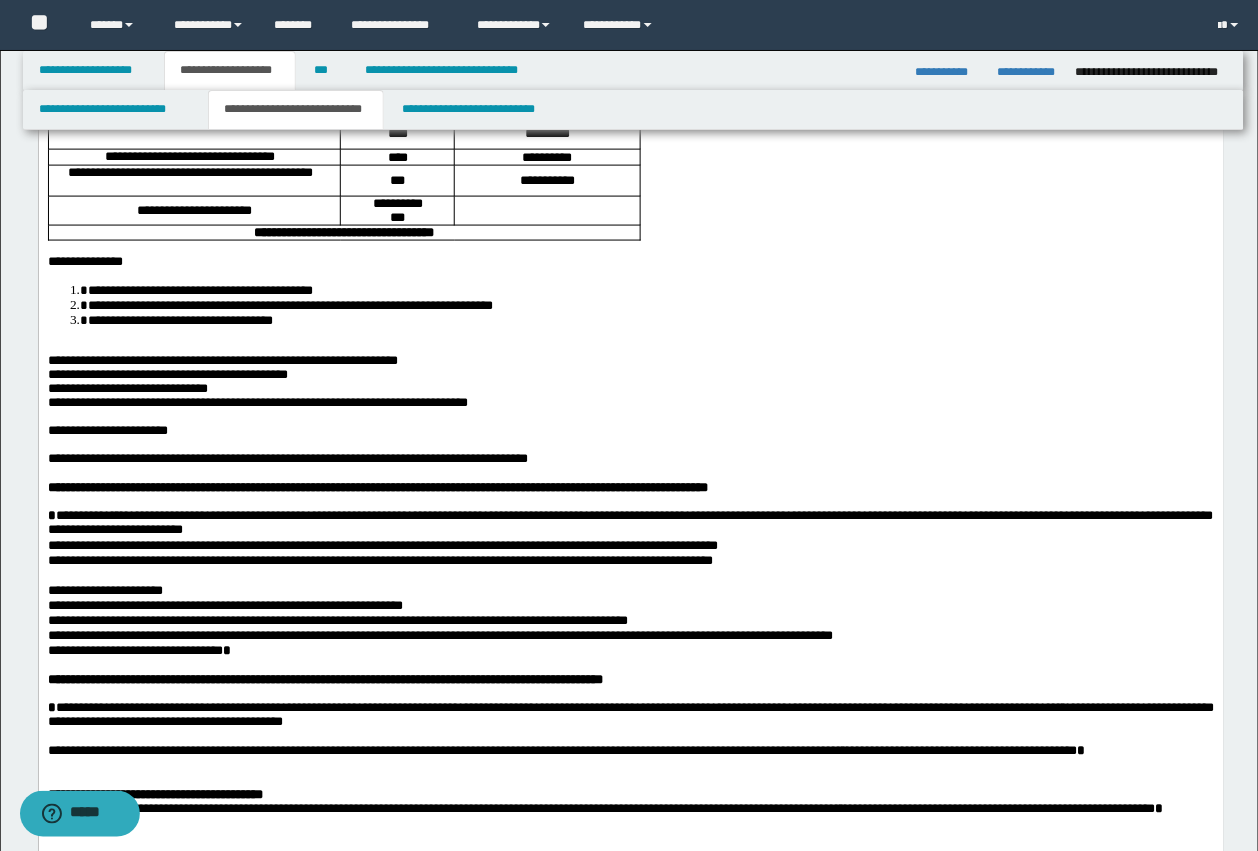 scroll, scrollTop: 1125, scrollLeft: 0, axis: vertical 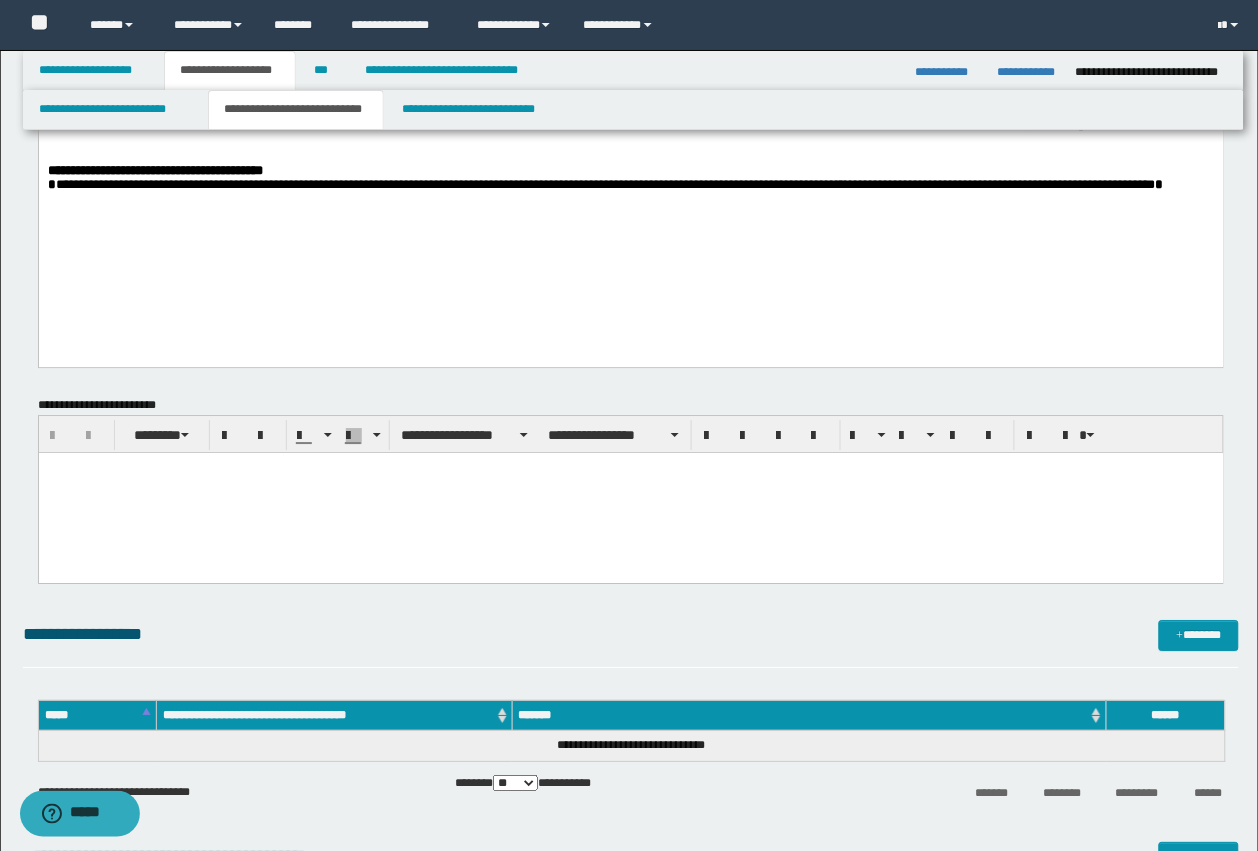 click at bounding box center [630, 492] 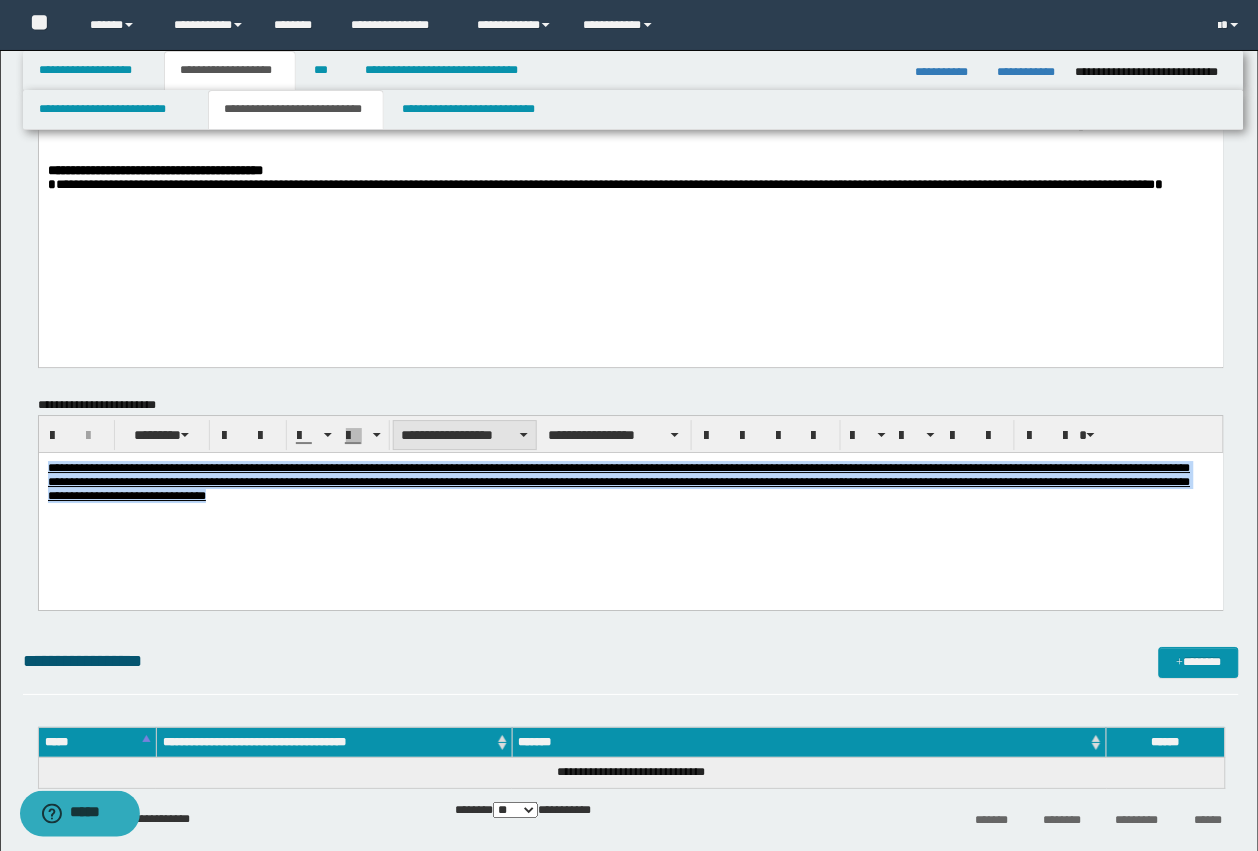 click on "**********" at bounding box center (465, 435) 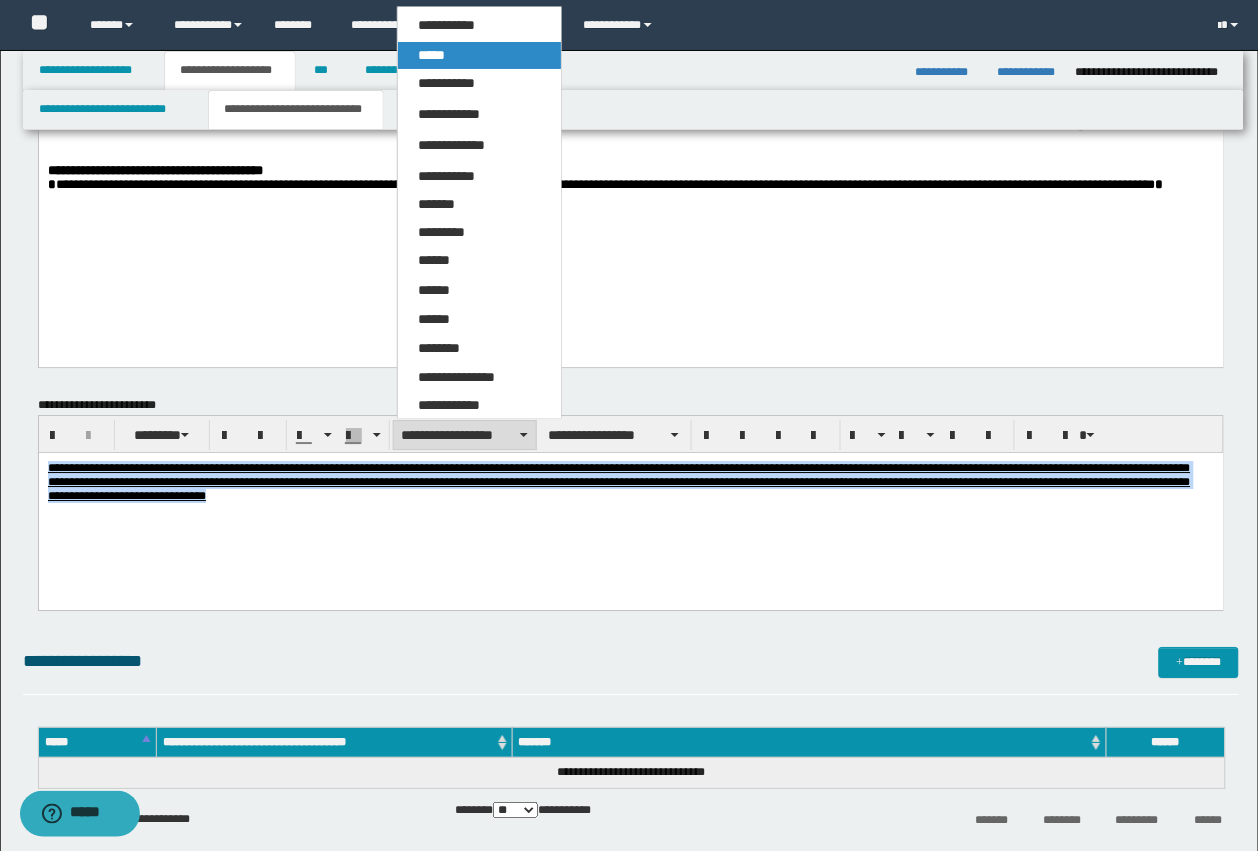 click on "*****" at bounding box center [431, 55] 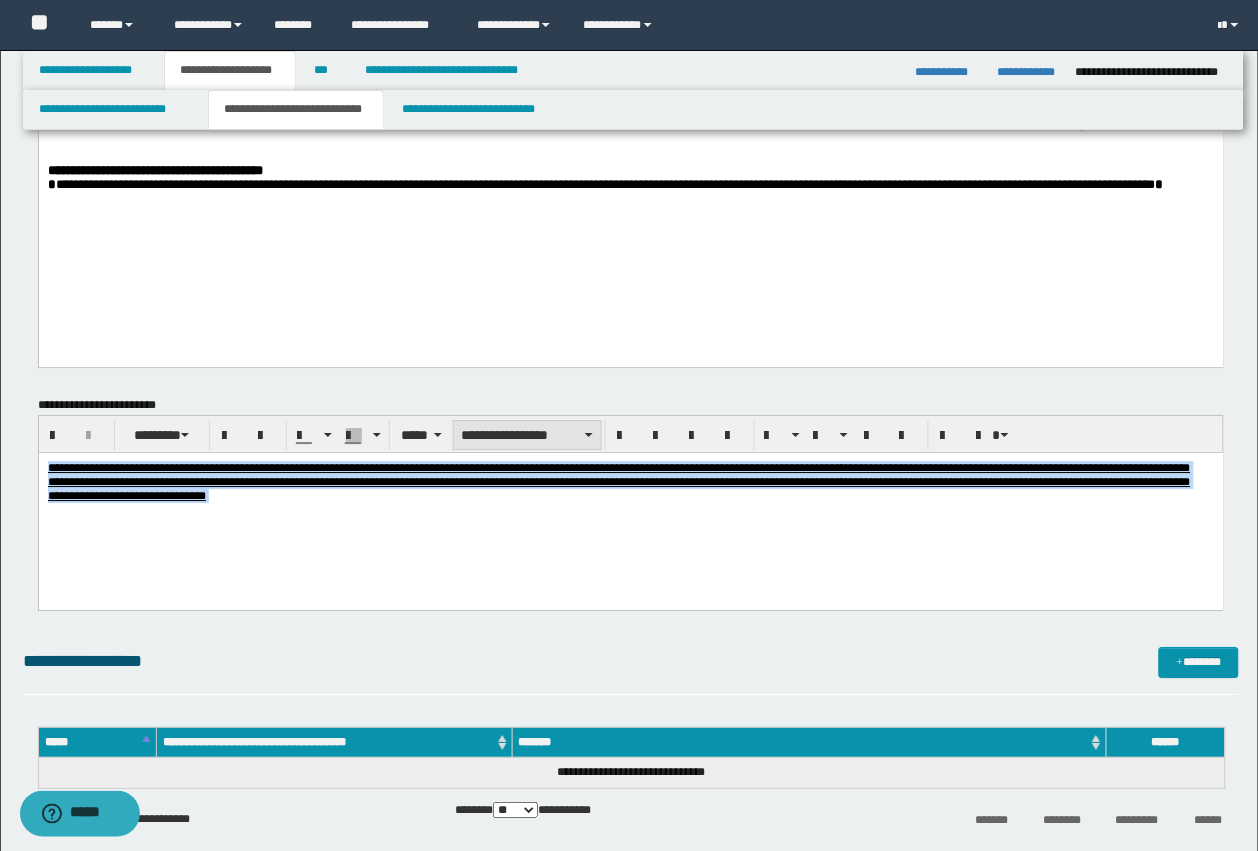 click on "**********" at bounding box center (527, 435) 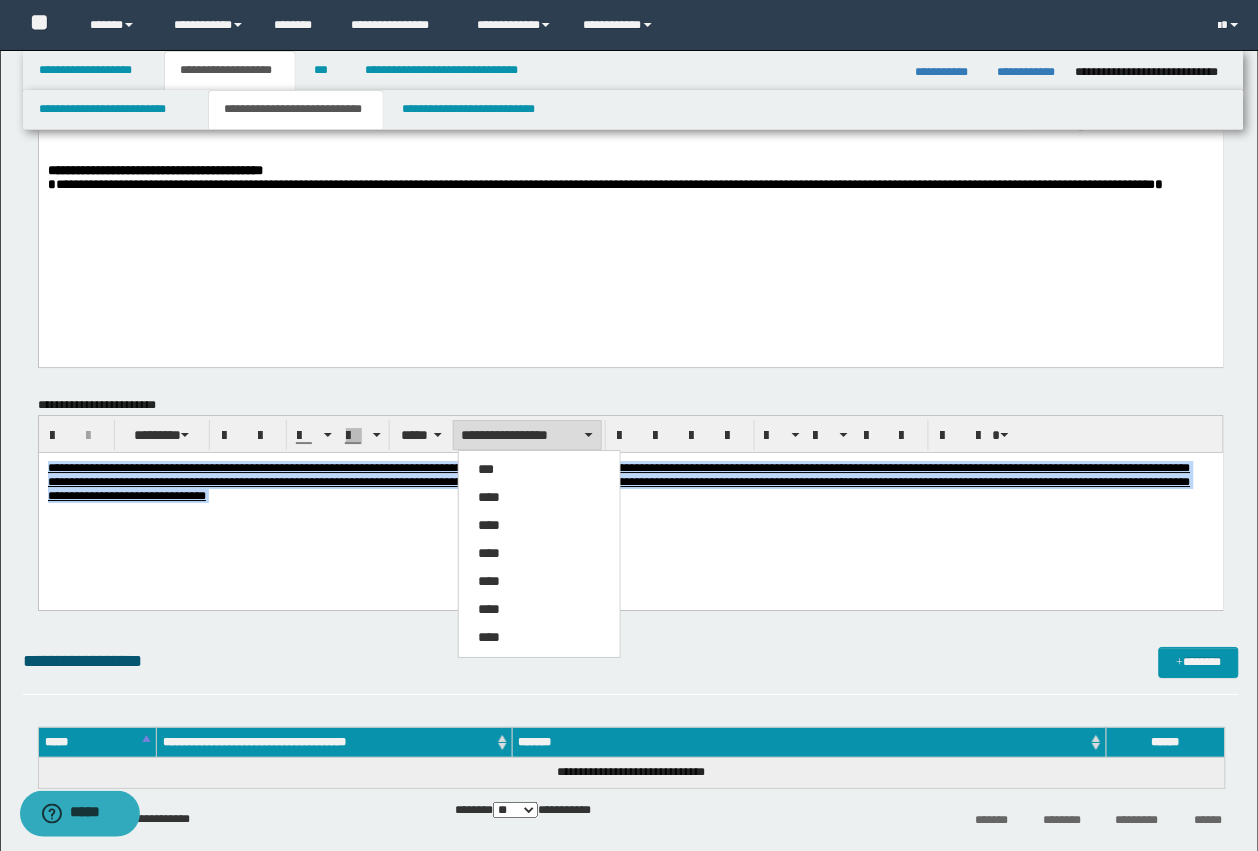 click on "****" at bounding box center [539, 497] 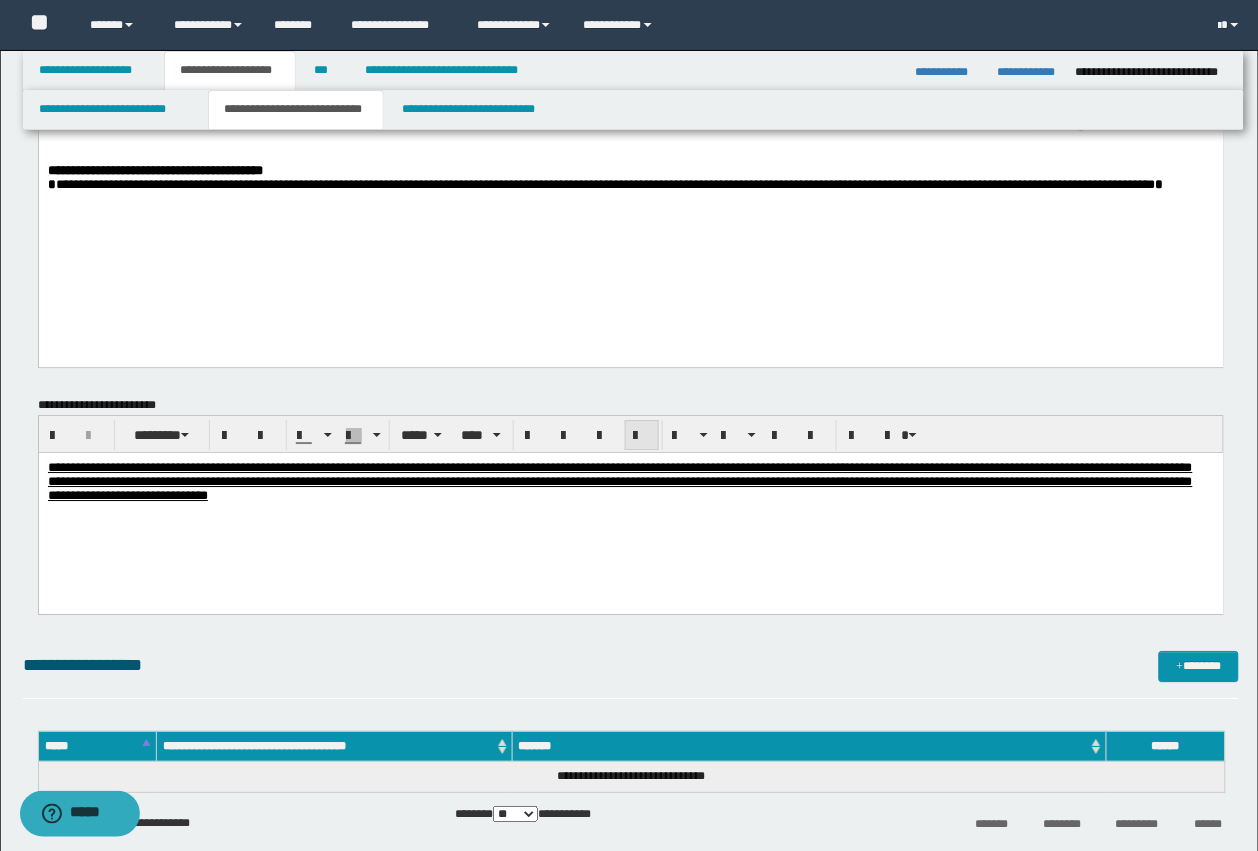 click at bounding box center (642, 436) 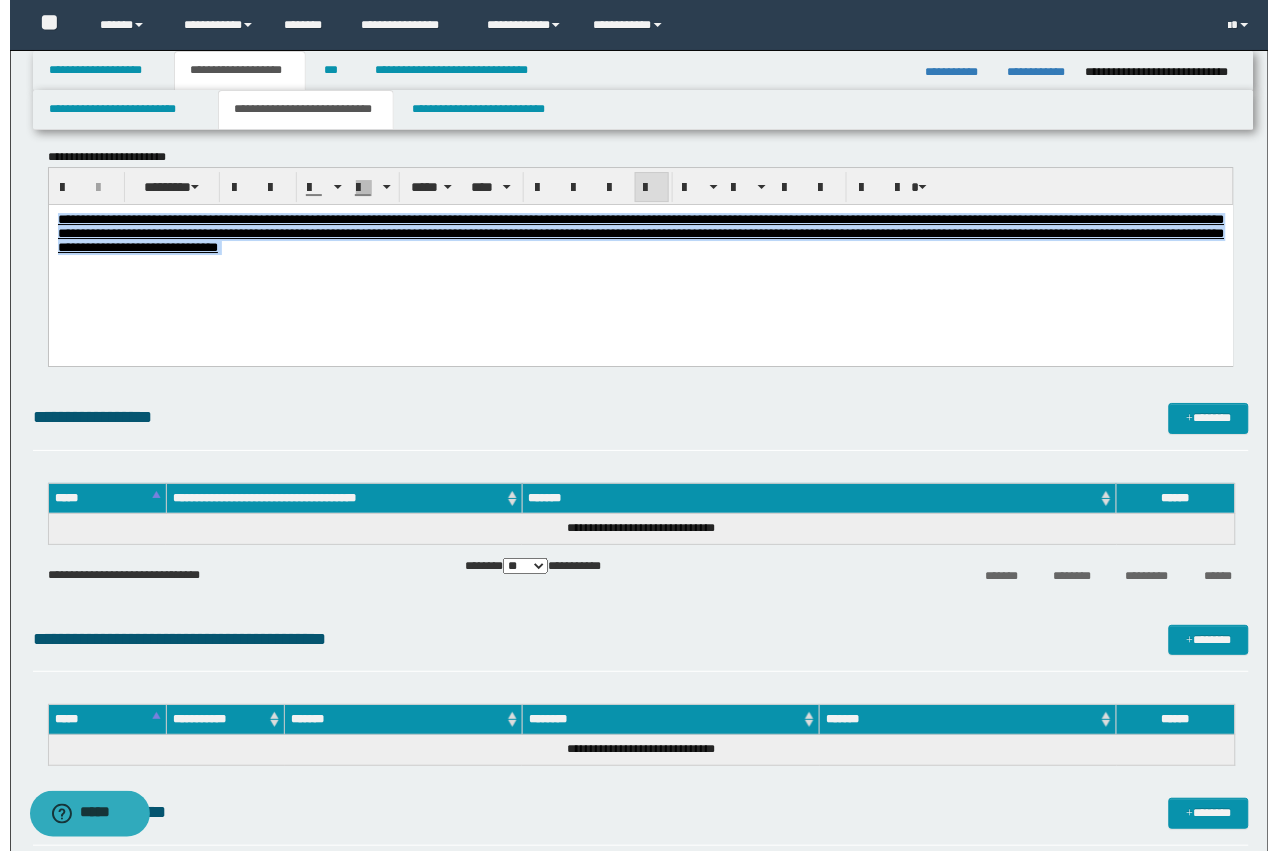 scroll, scrollTop: 1375, scrollLeft: 0, axis: vertical 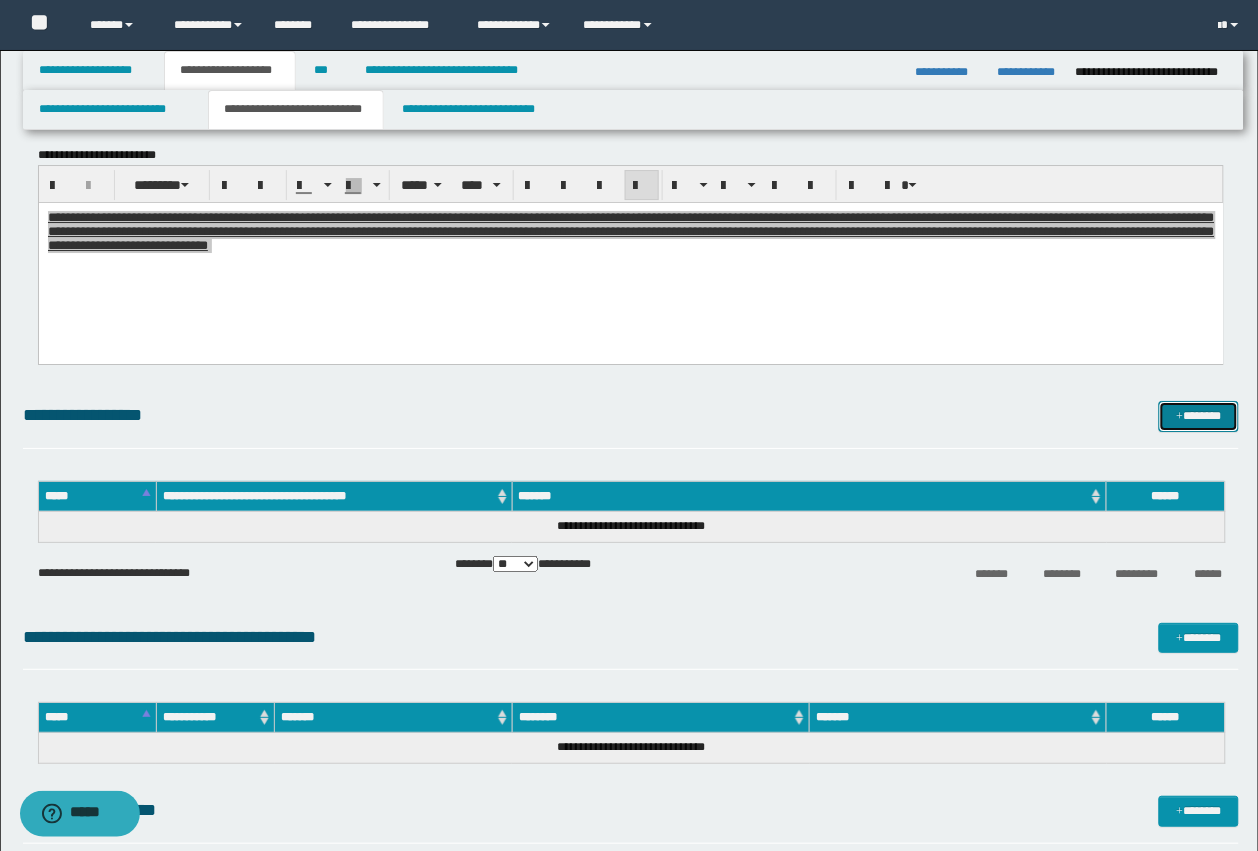 click on "*******" at bounding box center [1199, 416] 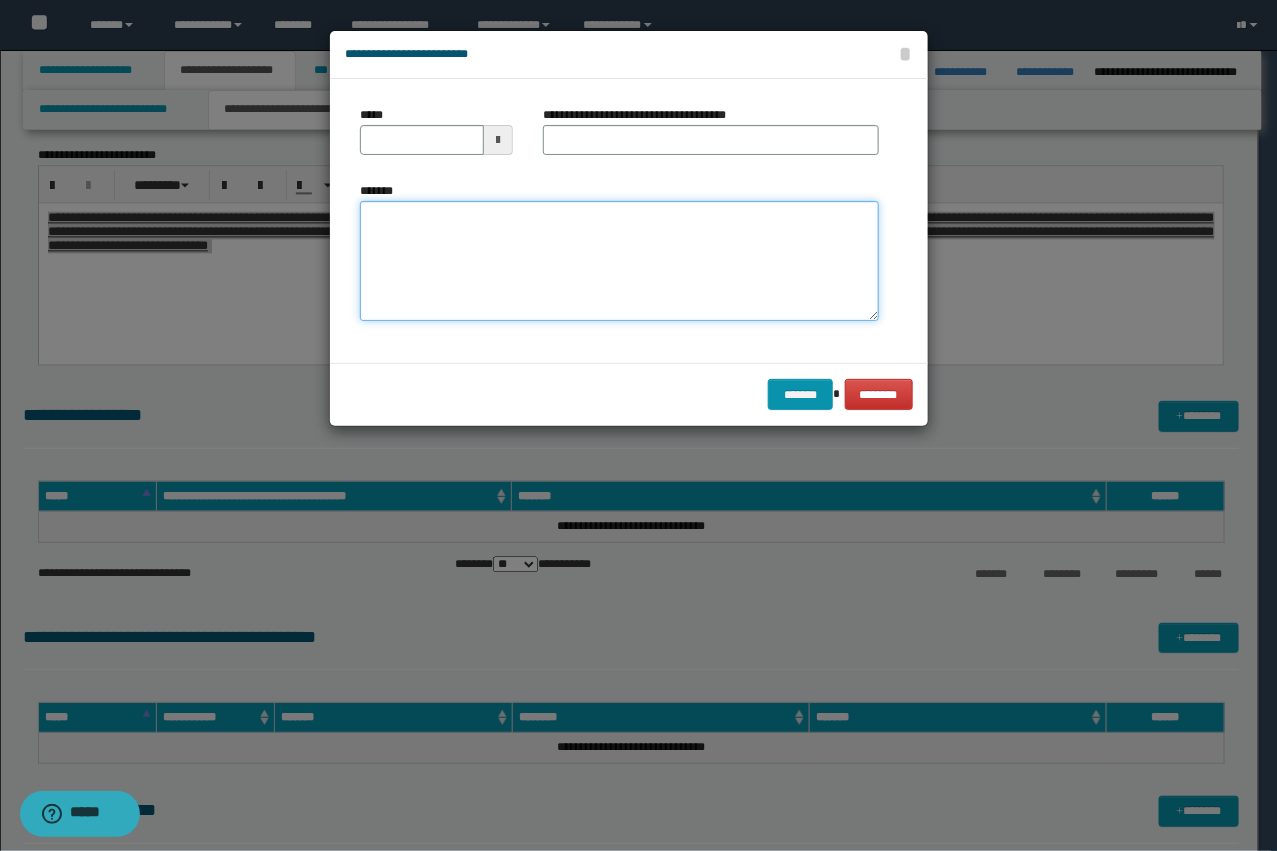 click on "*******" at bounding box center [619, 261] 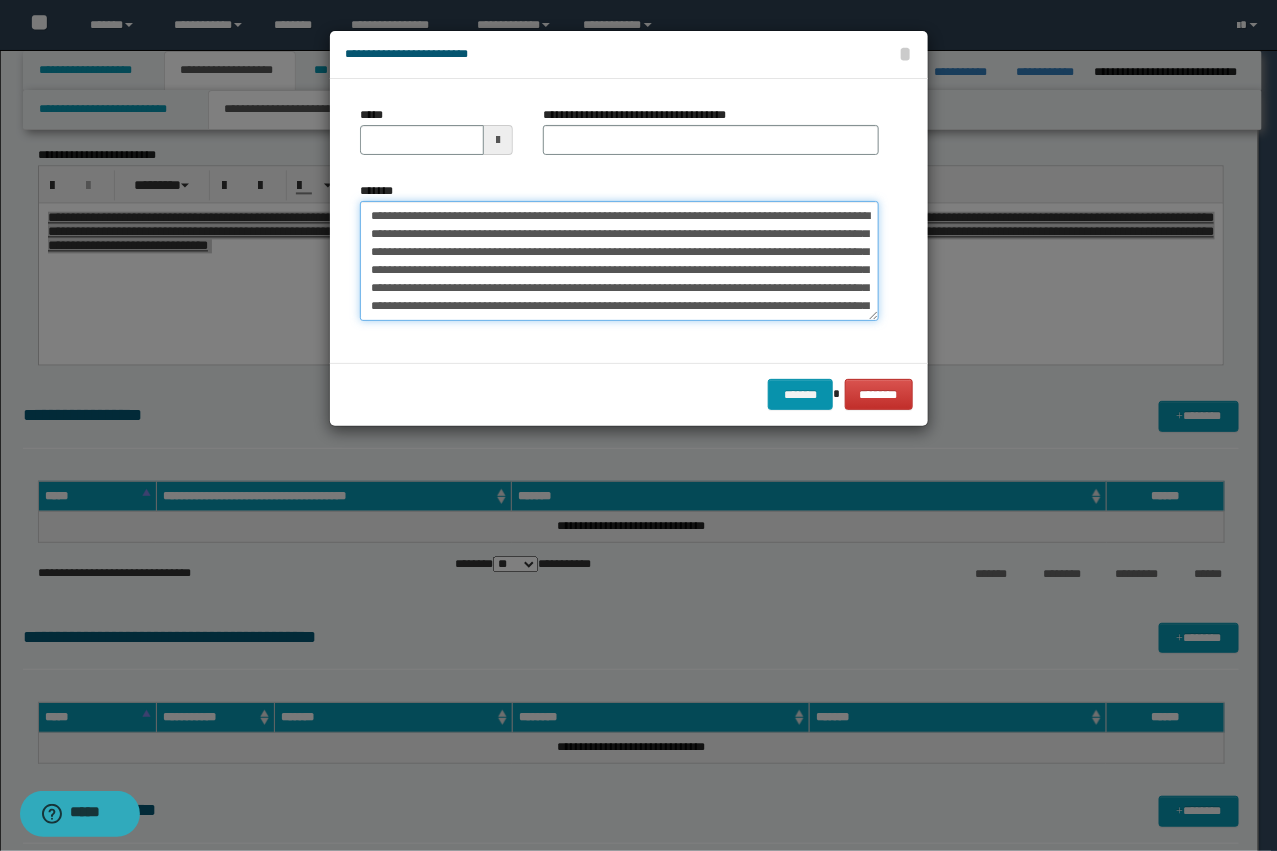scroll, scrollTop: 497, scrollLeft: 0, axis: vertical 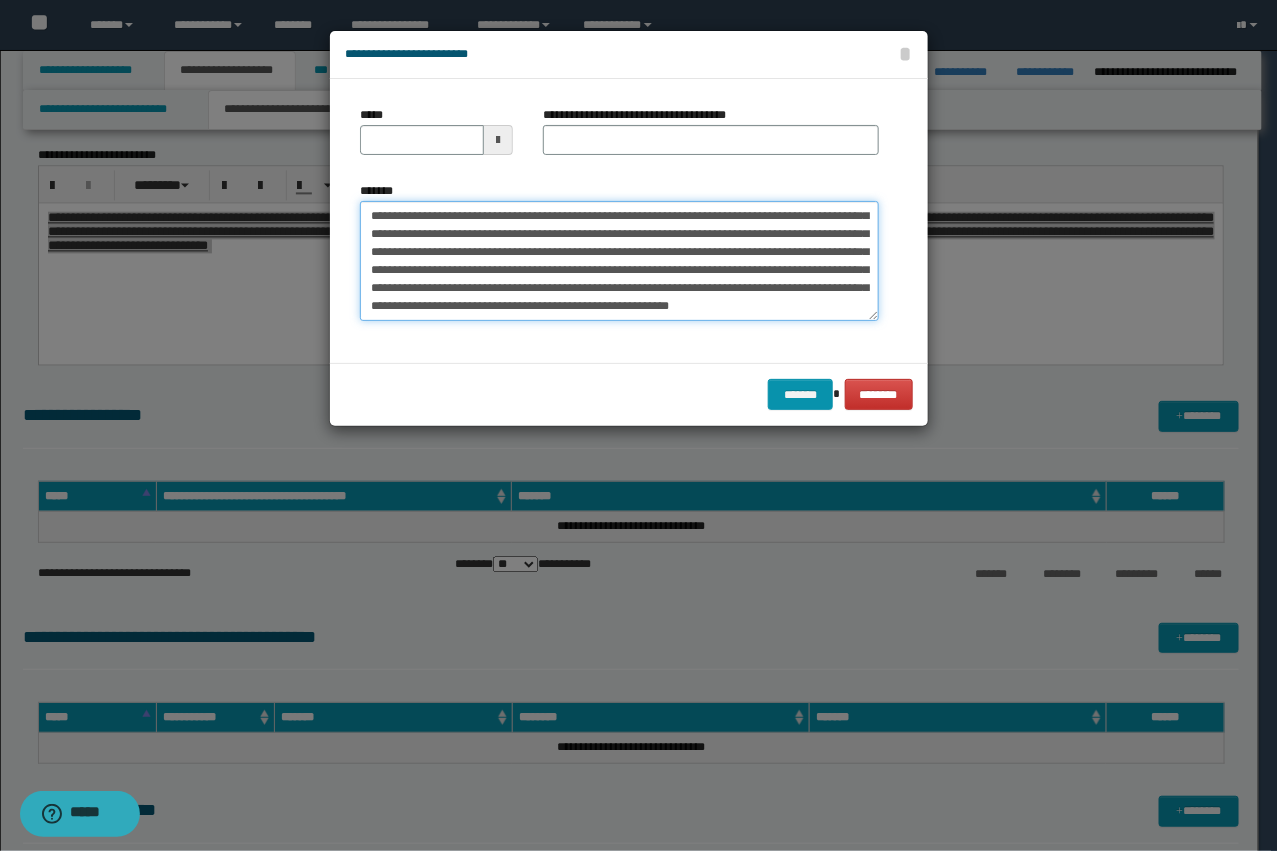type on "**********" 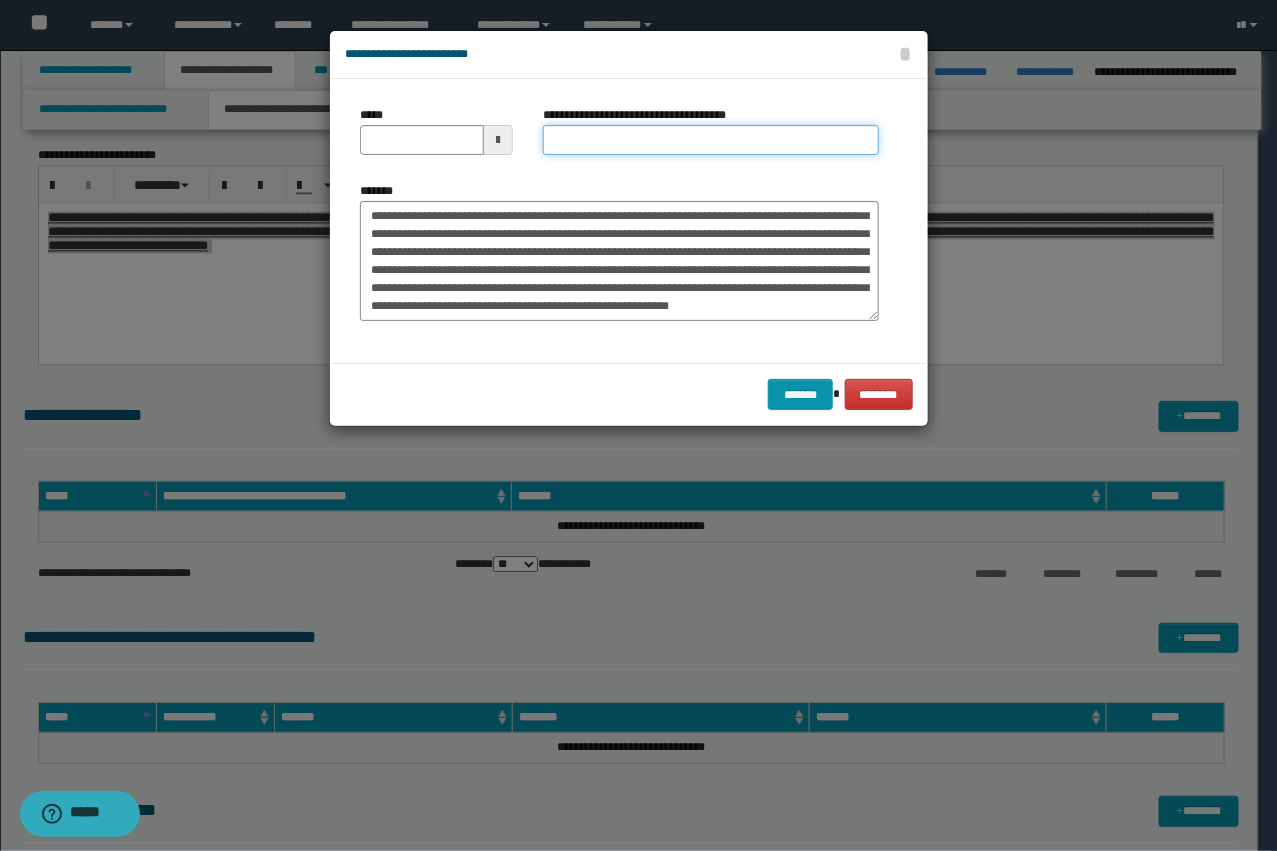 drag, startPoint x: 582, startPoint y: 153, endPoint x: 598, endPoint y: 150, distance: 16.27882 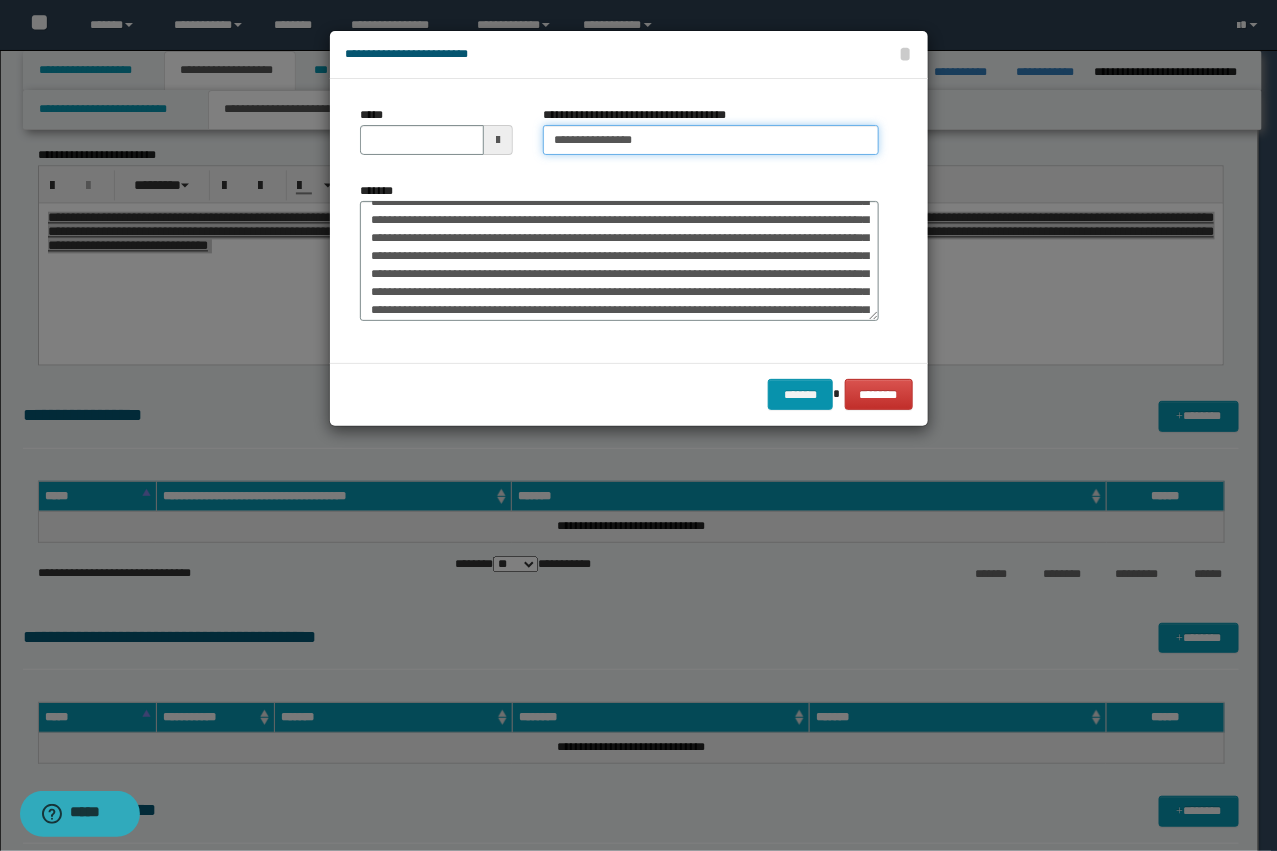 scroll, scrollTop: 0, scrollLeft: 0, axis: both 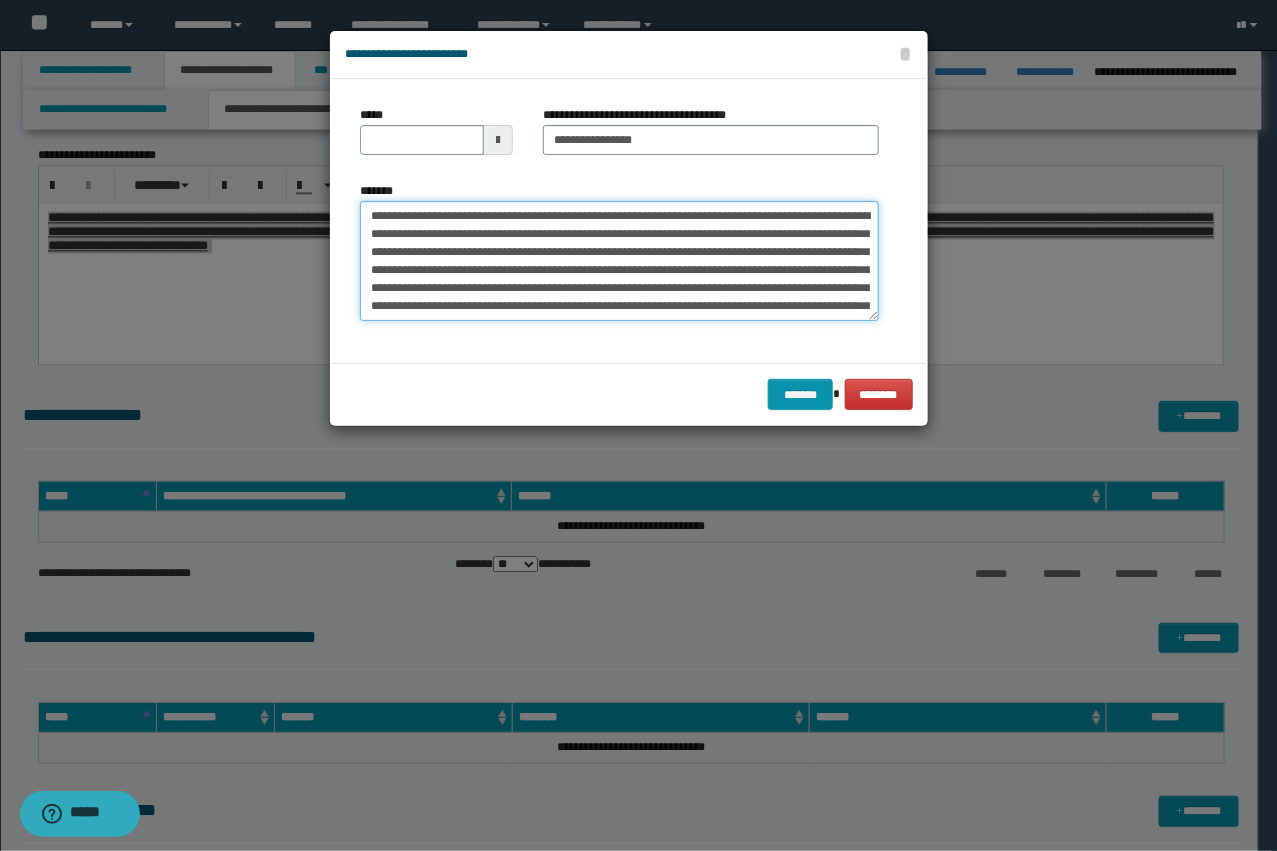 drag, startPoint x: 441, startPoint y: 218, endPoint x: 327, endPoint y: 187, distance: 118.13975 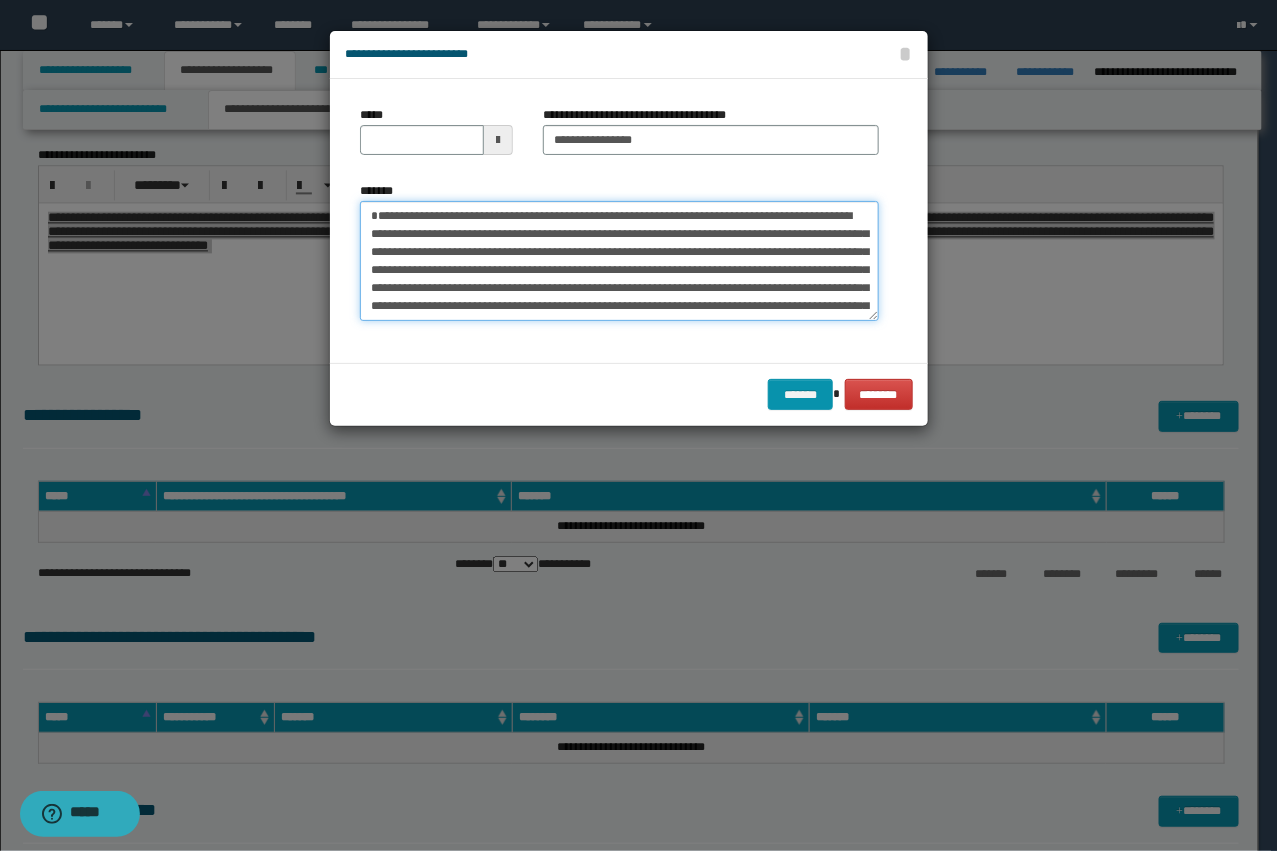 type on "**********" 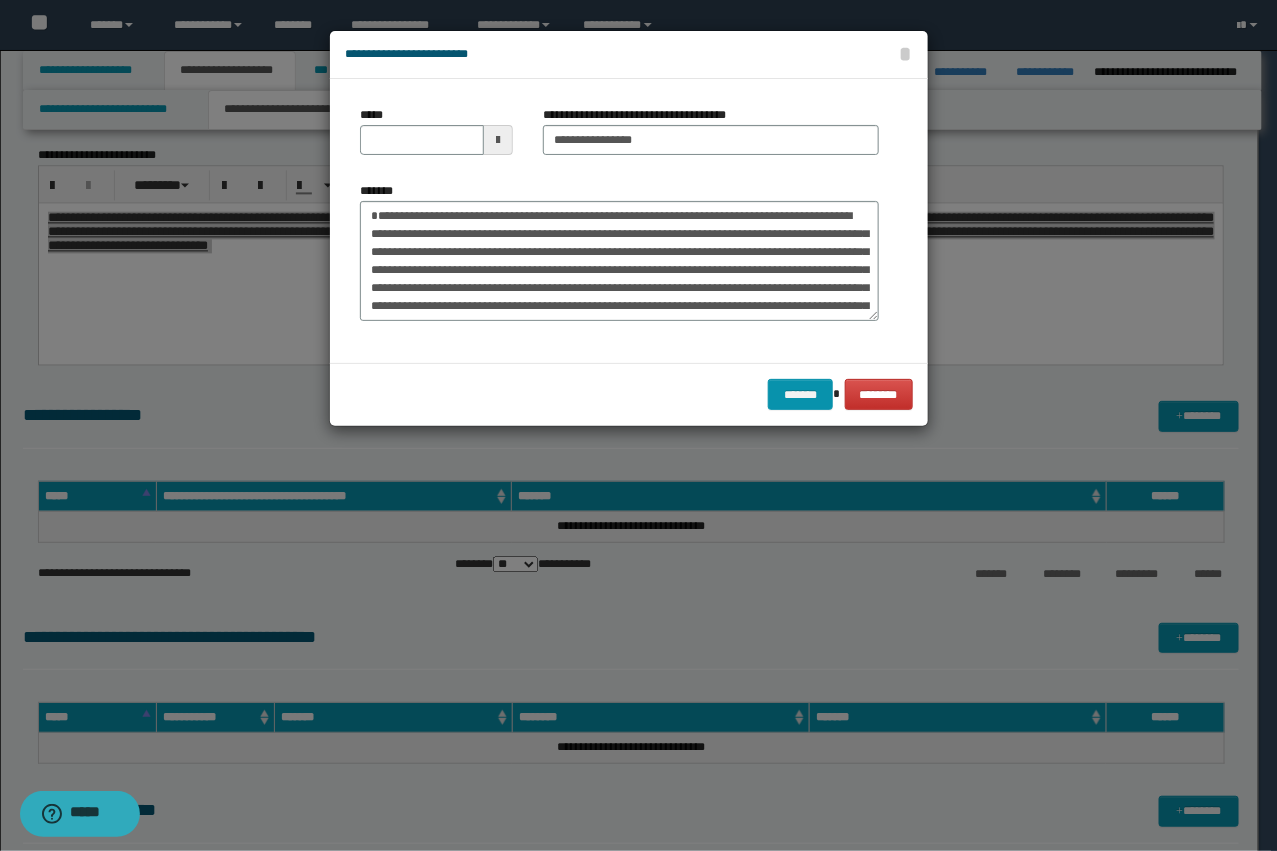 click on "*****" at bounding box center [436, 138] 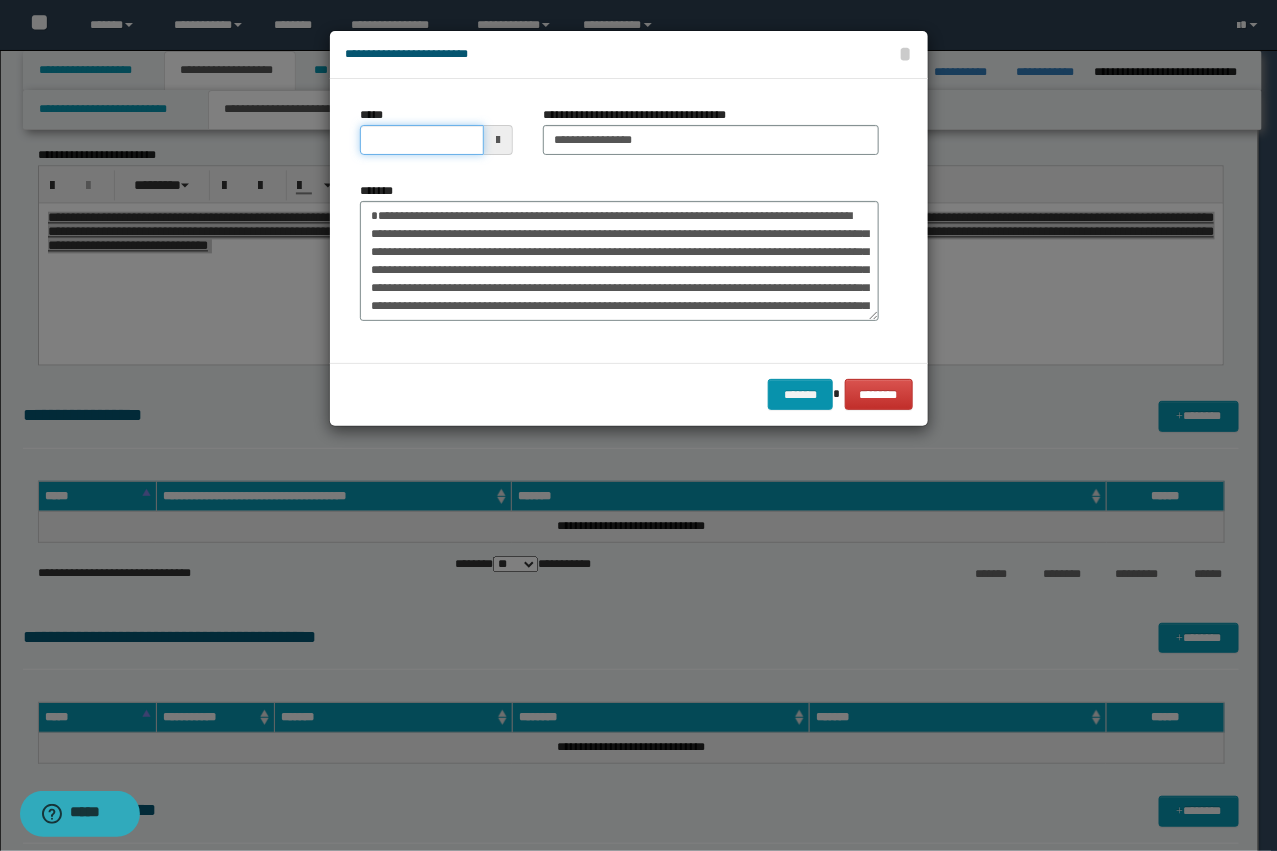 click on "*****" at bounding box center (422, 140) 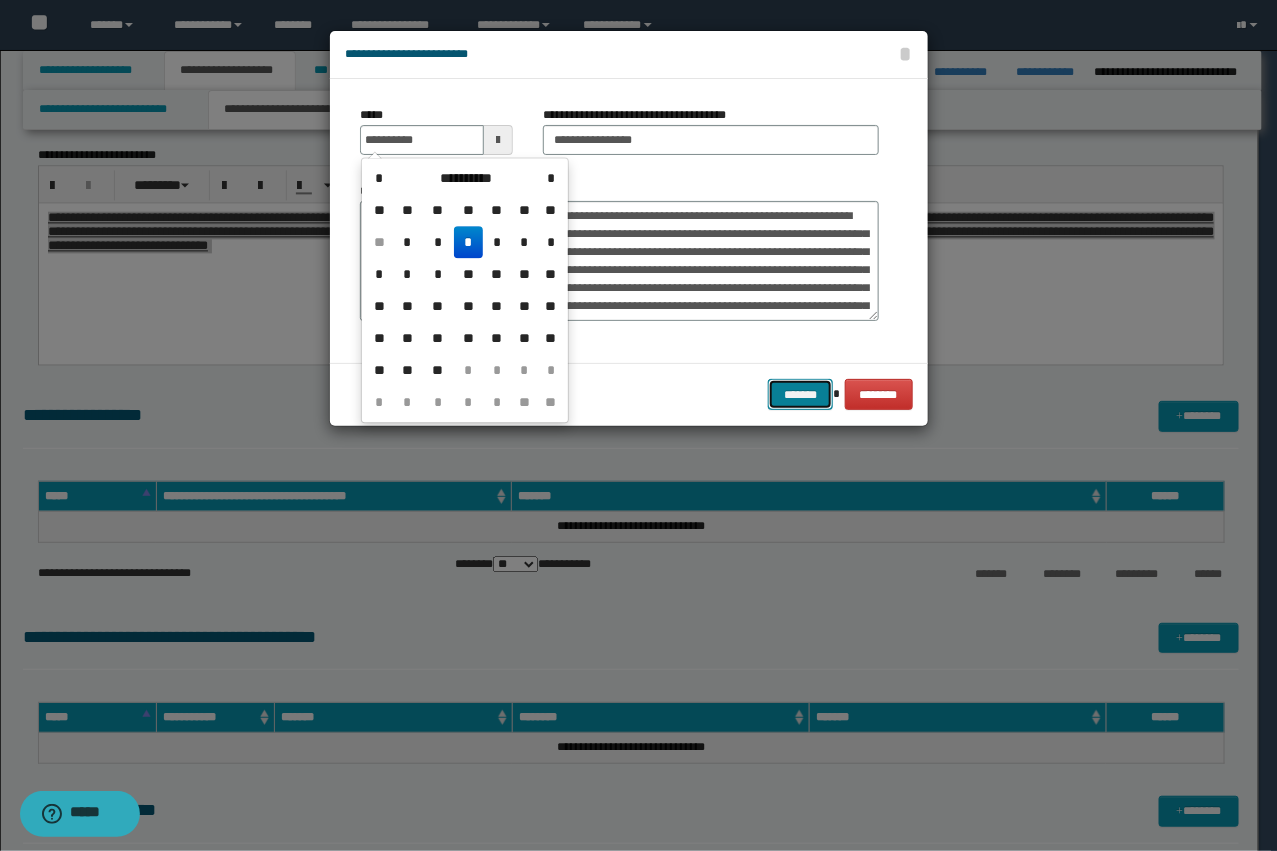 type on "**********" 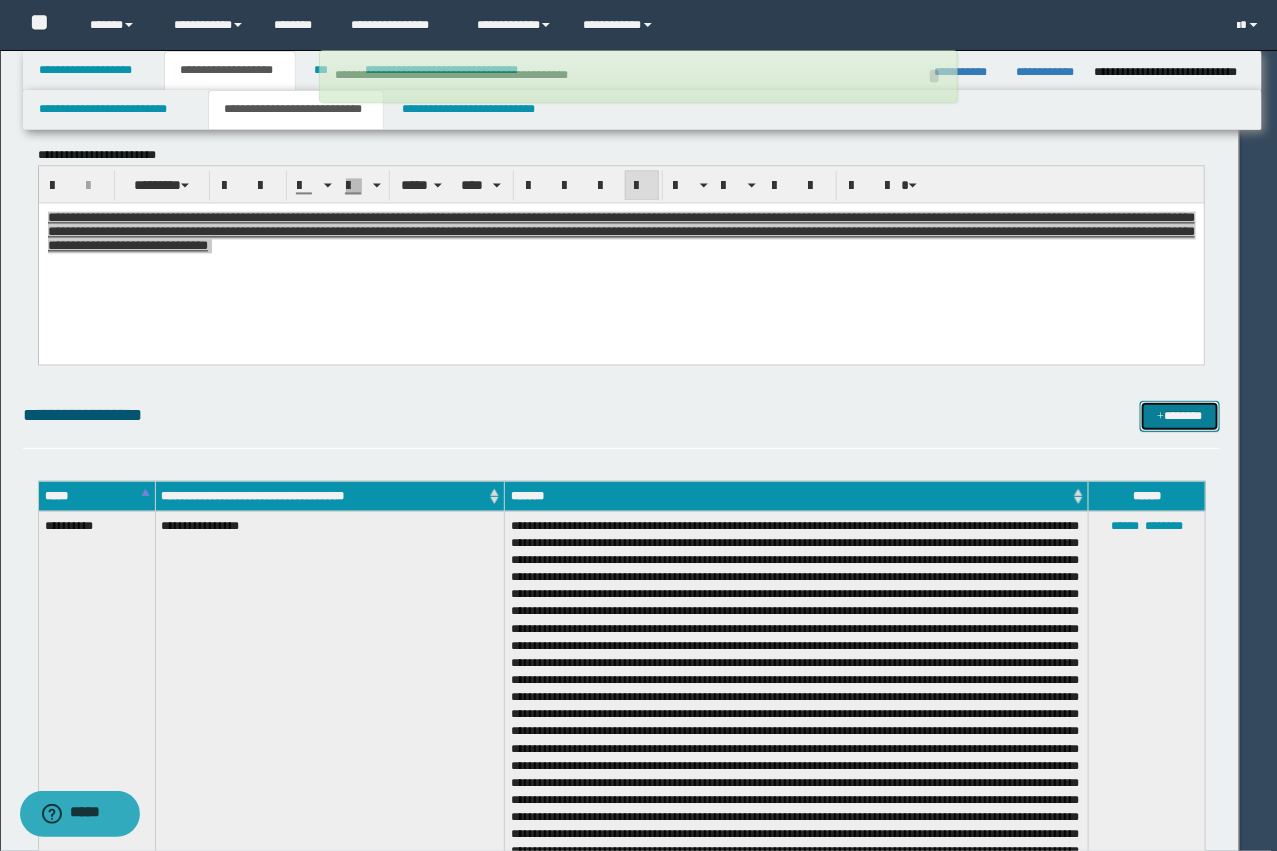 type 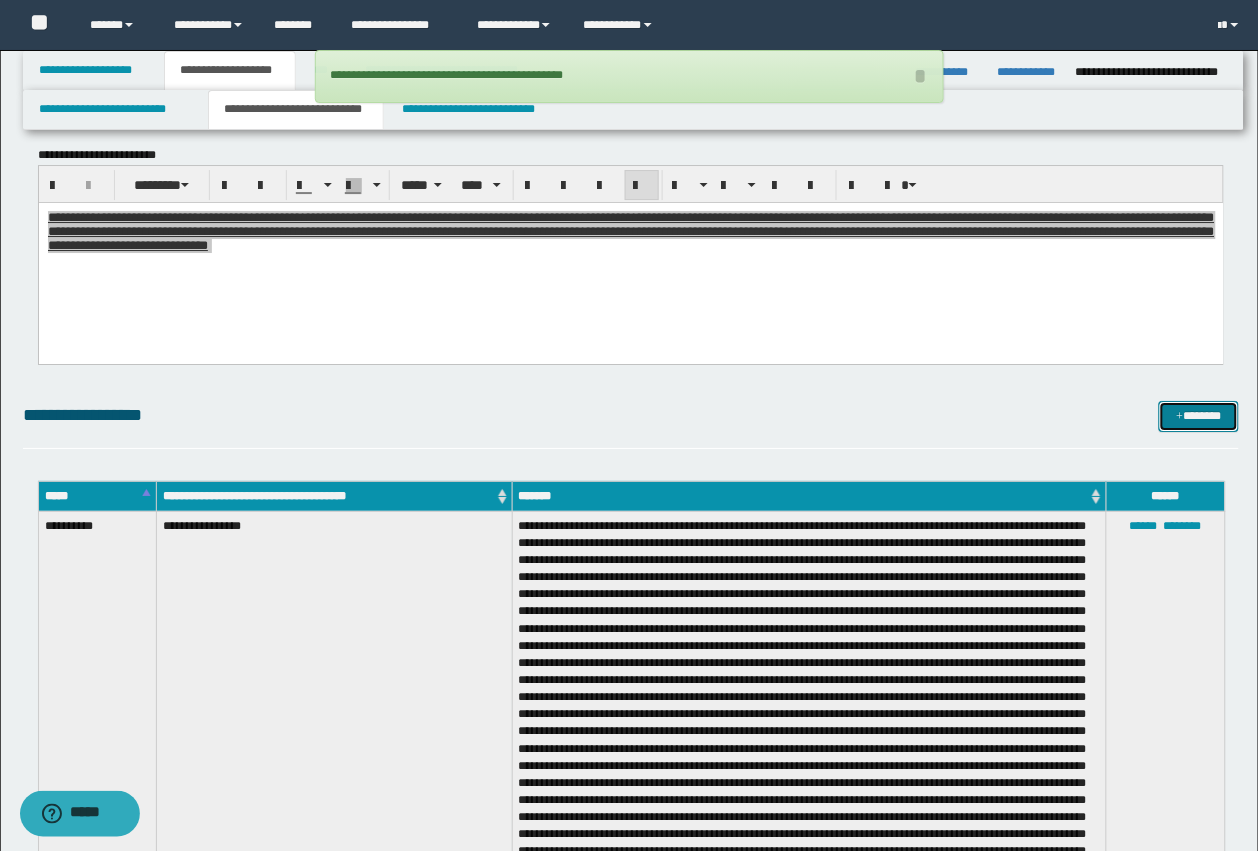 click on "*******" at bounding box center (1199, 416) 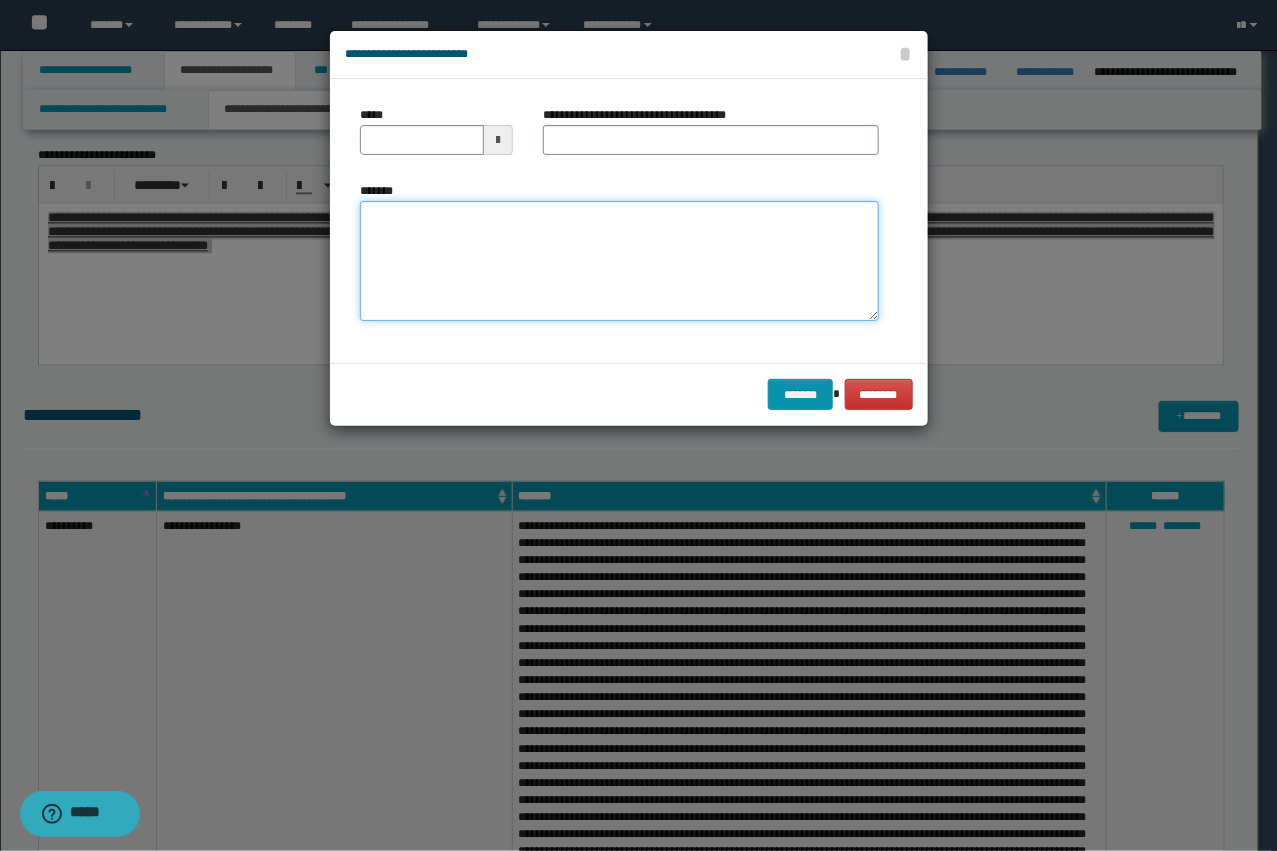 click on "*******" at bounding box center [619, 261] 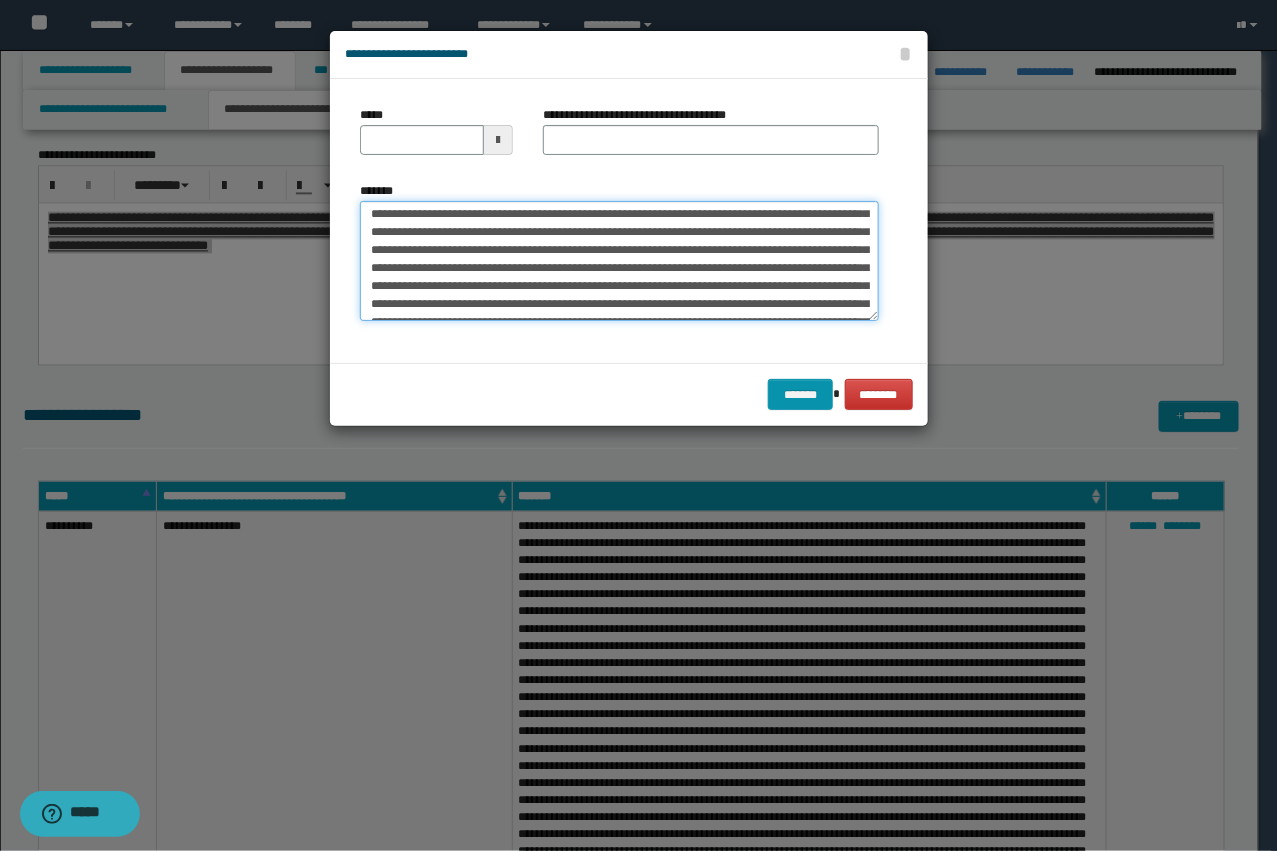 scroll, scrollTop: 0, scrollLeft: 0, axis: both 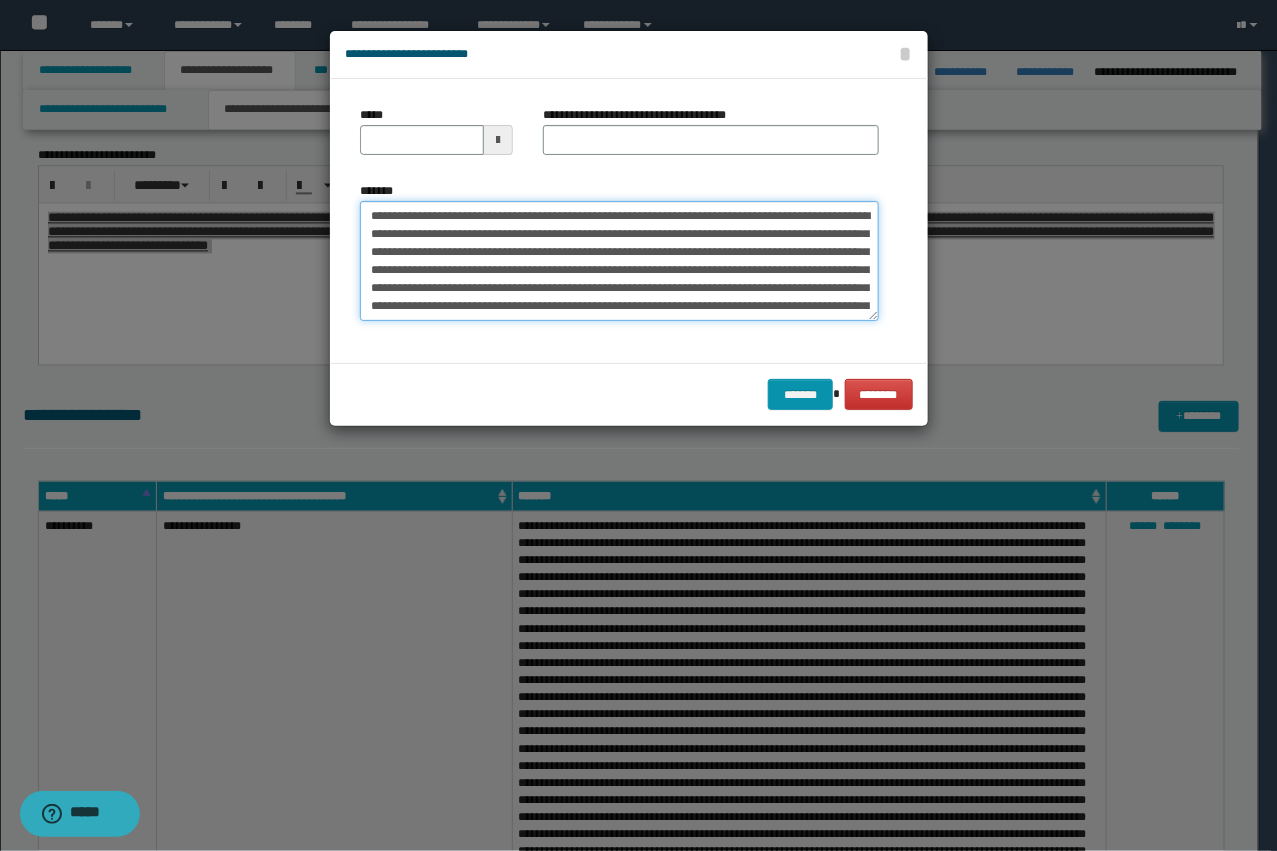 drag, startPoint x: 545, startPoint y: 217, endPoint x: 438, endPoint y: 210, distance: 107.22873 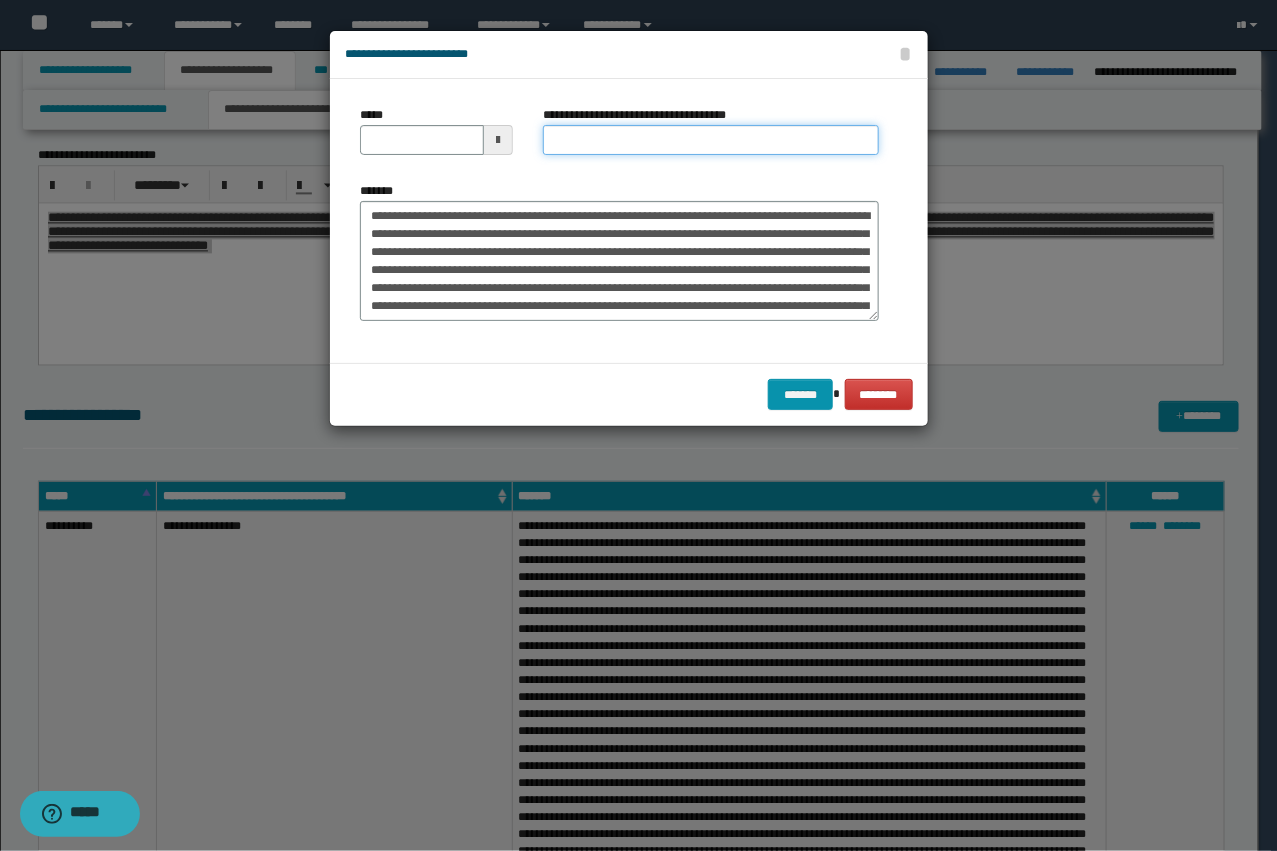 click on "**********" at bounding box center (711, 140) 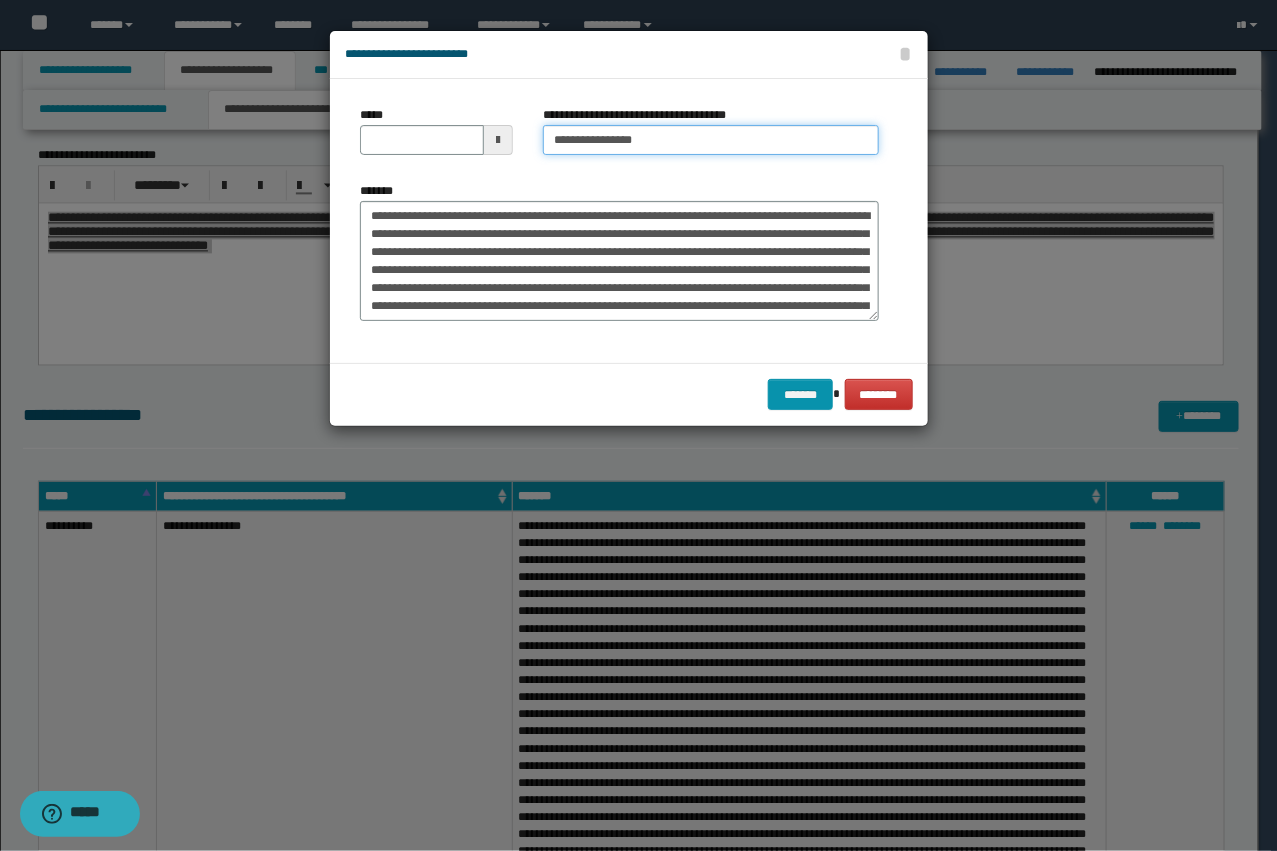 type on "**********" 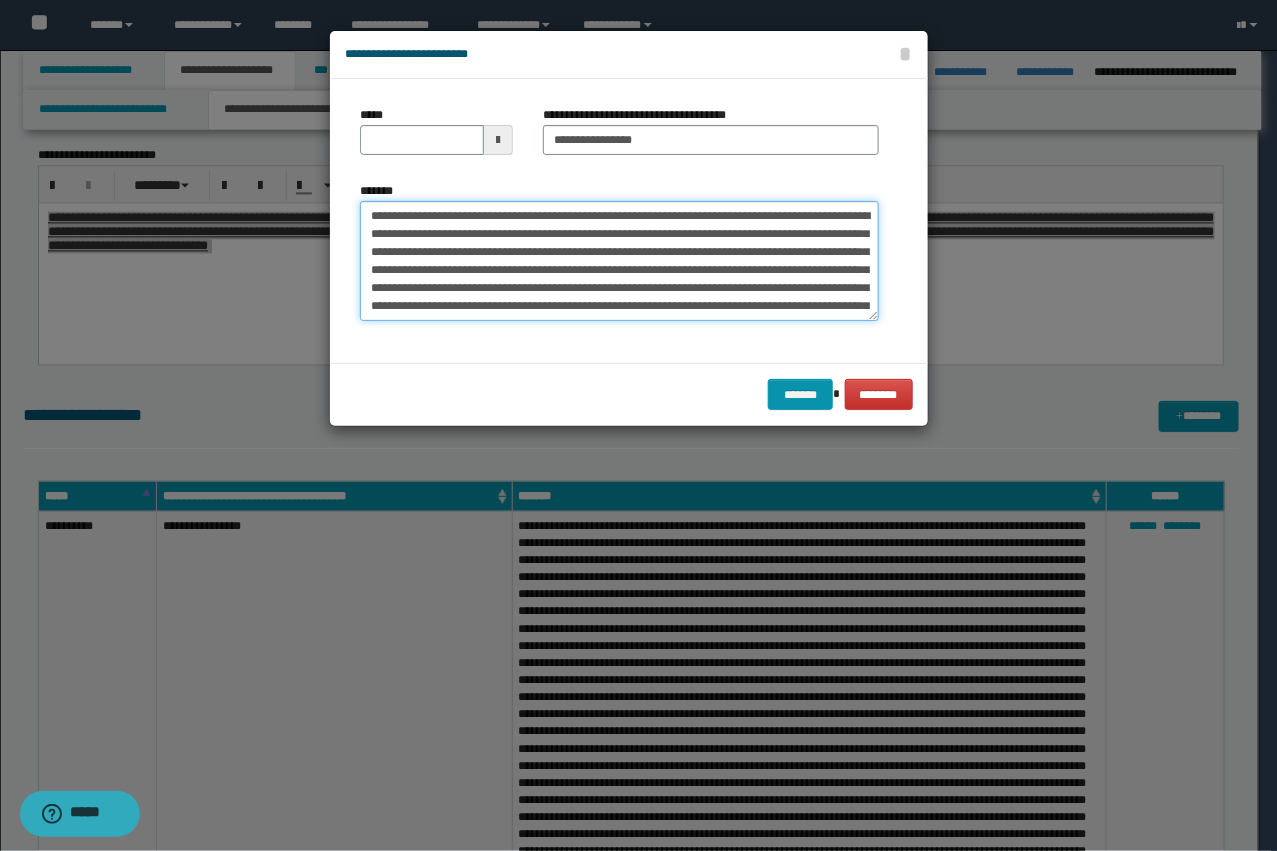 drag, startPoint x: 441, startPoint y: 203, endPoint x: 288, endPoint y: 196, distance: 153.16005 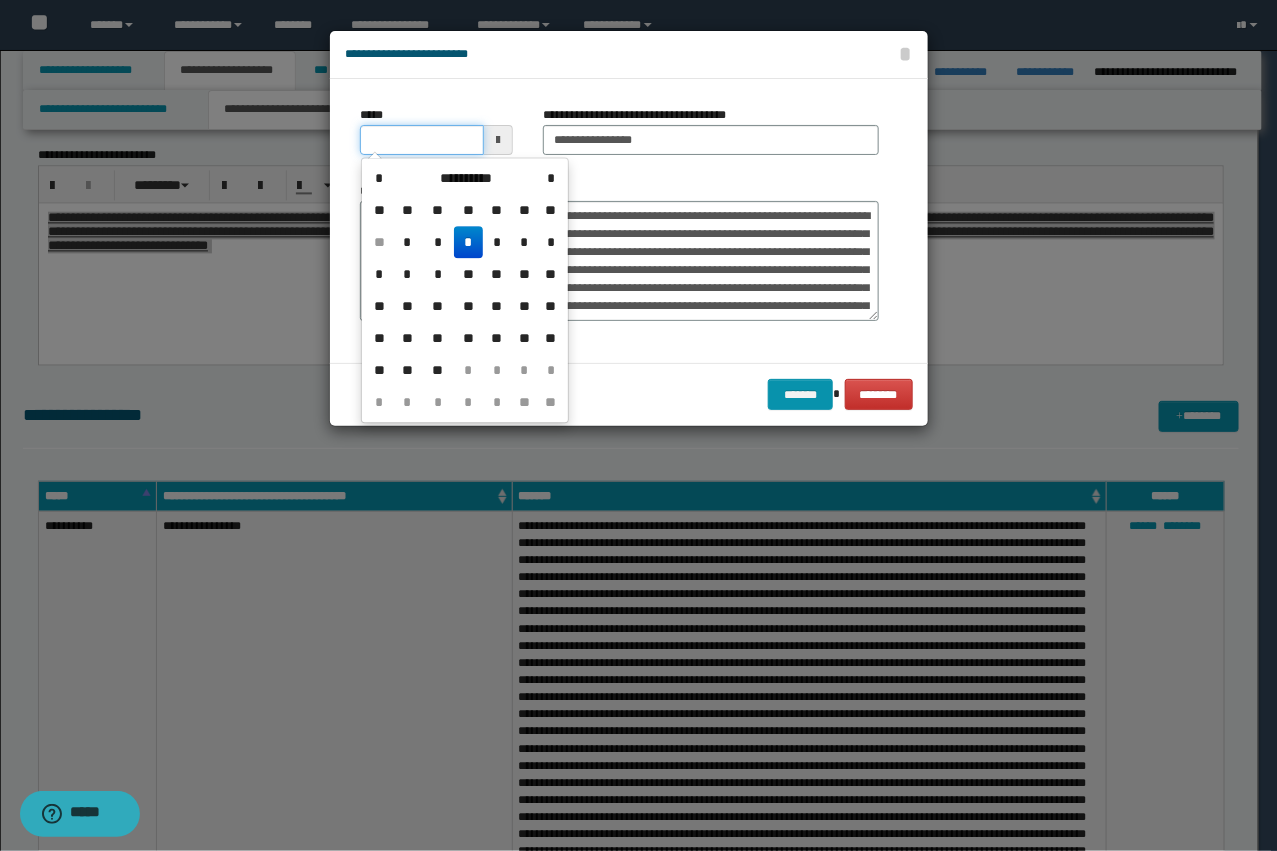 click on "*****" at bounding box center [422, 140] 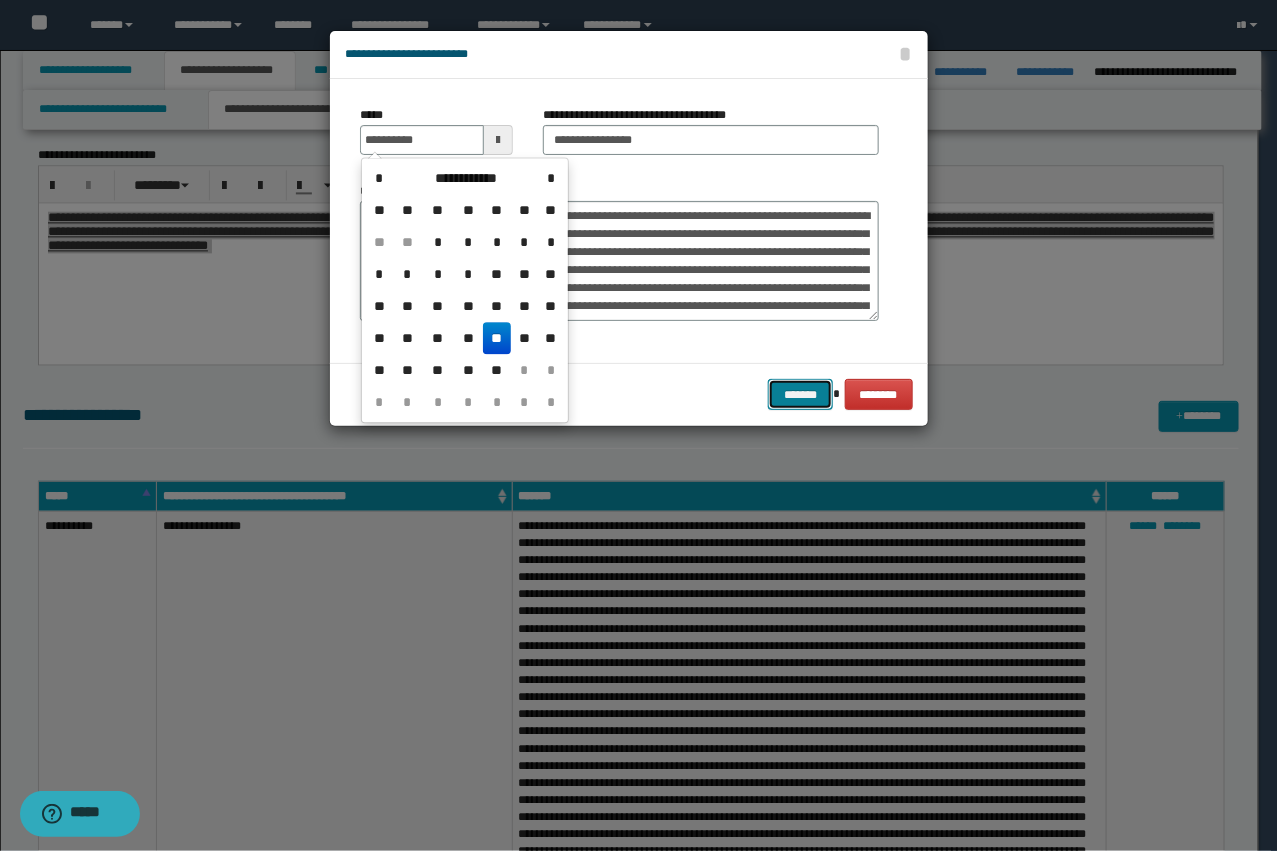 type on "**********" 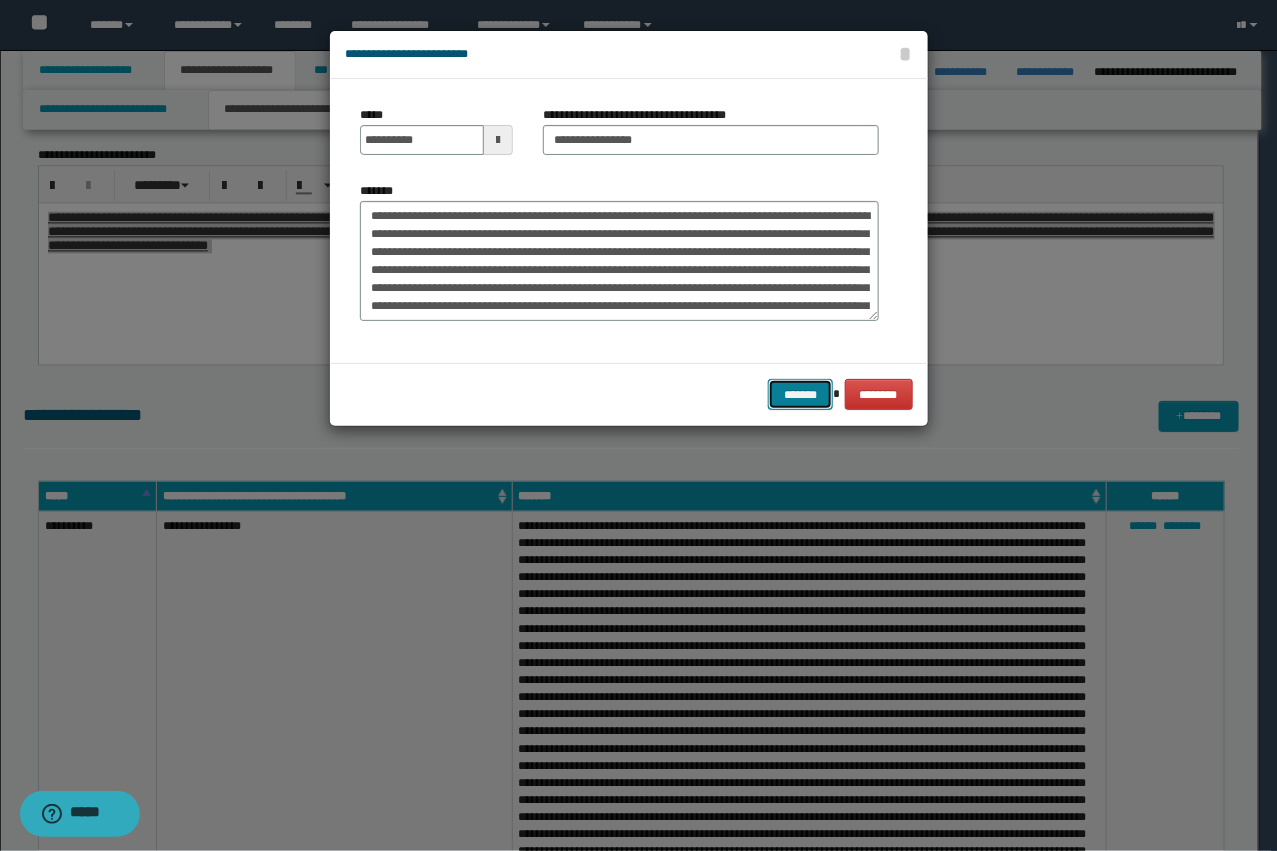click on "*******" at bounding box center (800, 394) 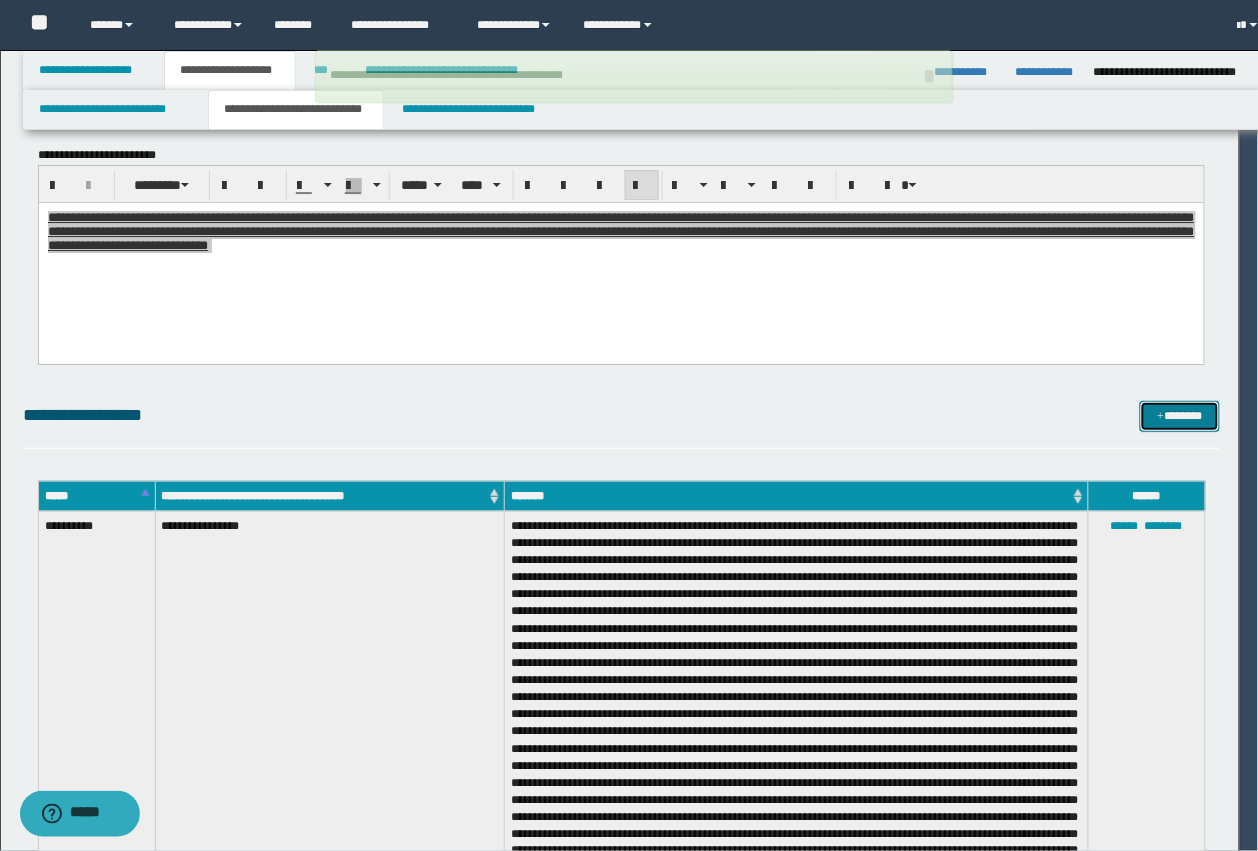 type 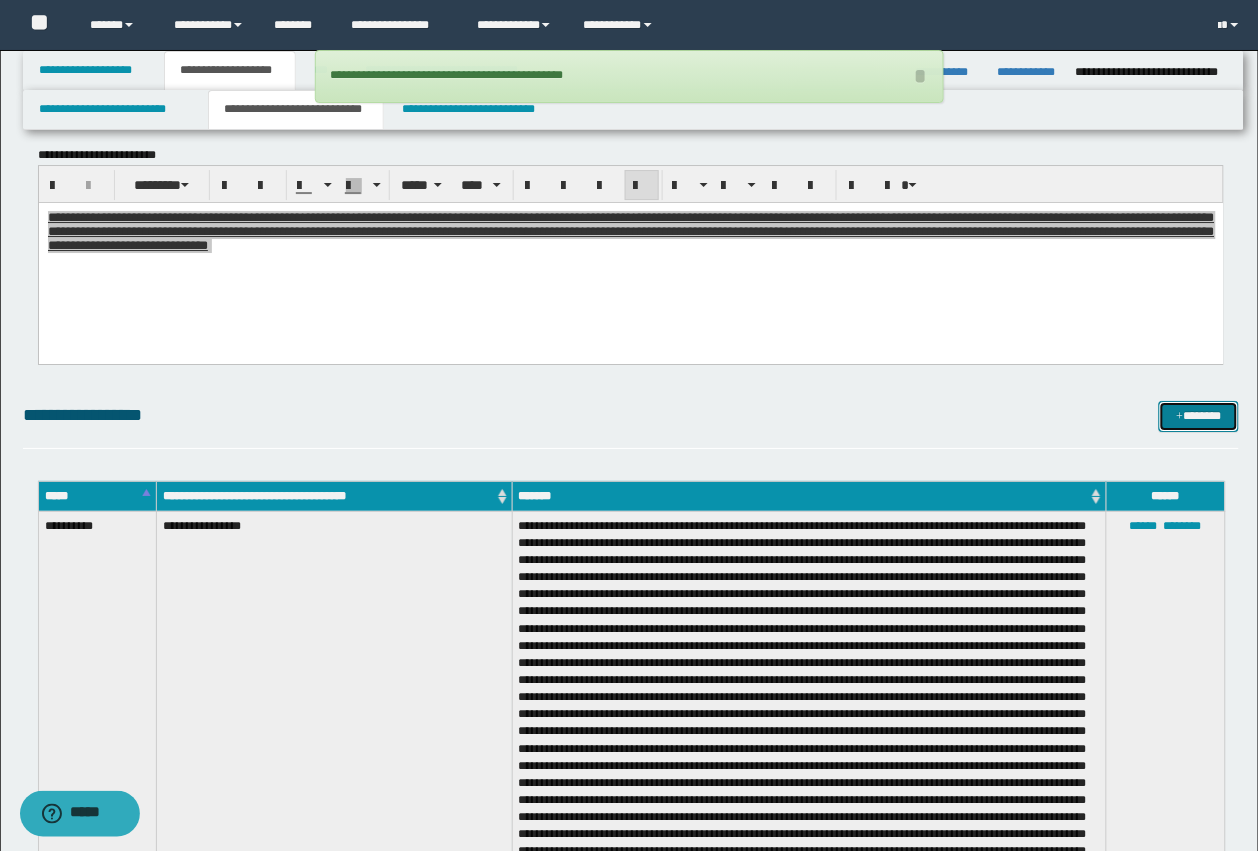 click on "*******" at bounding box center (1199, 416) 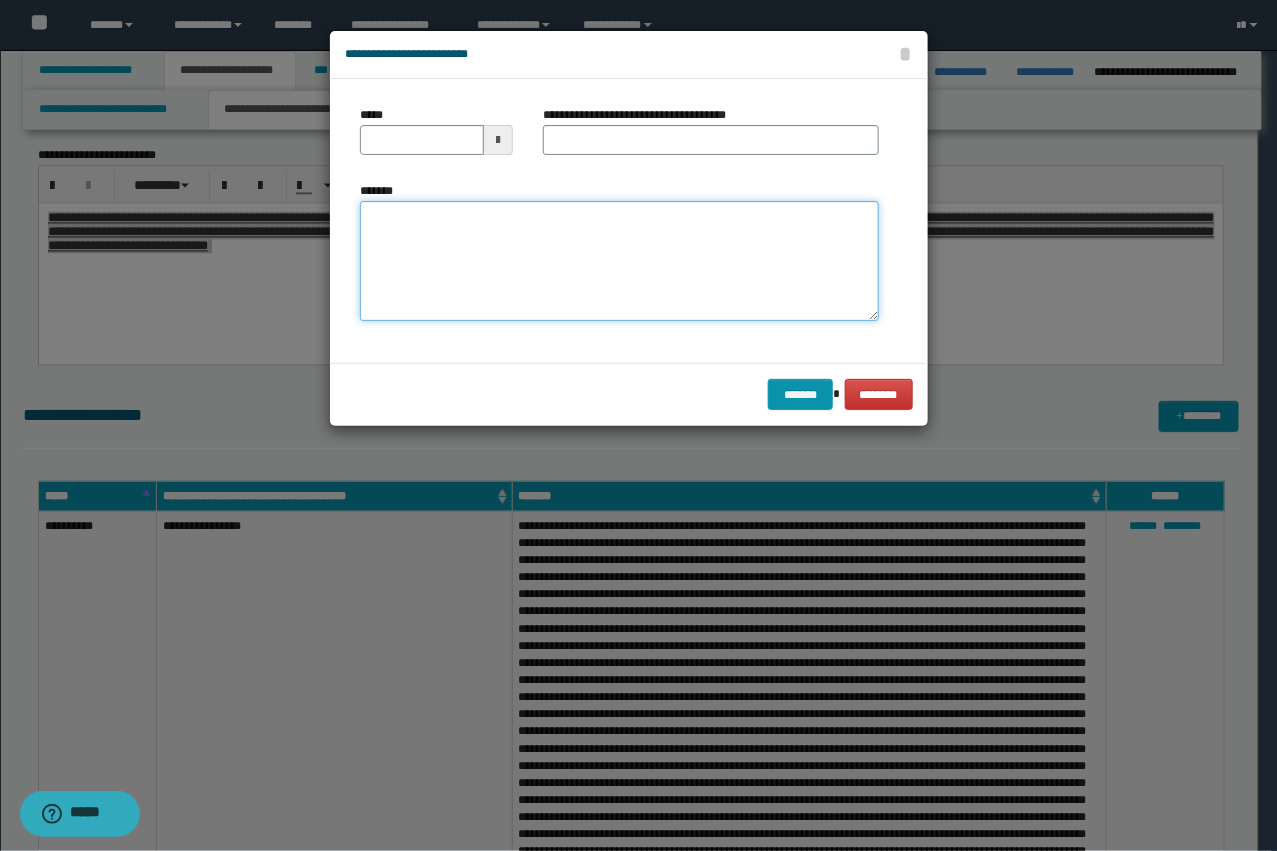 click on "*******" at bounding box center (619, 261) 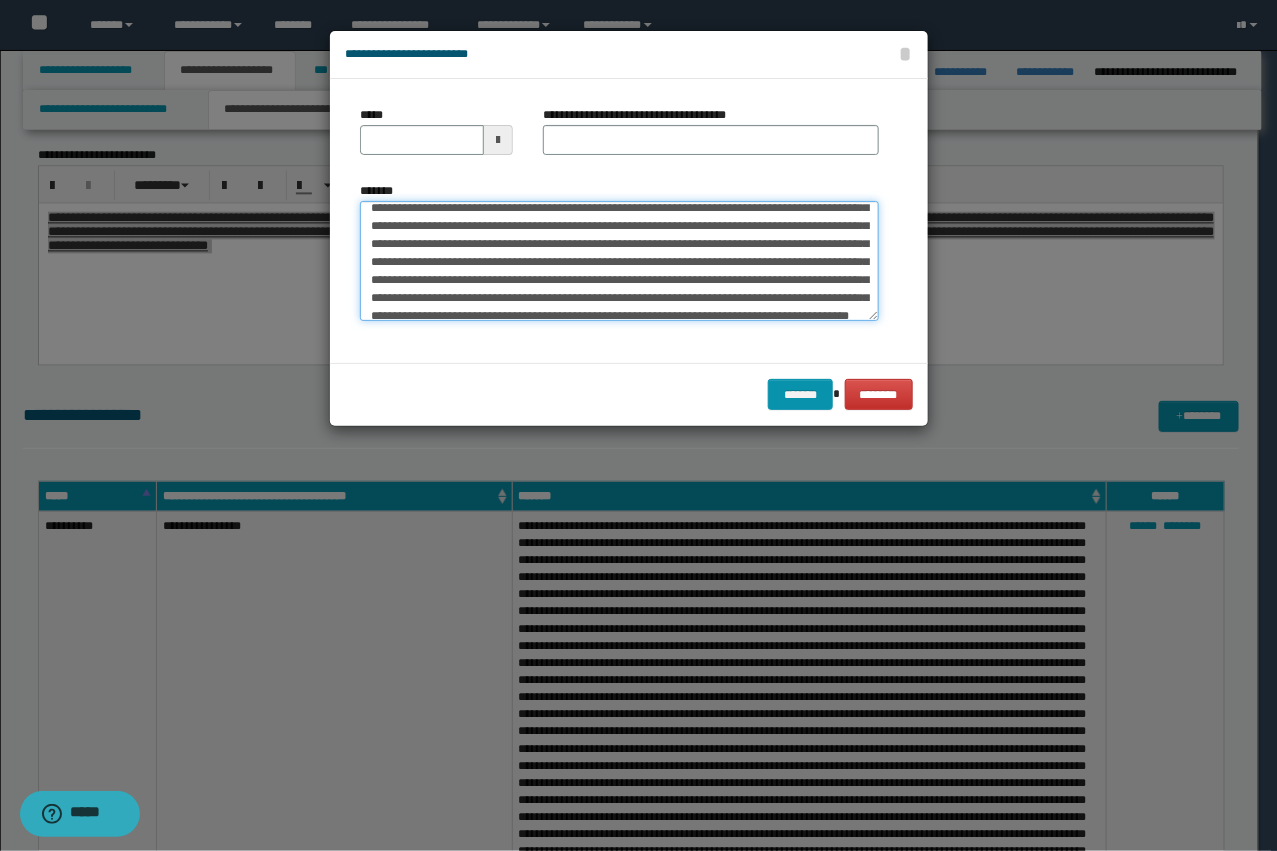 scroll, scrollTop: 0, scrollLeft: 0, axis: both 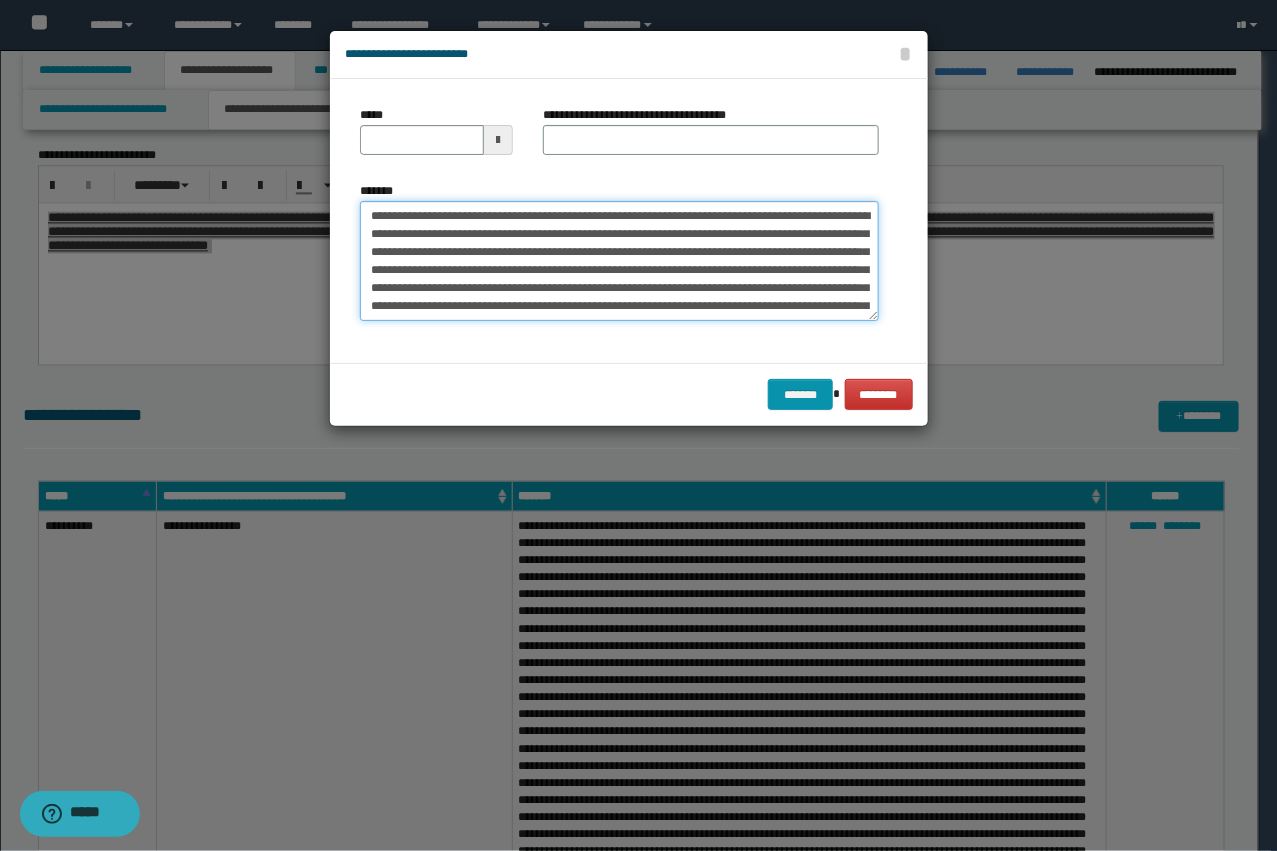 type on "**********" 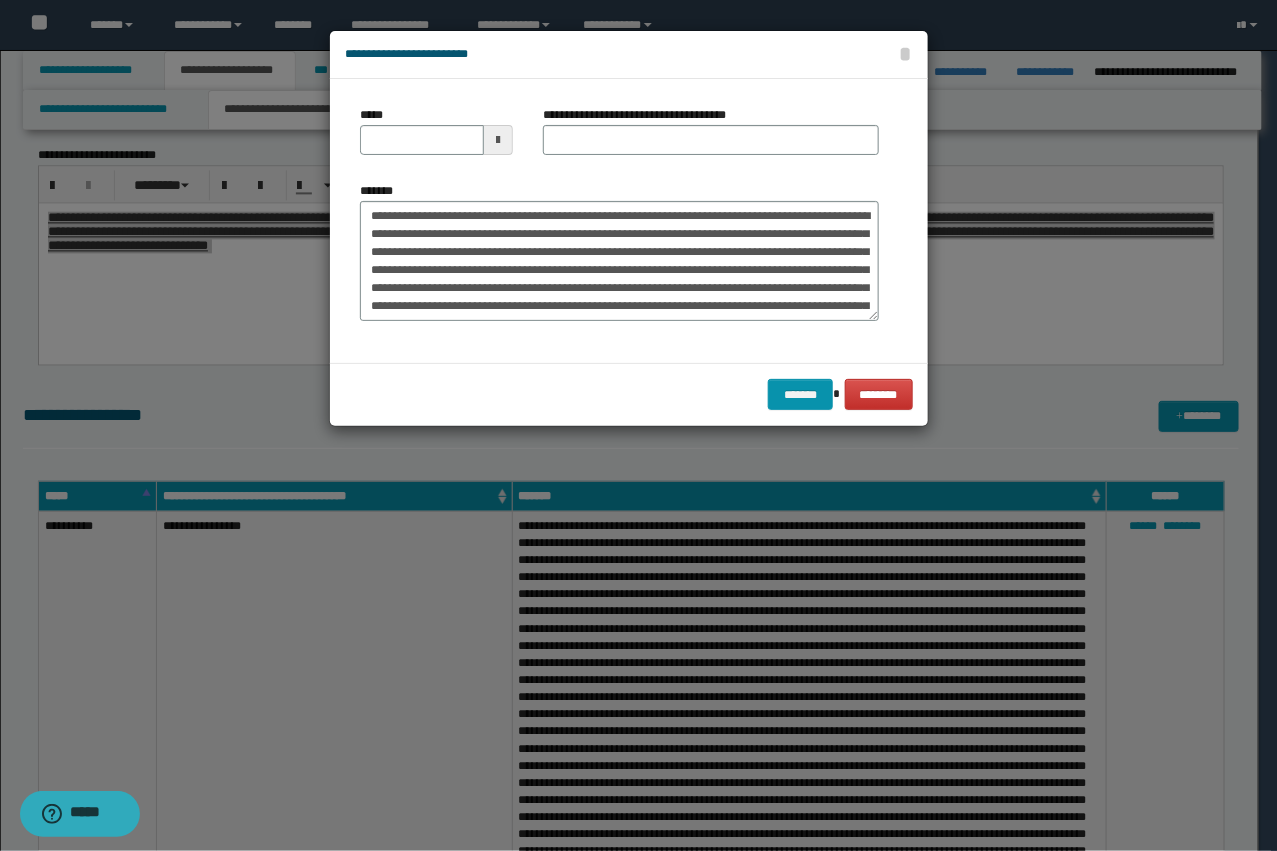 click on "**********" at bounding box center (642, 115) 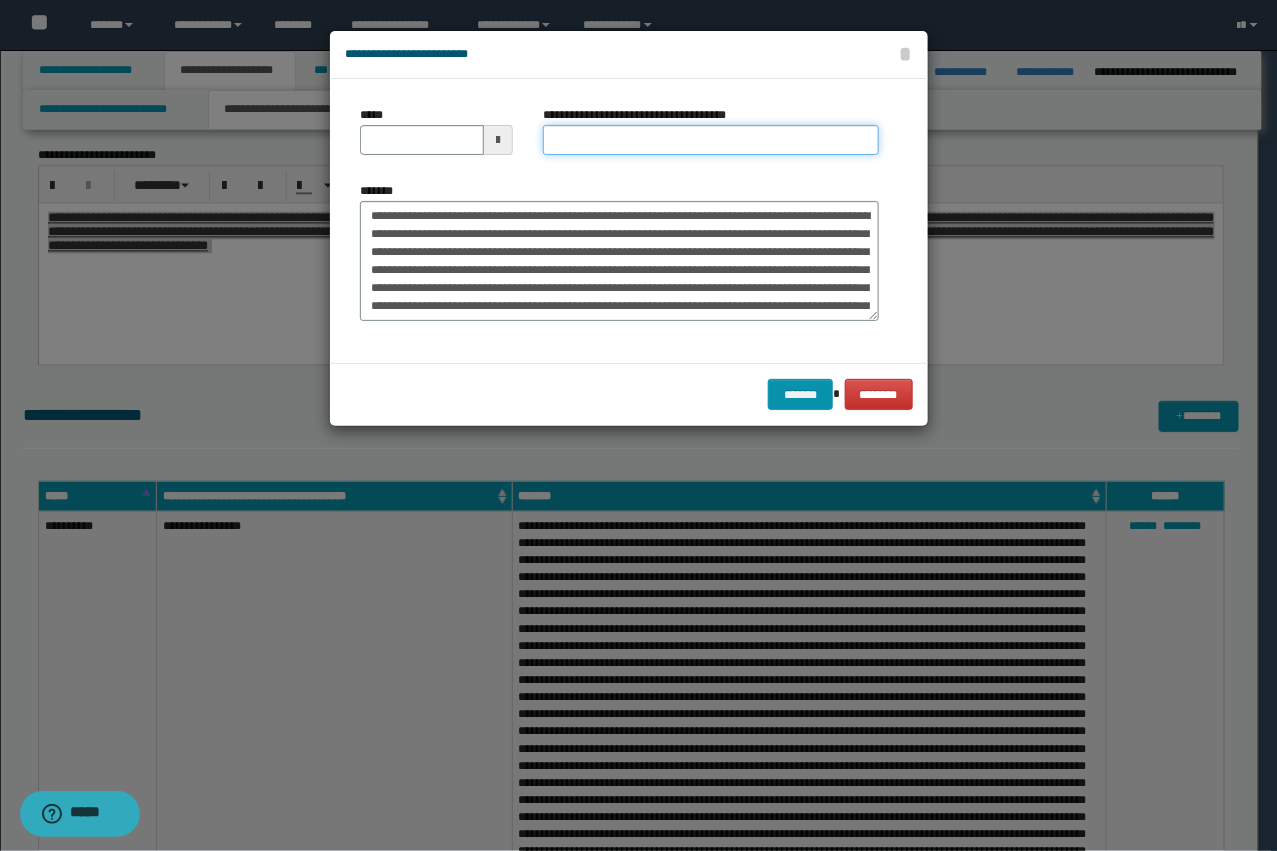 click on "**********" at bounding box center (711, 140) 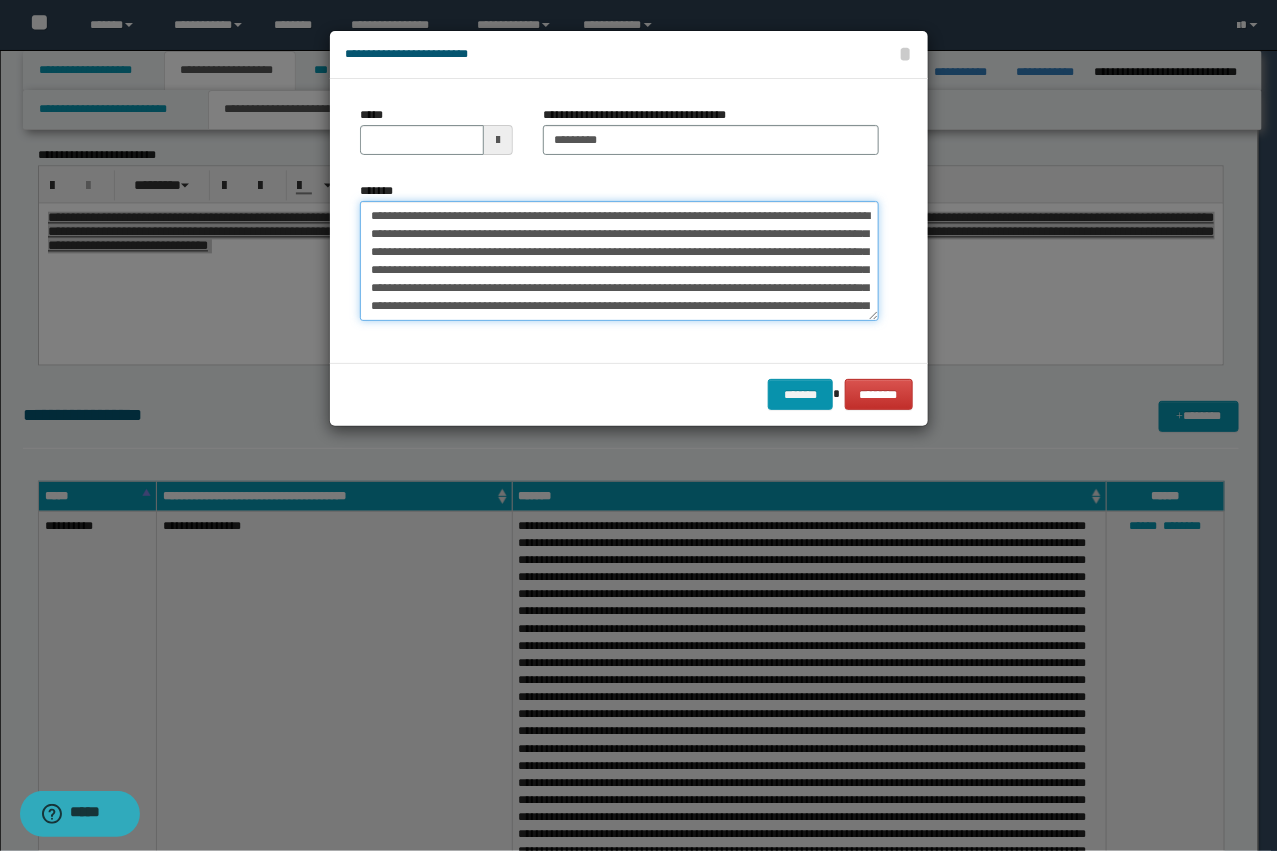 drag, startPoint x: 502, startPoint y: 210, endPoint x: 218, endPoint y: 192, distance: 284.56985 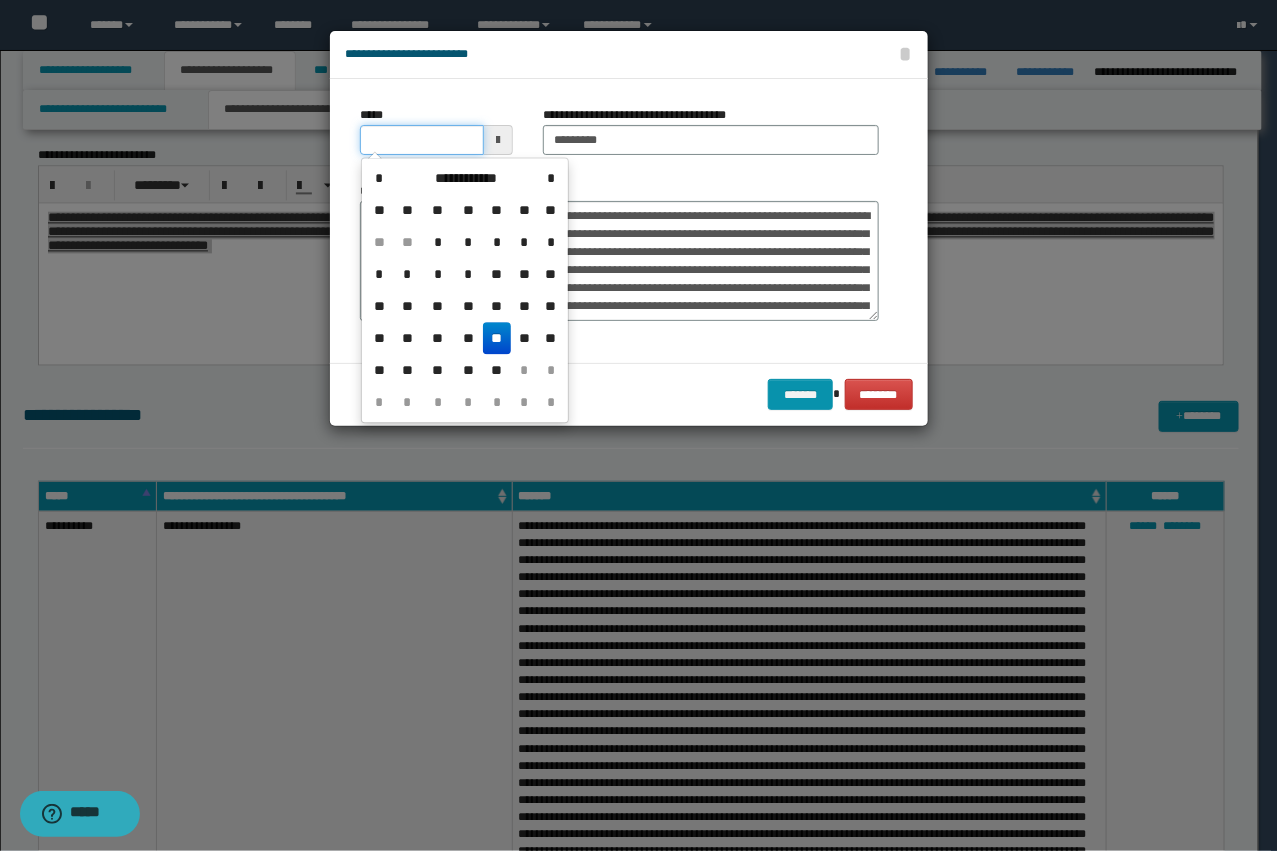 click on "*****" at bounding box center [422, 140] 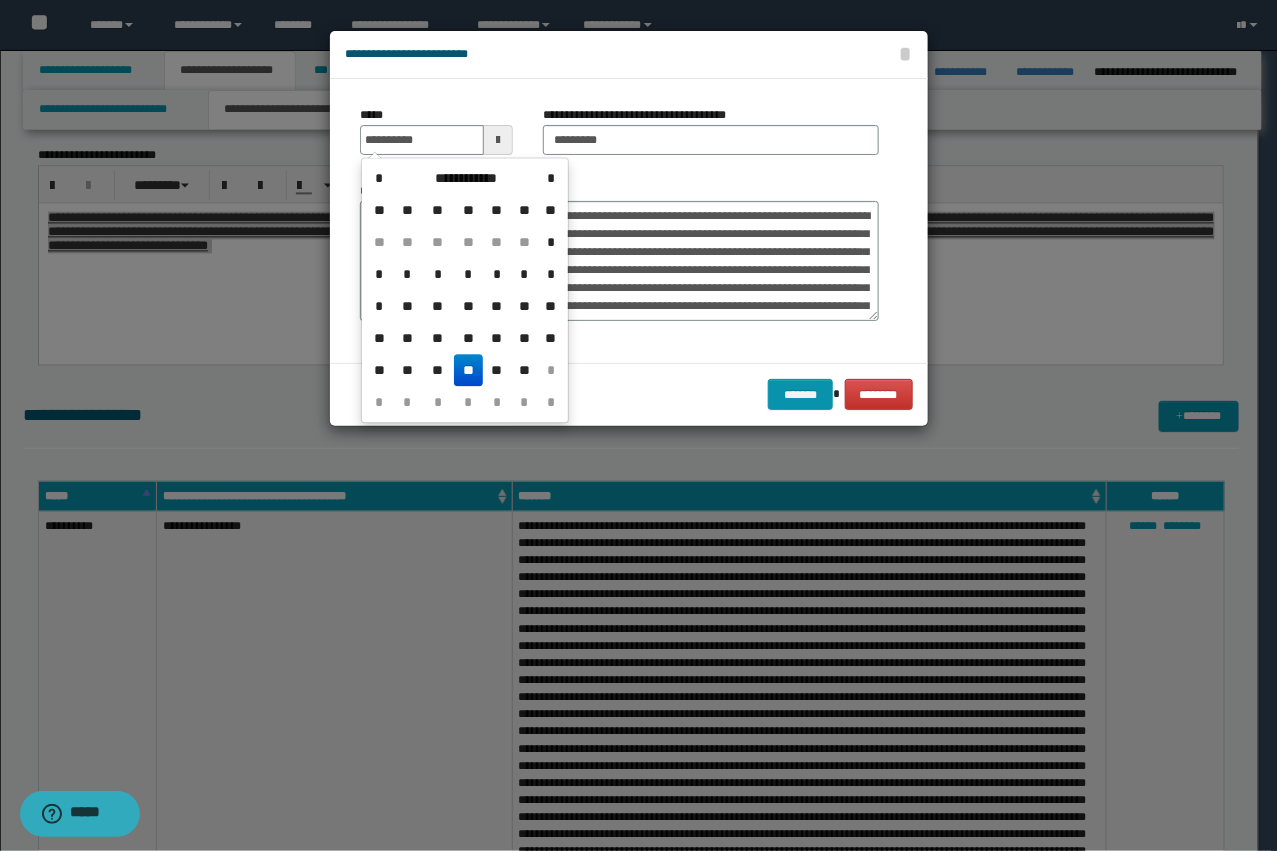 type on "**********" 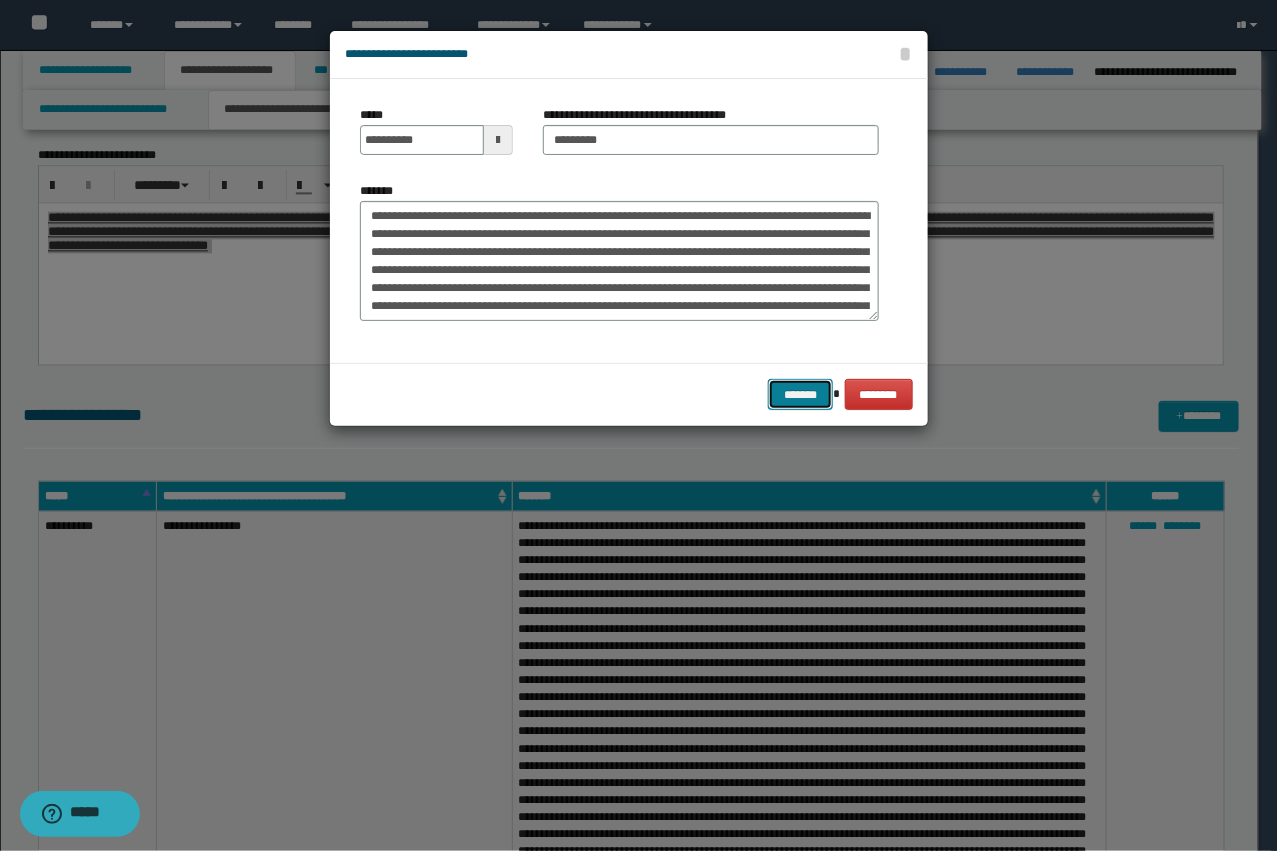 click on "*******" at bounding box center (800, 394) 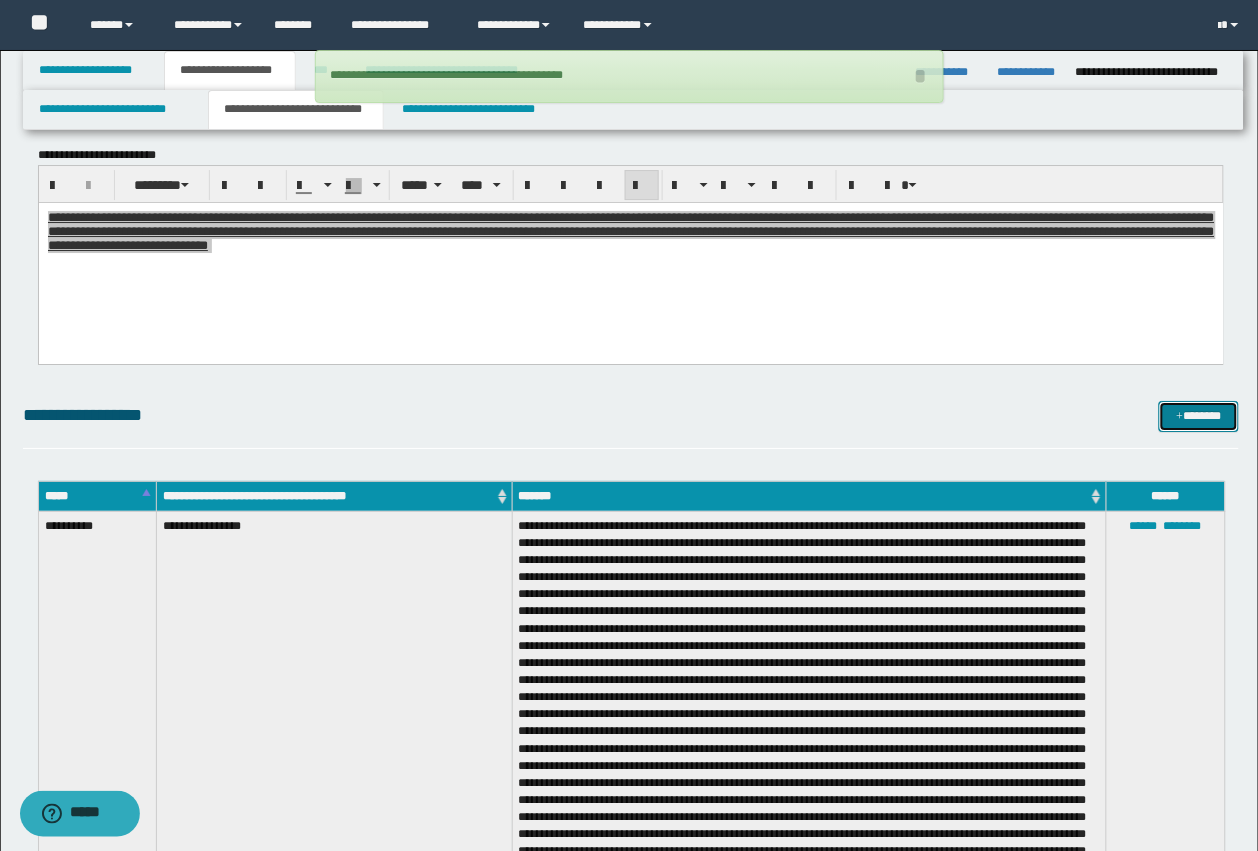 type 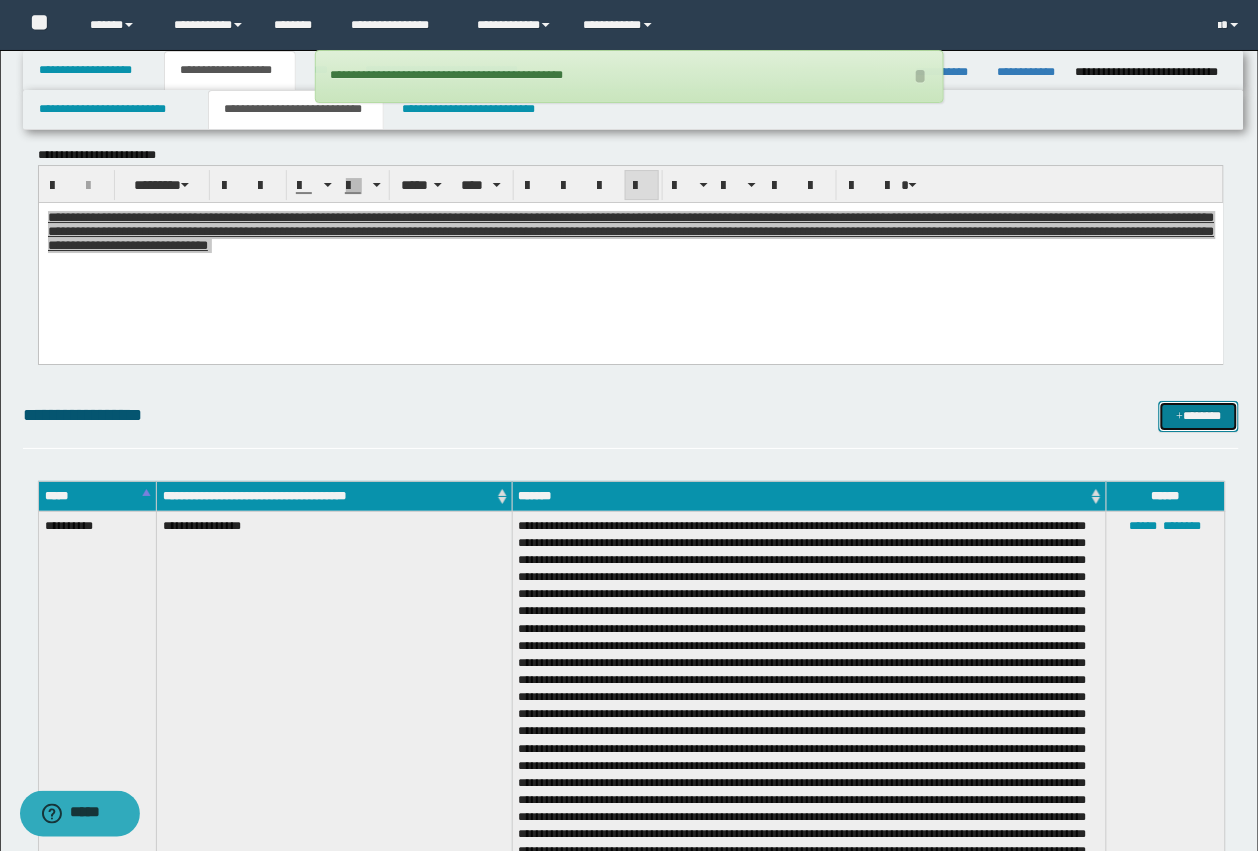 click on "*******" at bounding box center [1199, 416] 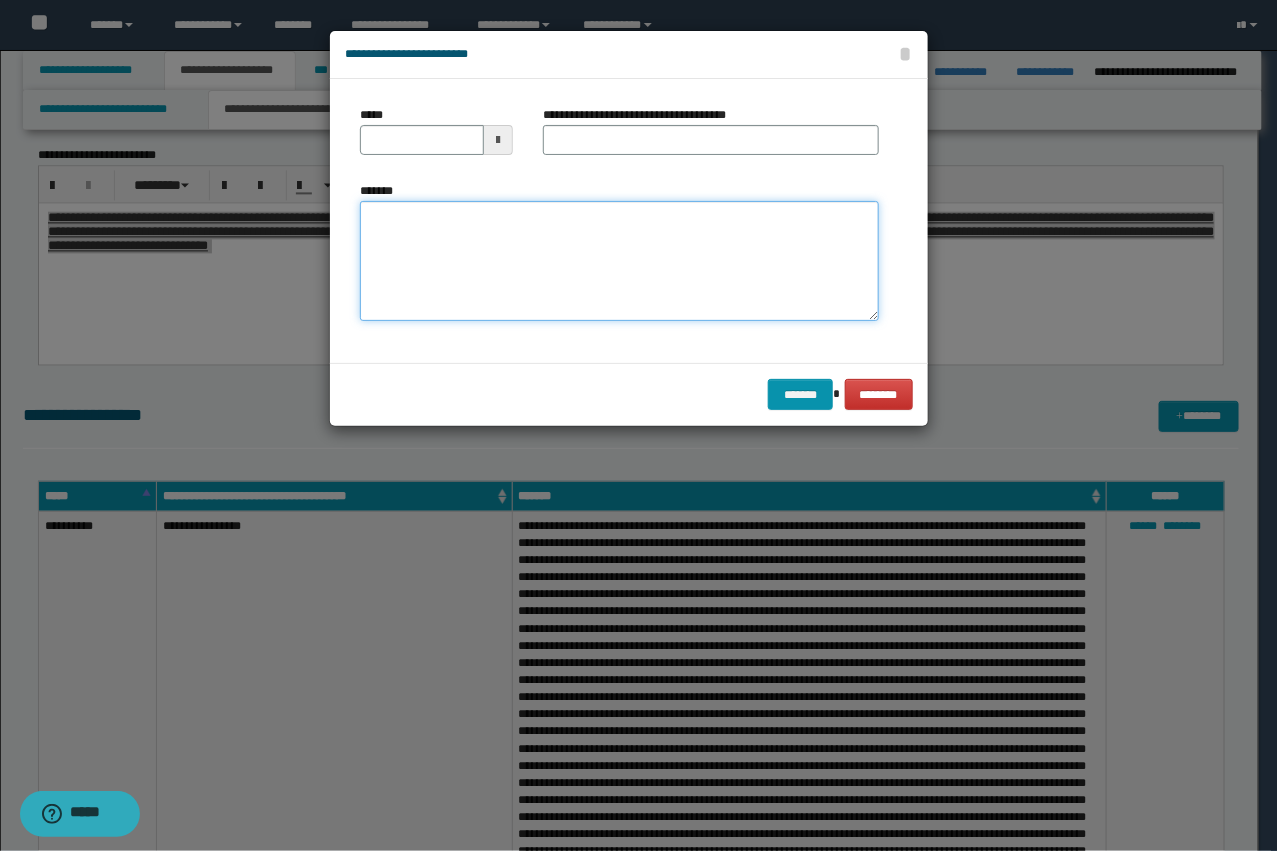 click on "*******" at bounding box center (619, 261) 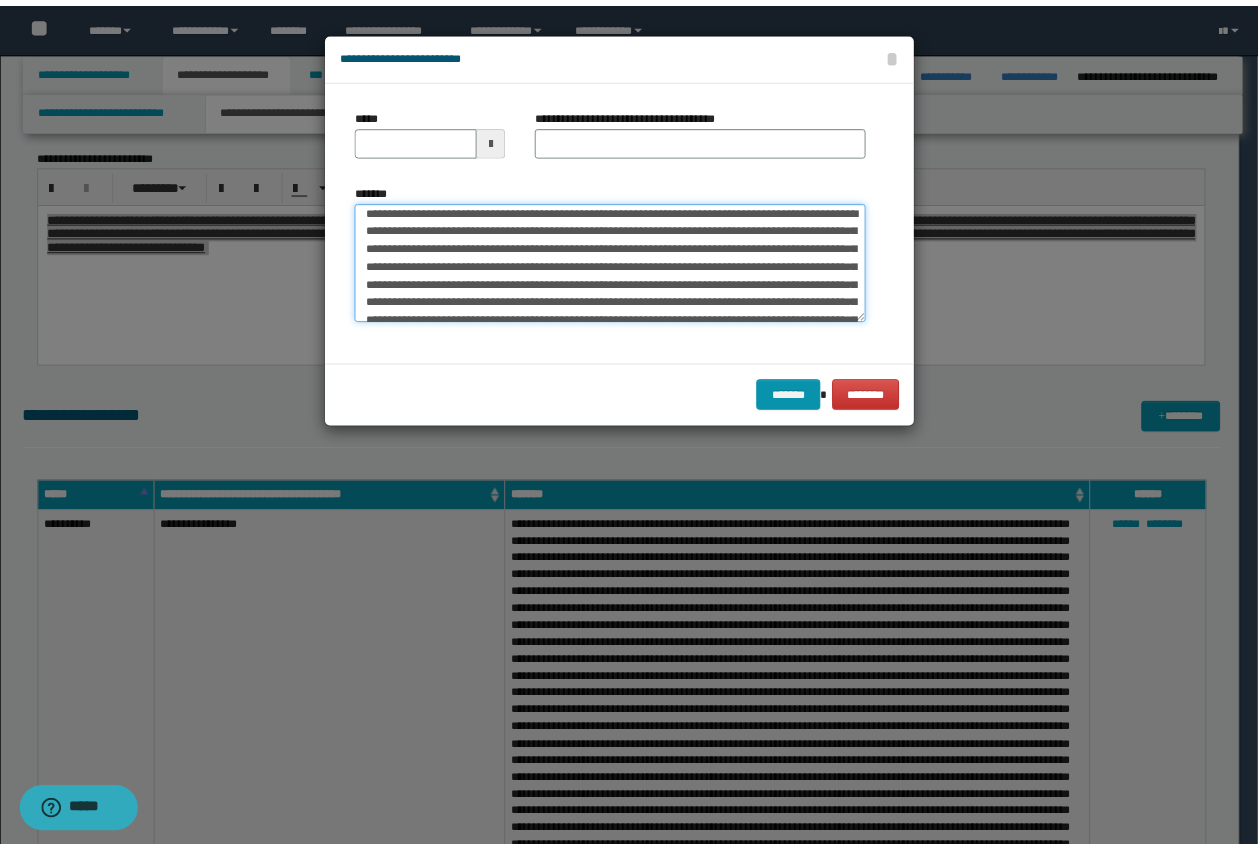 scroll, scrollTop: 0, scrollLeft: 0, axis: both 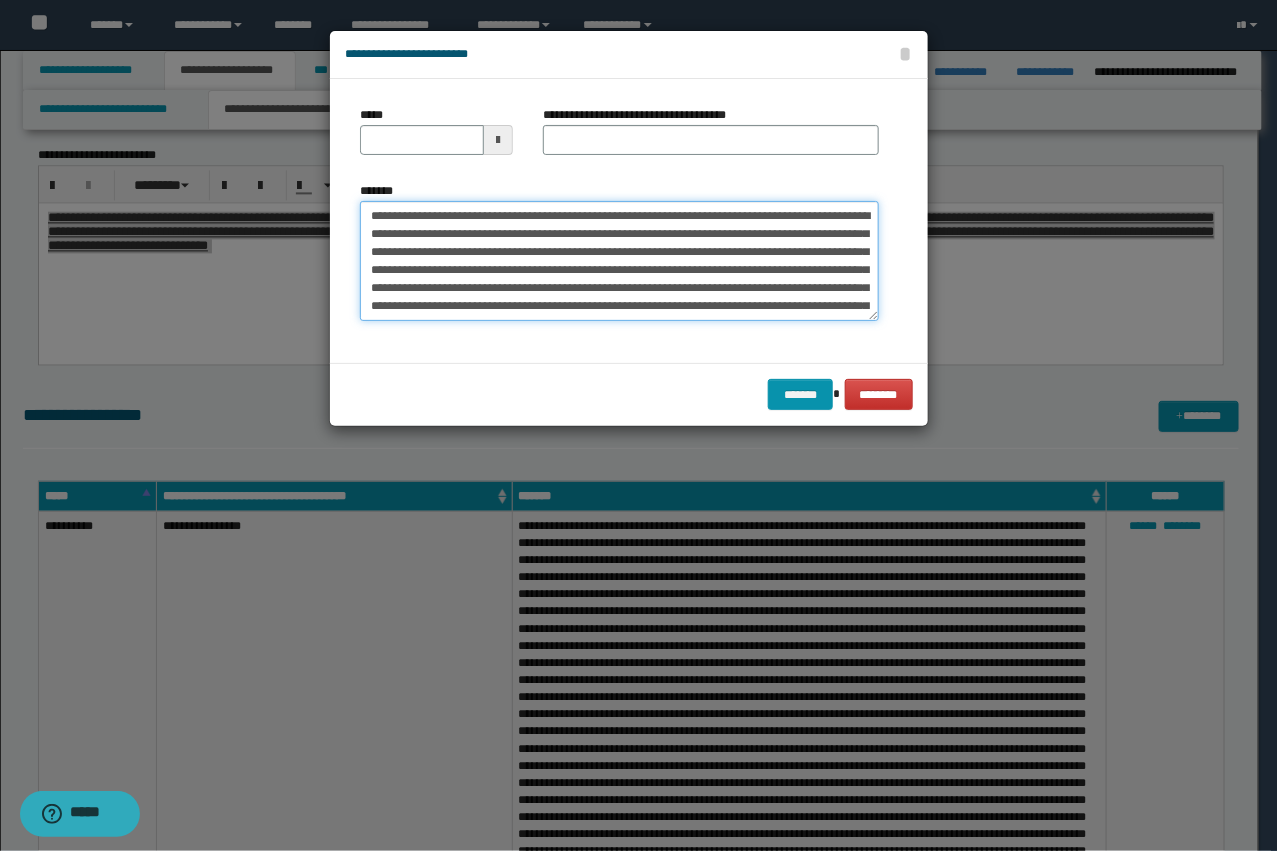 type on "**********" 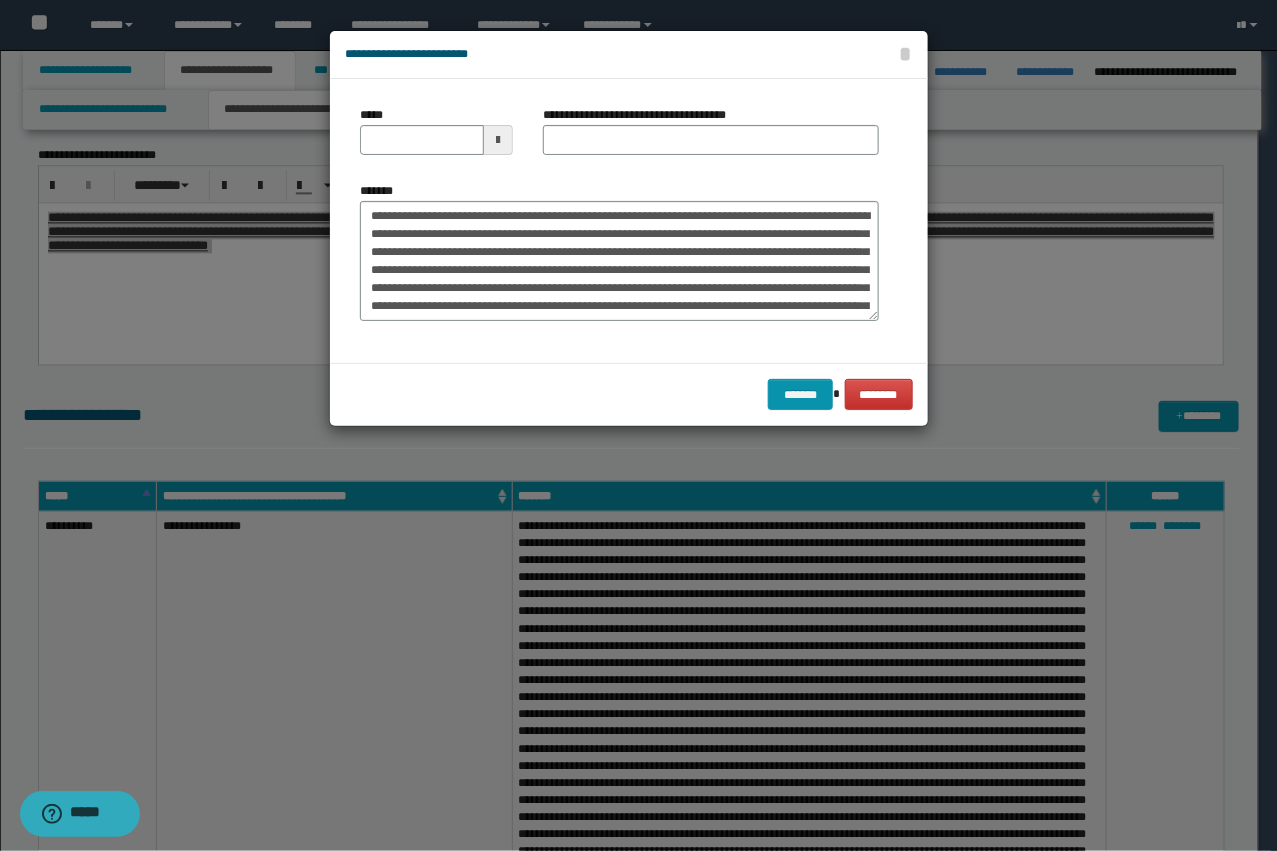 click on "**********" at bounding box center (642, 115) 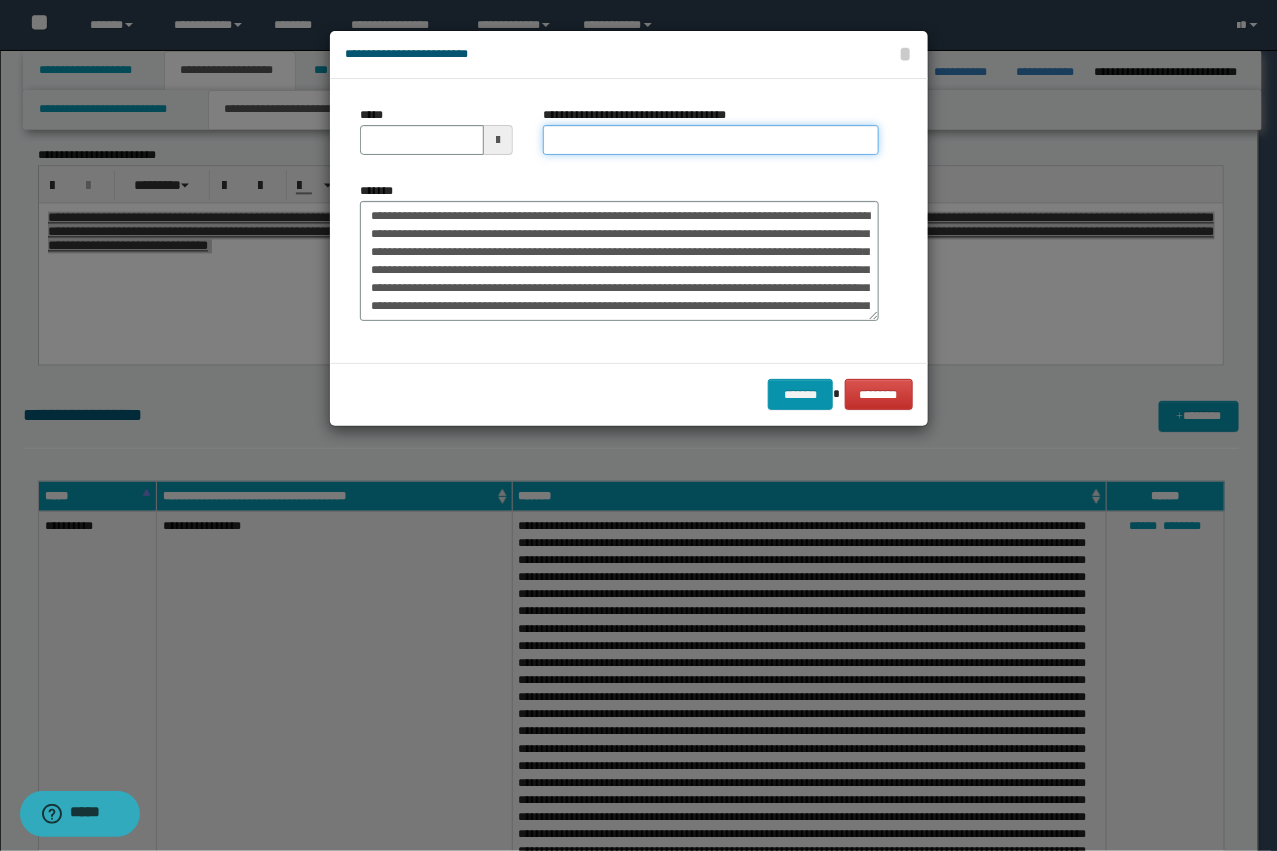 click on "**********" at bounding box center [711, 140] 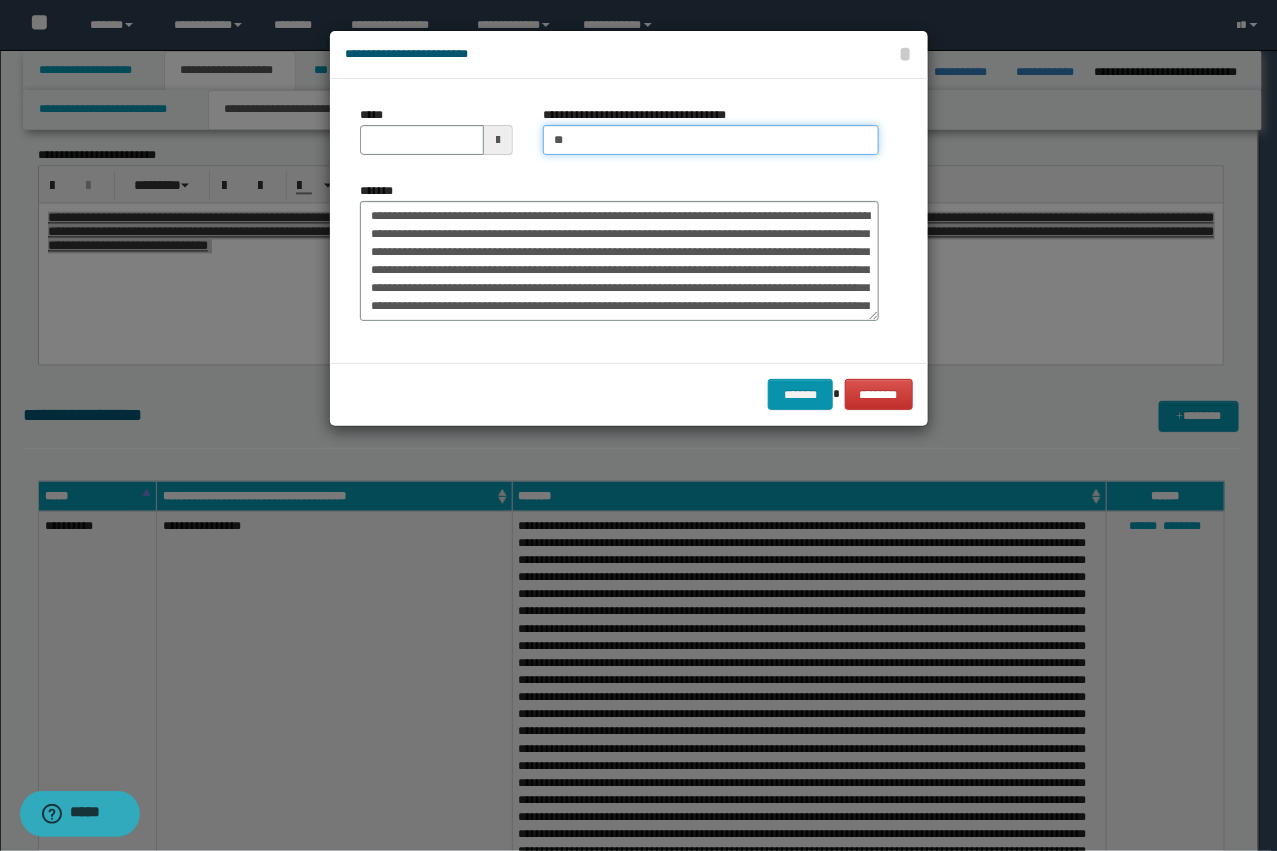 type on "**********" 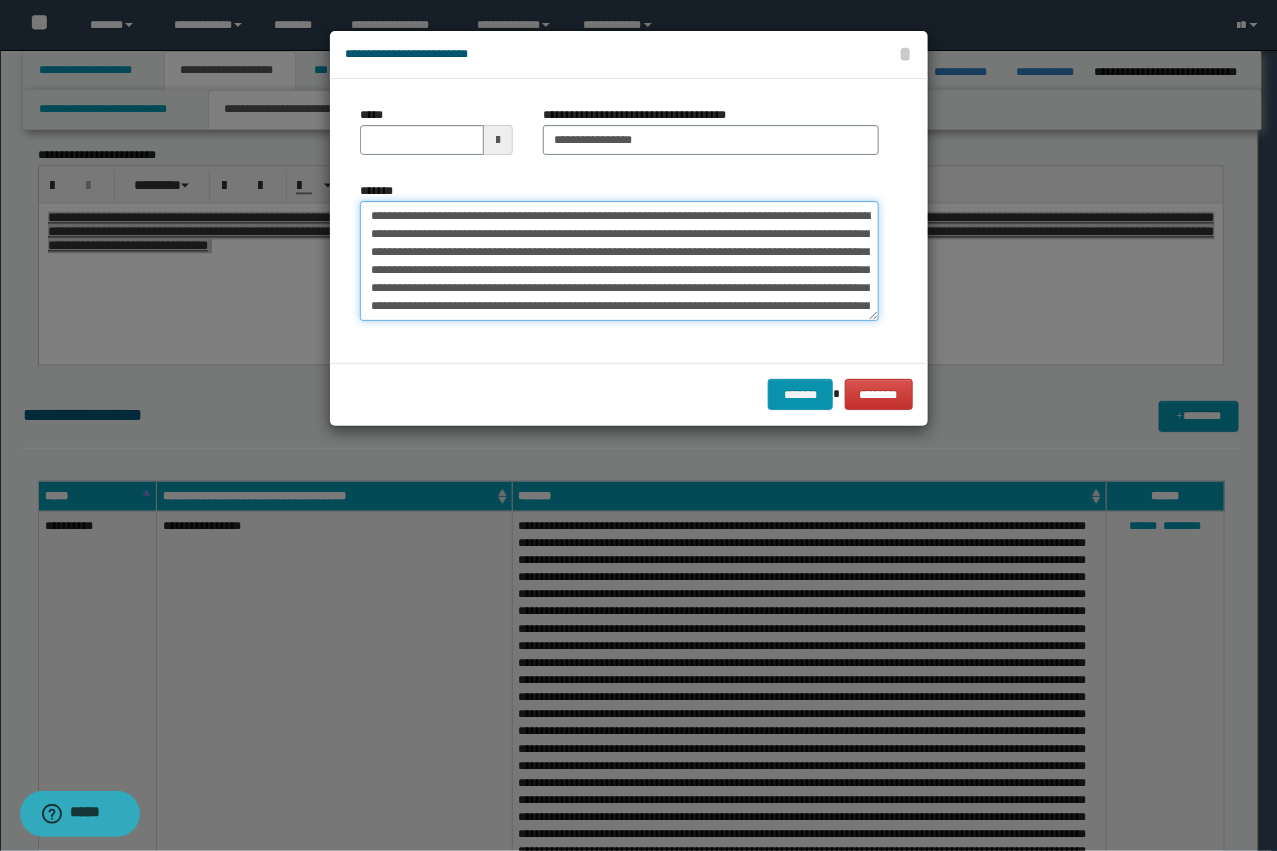 drag, startPoint x: 650, startPoint y: 213, endPoint x: 262, endPoint y: 191, distance: 388.6232 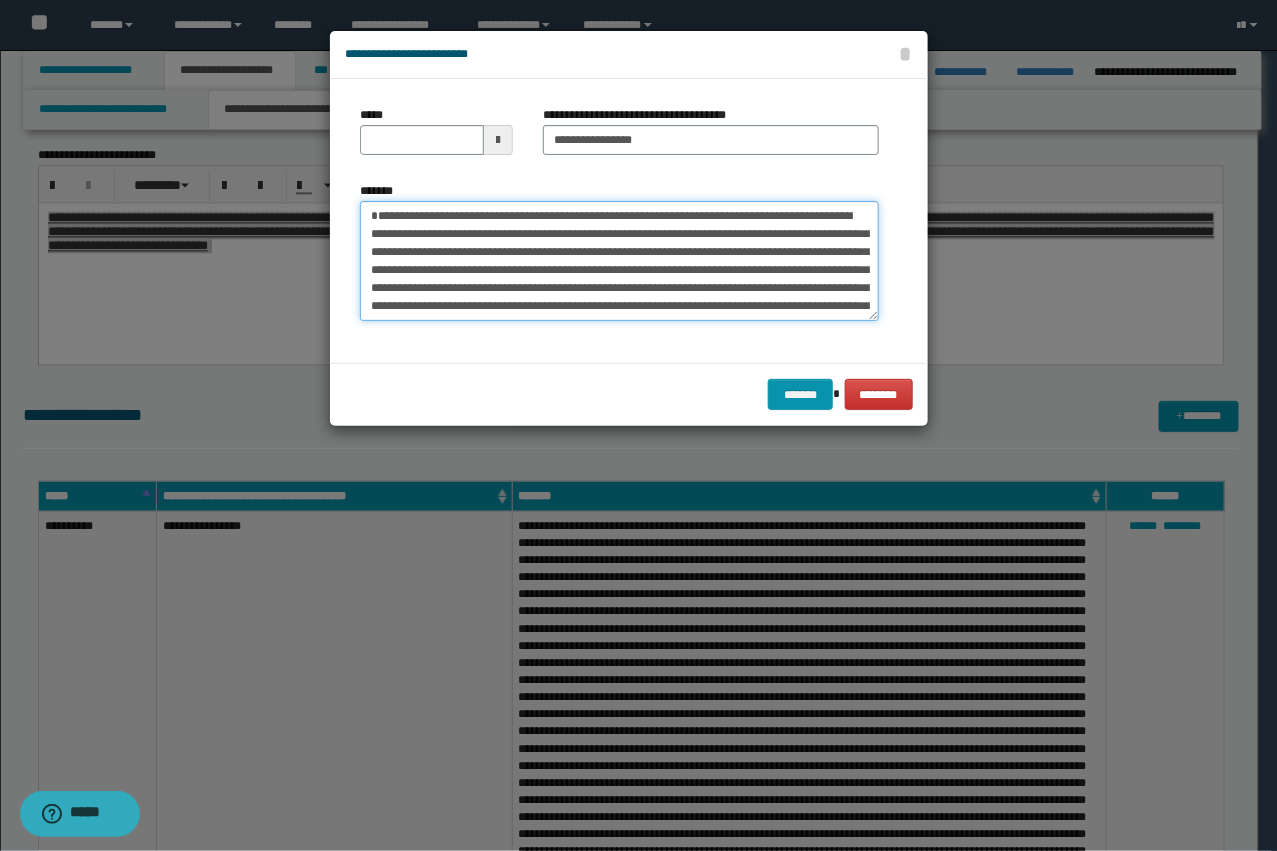 type 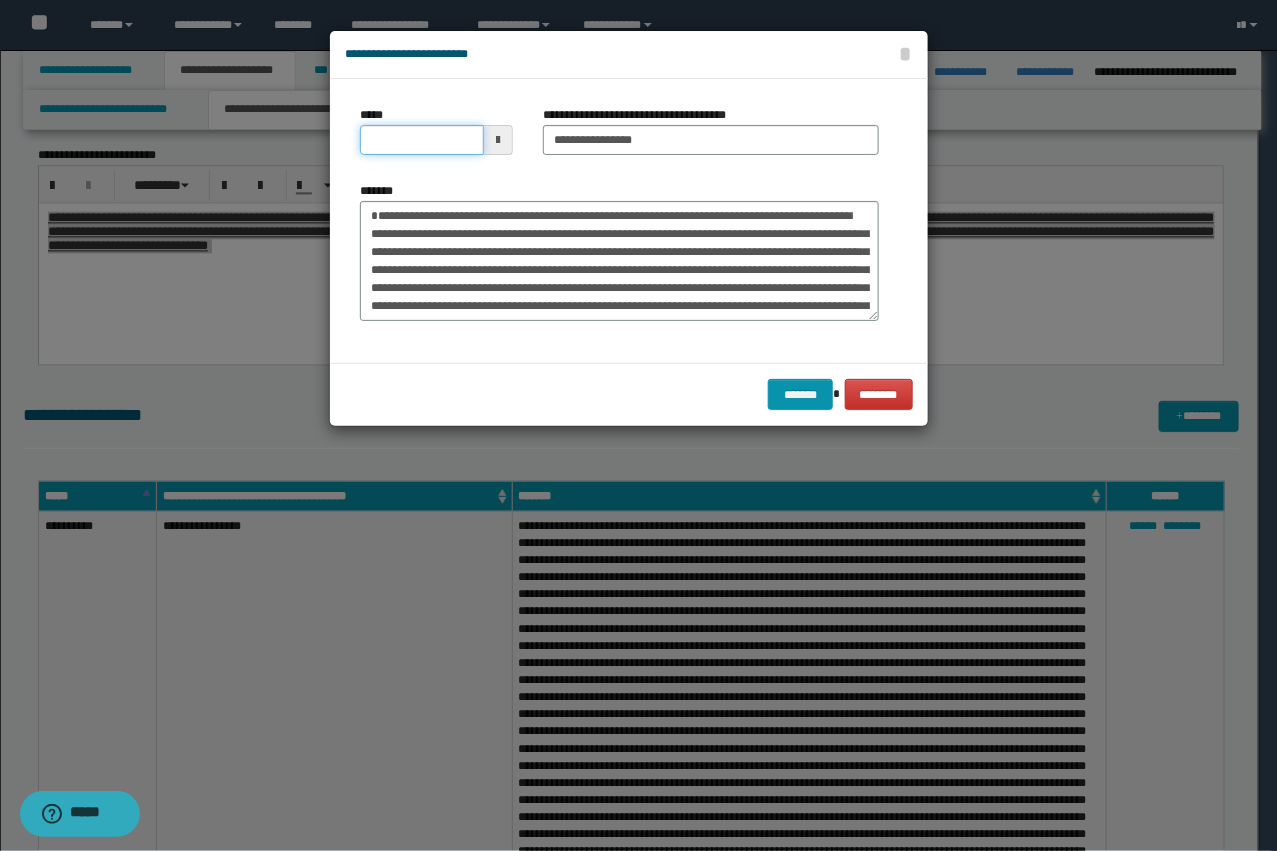 click on "*****" at bounding box center (422, 140) 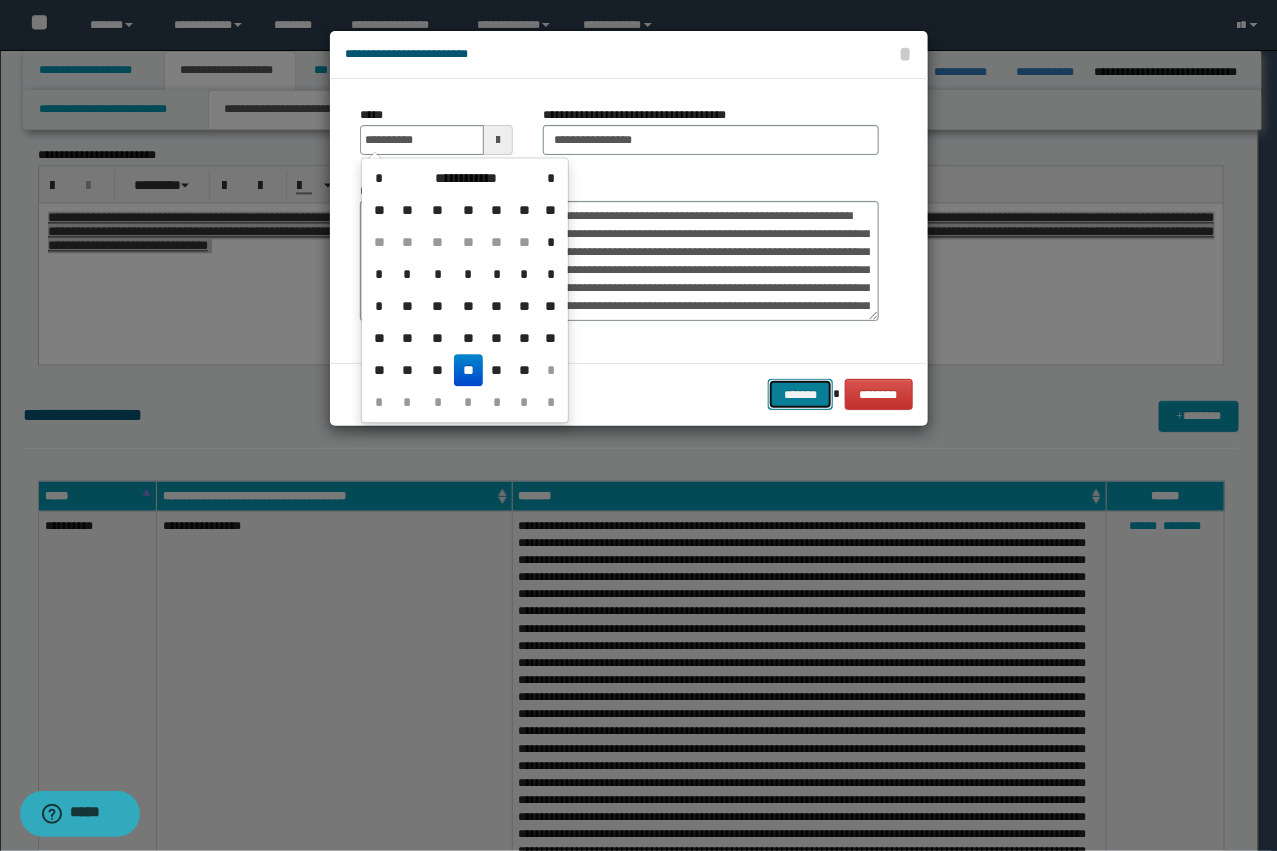 type on "**********" 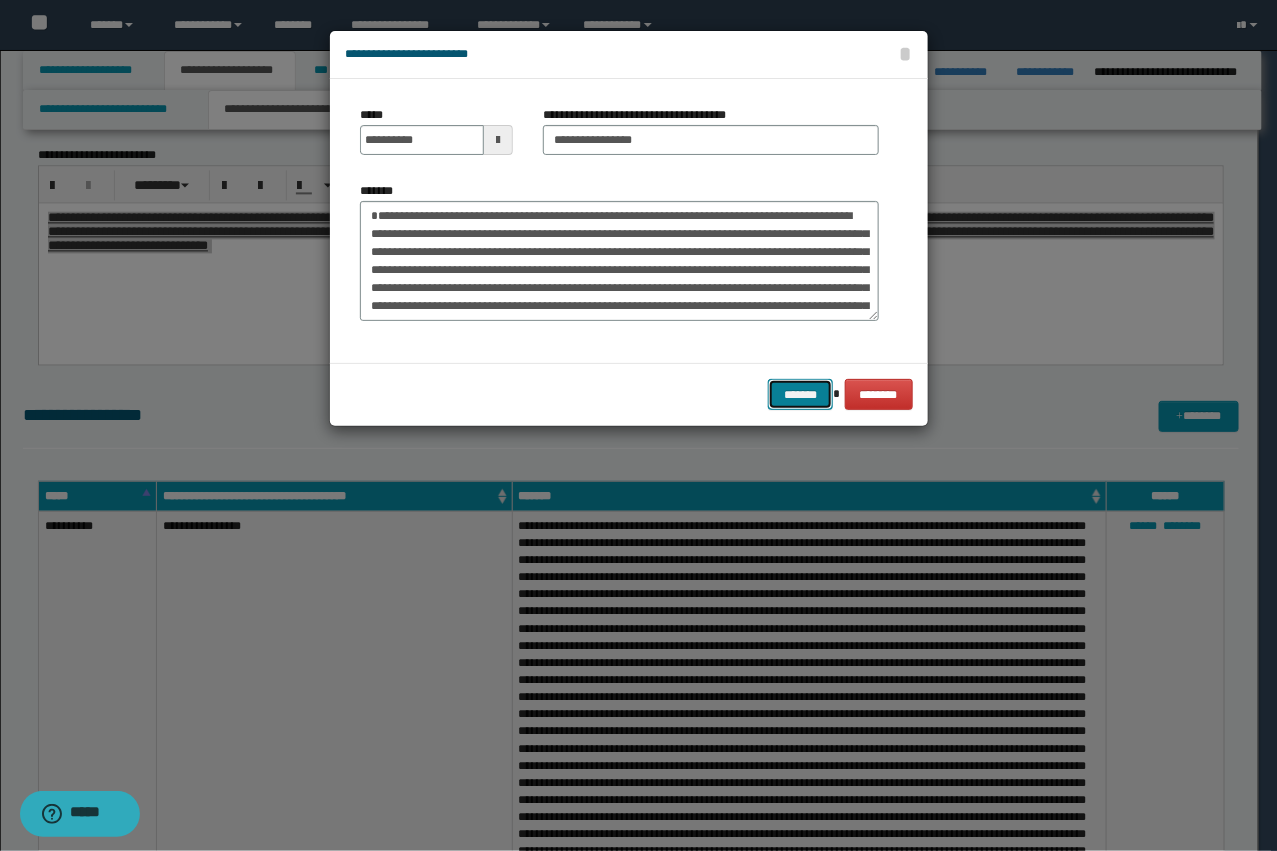 click on "*******" at bounding box center (800, 394) 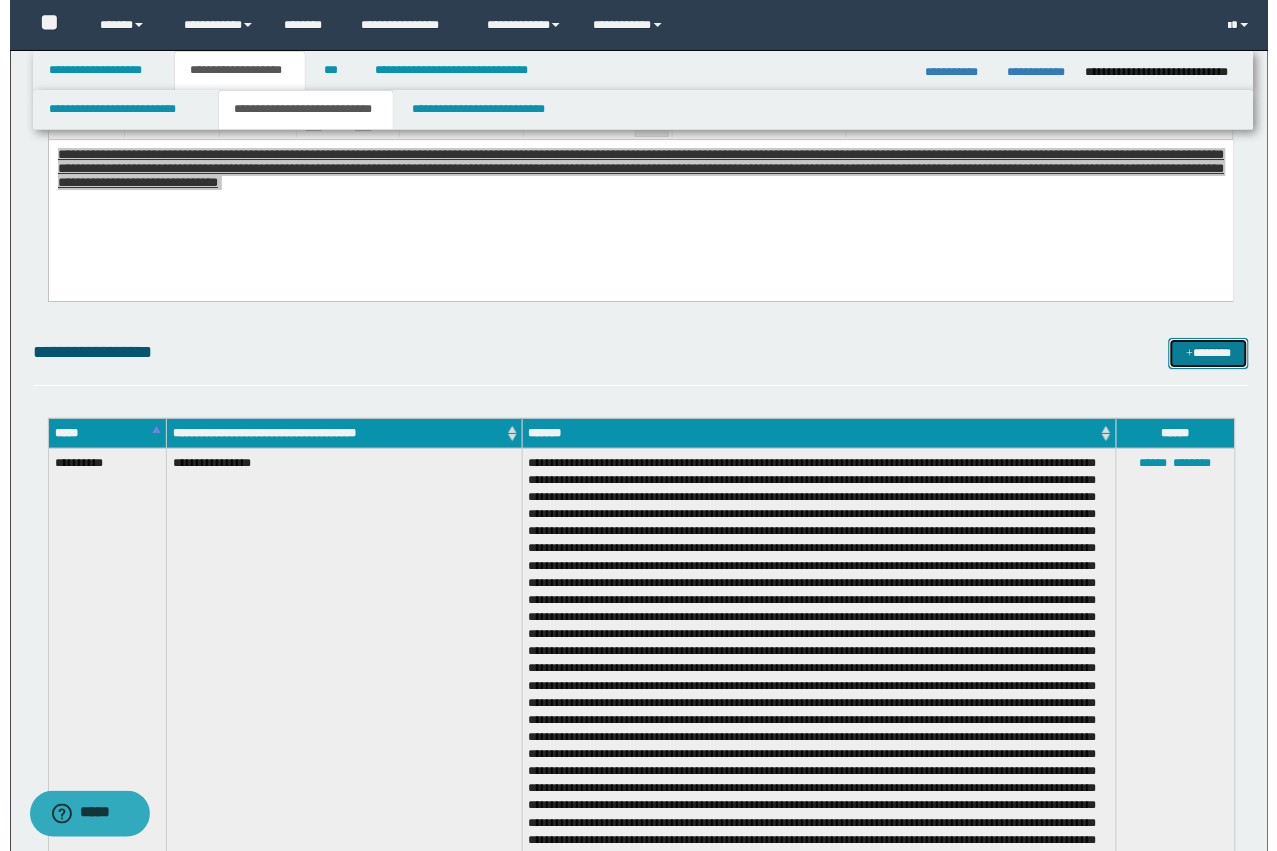 scroll, scrollTop: 1375, scrollLeft: 0, axis: vertical 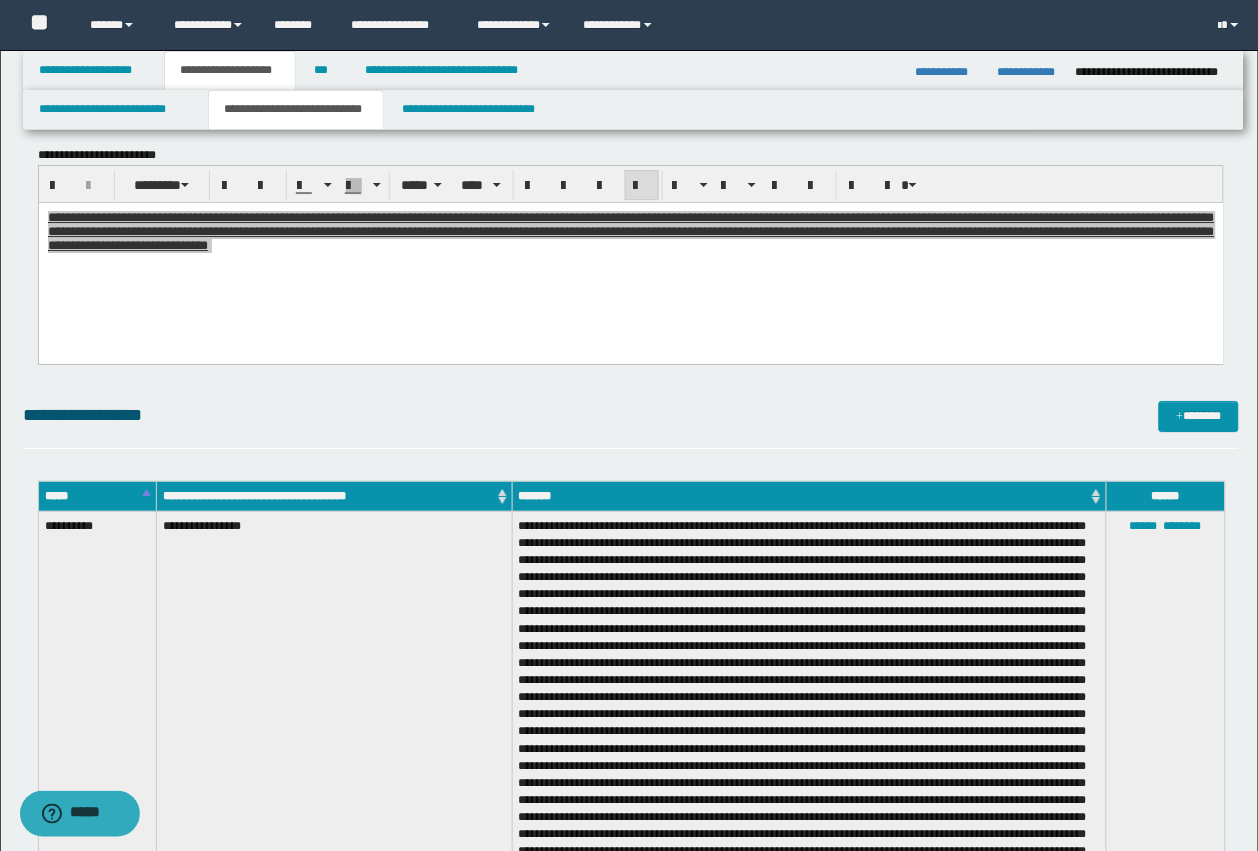 click on "**********" at bounding box center [631, 425] 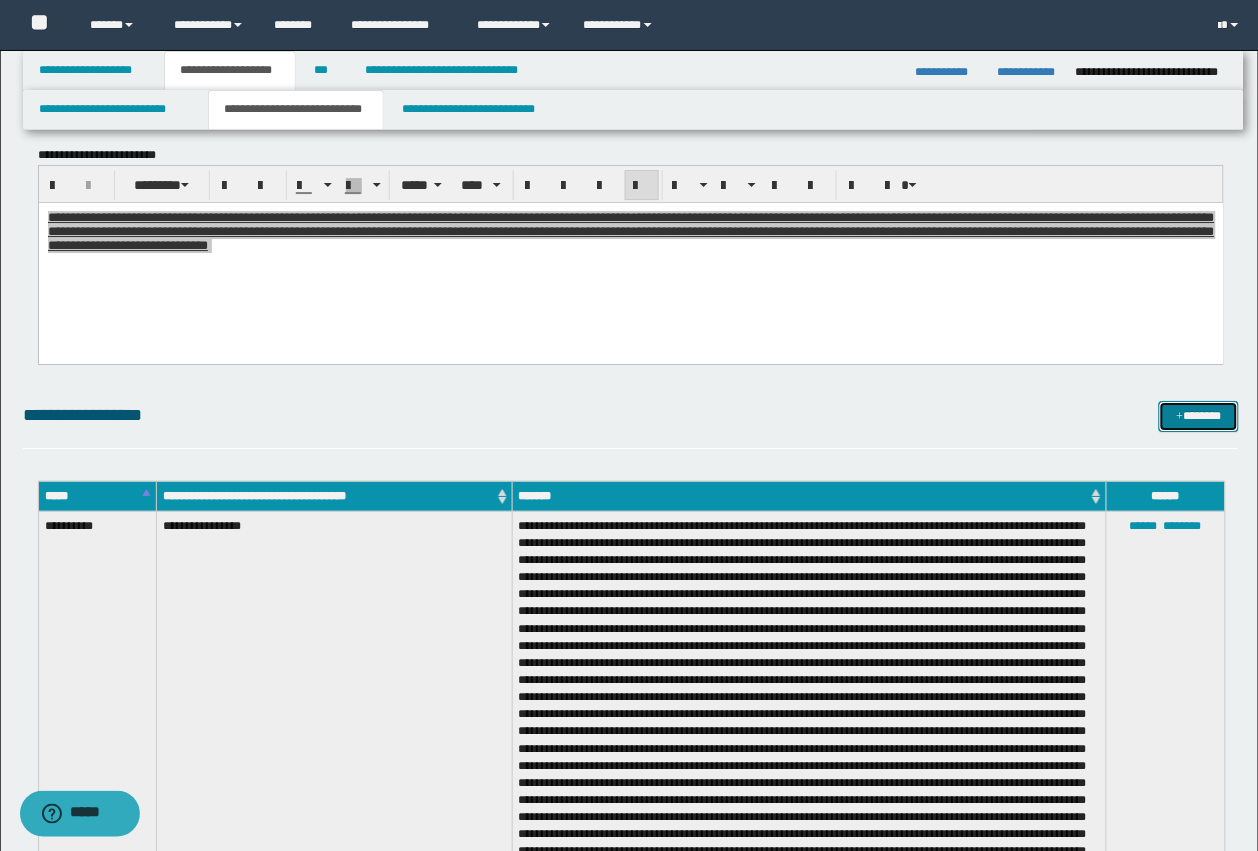 click on "*******" at bounding box center [1199, 416] 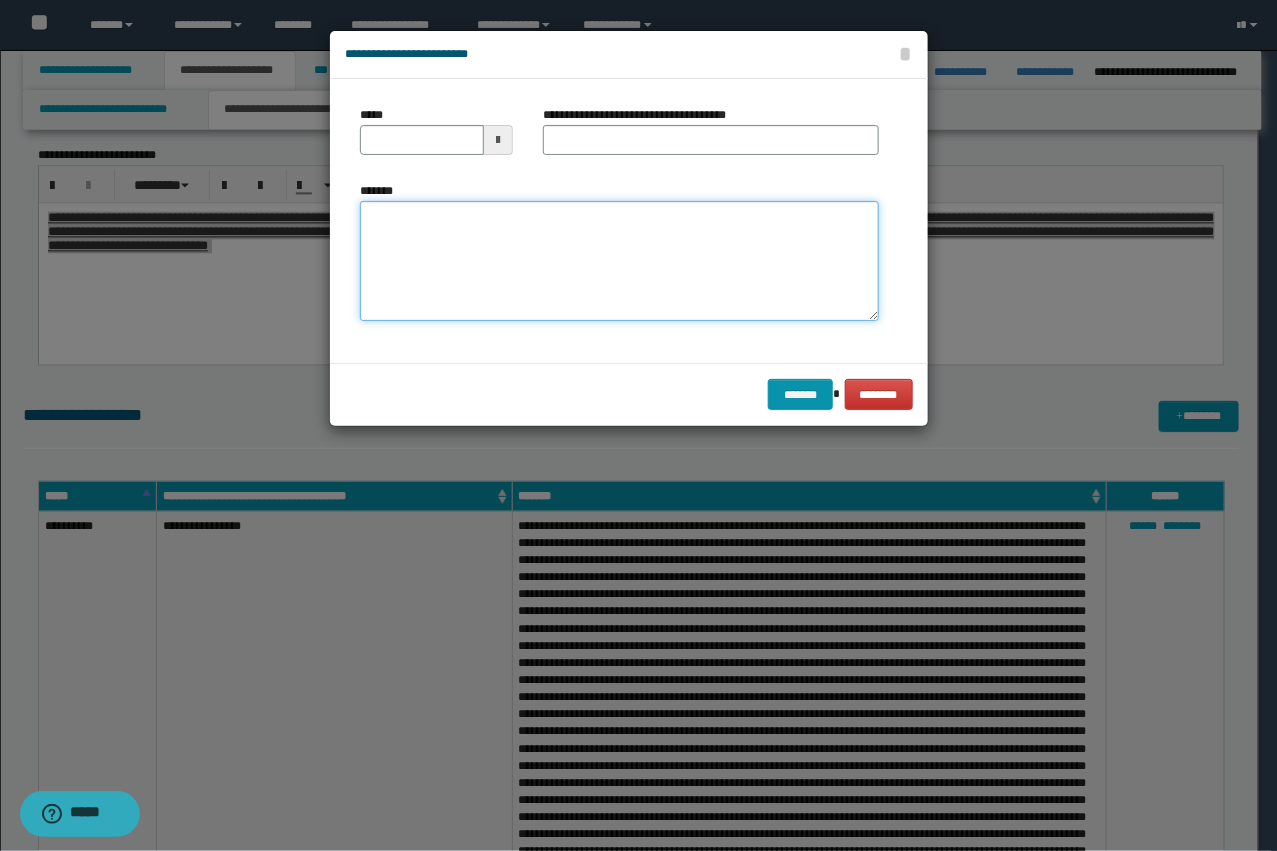 click on "*******" at bounding box center [619, 261] 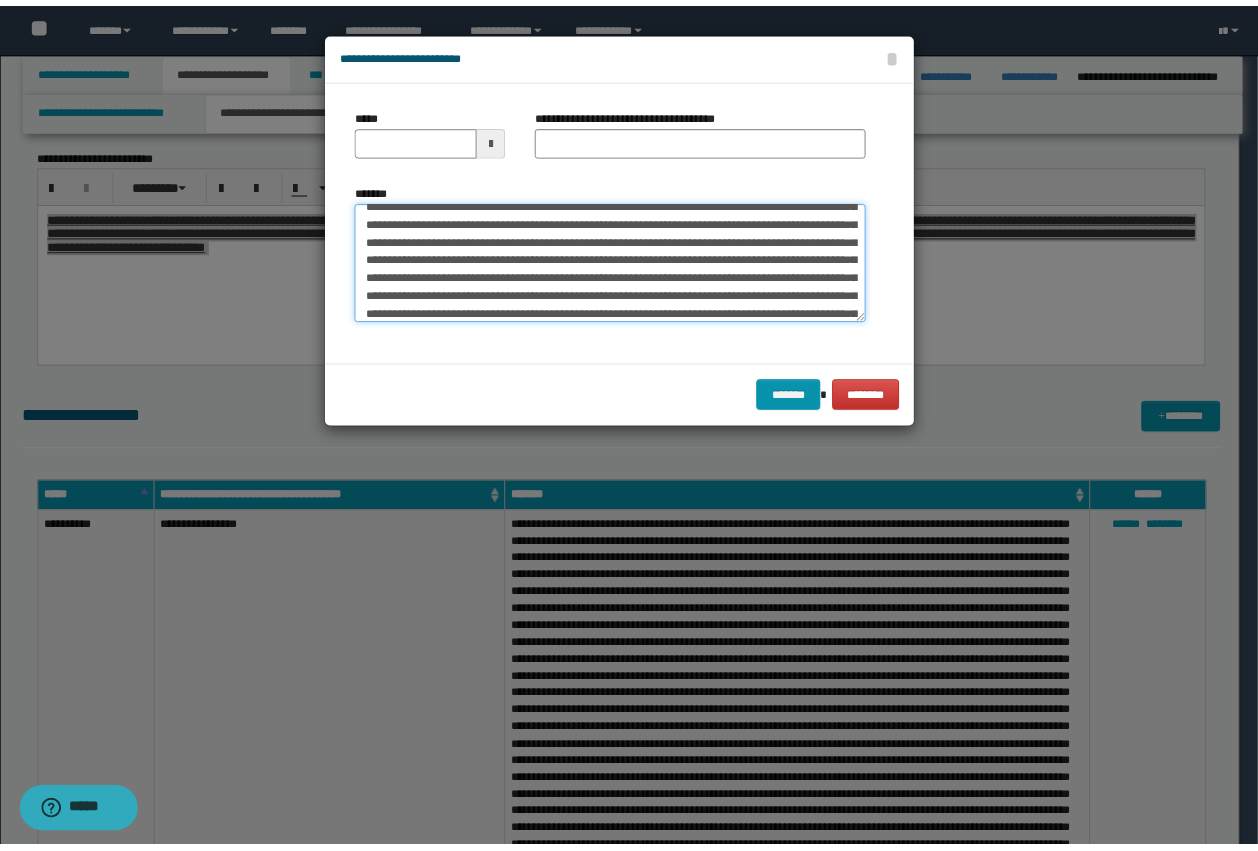scroll, scrollTop: 0, scrollLeft: 0, axis: both 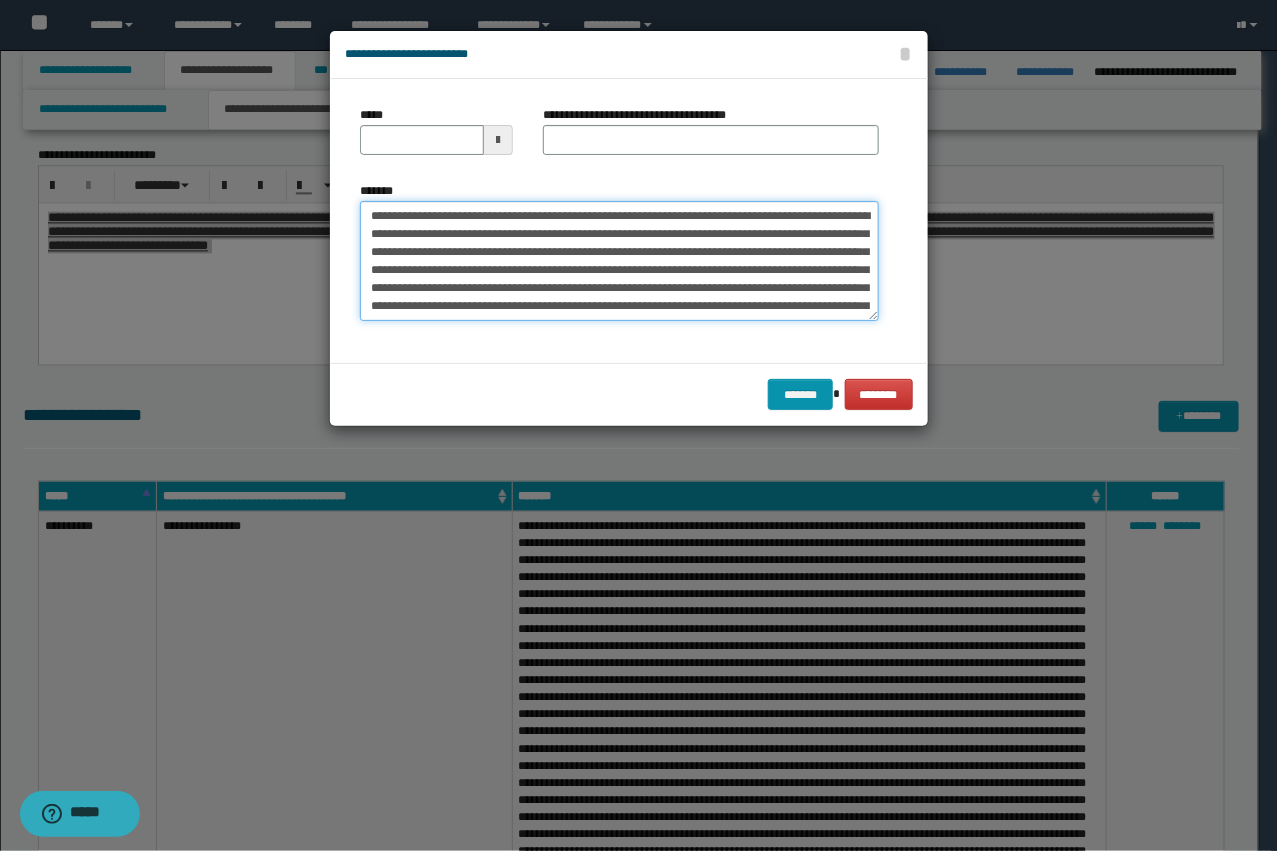 drag, startPoint x: 547, startPoint y: 212, endPoint x: 436, endPoint y: 208, distance: 111.07205 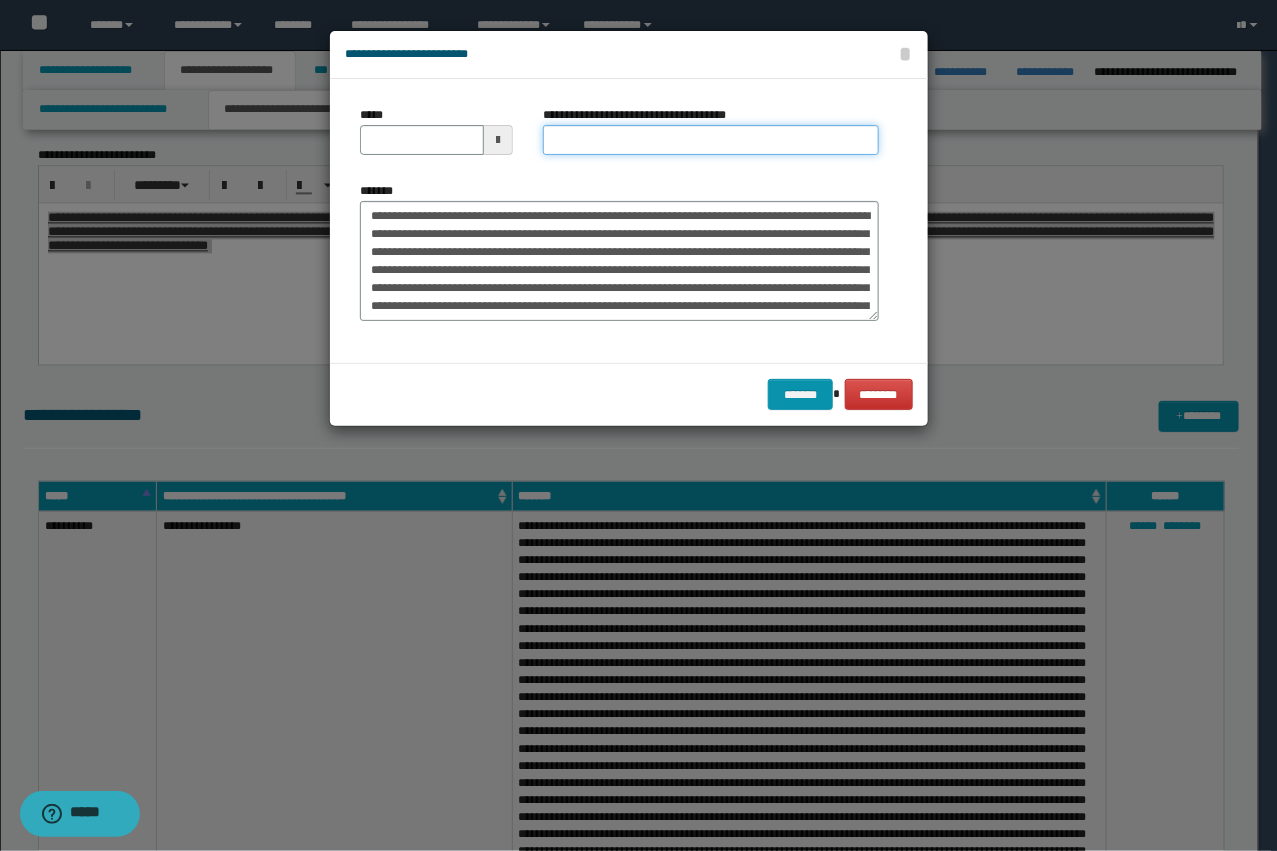 click on "**********" at bounding box center [711, 140] 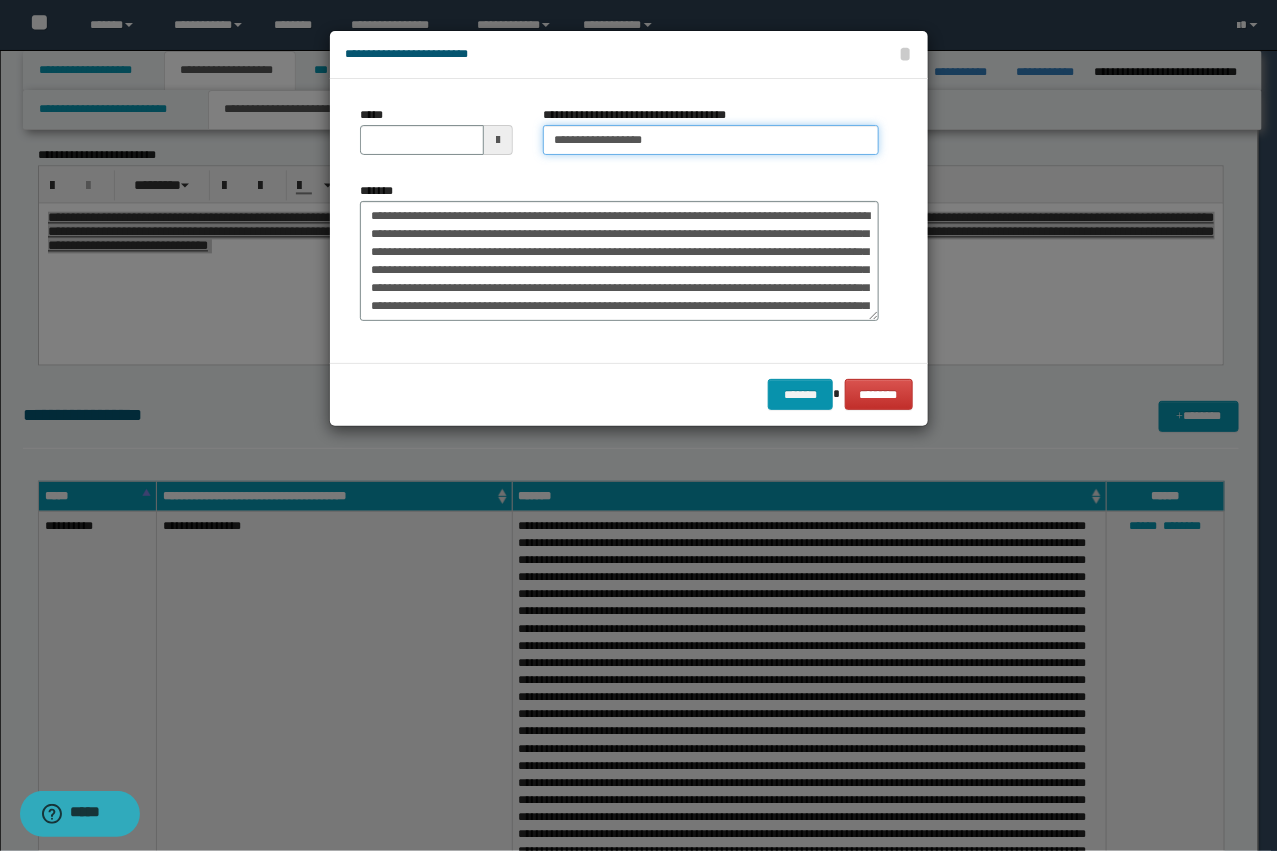 type on "**********" 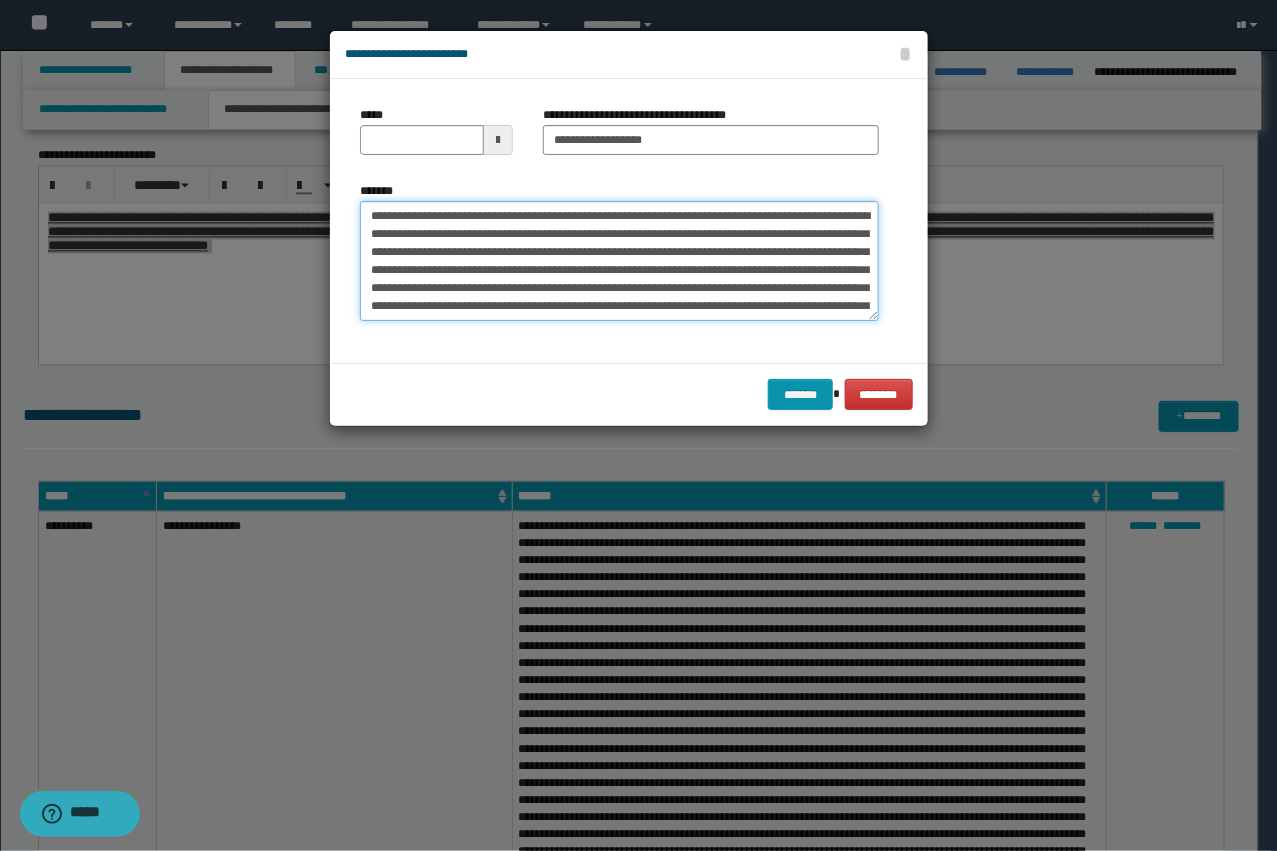 drag, startPoint x: 435, startPoint y: 215, endPoint x: 276, endPoint y: 193, distance: 160.5148 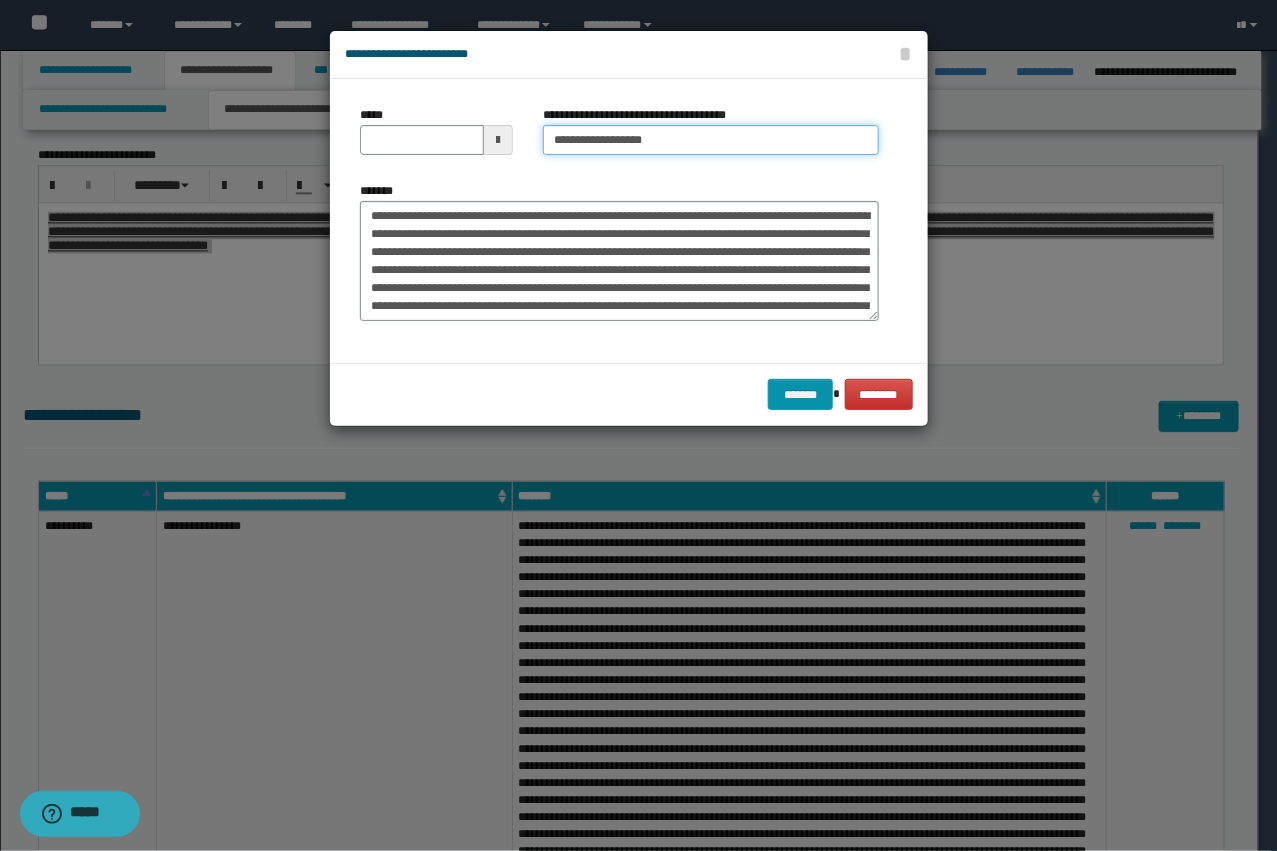 type 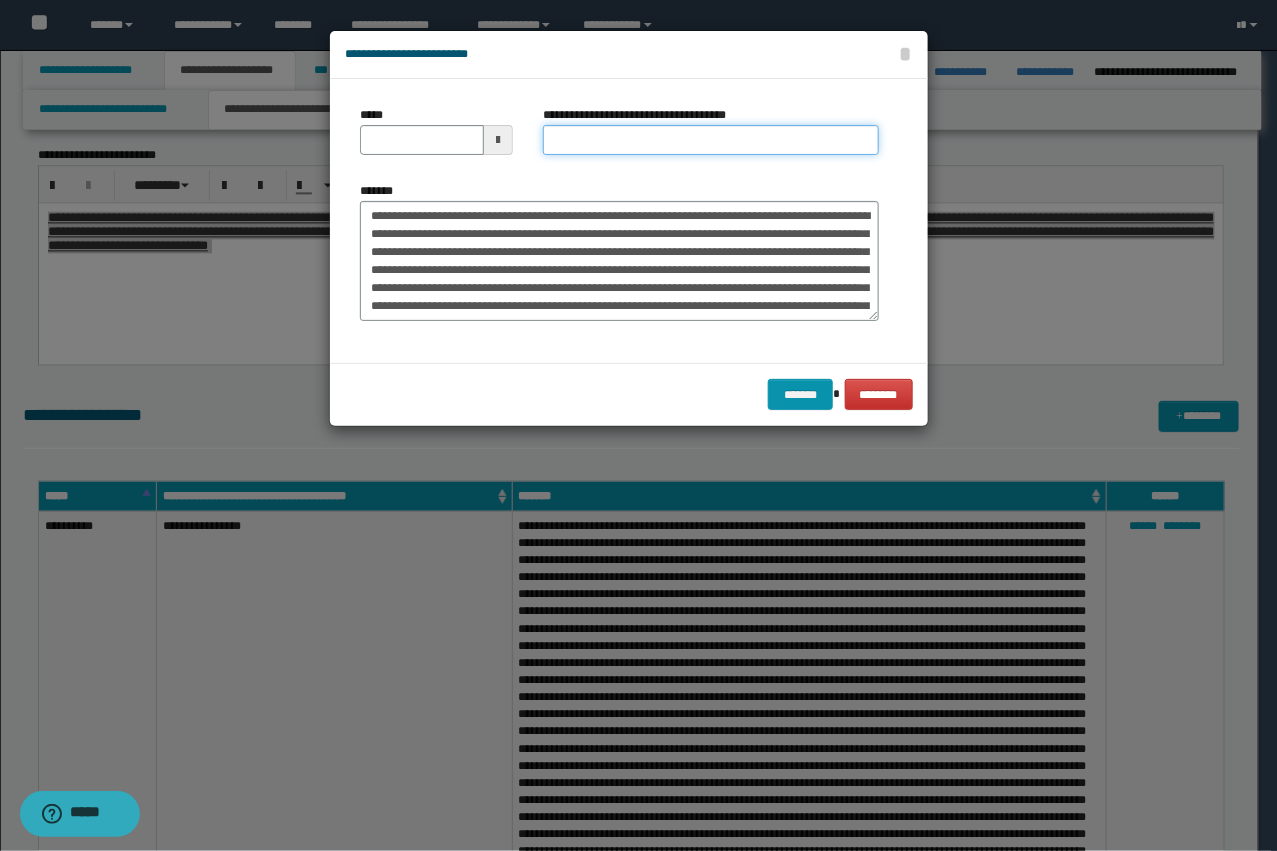 type 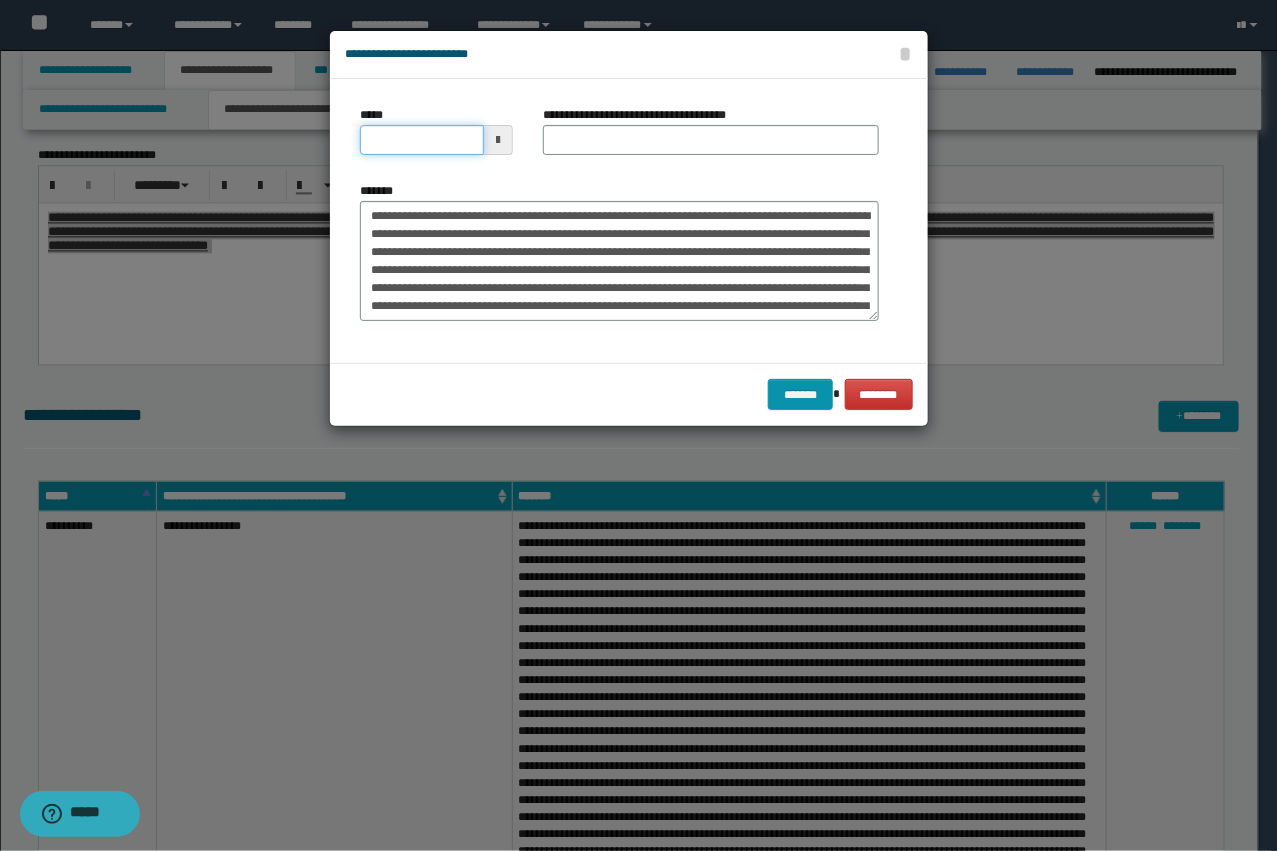 click on "*****" at bounding box center [422, 140] 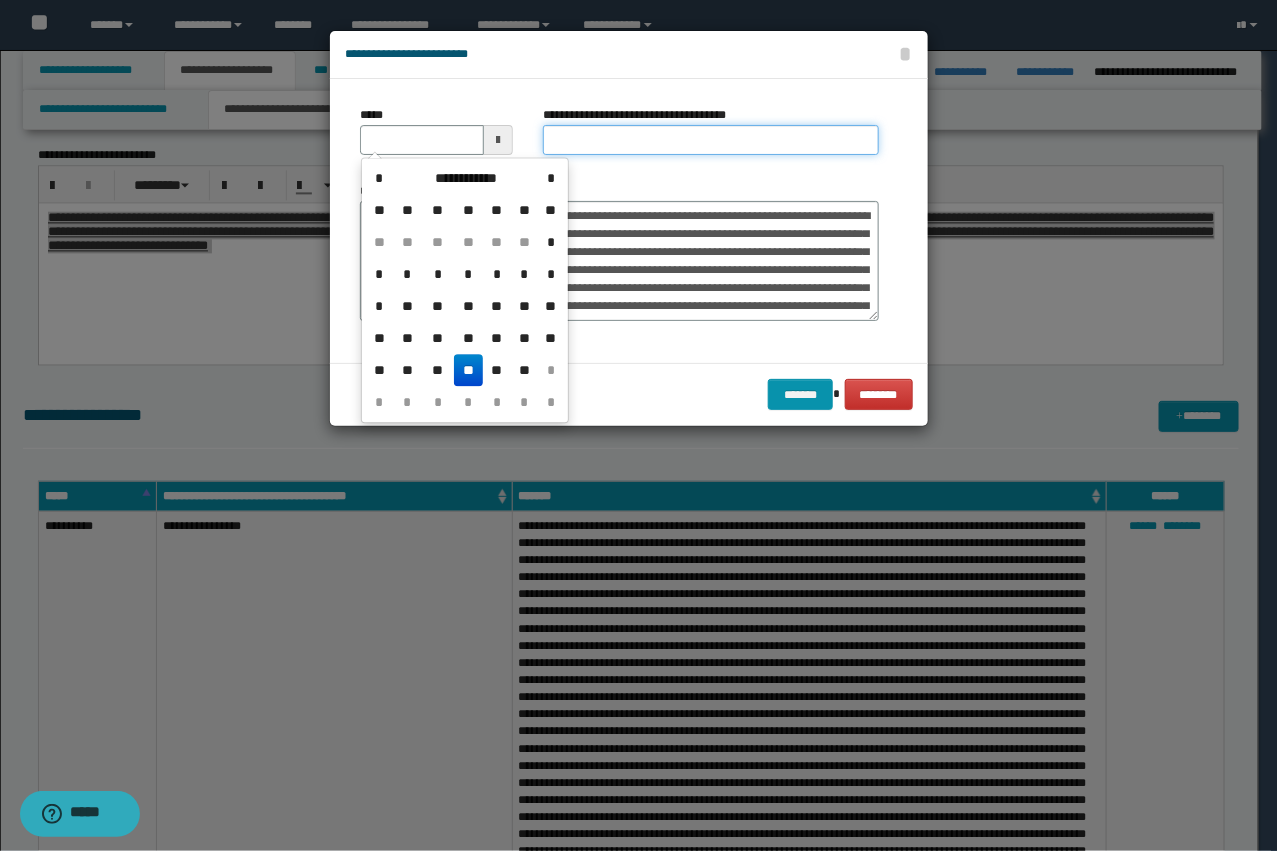 type 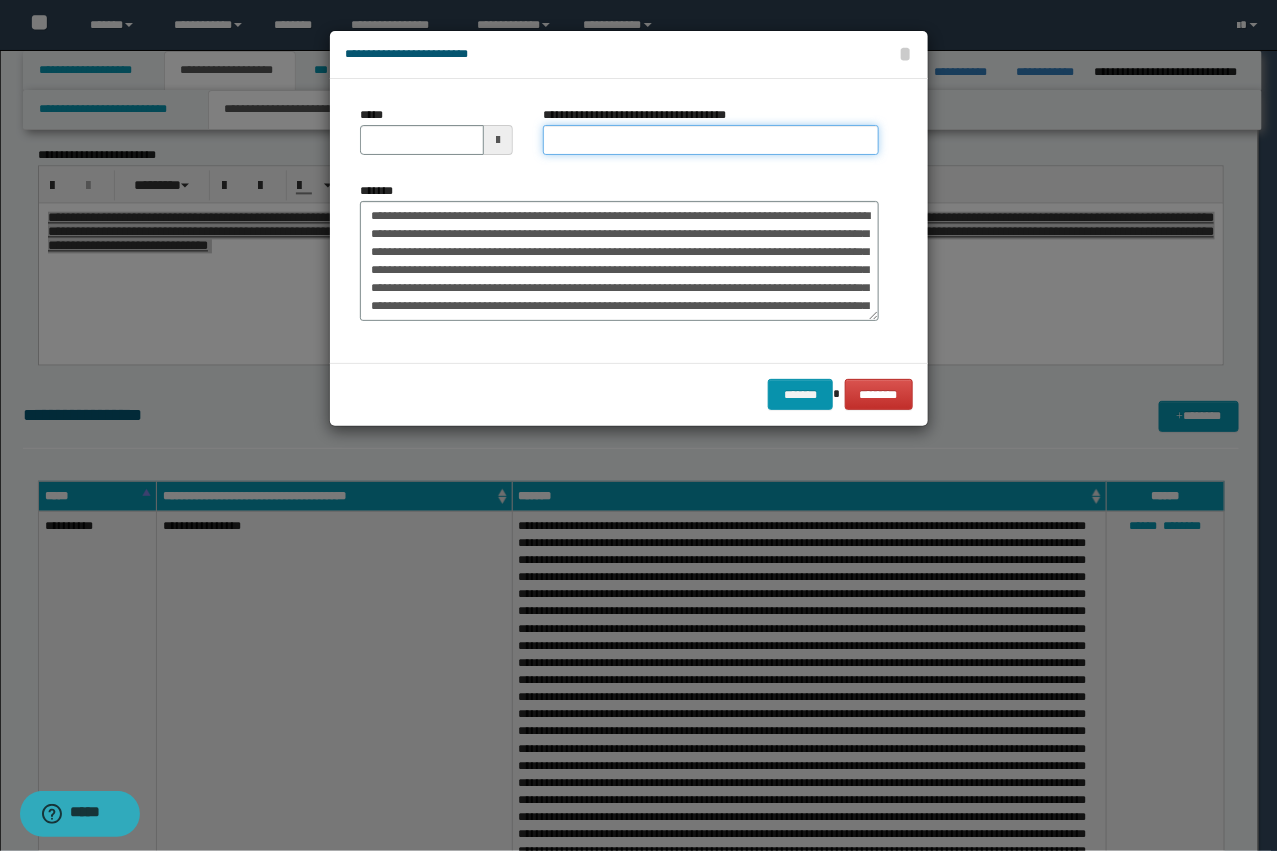 paste on "**********" 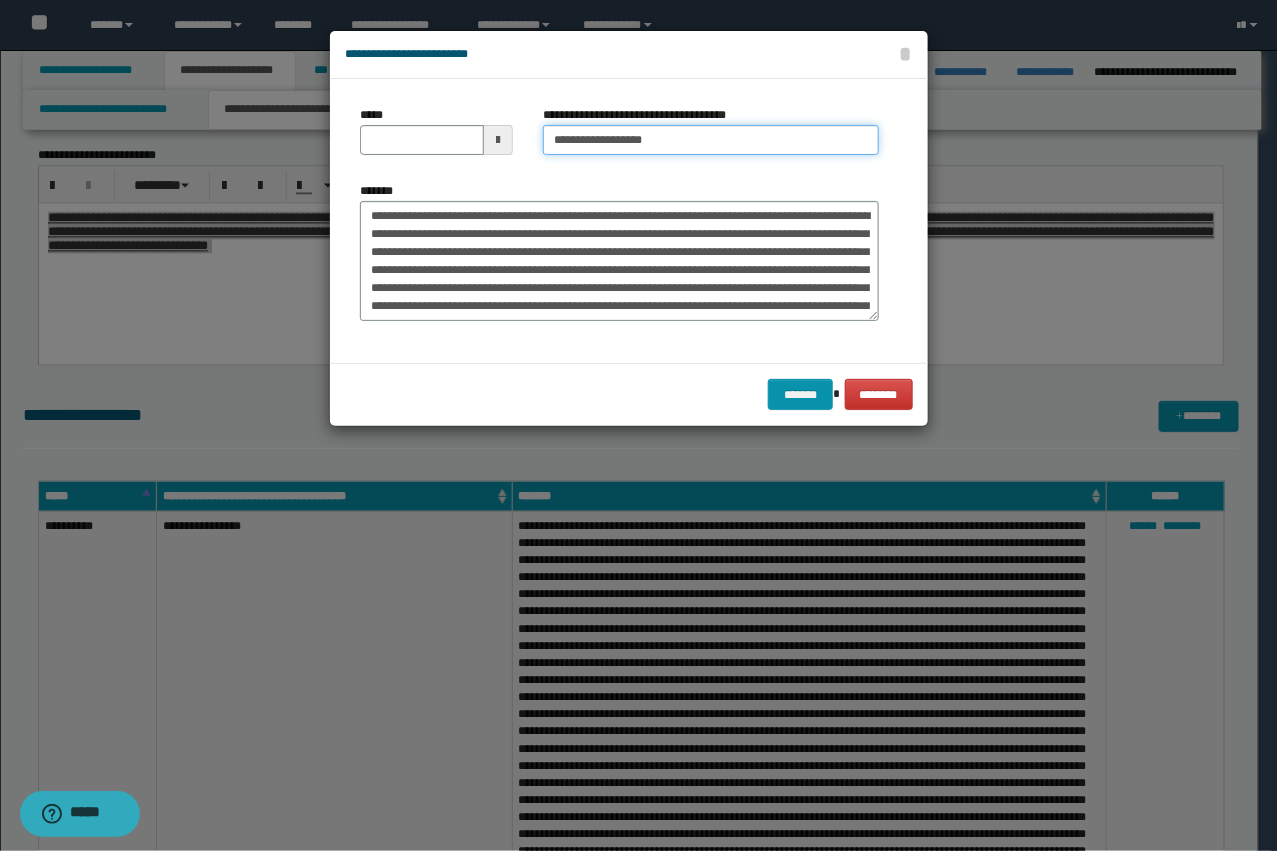 type on "**********" 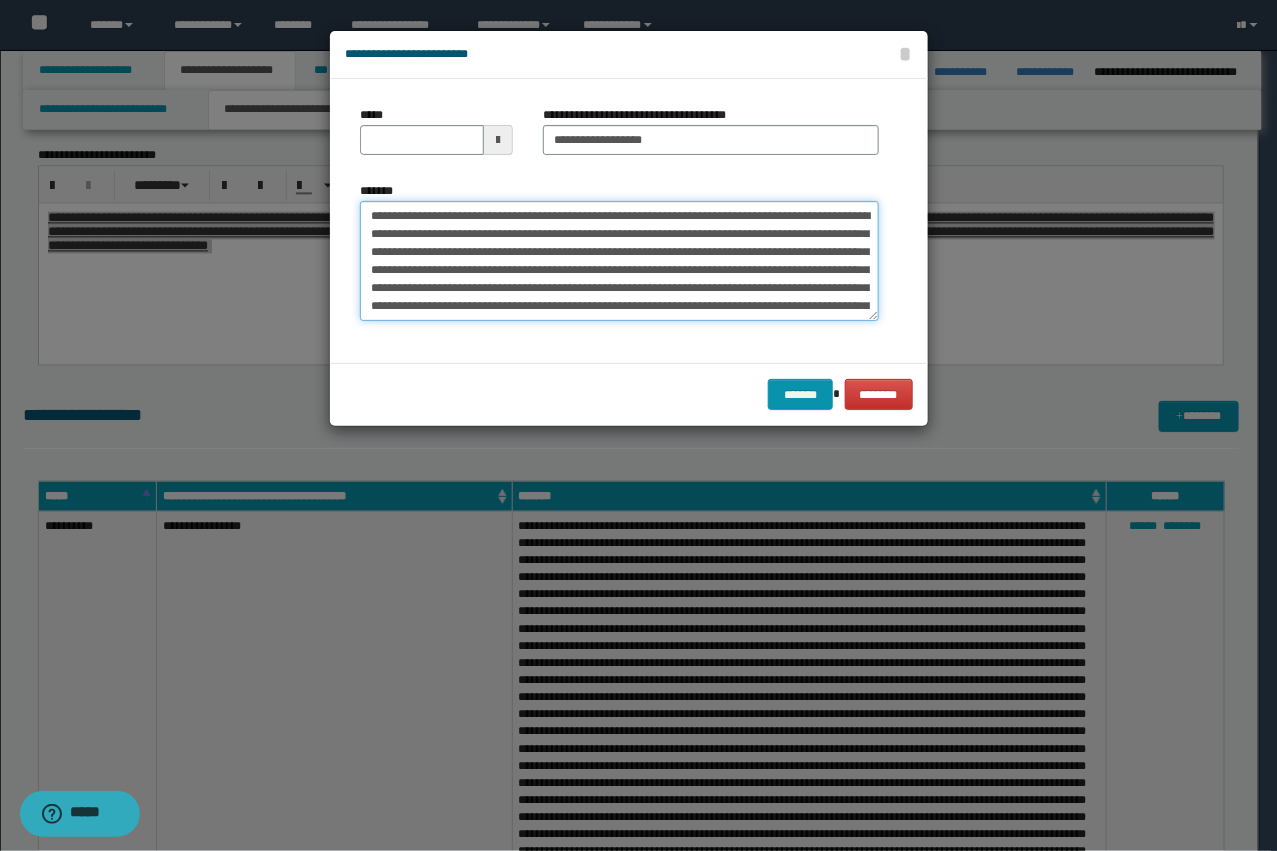 drag, startPoint x: 432, startPoint y: 213, endPoint x: 187, endPoint y: 205, distance: 245.13058 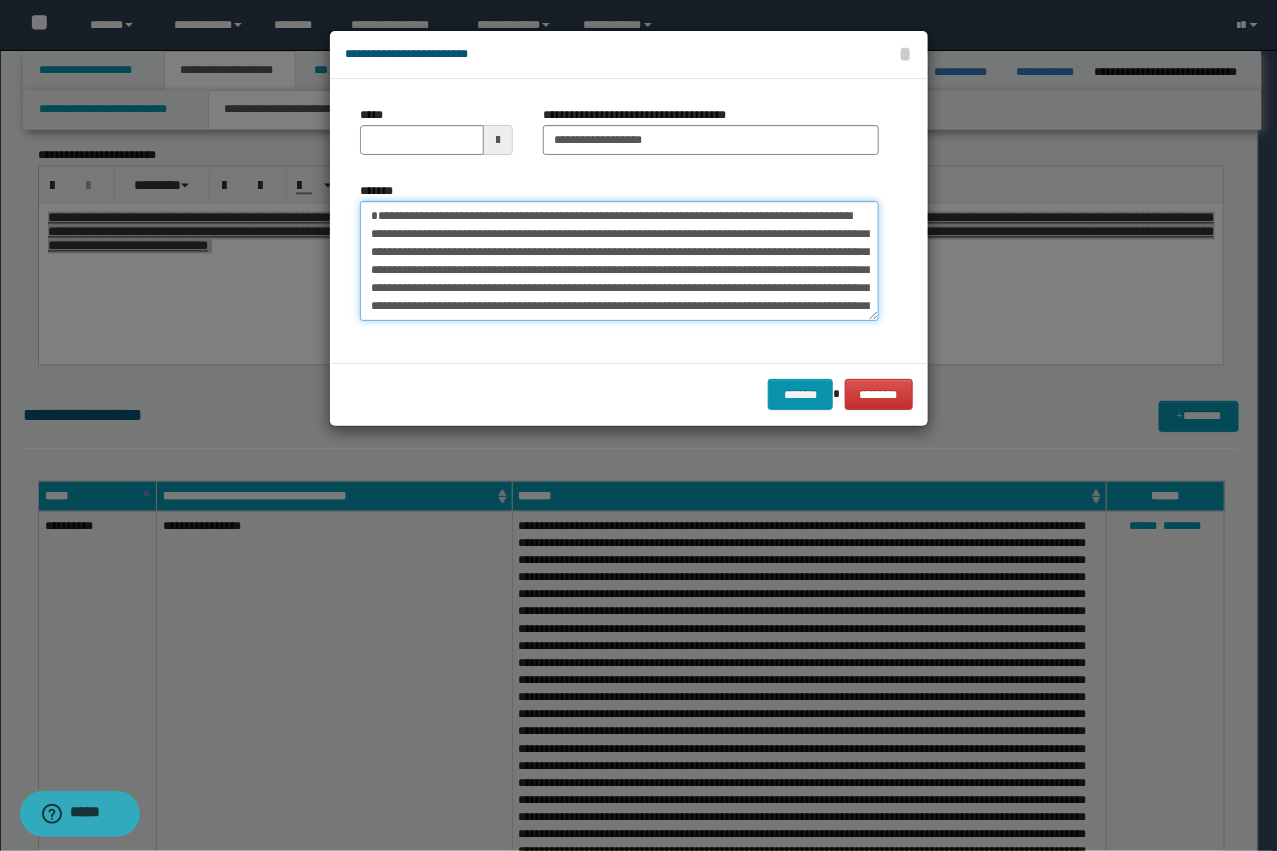 type on "**********" 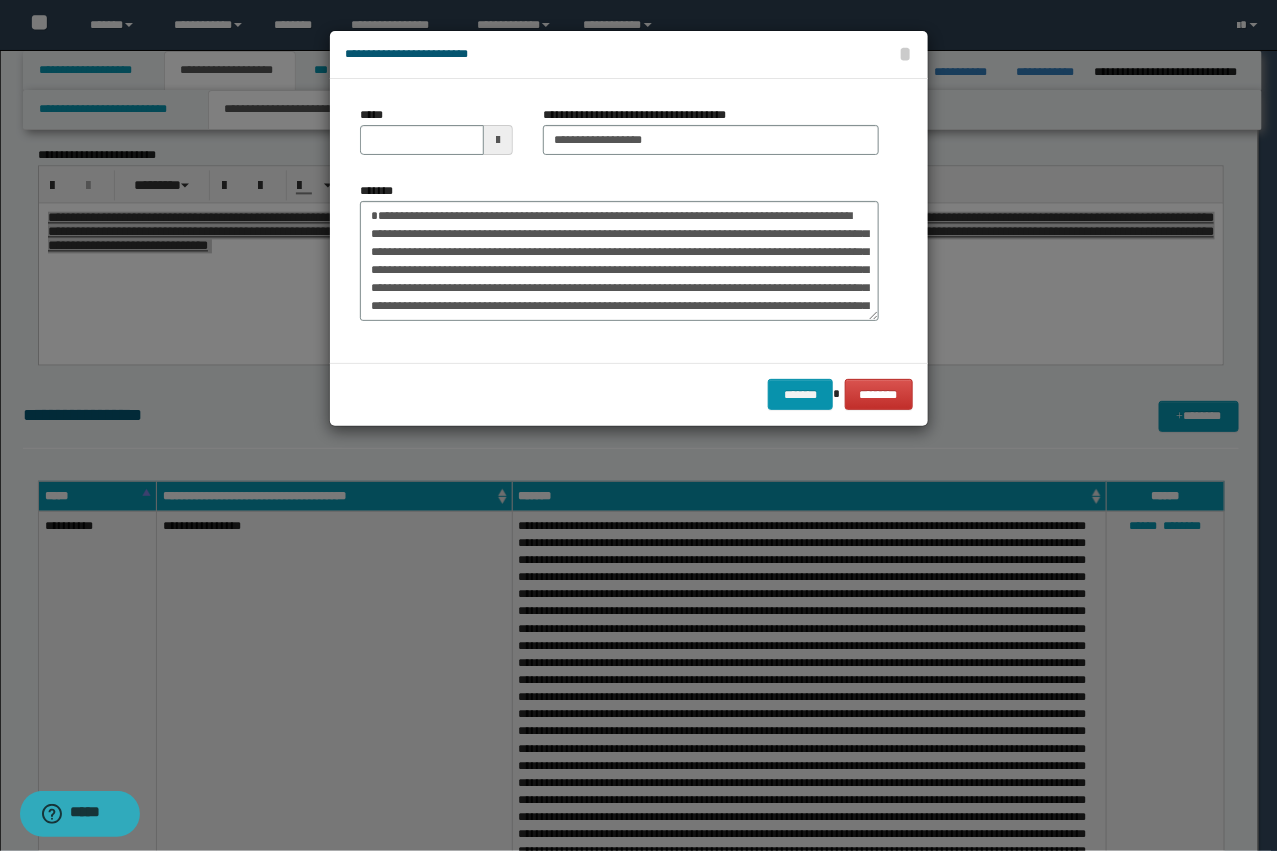 click on "*****" at bounding box center [436, 138] 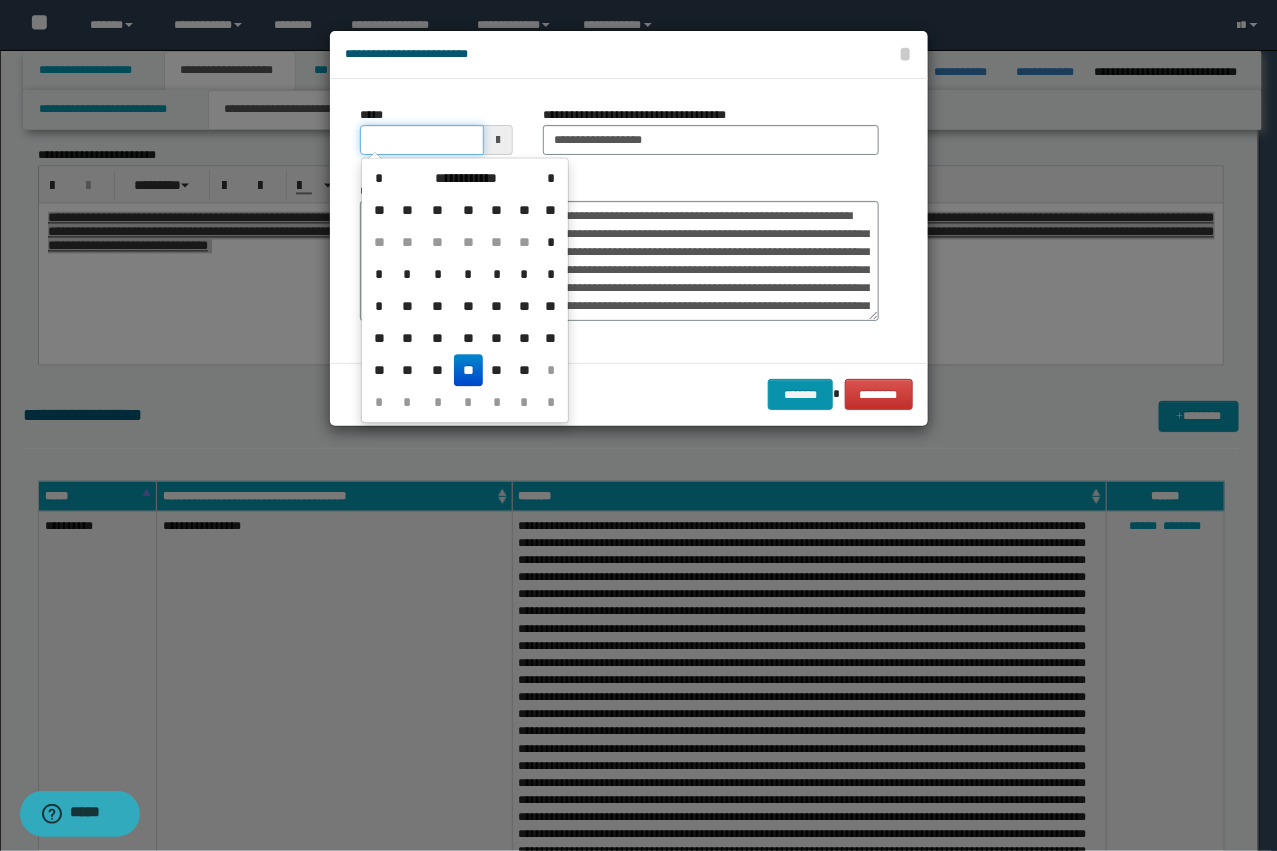 click on "*****" at bounding box center (422, 140) 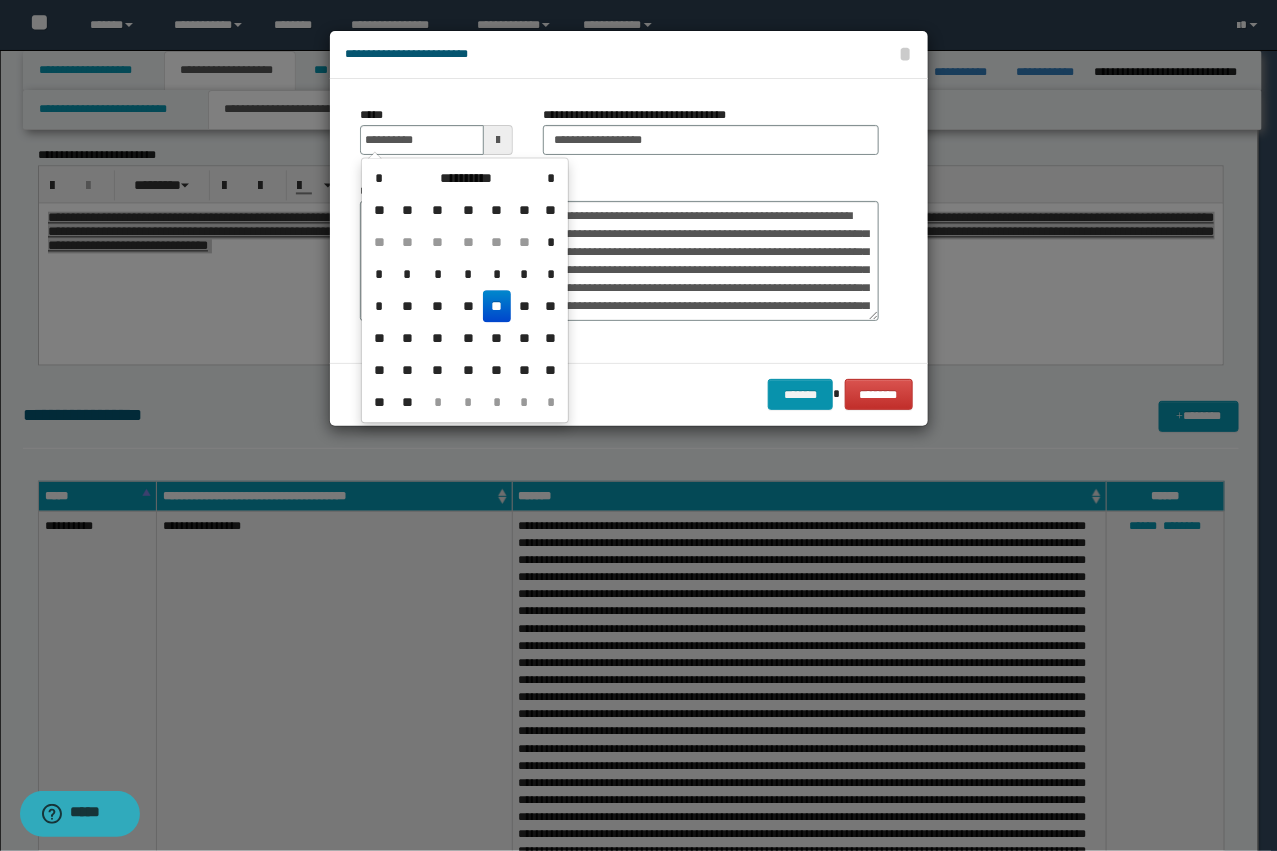 type on "**********" 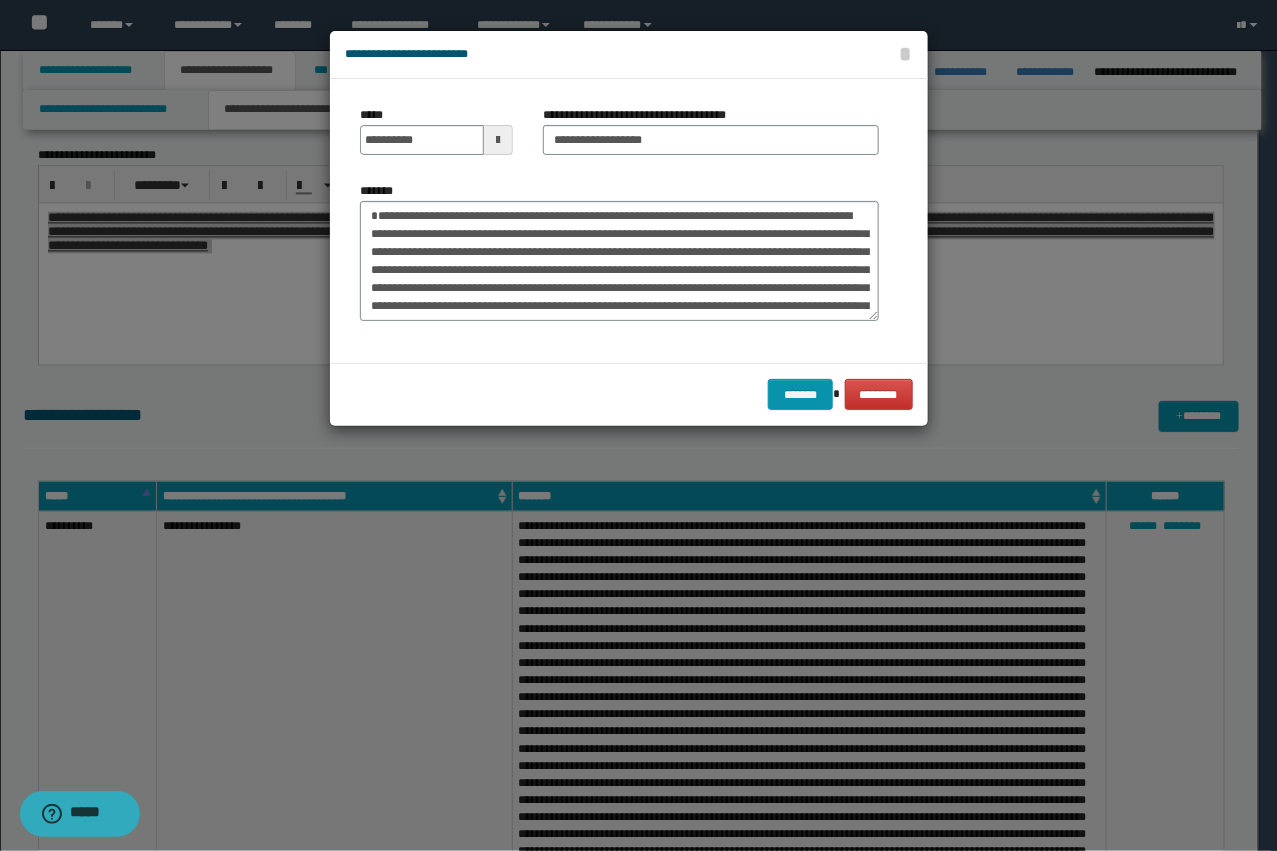 click on "*******
********" at bounding box center [629, 394] 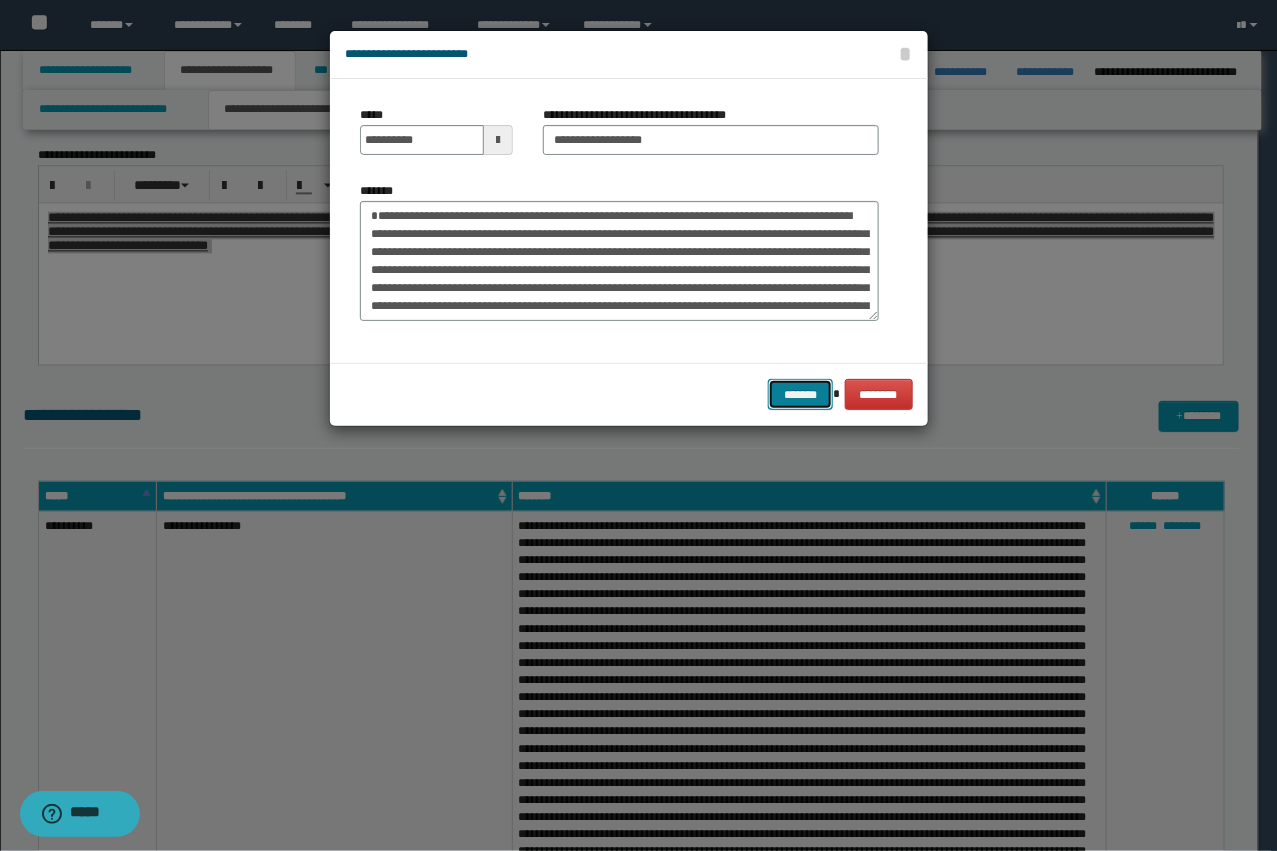 click on "*******" at bounding box center (800, 394) 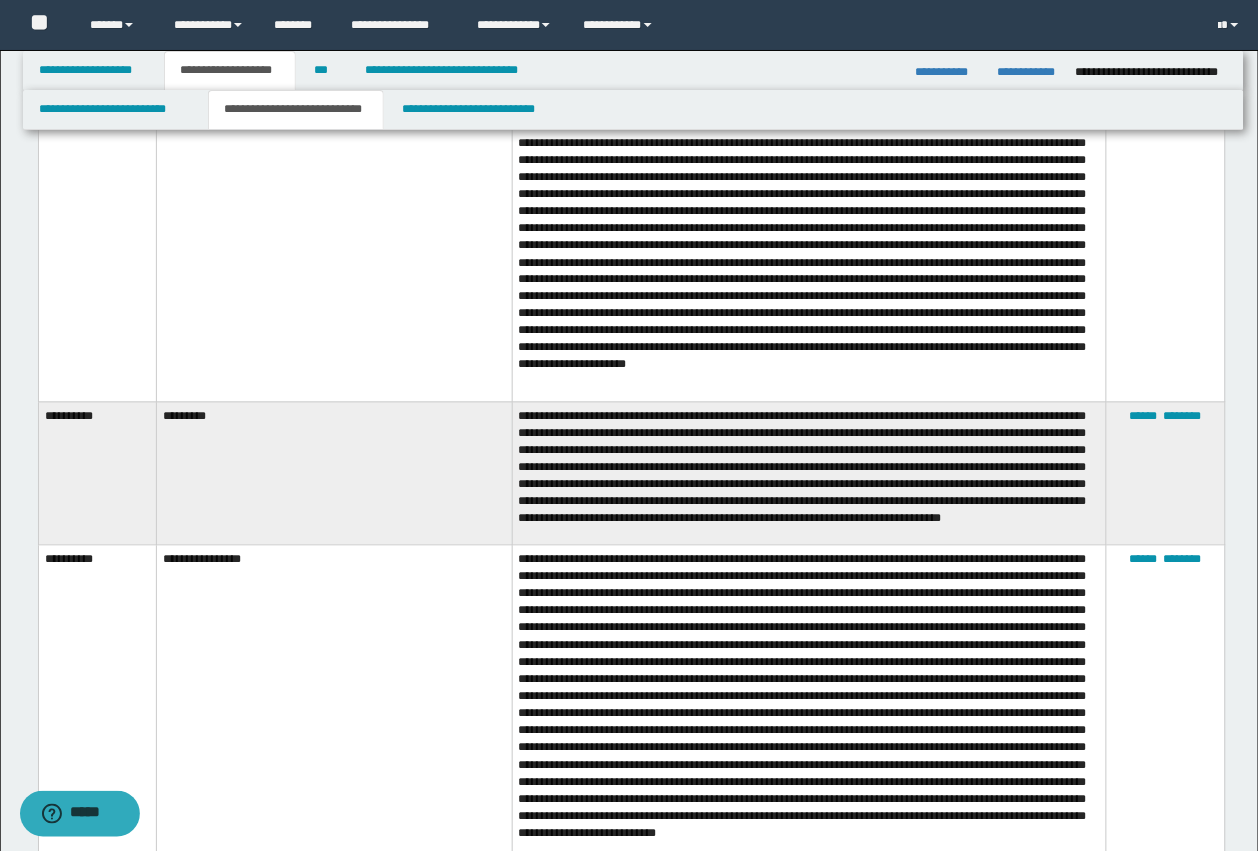 scroll, scrollTop: 2250, scrollLeft: 0, axis: vertical 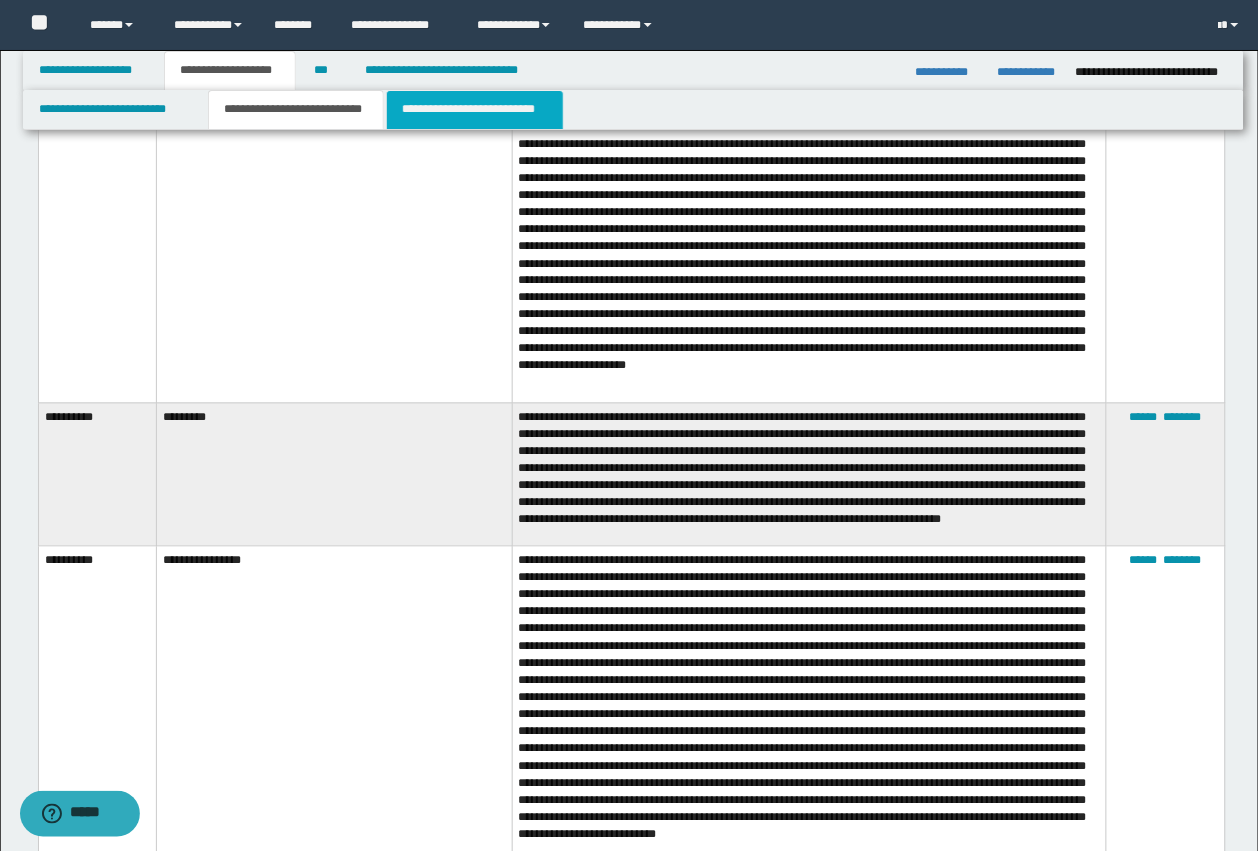 click on "**********" at bounding box center (475, 110) 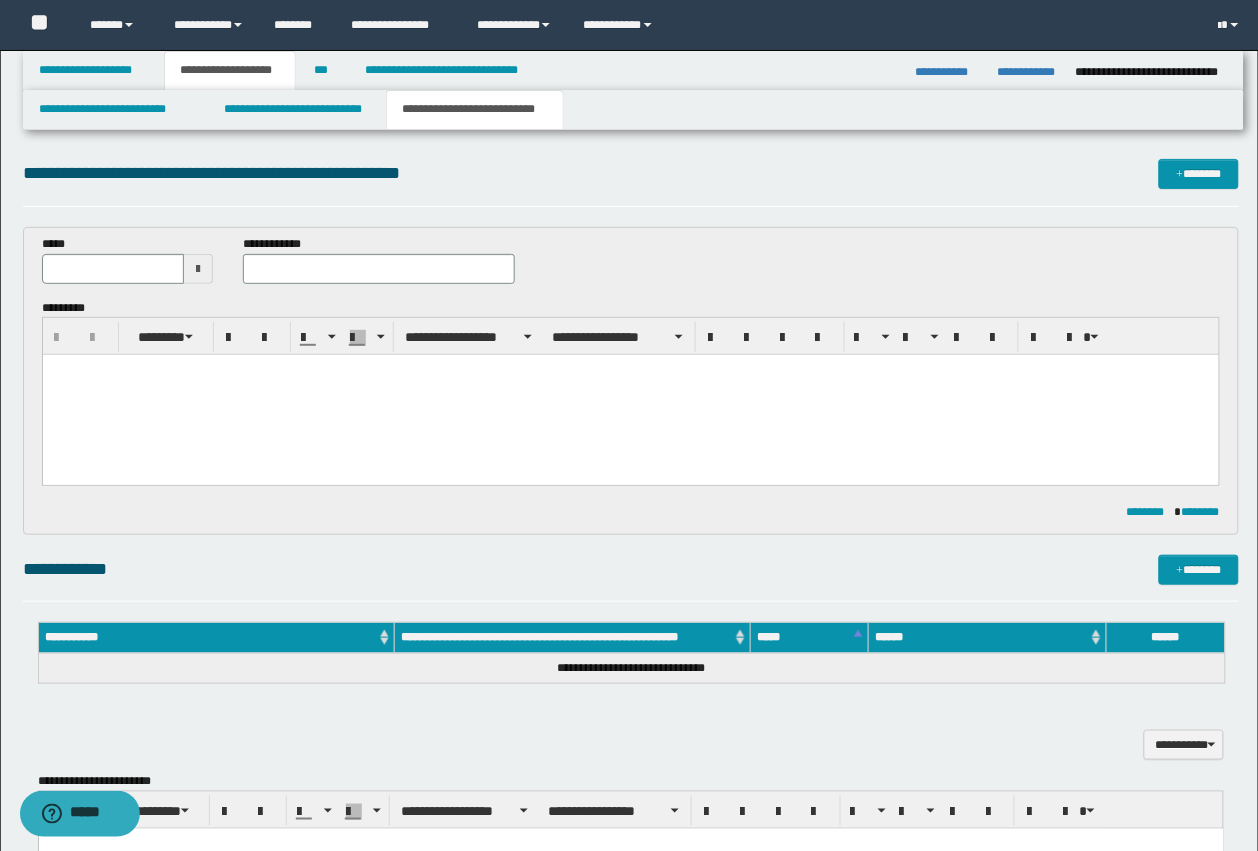 scroll, scrollTop: 0, scrollLeft: 0, axis: both 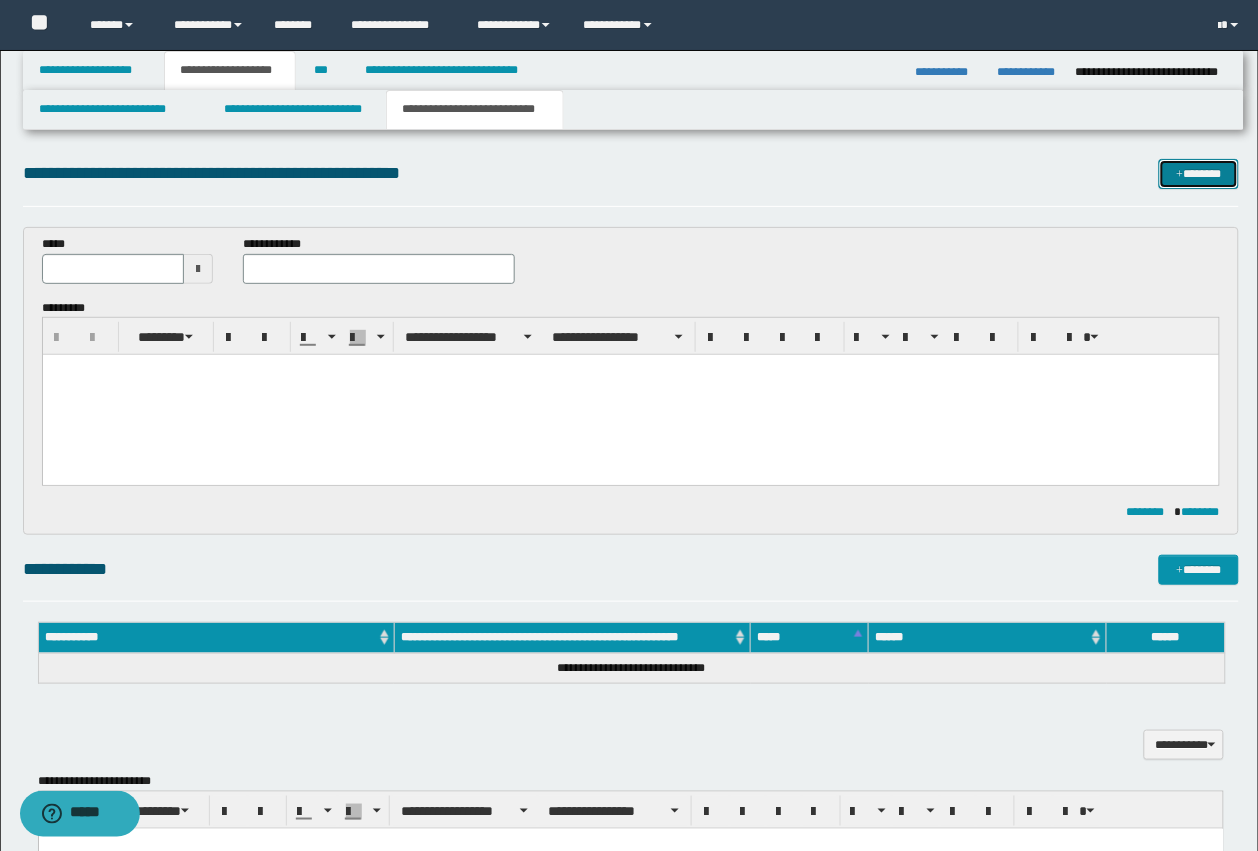 click on "*******" at bounding box center [1199, 174] 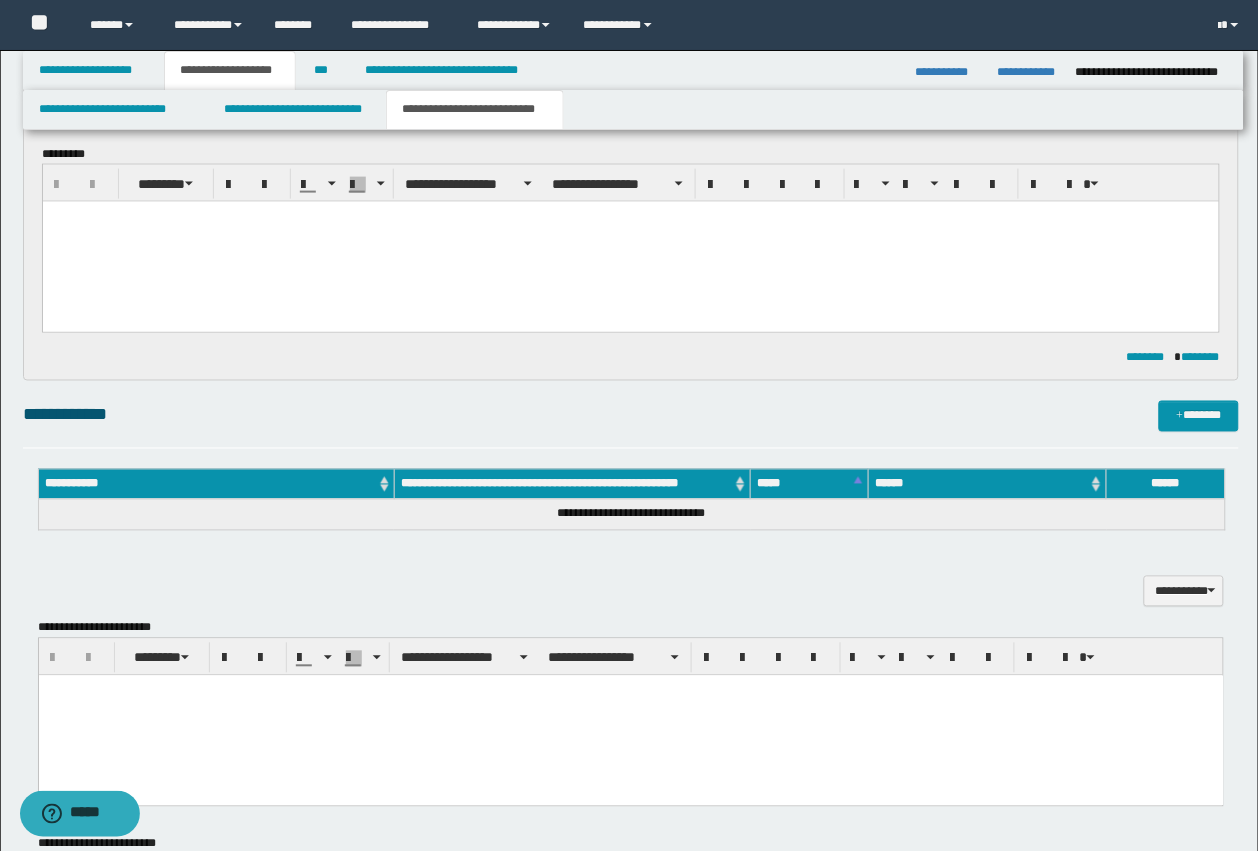 scroll, scrollTop: 0, scrollLeft: 0, axis: both 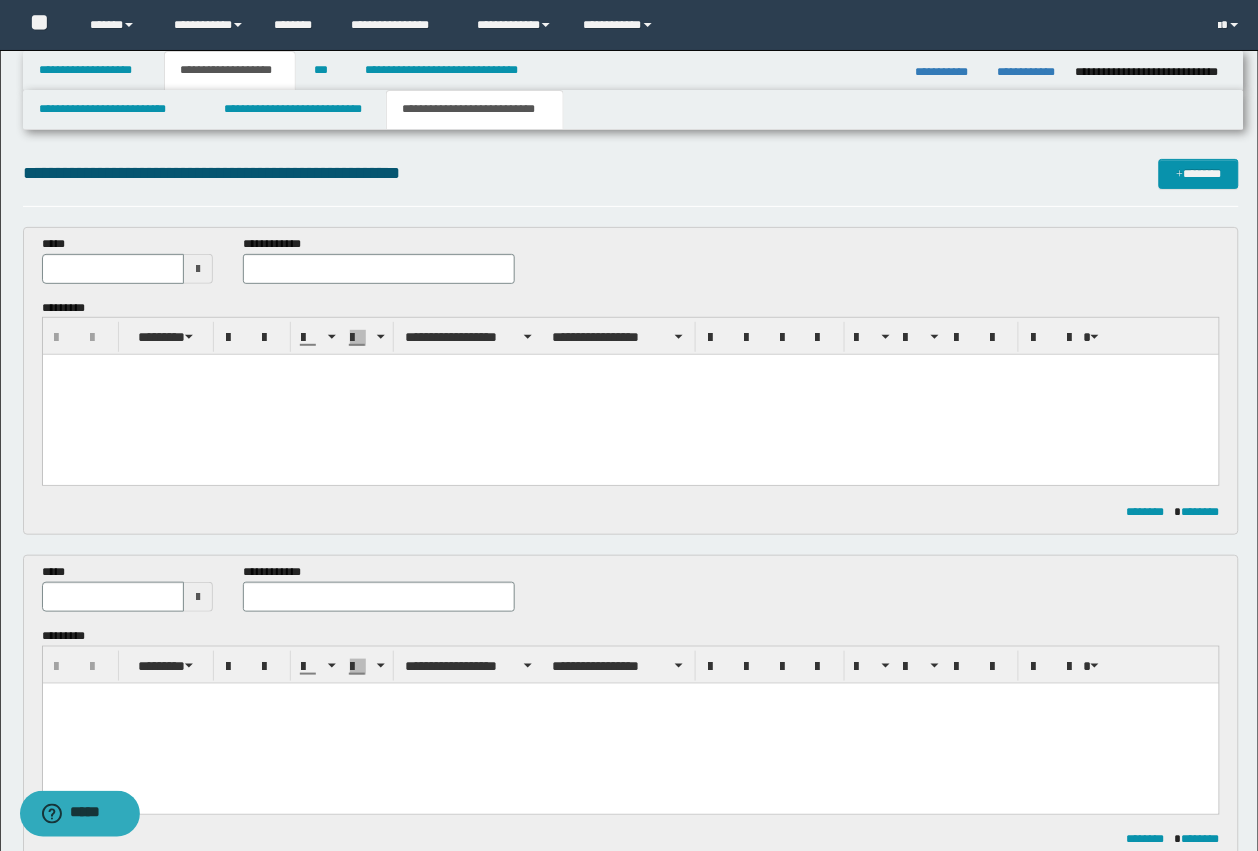 click at bounding box center (630, 395) 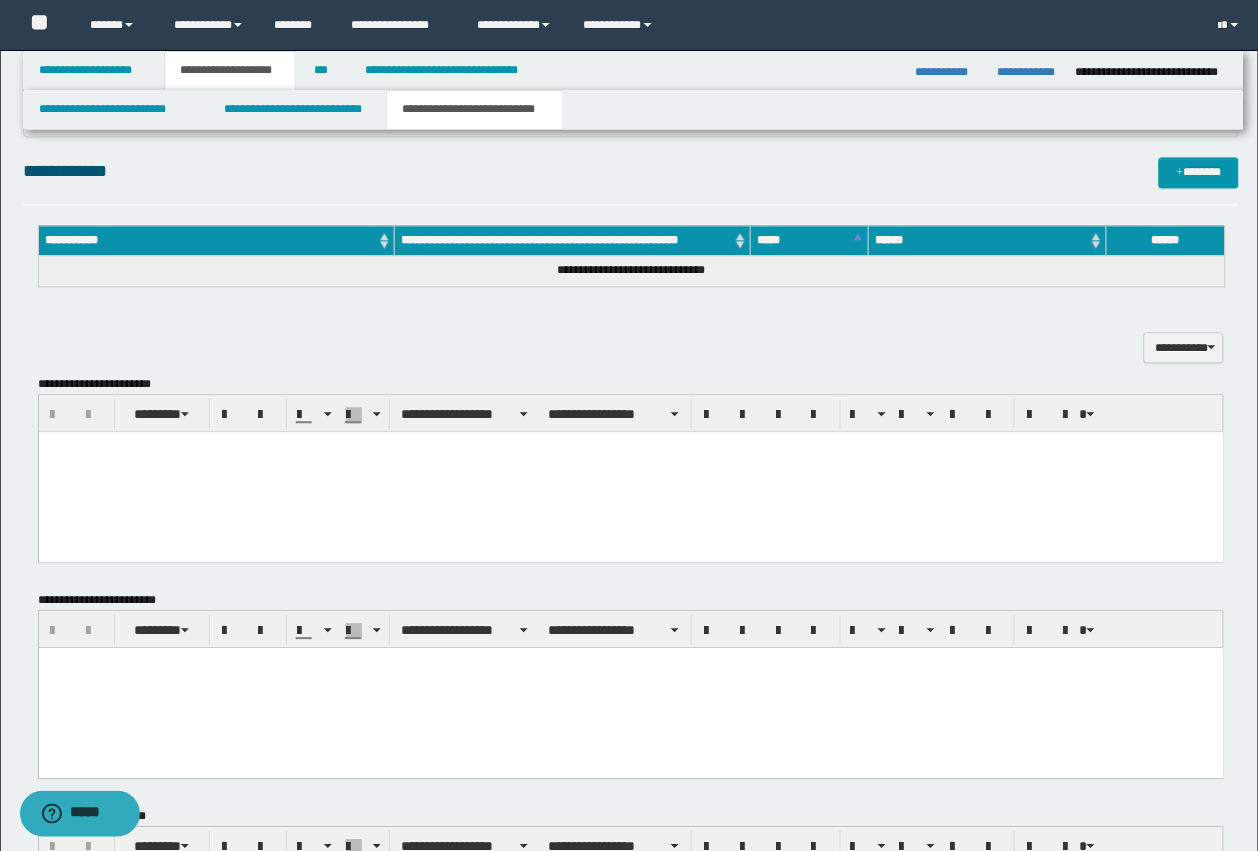 scroll, scrollTop: 1105, scrollLeft: 0, axis: vertical 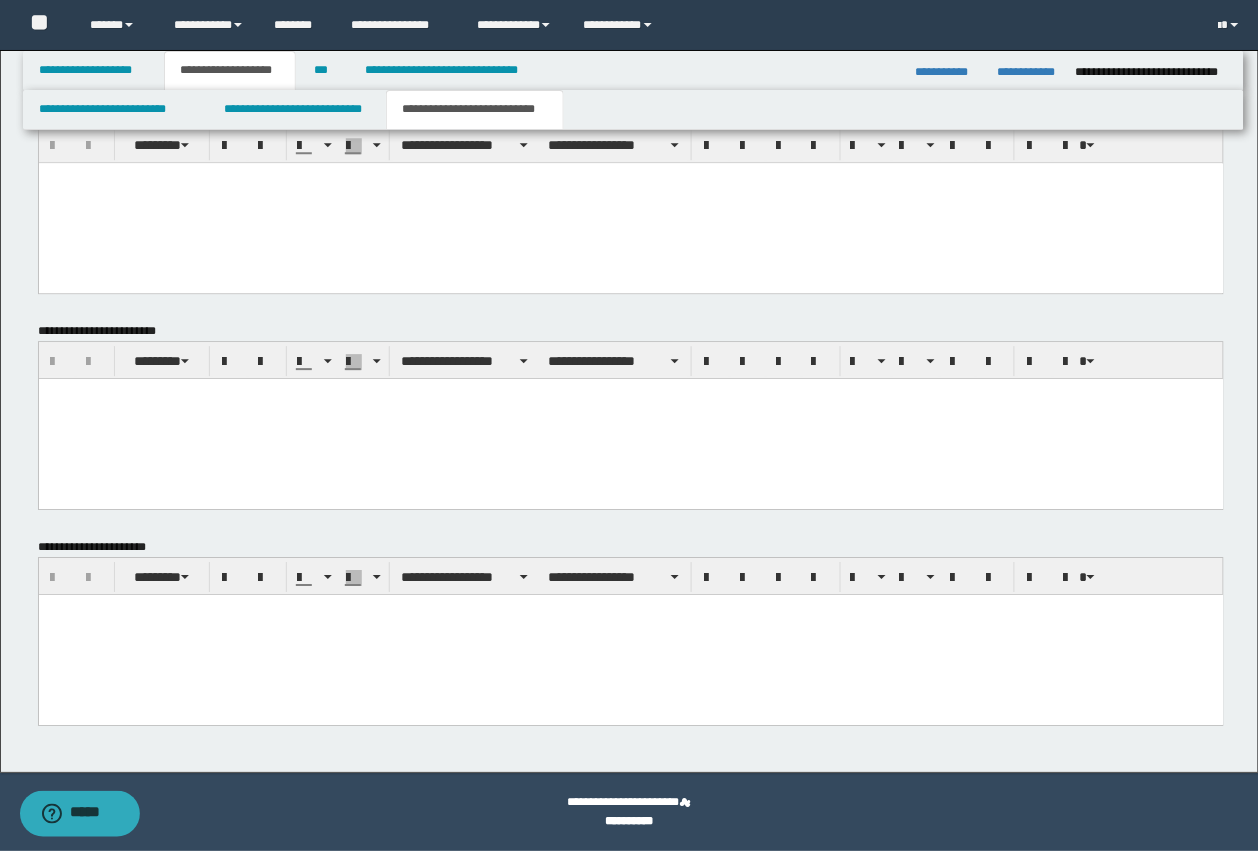 paste 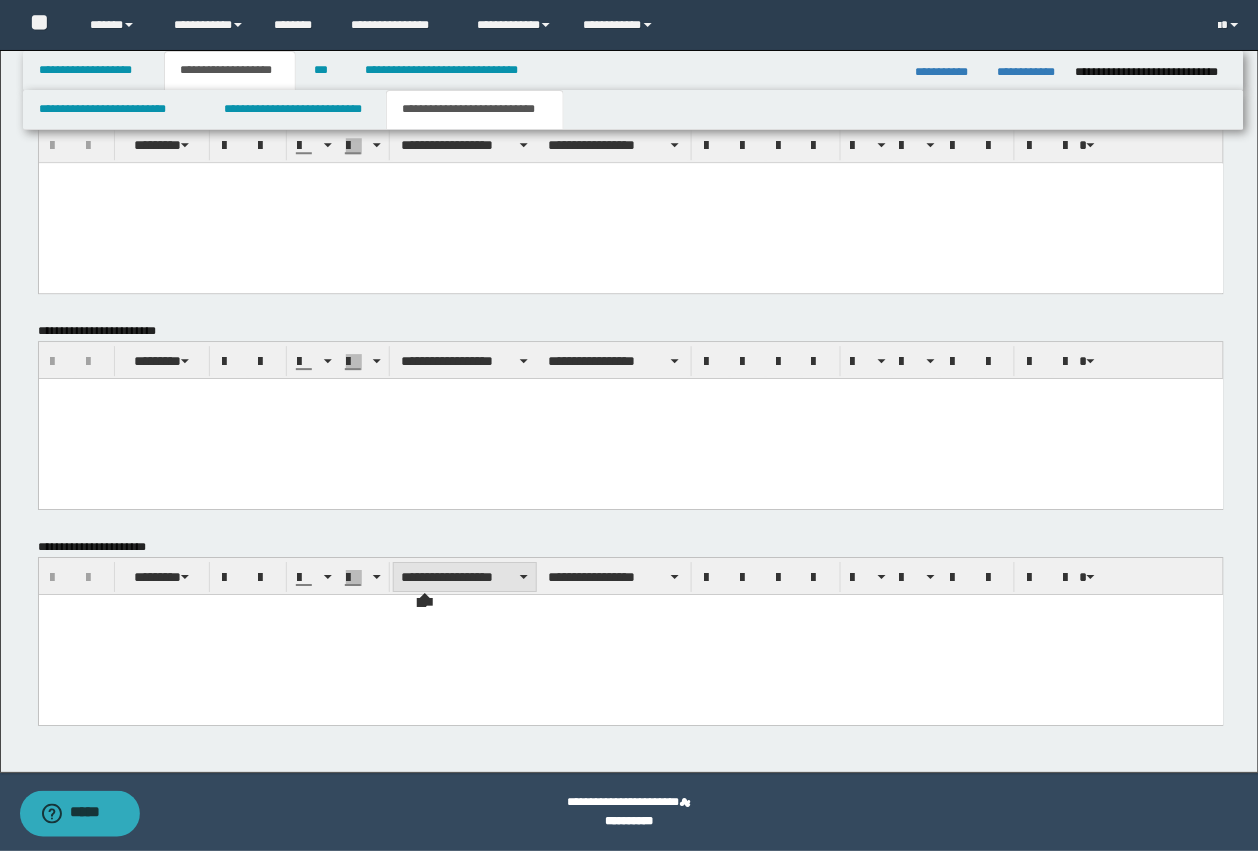 type 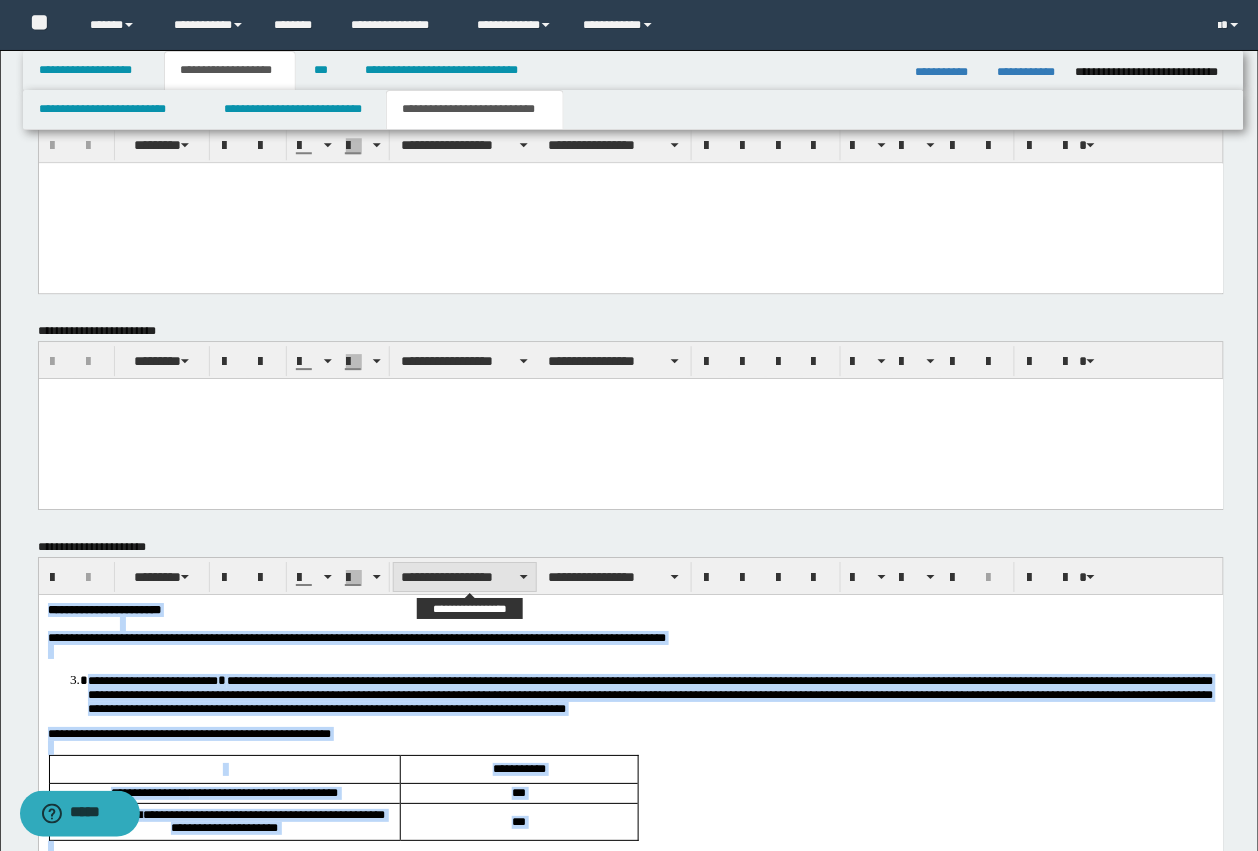 click on "**********" at bounding box center [465, 577] 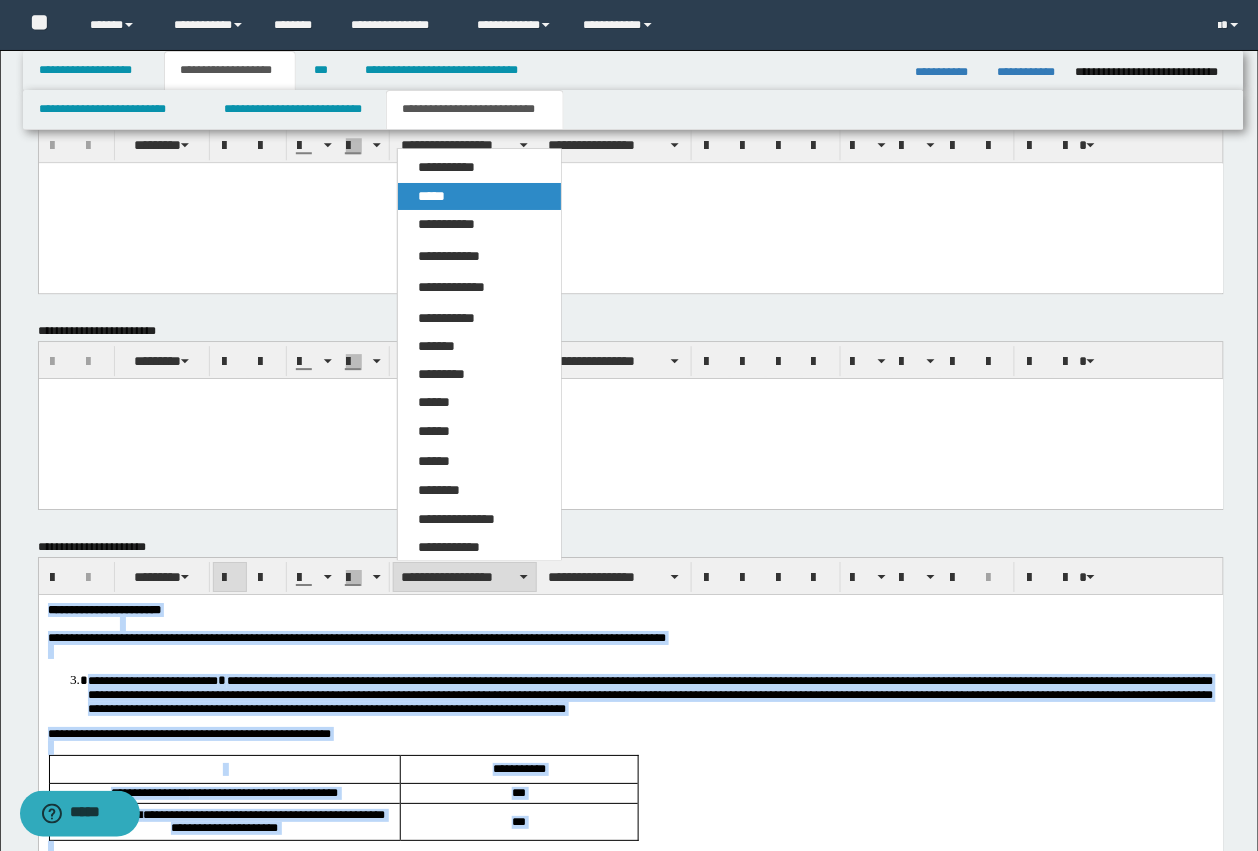 click on "*****" at bounding box center (479, 196) 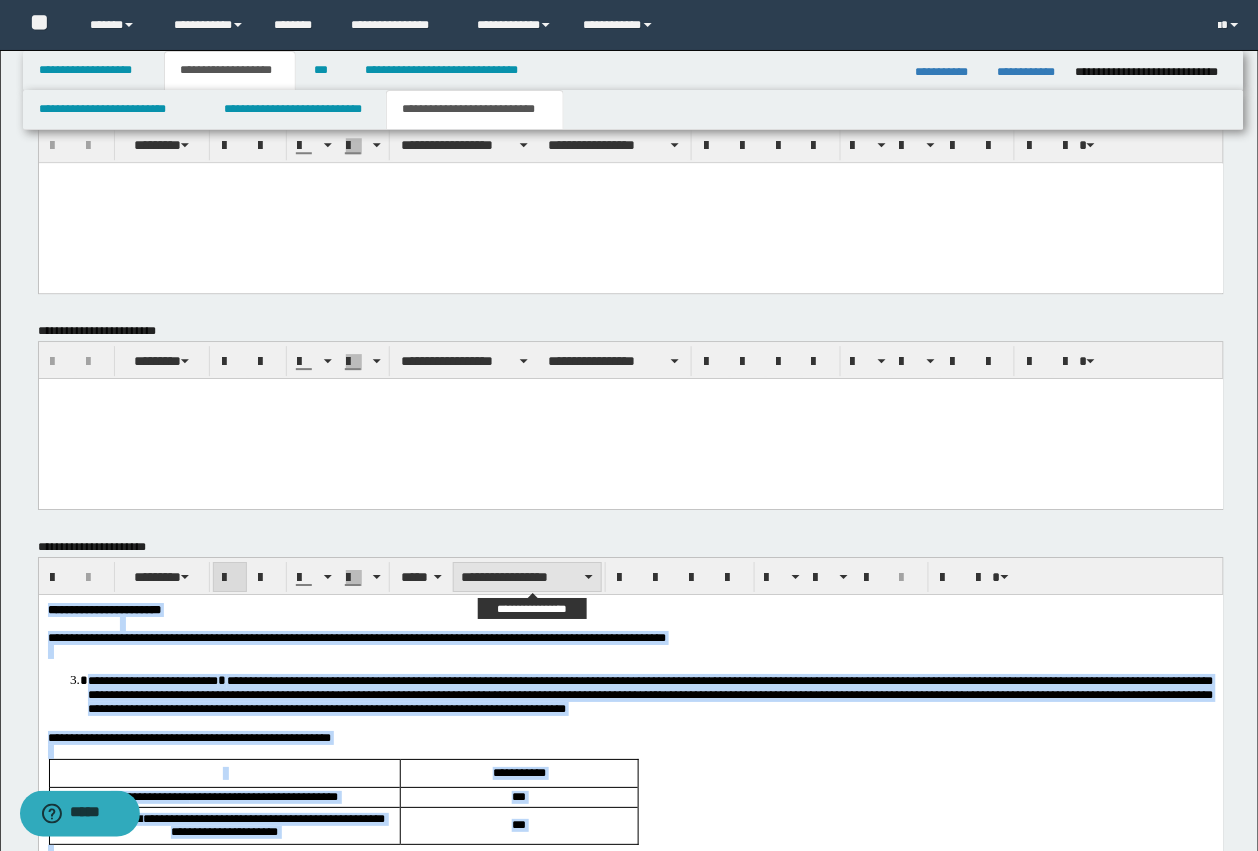 click on "**********" at bounding box center (527, 577) 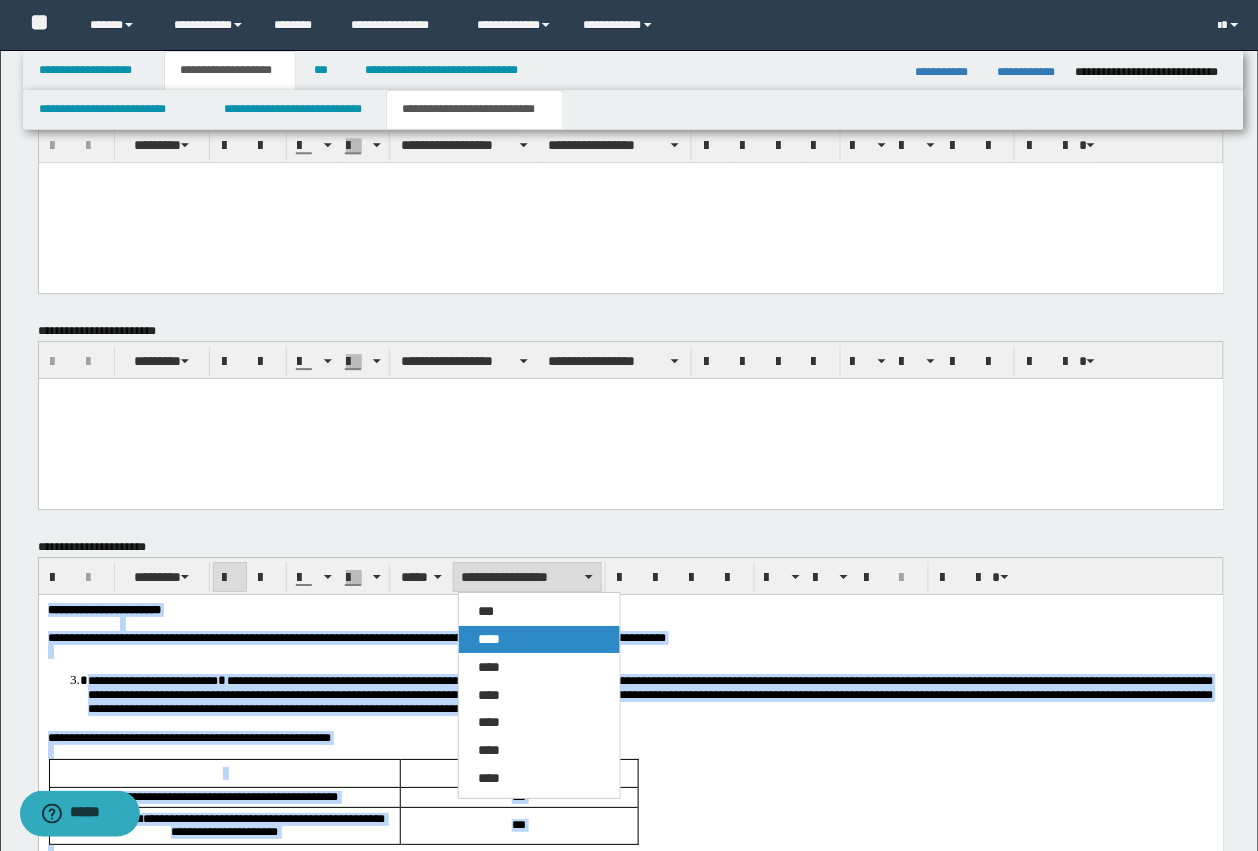 click on "****" at bounding box center (539, 639) 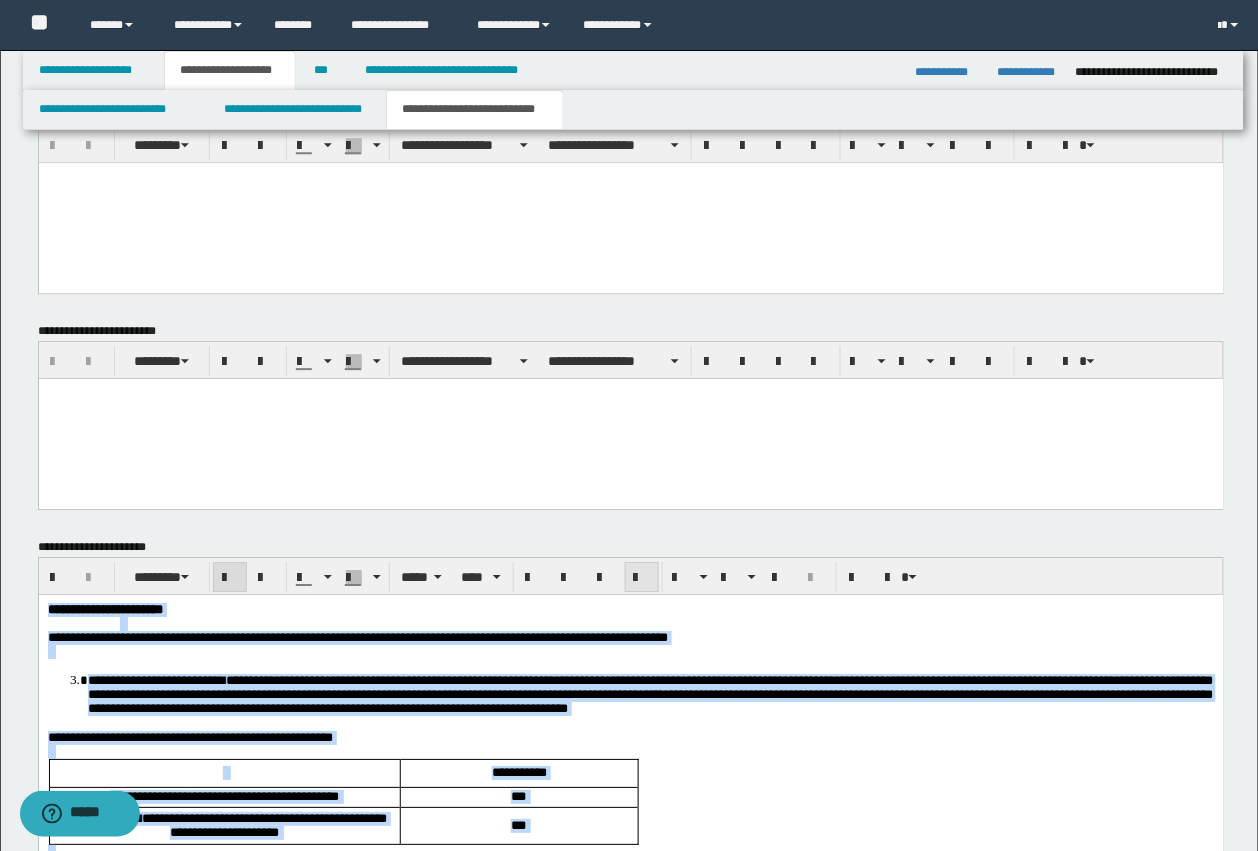 click at bounding box center [642, 578] 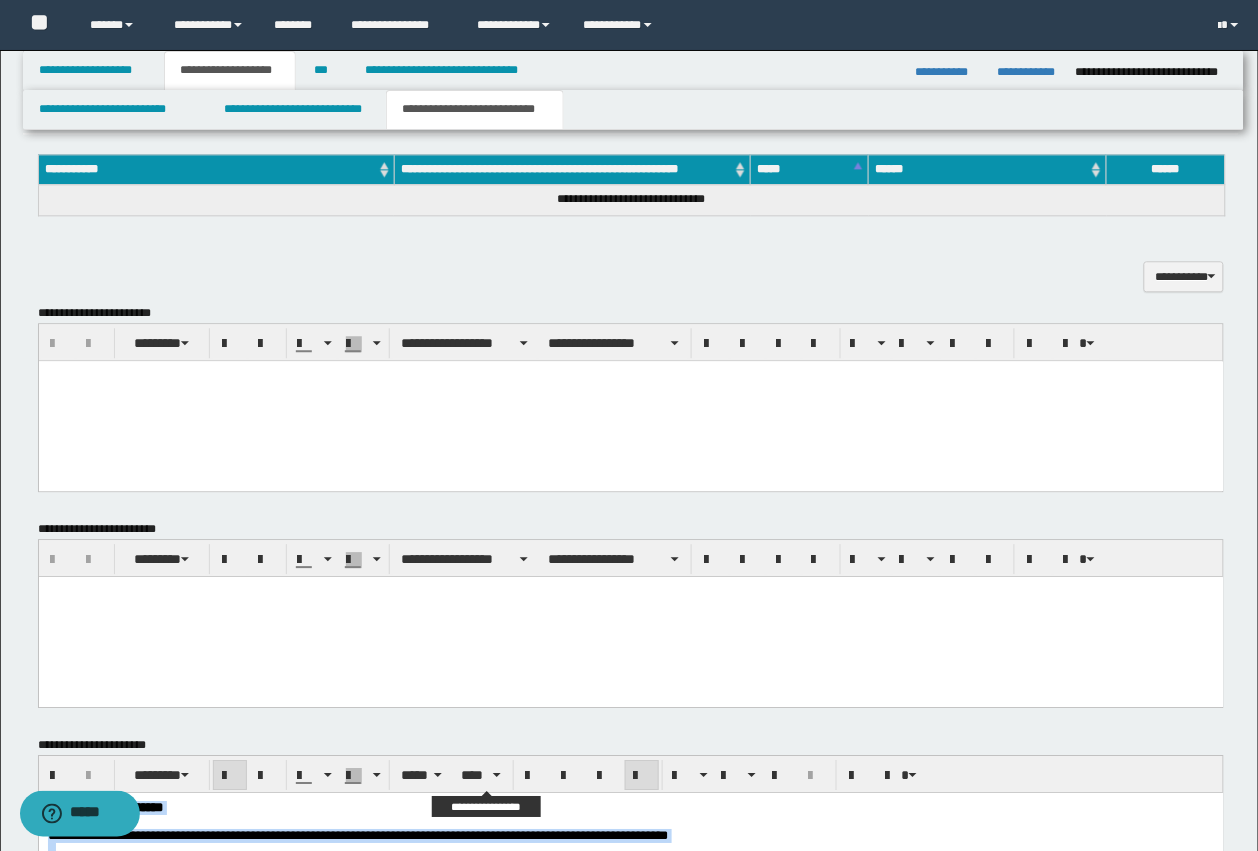 scroll, scrollTop: 855, scrollLeft: 0, axis: vertical 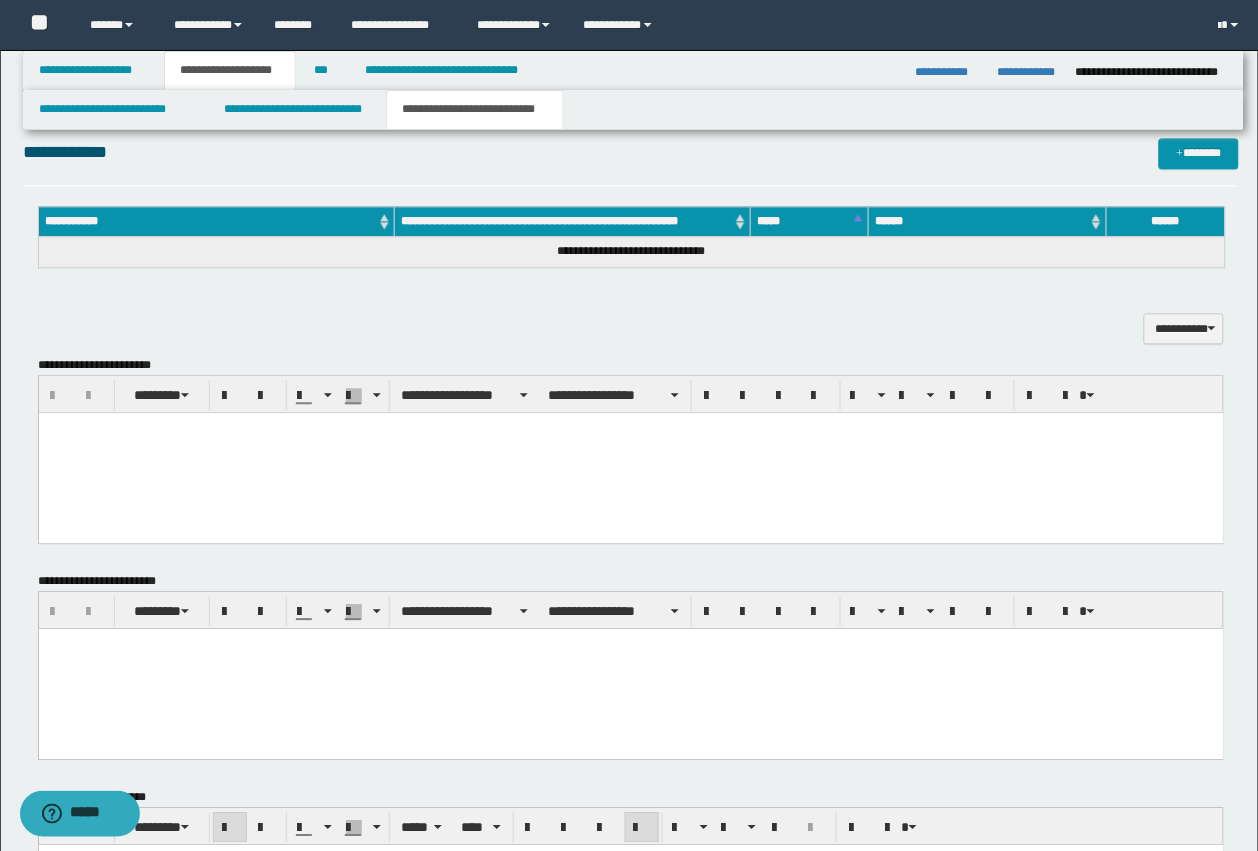 click at bounding box center [630, 452] 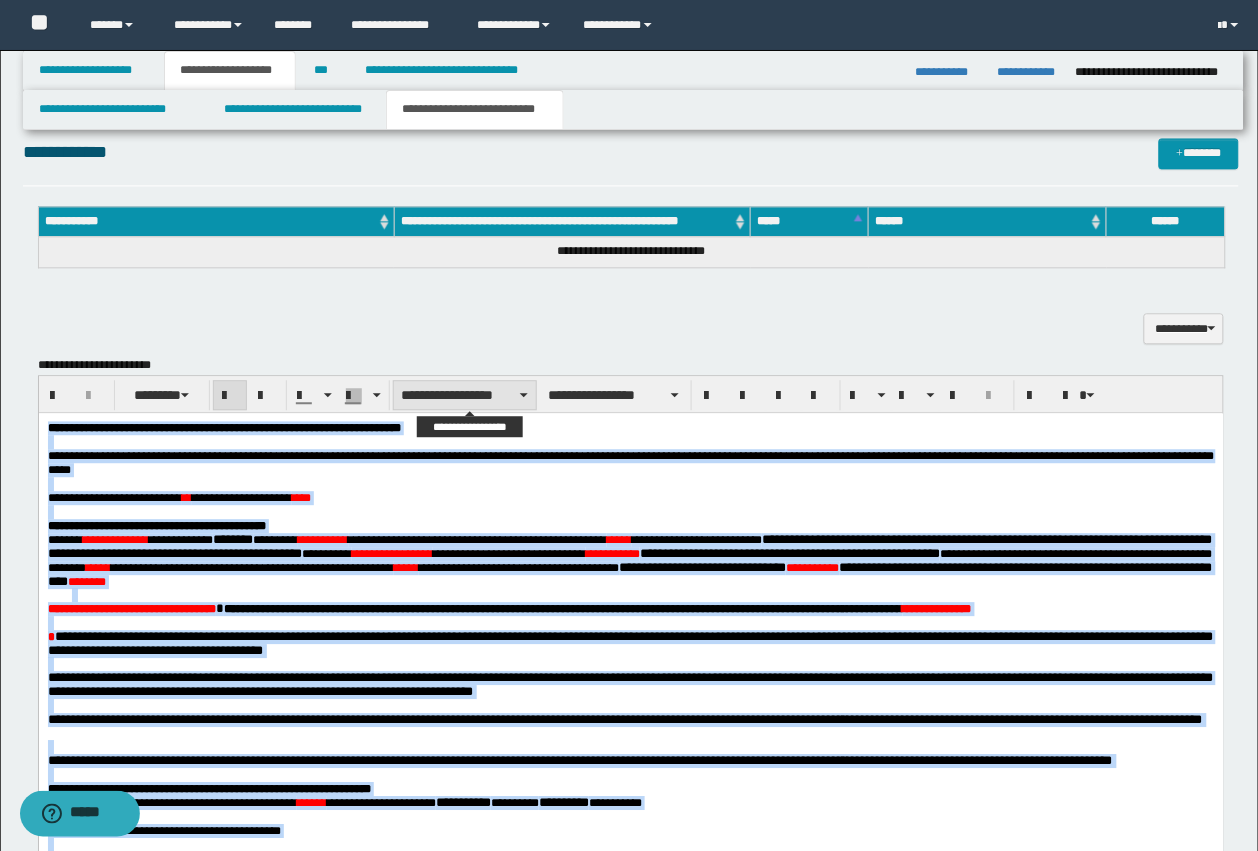 click on "**********" at bounding box center (465, 395) 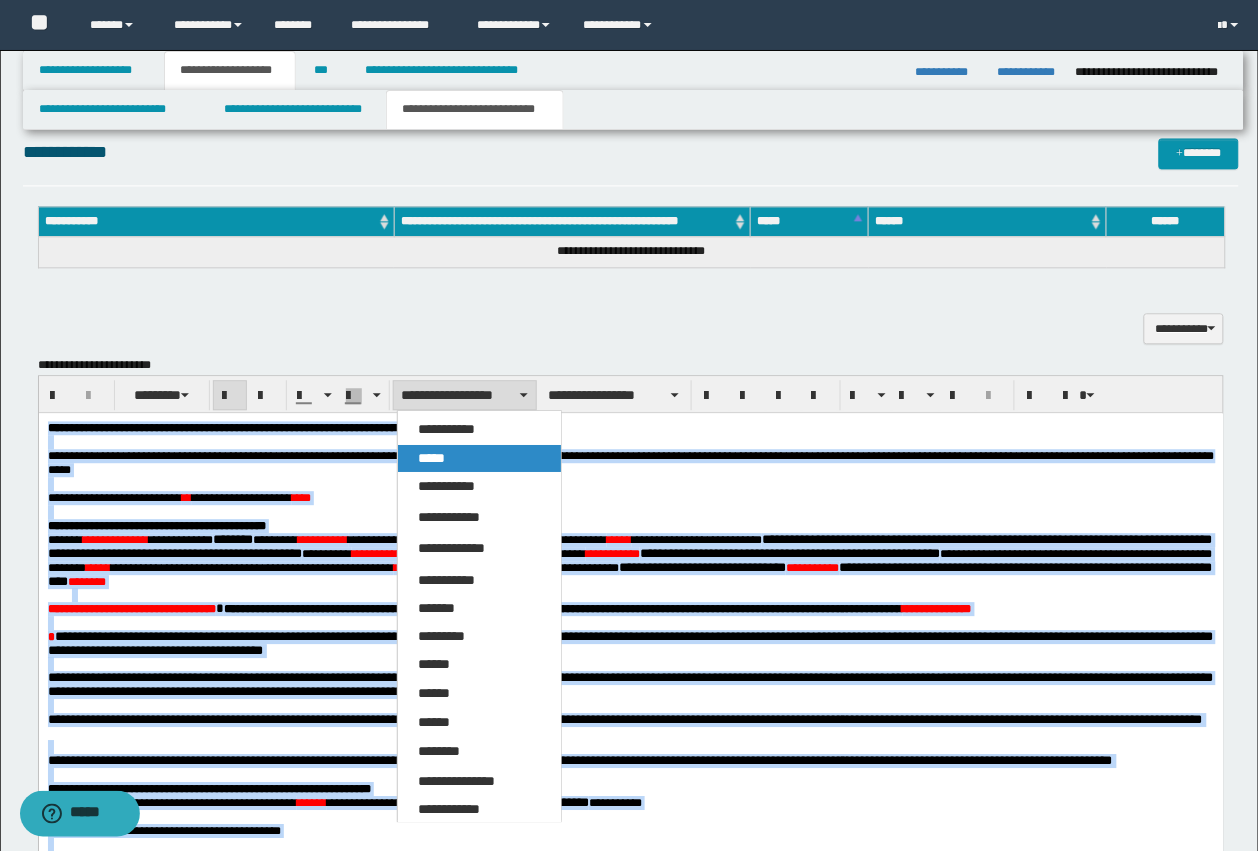 click on "*****" at bounding box center [431, 458] 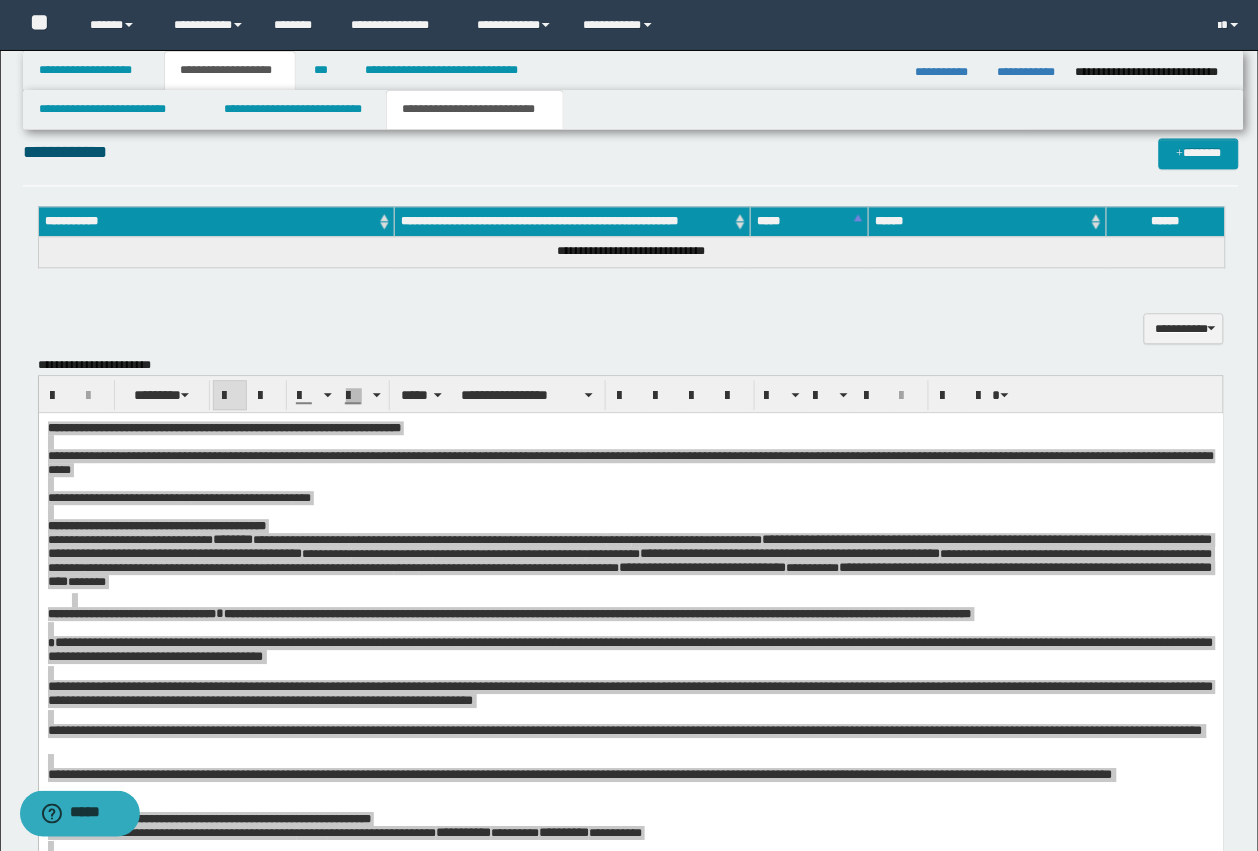 click on "**********" at bounding box center (631, 394) 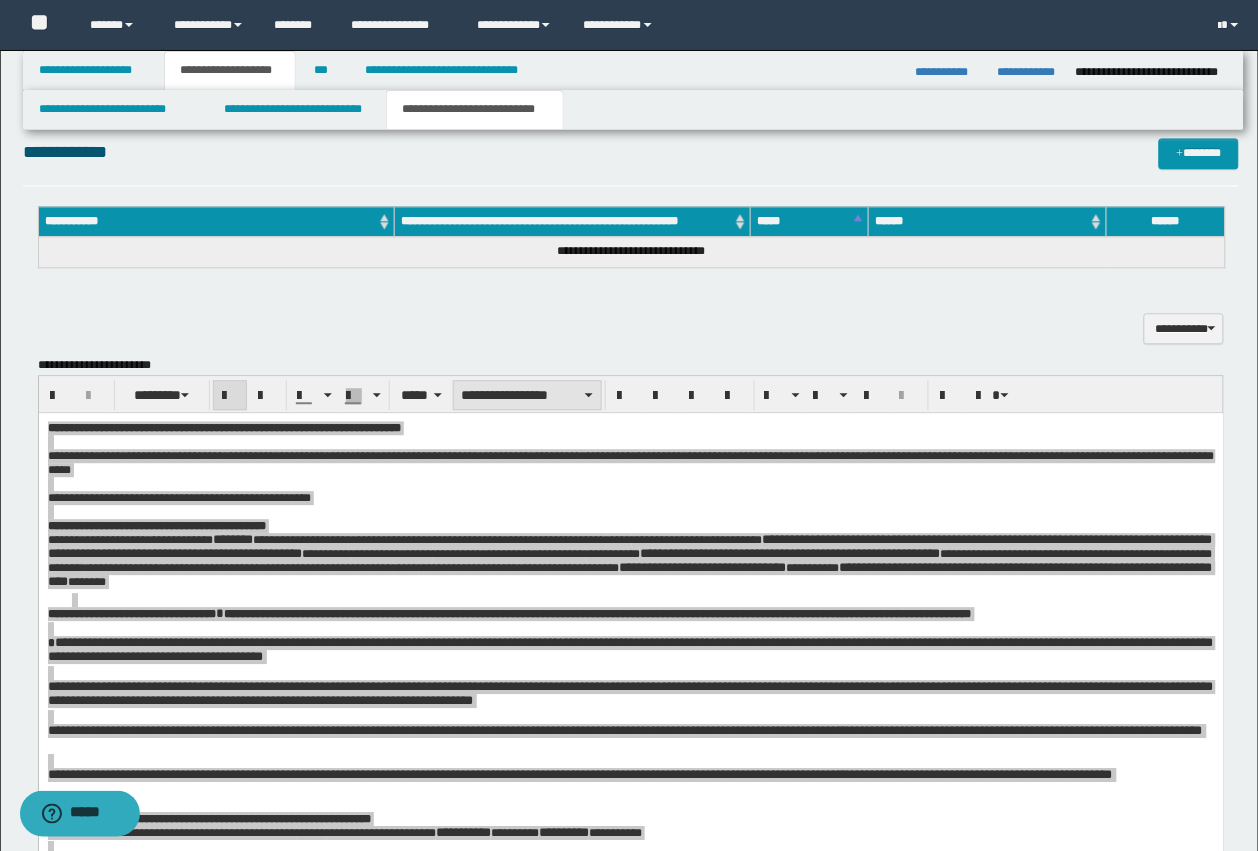 click on "**********" at bounding box center [527, 395] 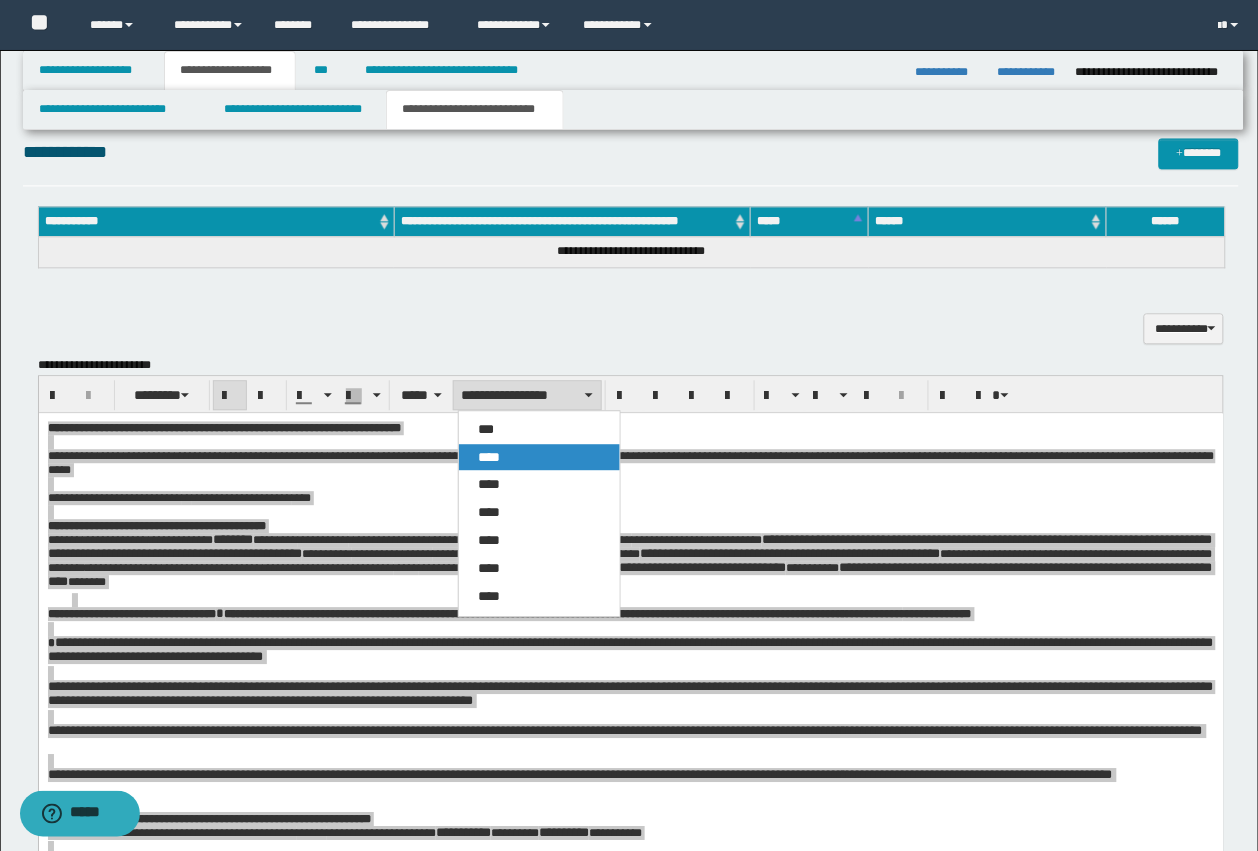 click on "****" at bounding box center [539, 457] 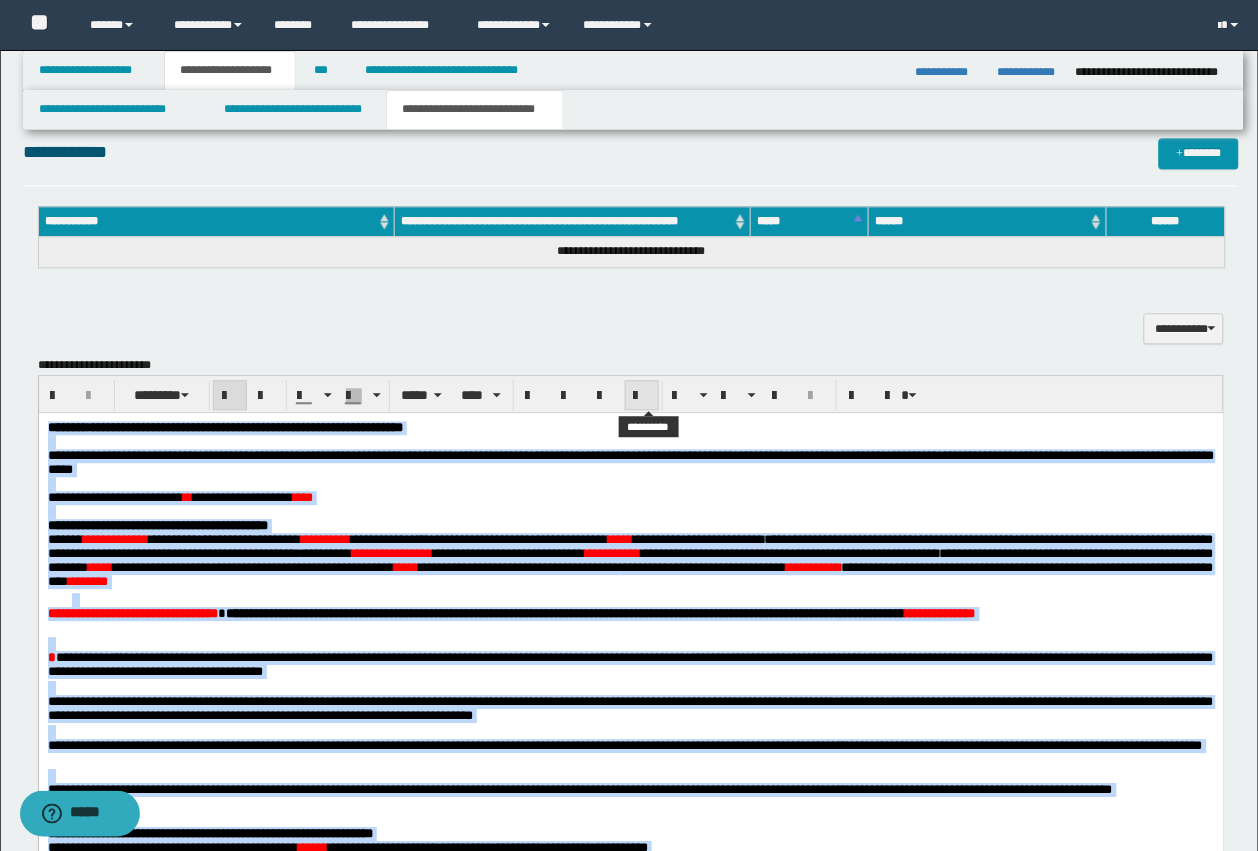 click at bounding box center (642, 395) 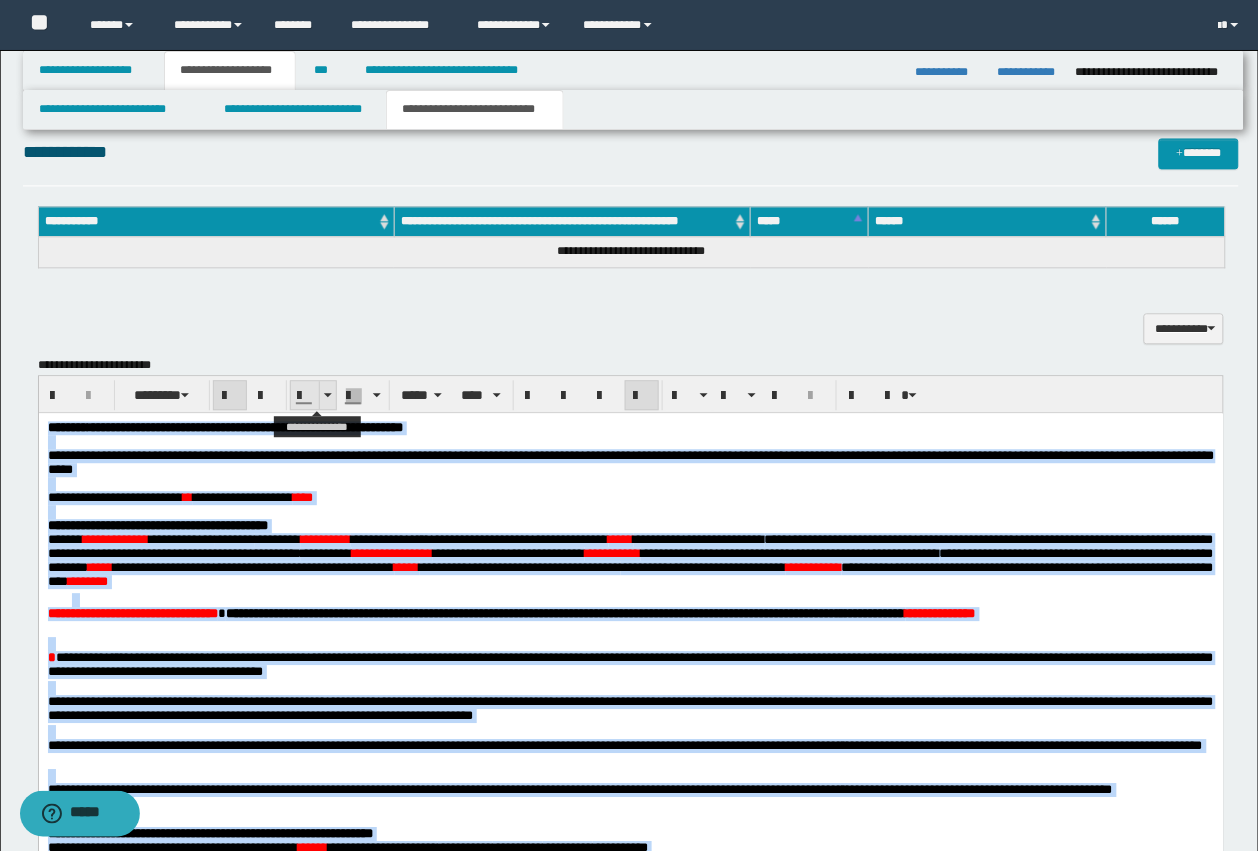 click at bounding box center (305, 396) 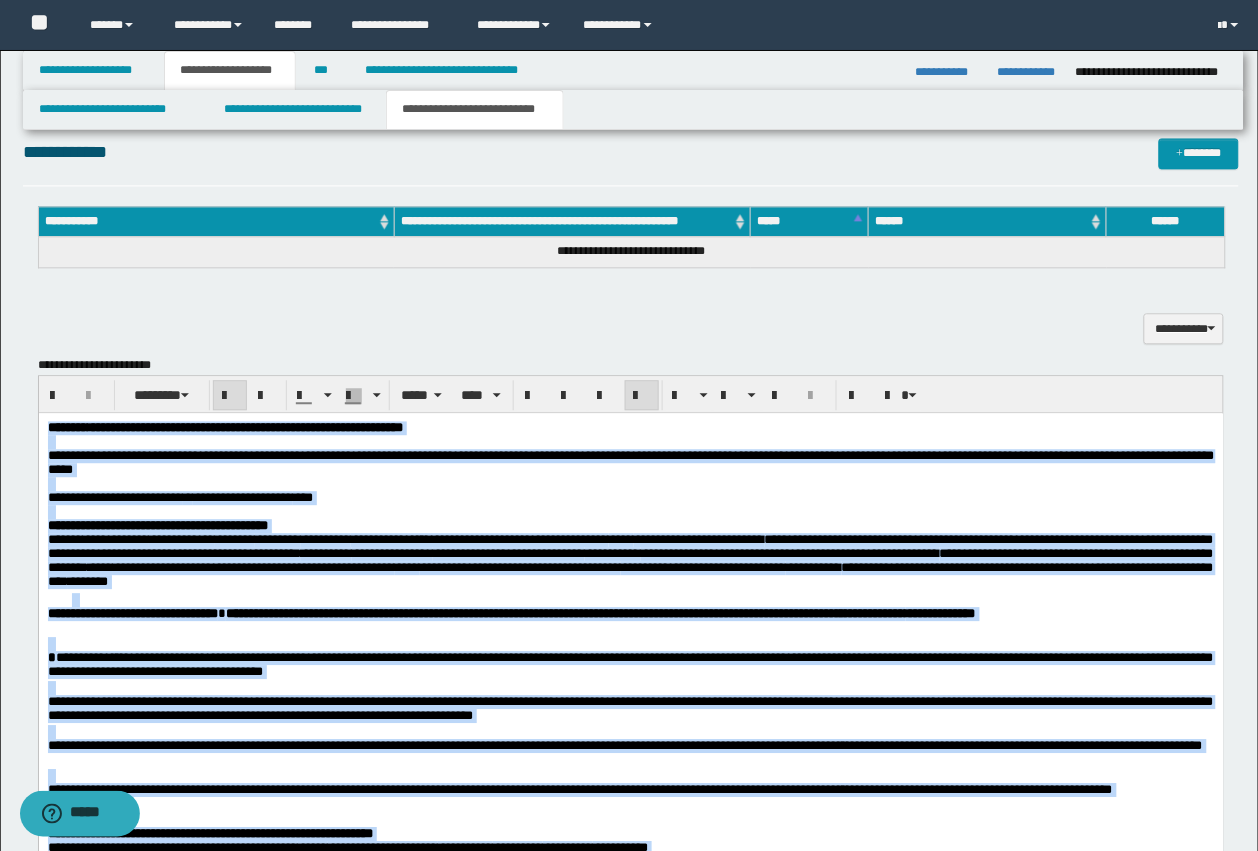 click at bounding box center [630, 483] 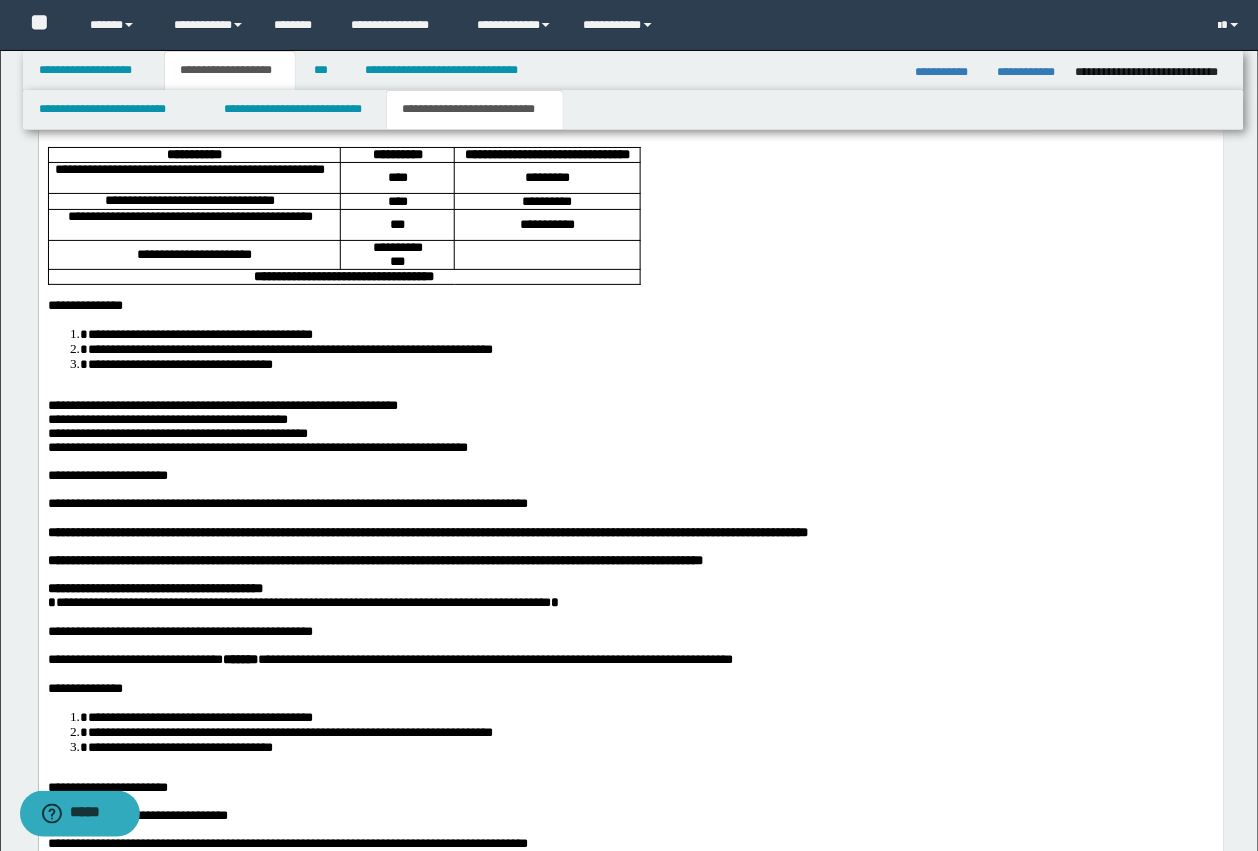 scroll, scrollTop: 1605, scrollLeft: 0, axis: vertical 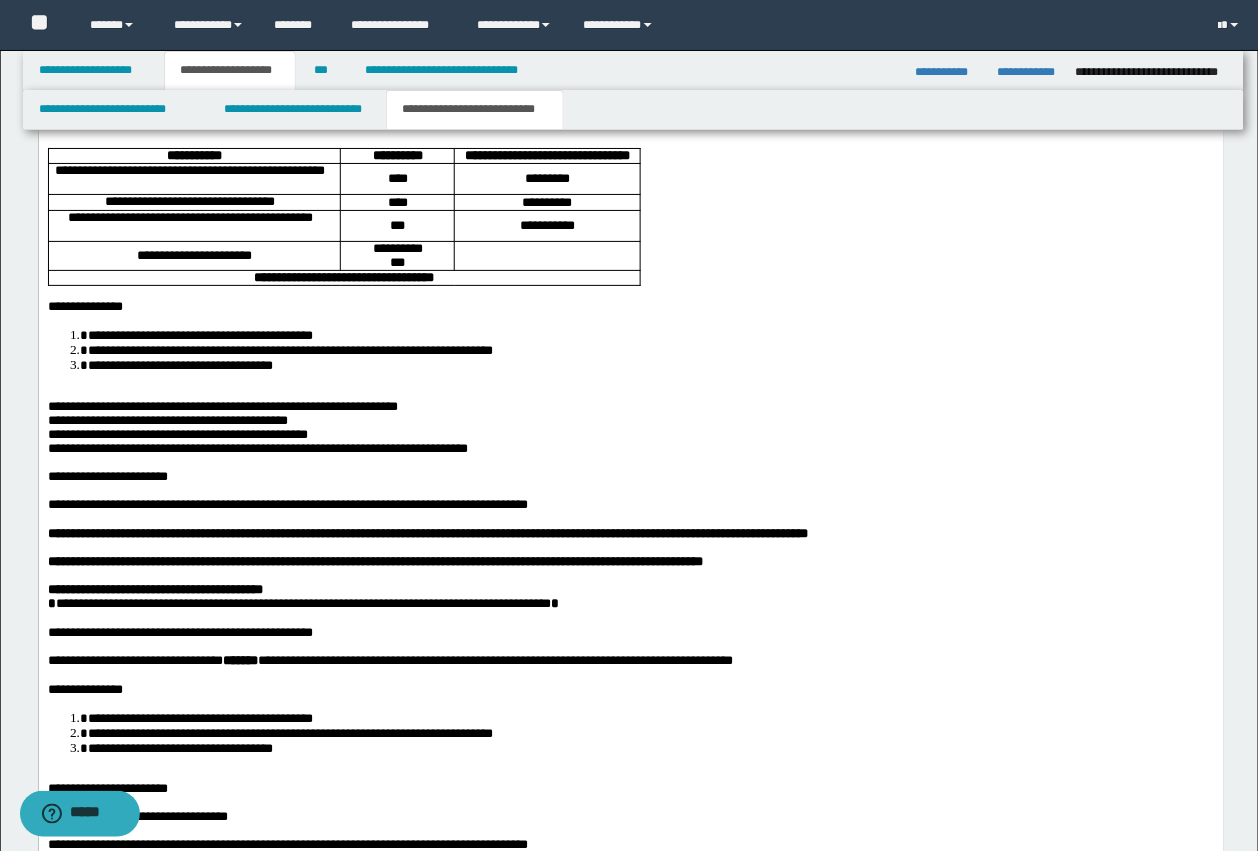click on "**********" at bounding box center [199, 335] 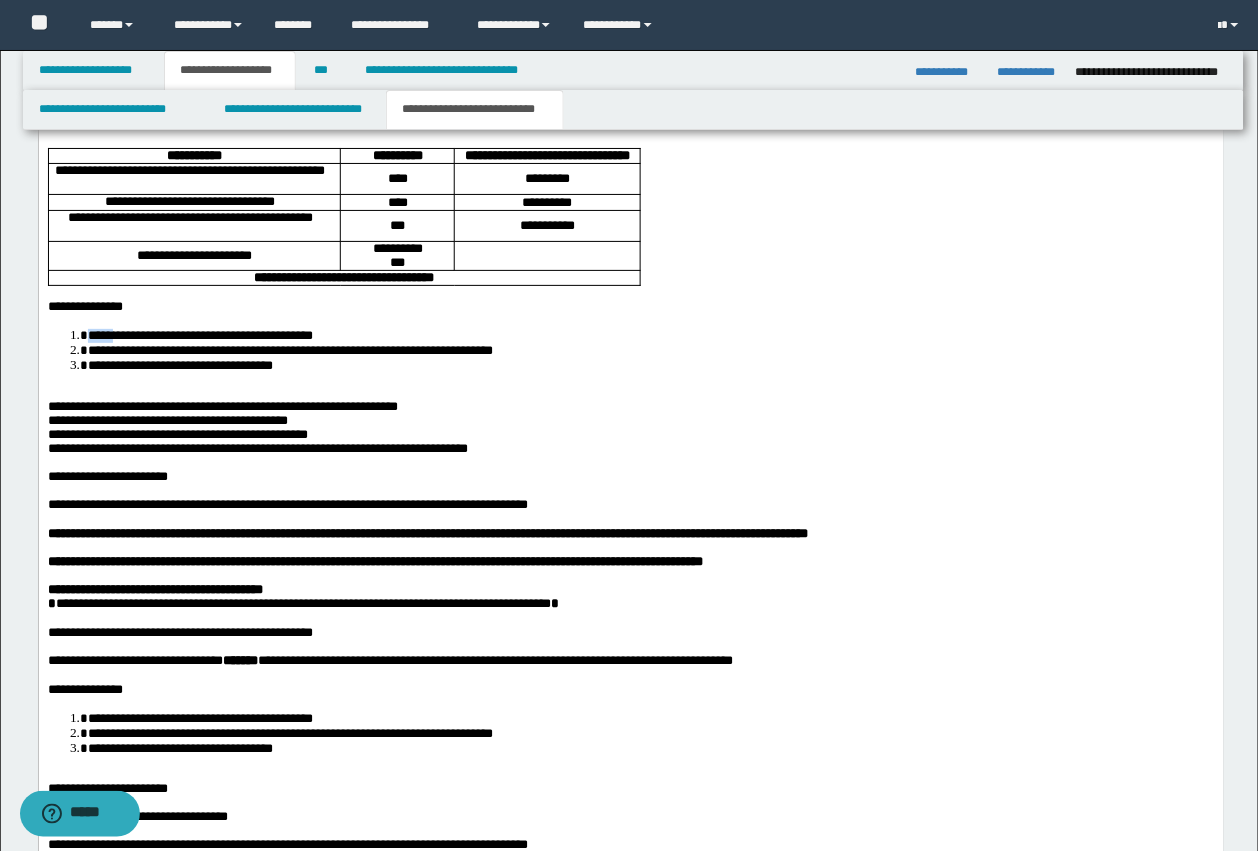click on "**********" at bounding box center [199, 335] 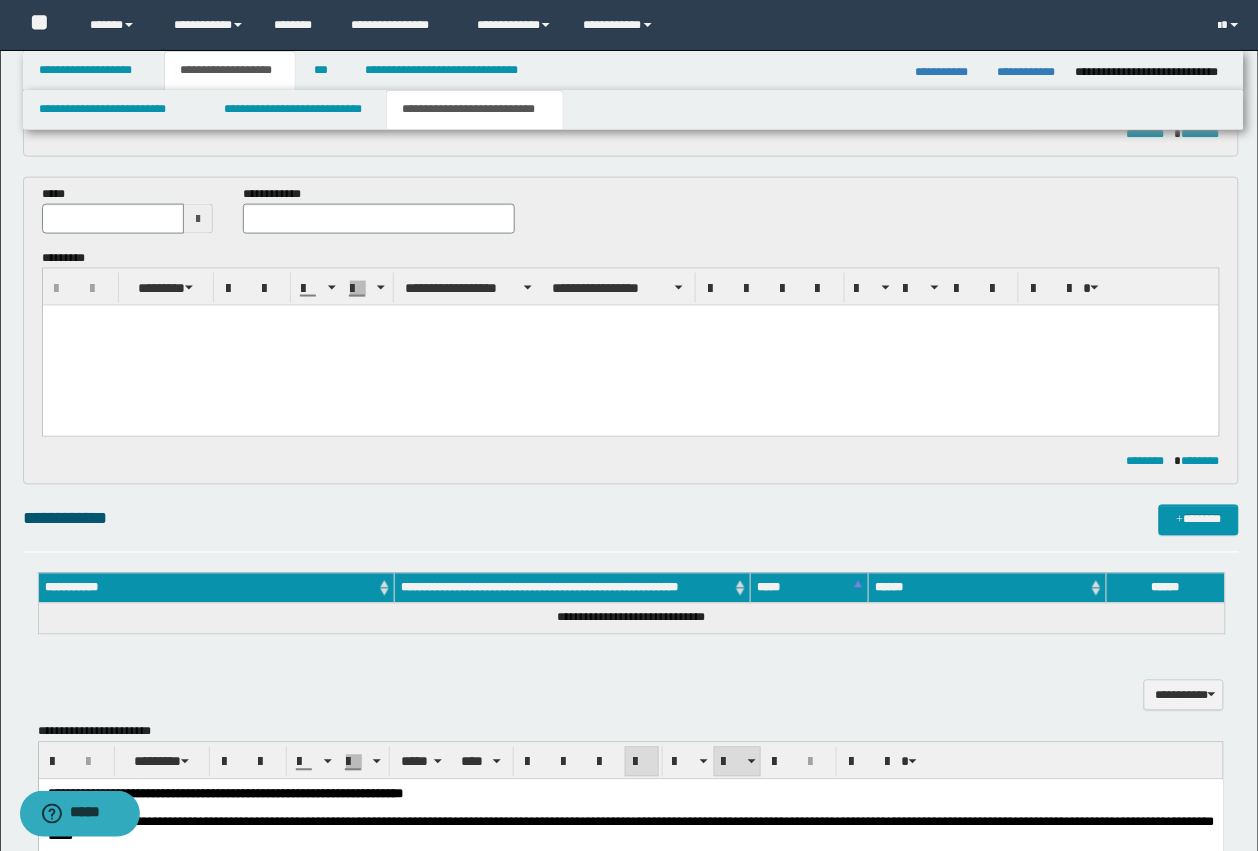 scroll, scrollTop: 480, scrollLeft: 0, axis: vertical 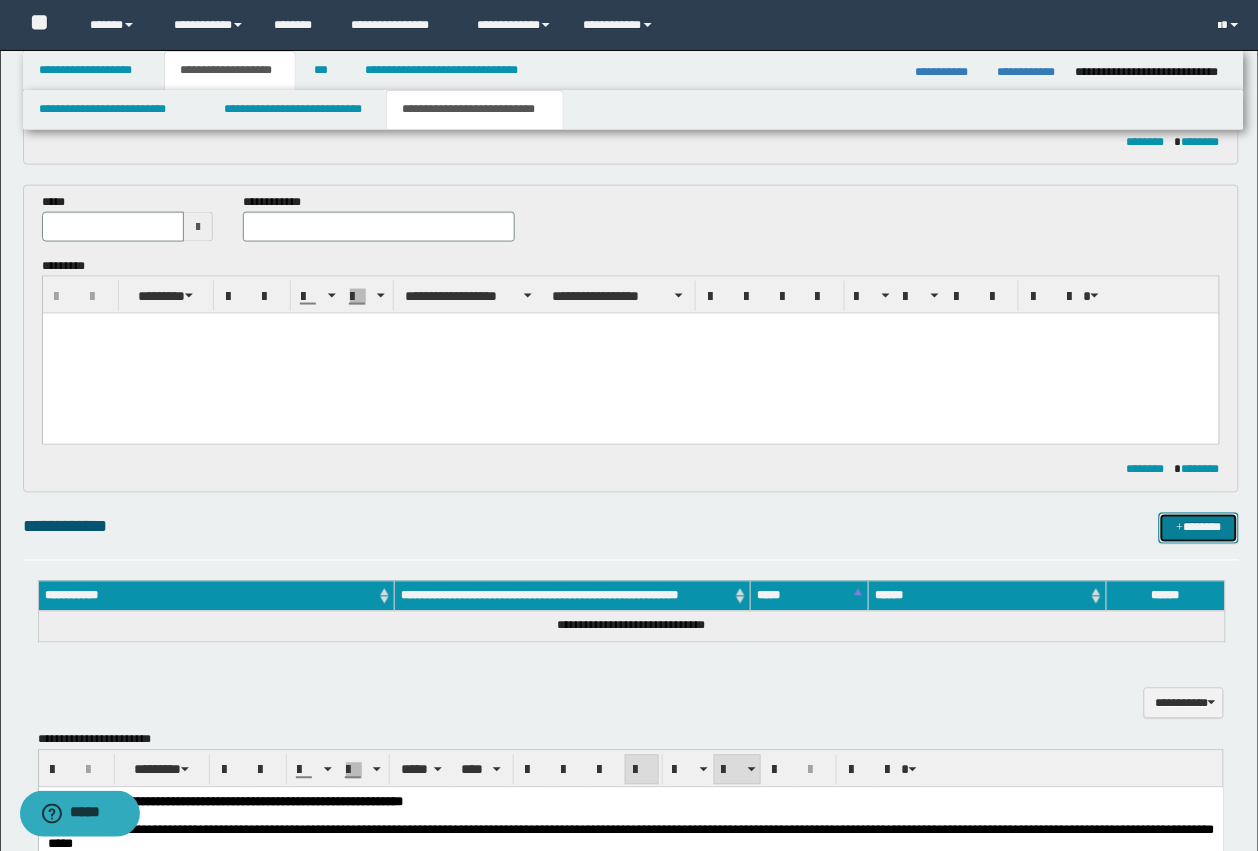 click on "*******" at bounding box center [1199, 528] 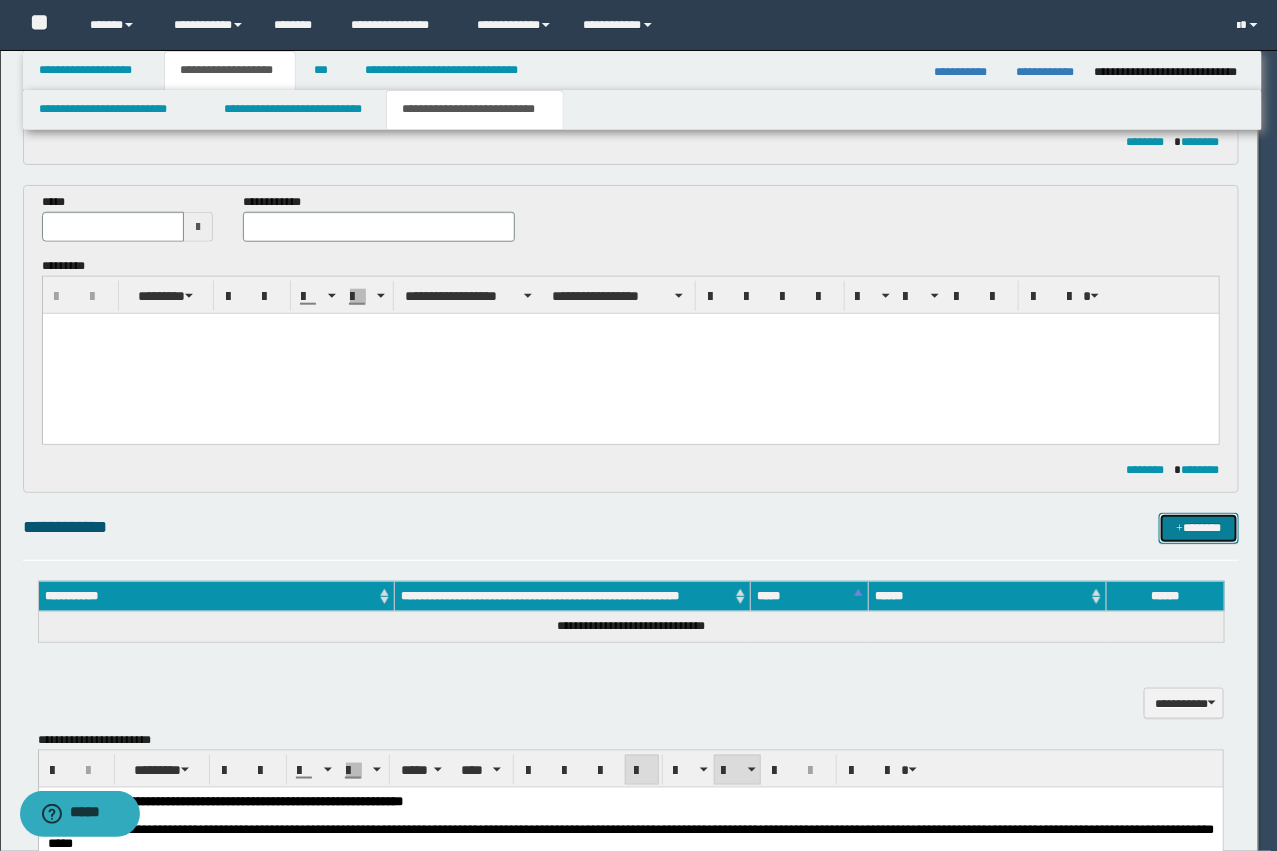 type 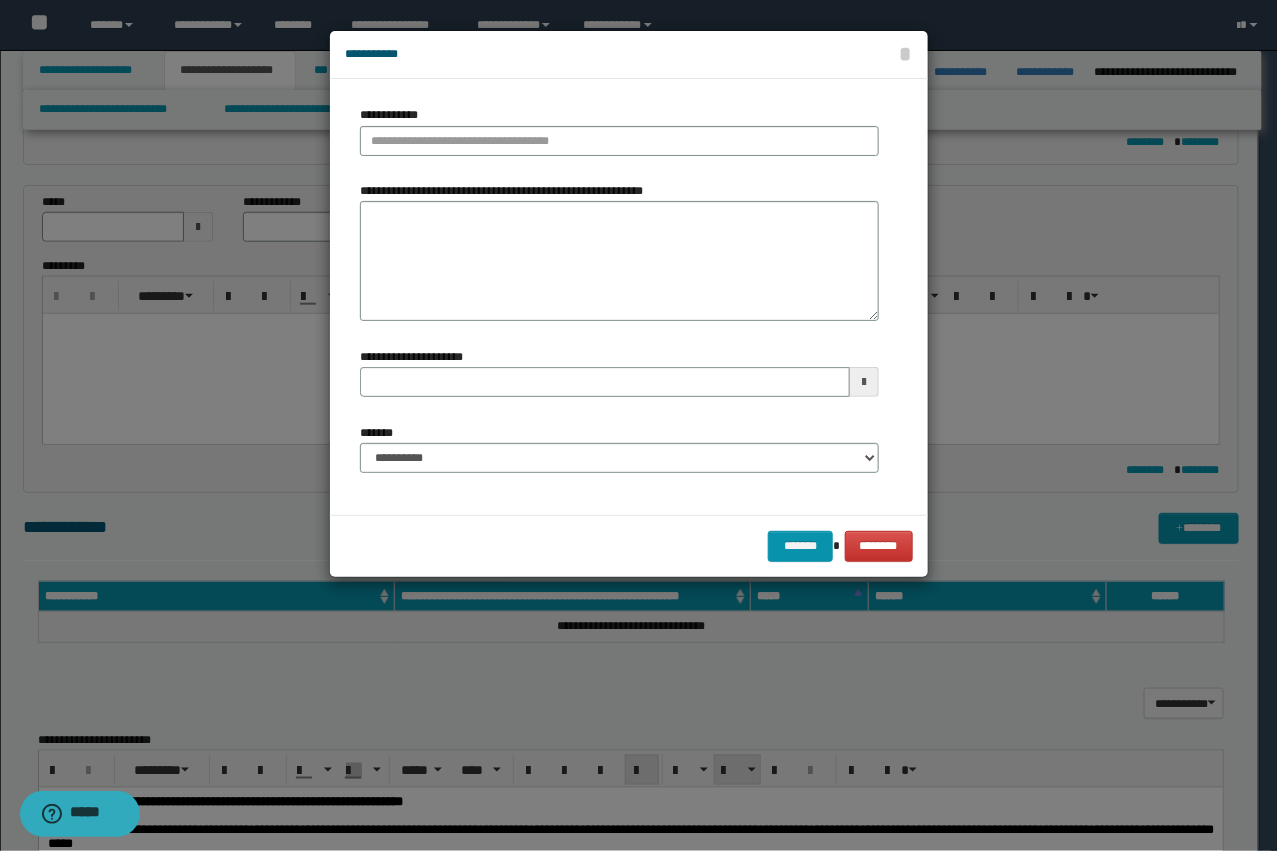 click on "**********" at bounding box center [619, 138] 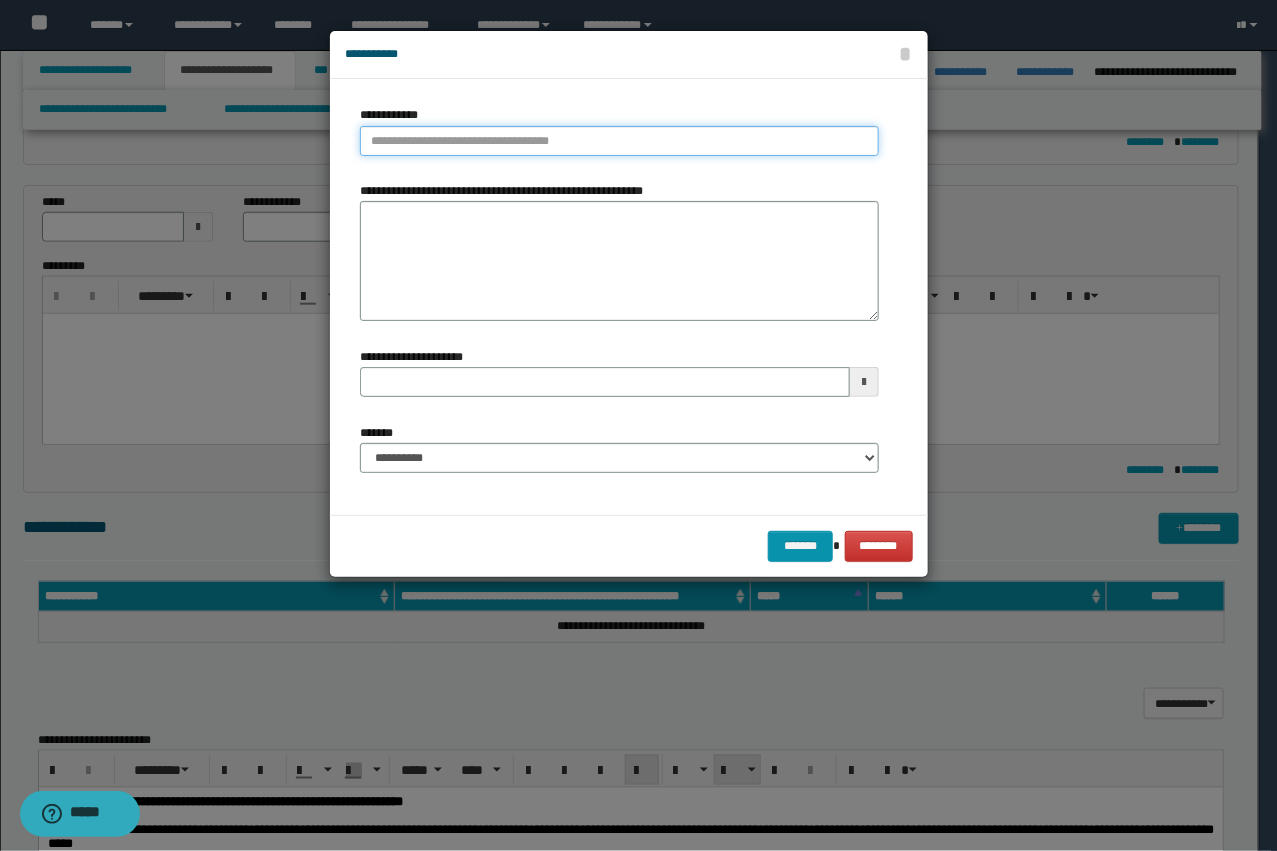 click on "**********" at bounding box center (619, 141) 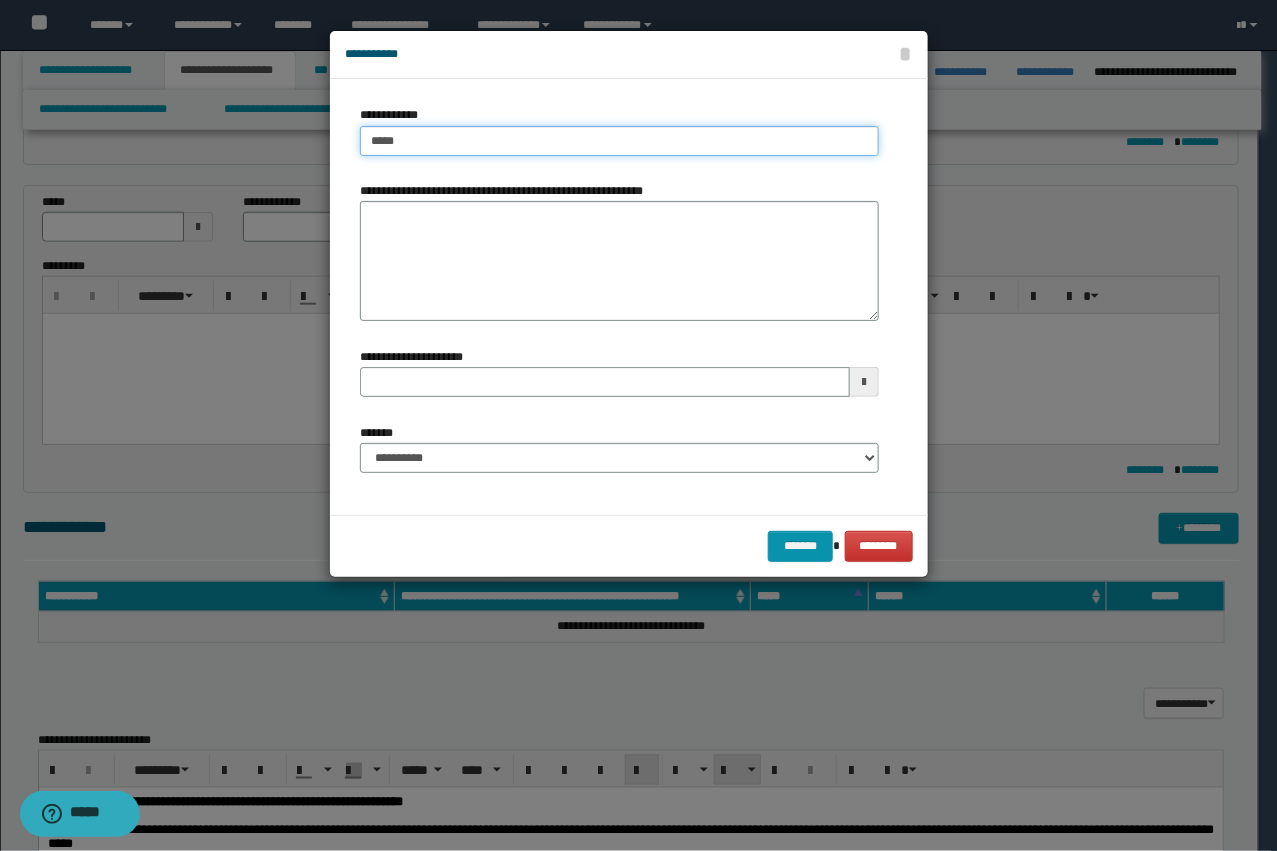 type on "****" 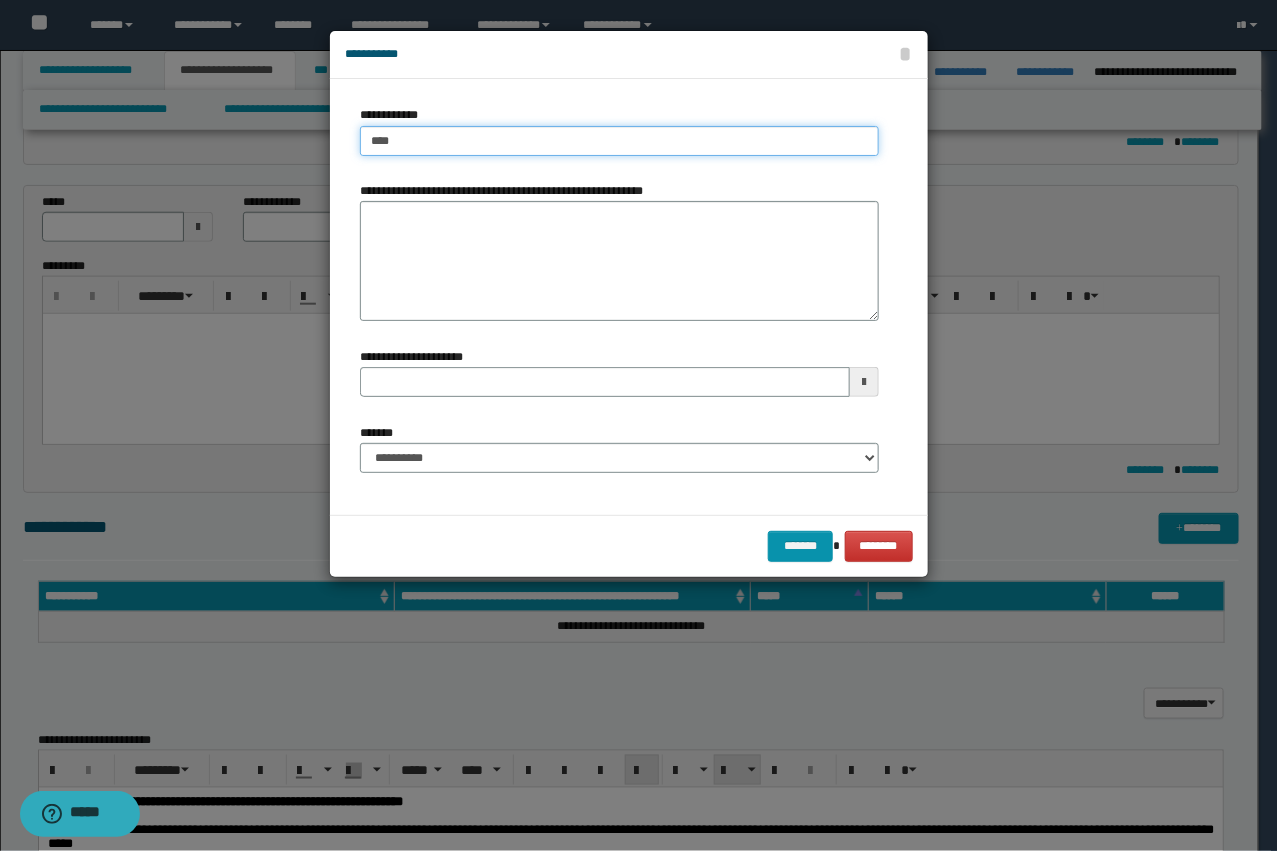 type on "****" 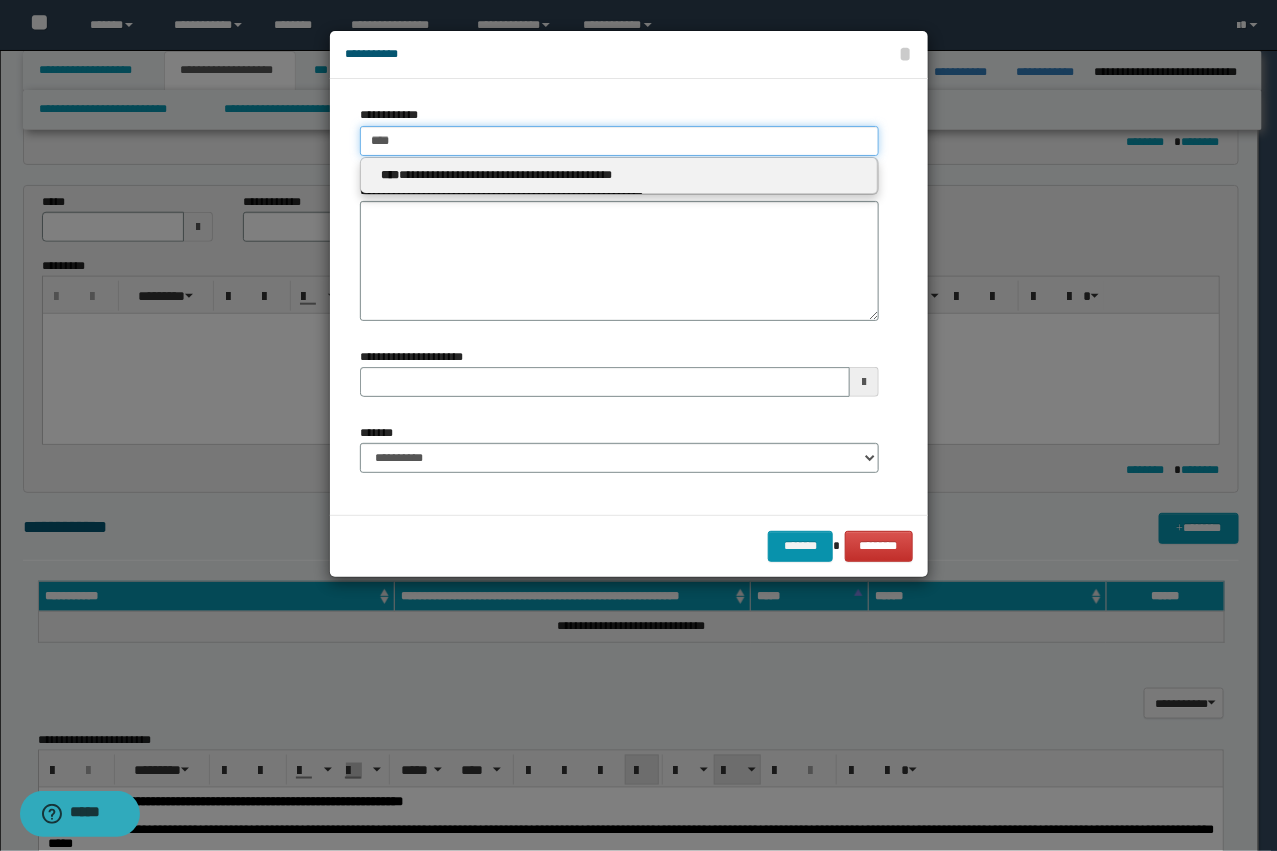 type on "****" 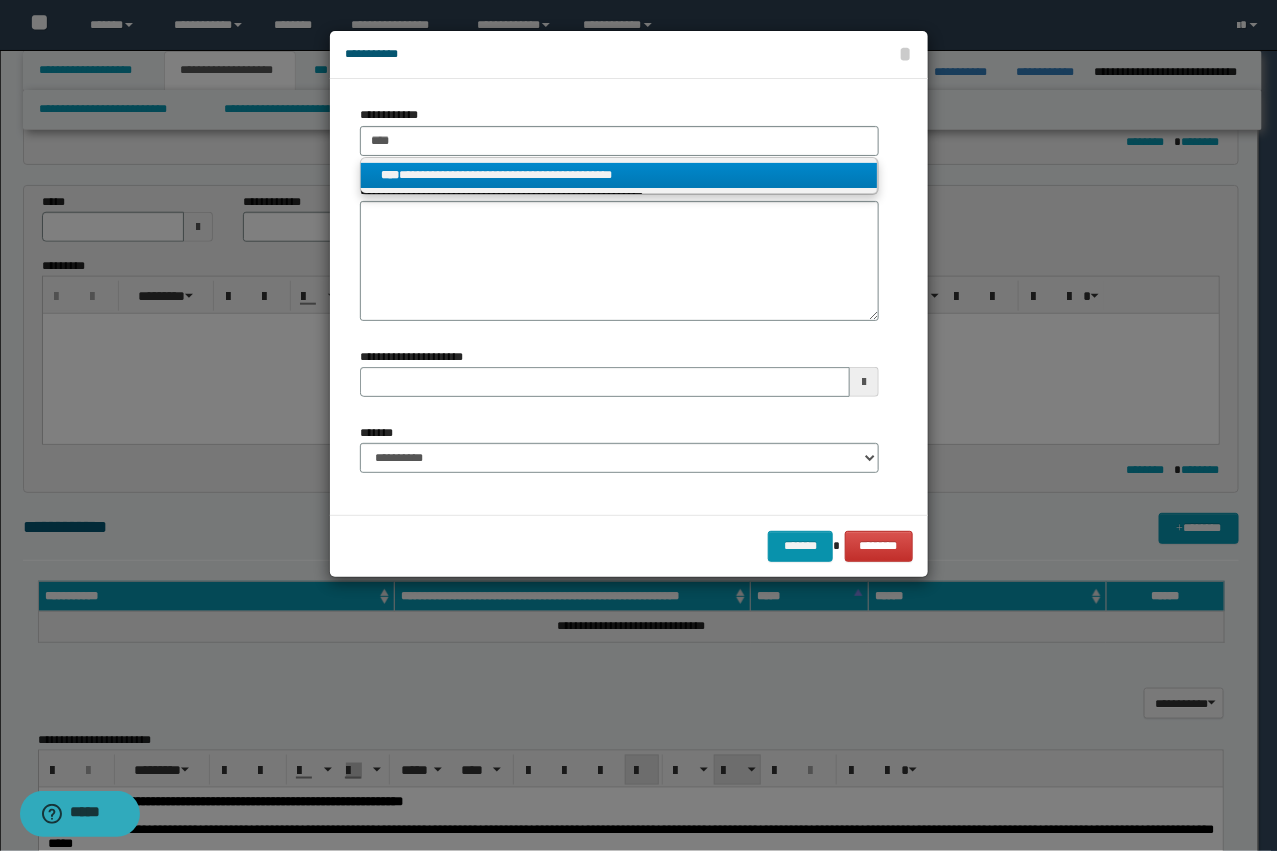click on "**********" at bounding box center (619, 175) 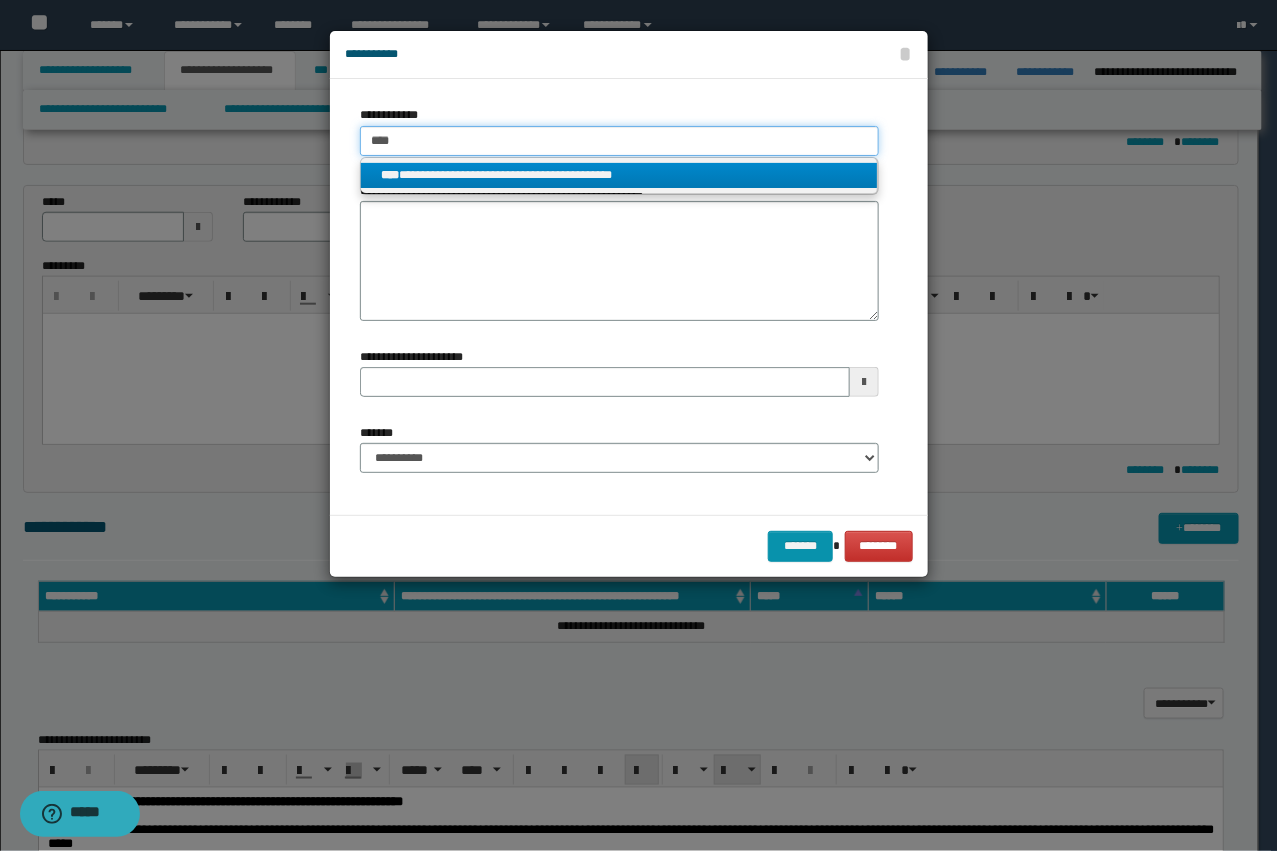 type 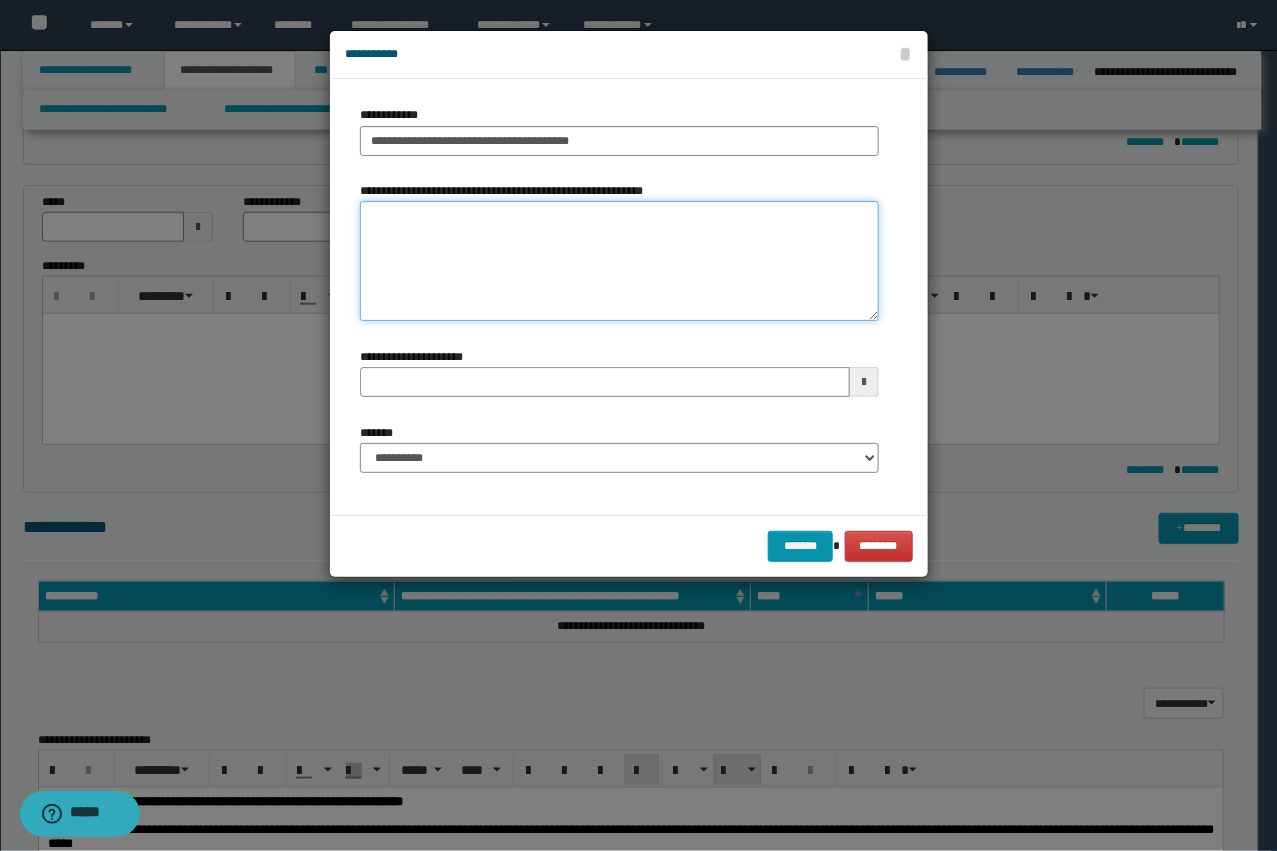 click on "**********" at bounding box center (619, 261) 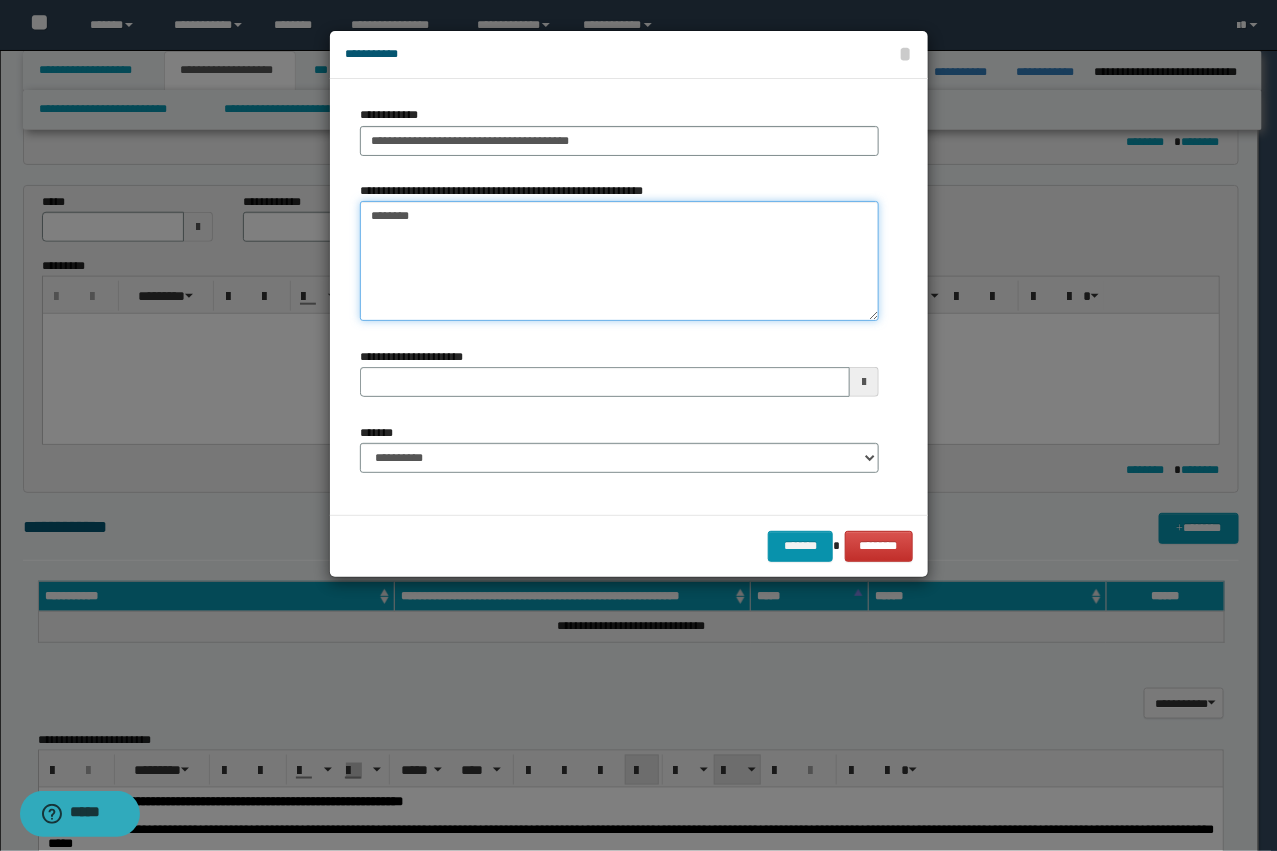 type on "*********" 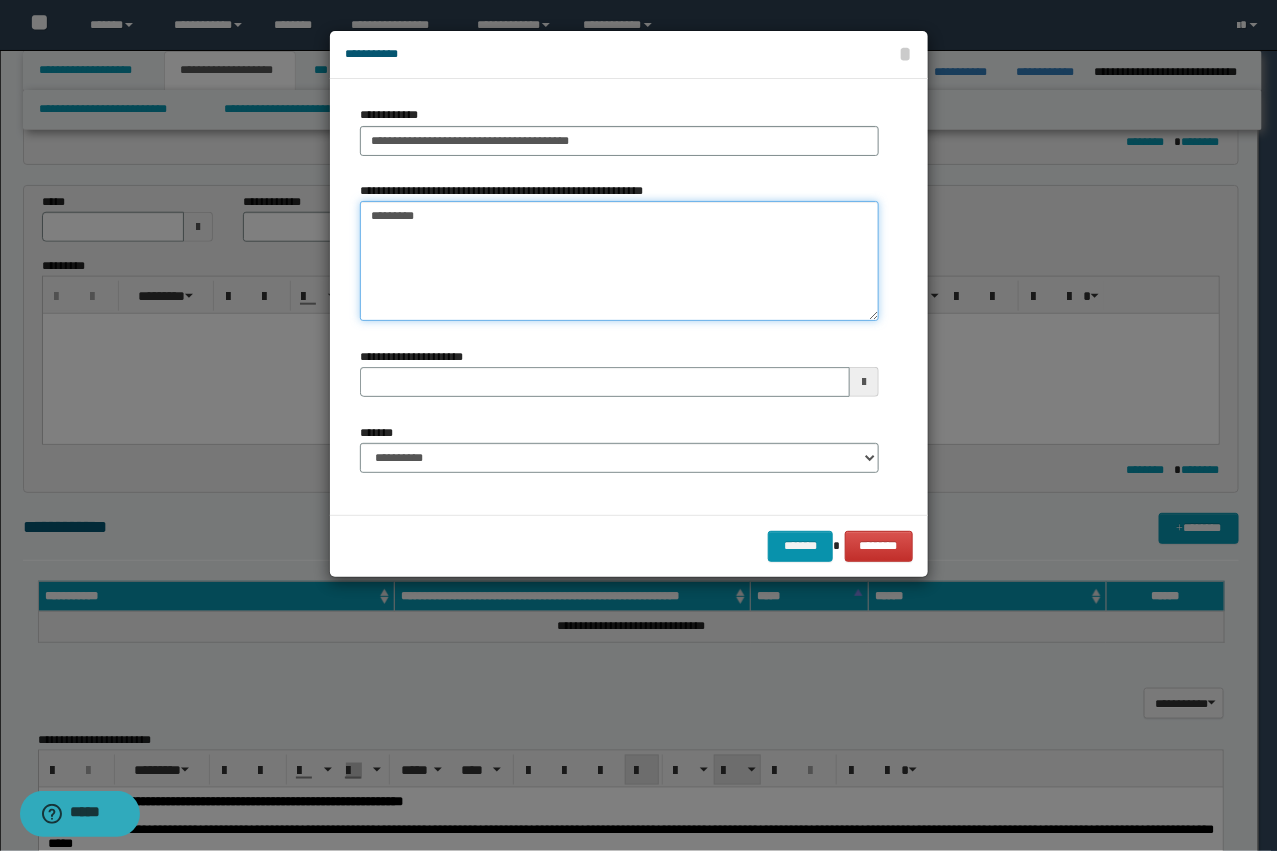 type 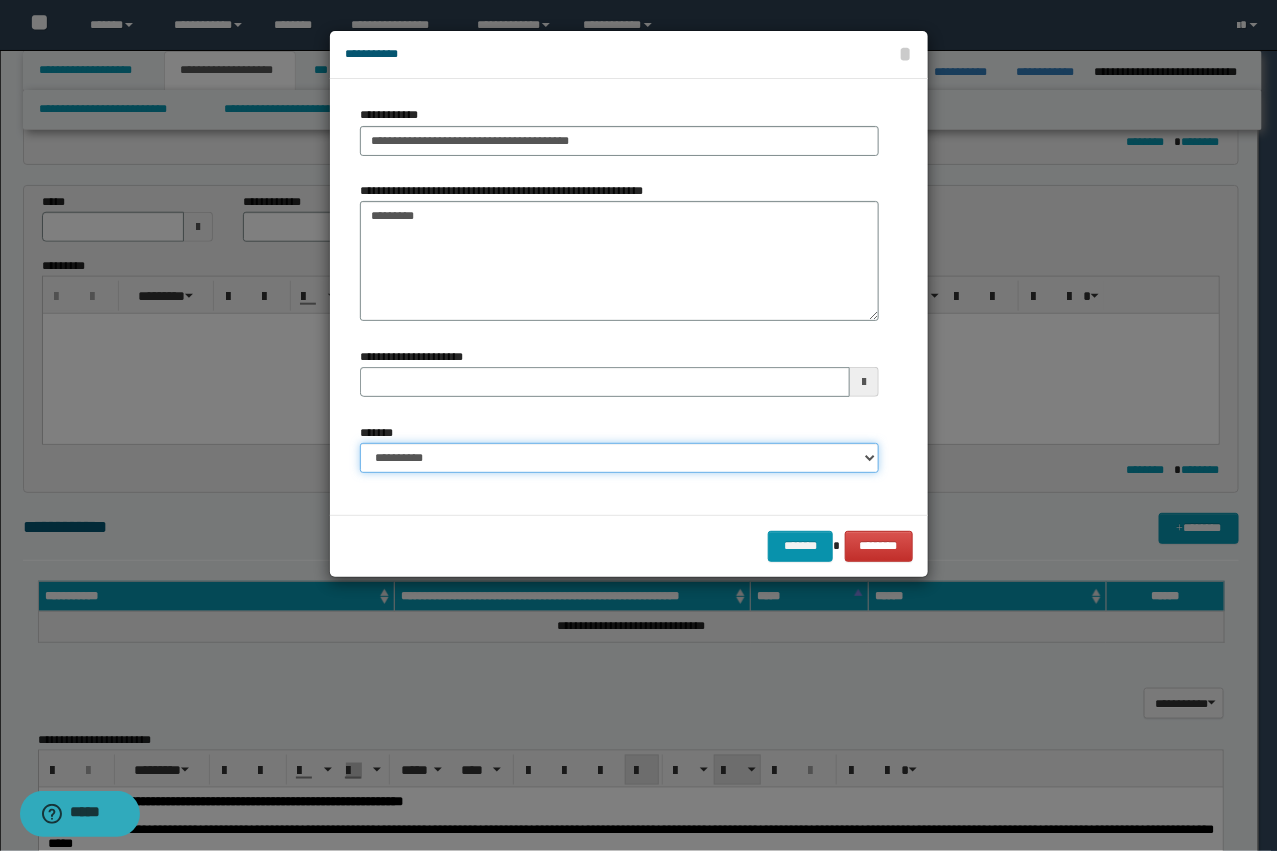 click on "**********" at bounding box center (619, 458) 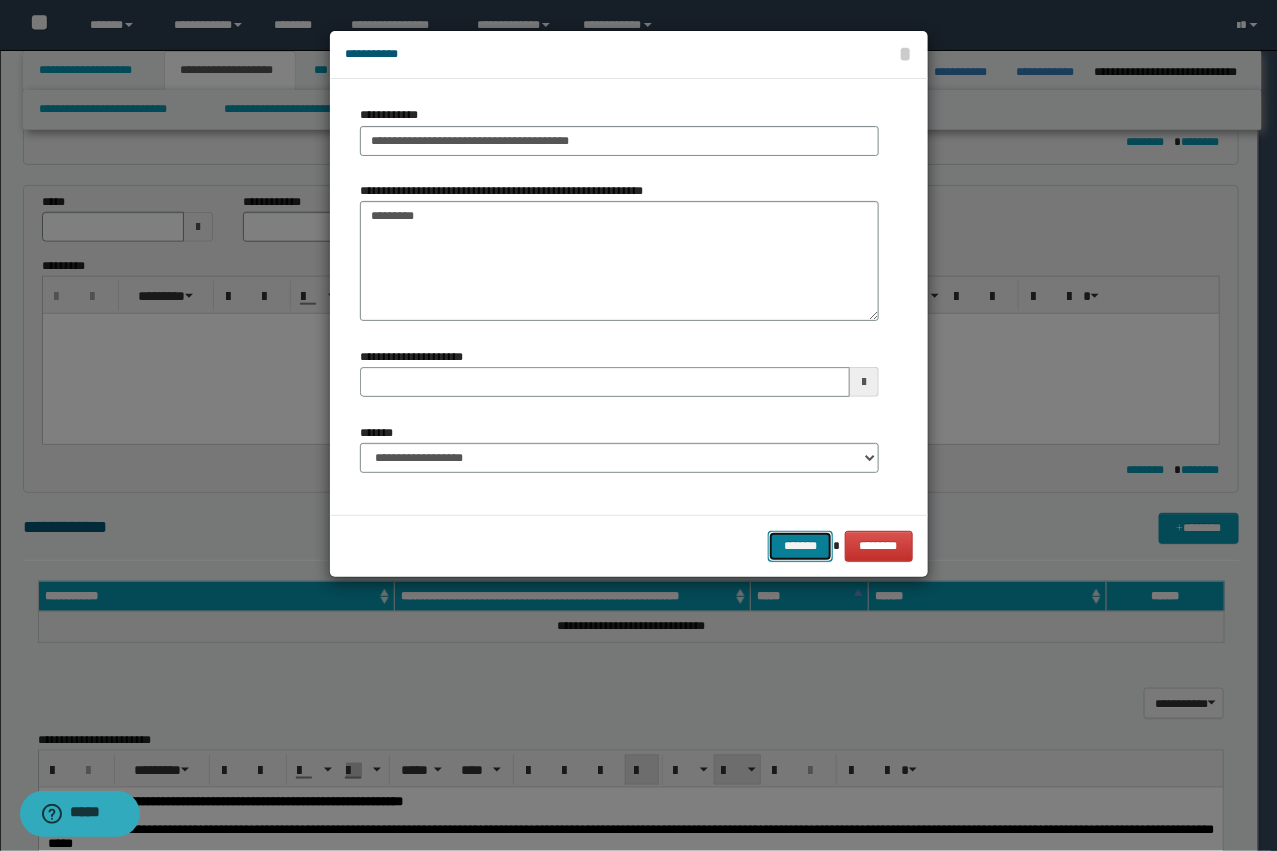 click on "*******" at bounding box center (800, 546) 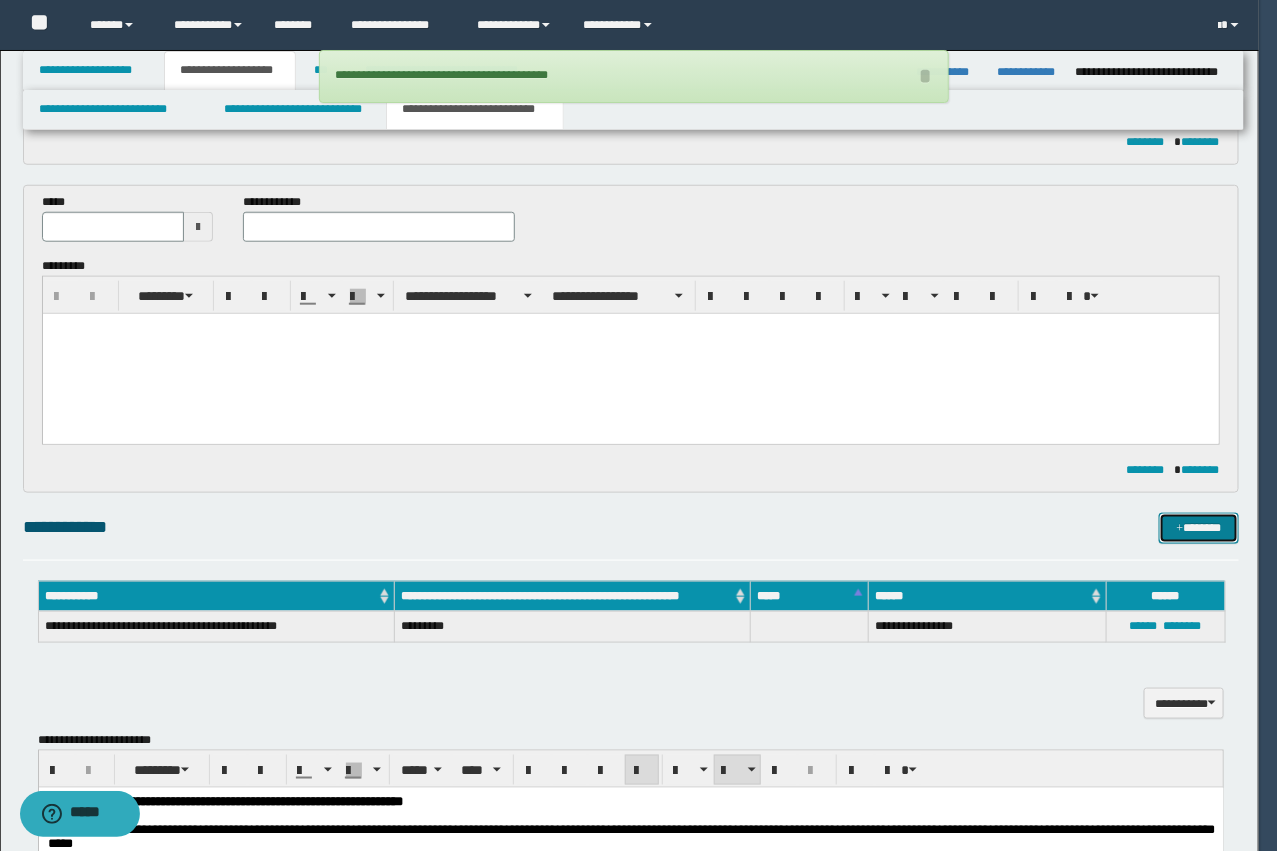 type 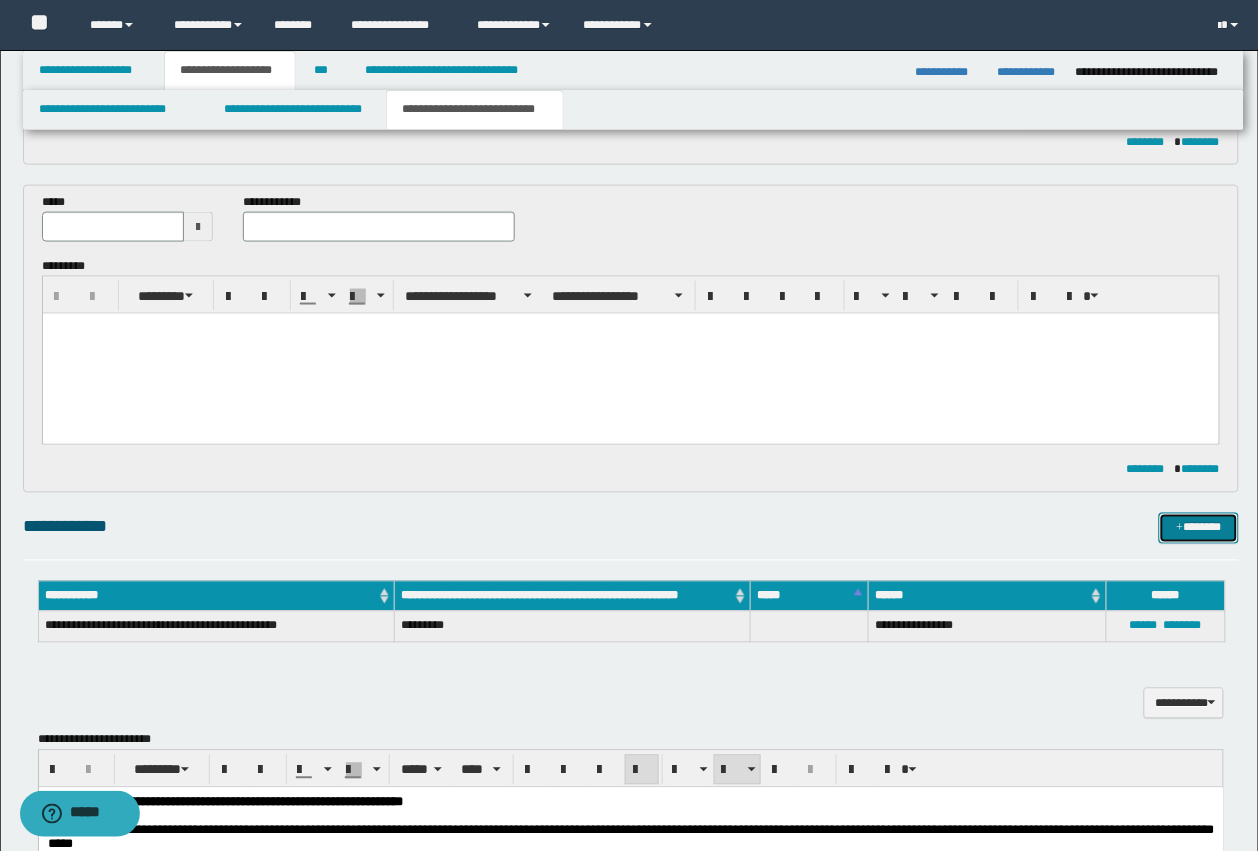 click on "*******" at bounding box center [1199, 528] 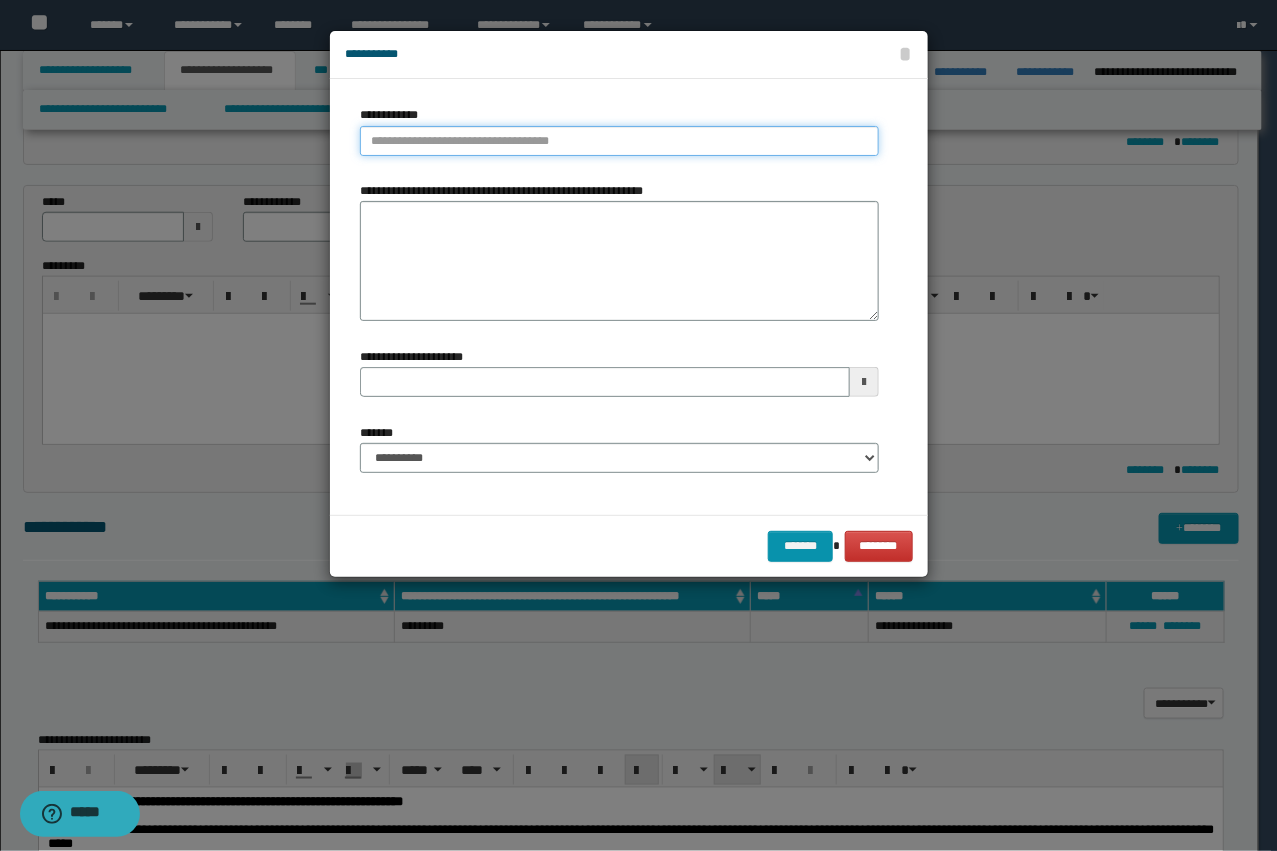type on "**********" 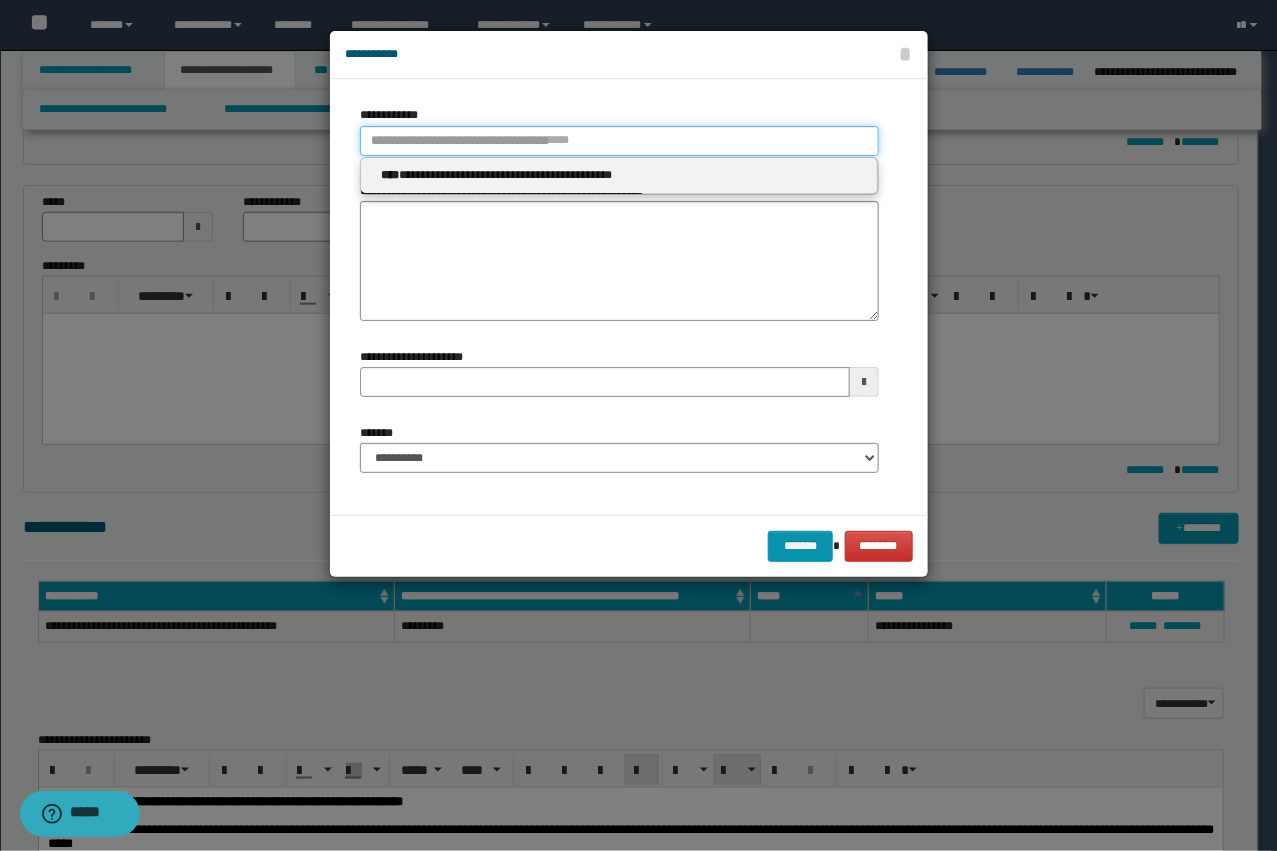 click on "**********" at bounding box center (619, 141) 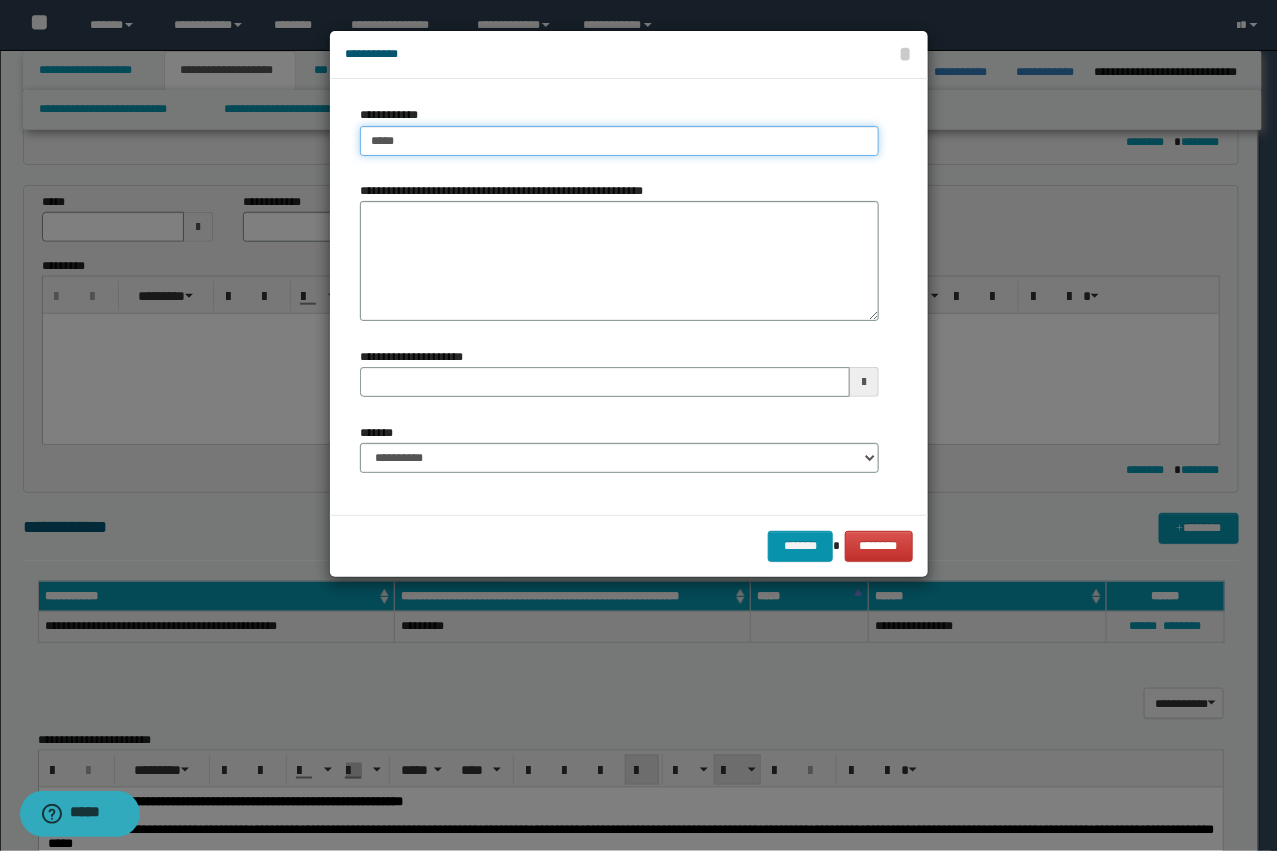 type on "****" 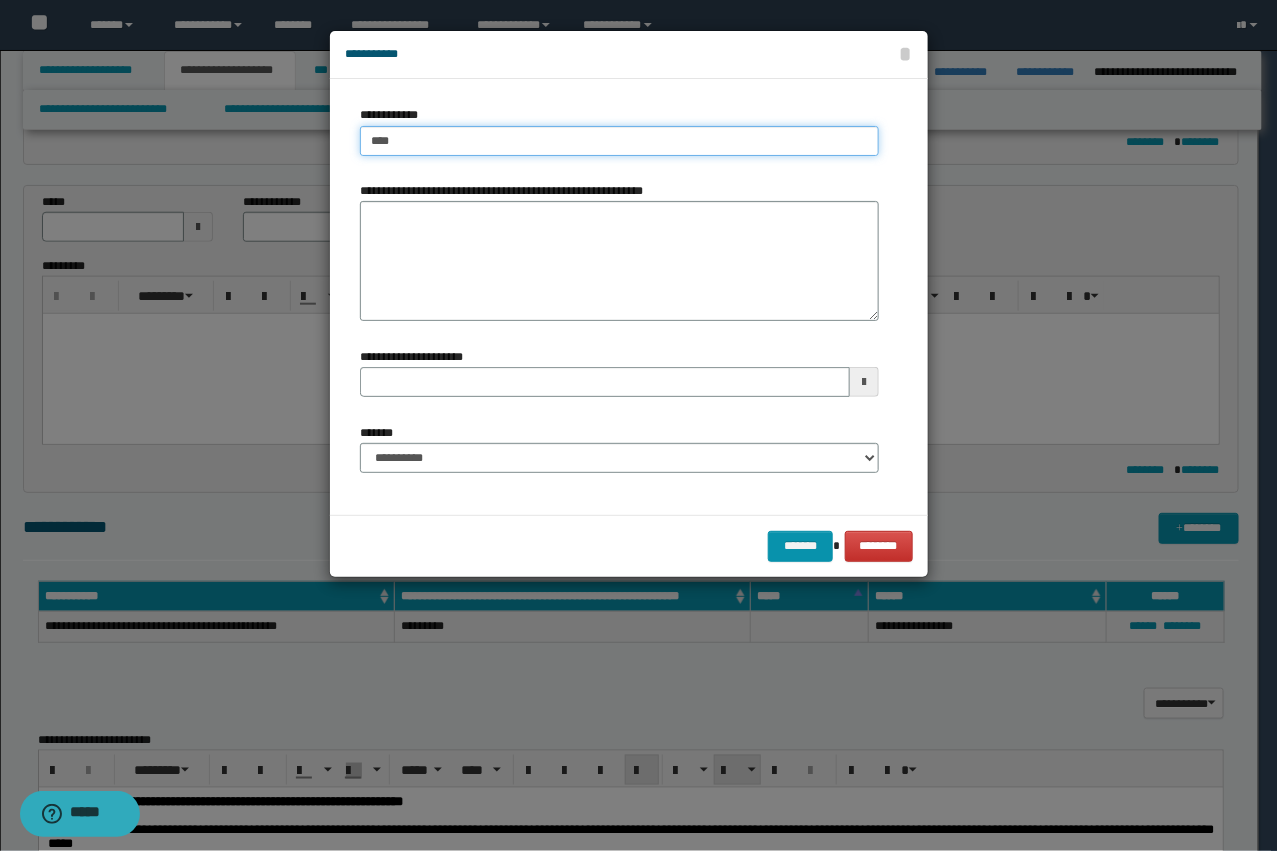type on "****" 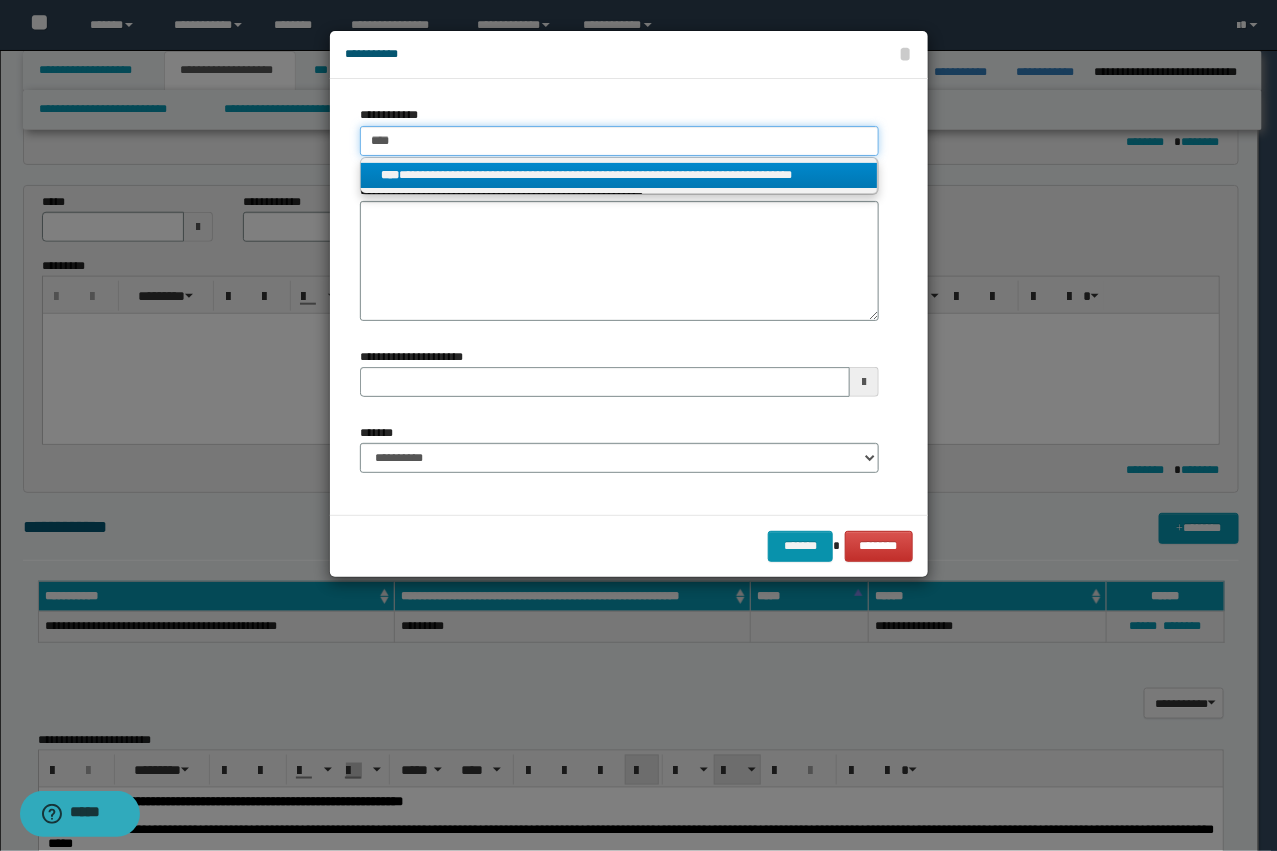 type on "****" 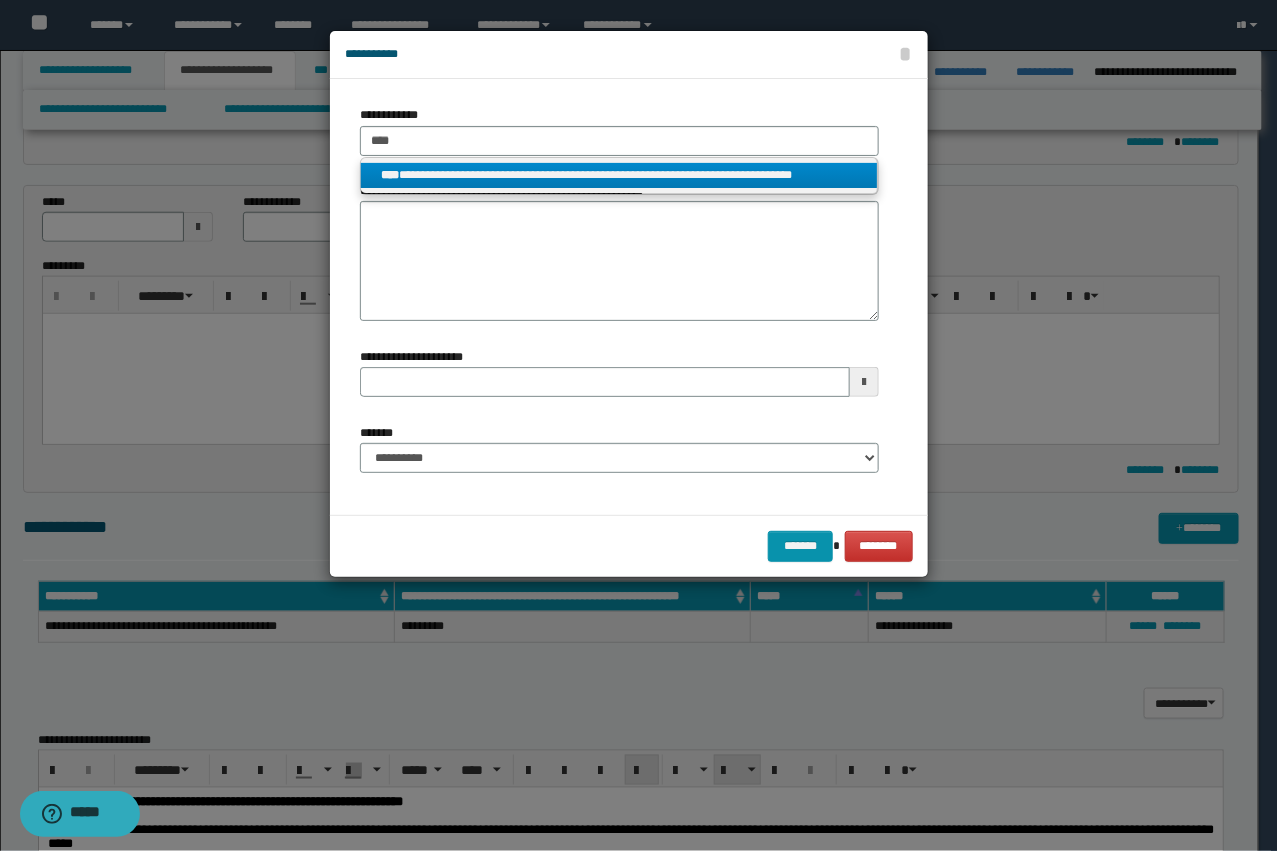 click on "**********" at bounding box center [619, 175] 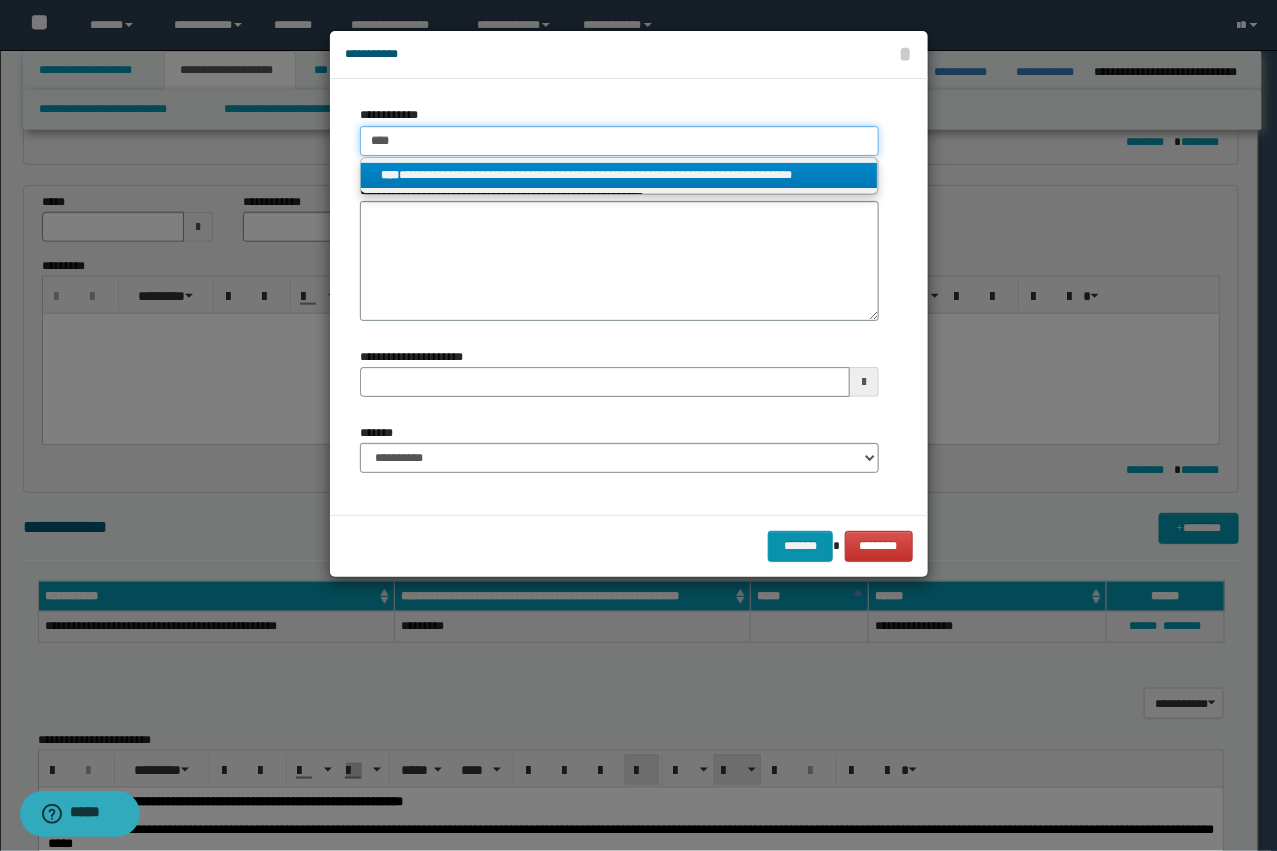 type 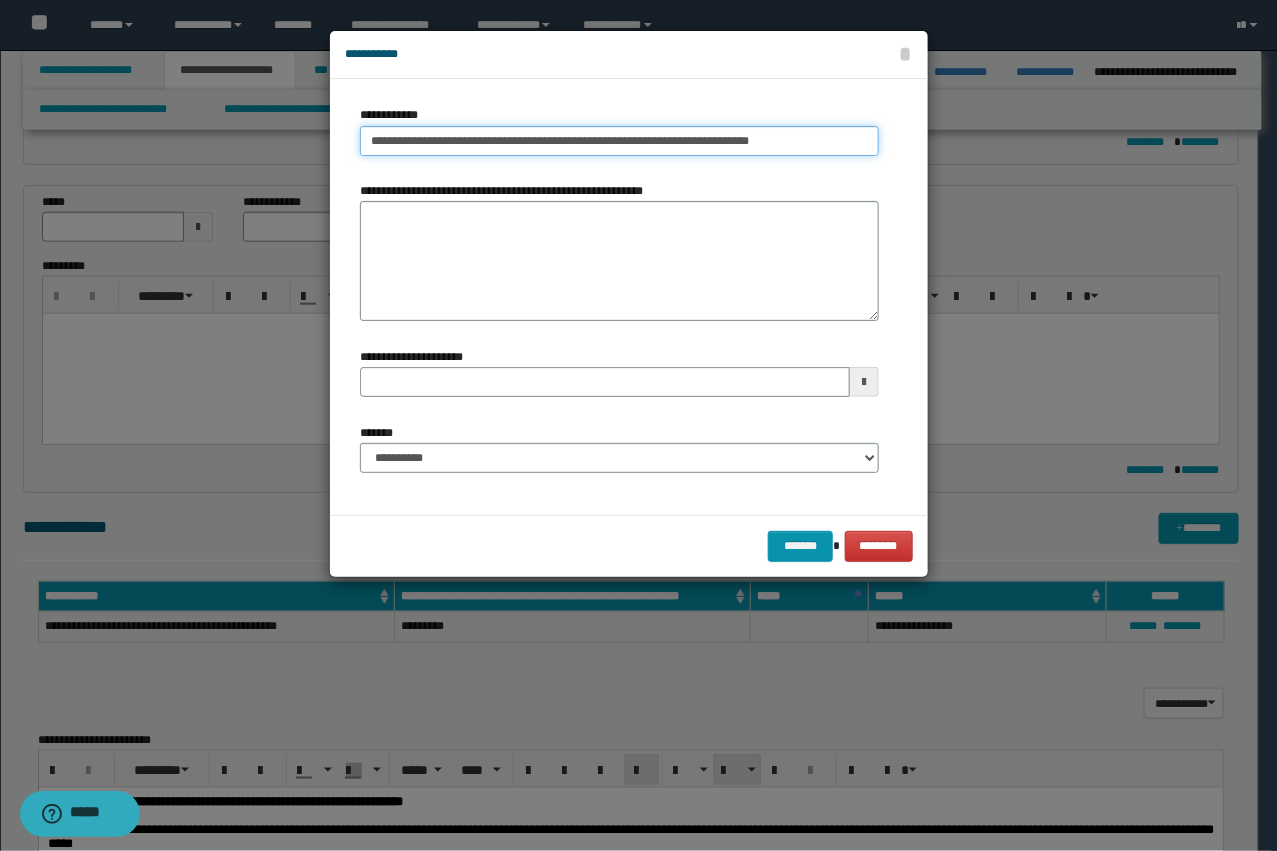 type 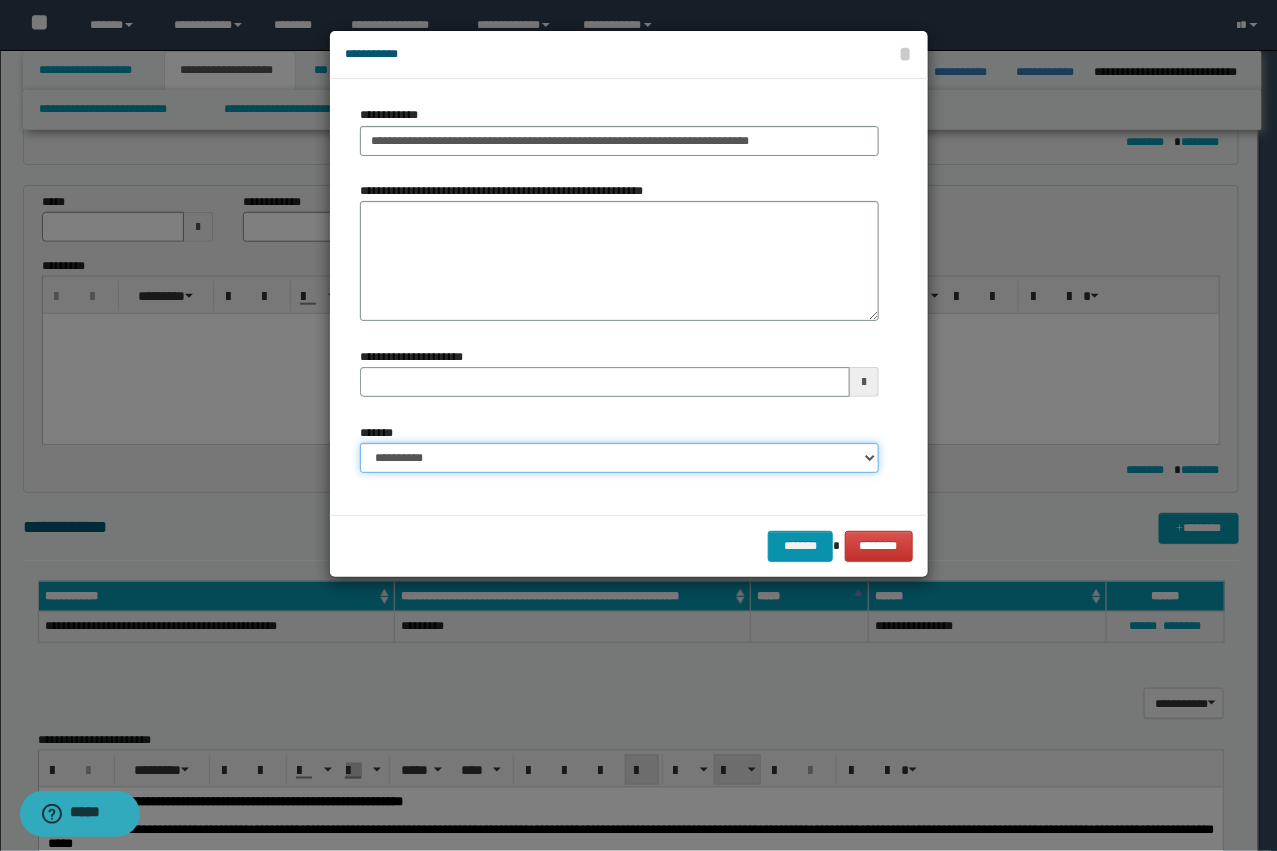 drag, startPoint x: 458, startPoint y: 447, endPoint x: 455, endPoint y: 458, distance: 11.401754 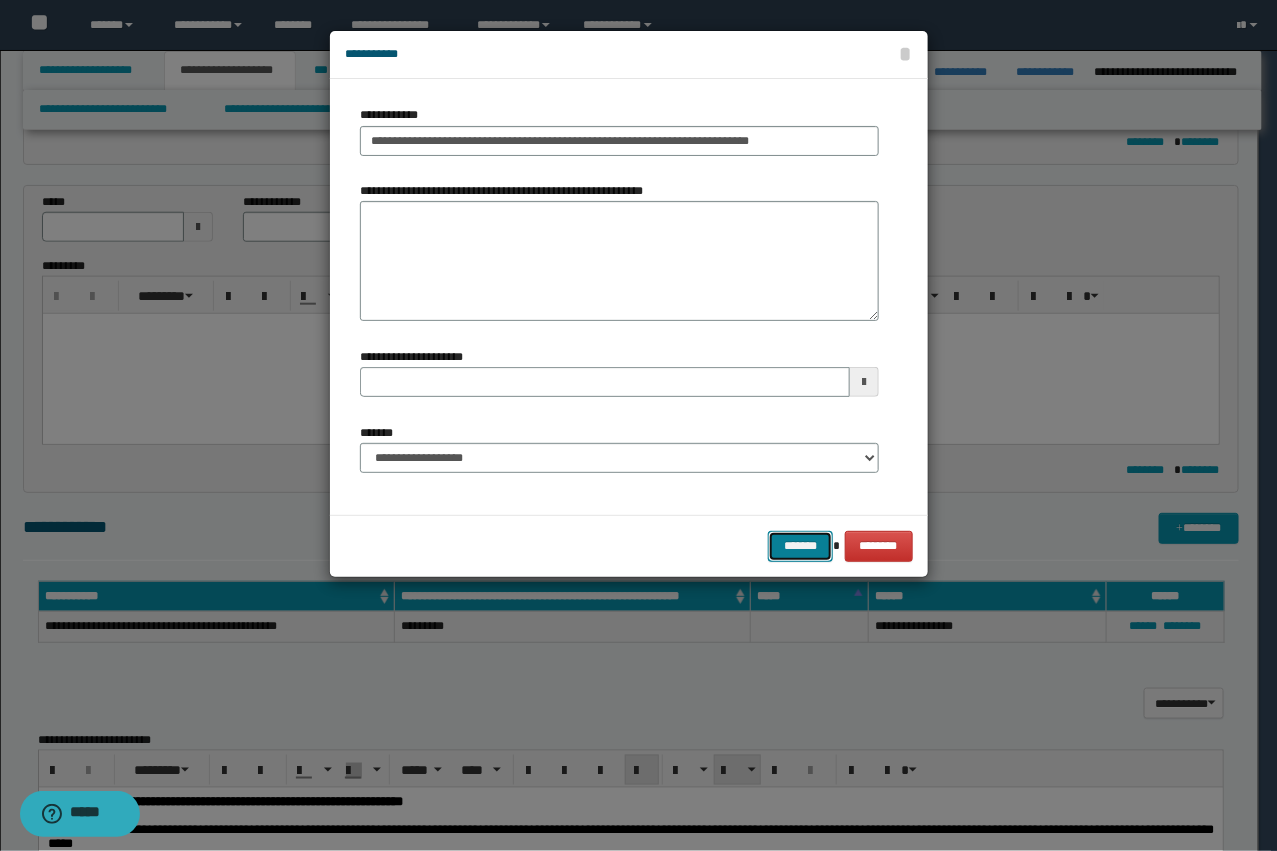 click on "*******" at bounding box center (800, 546) 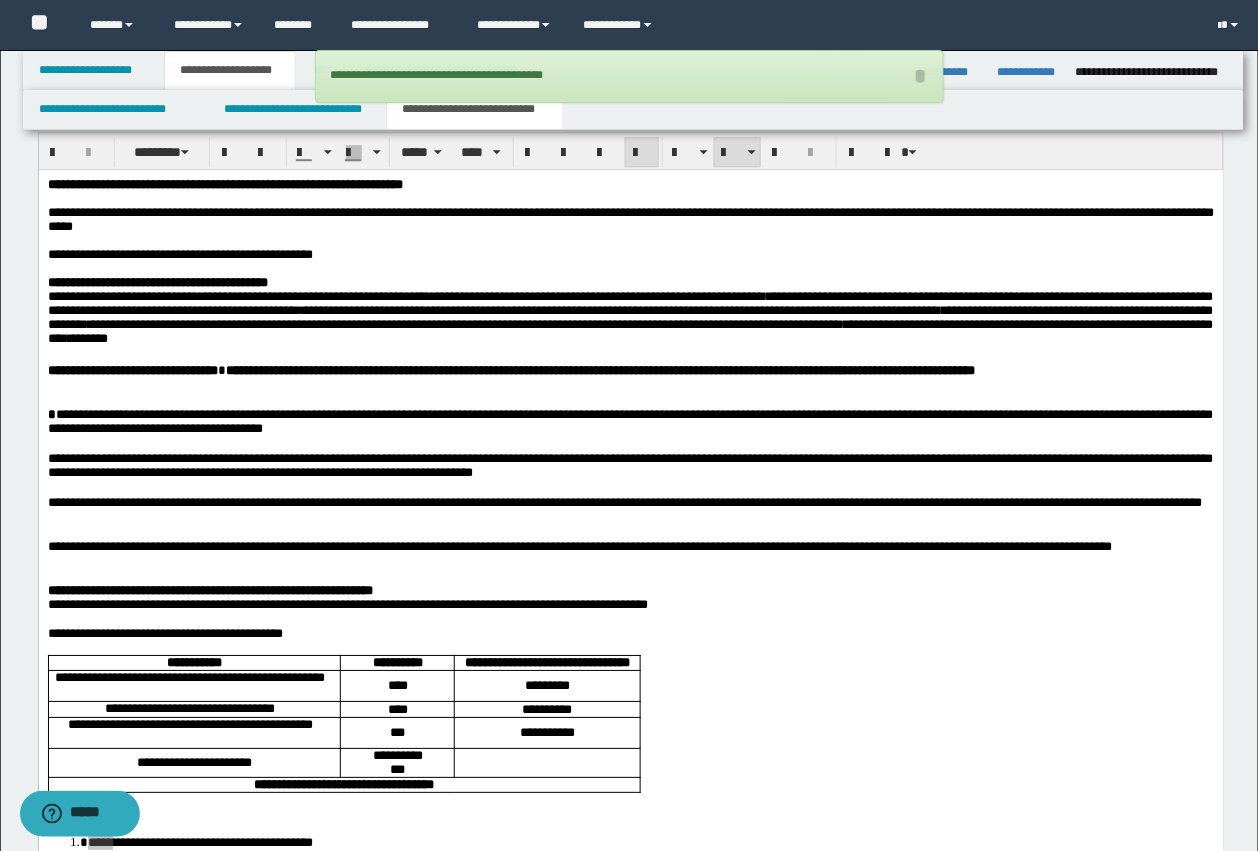 scroll, scrollTop: 1605, scrollLeft: 0, axis: vertical 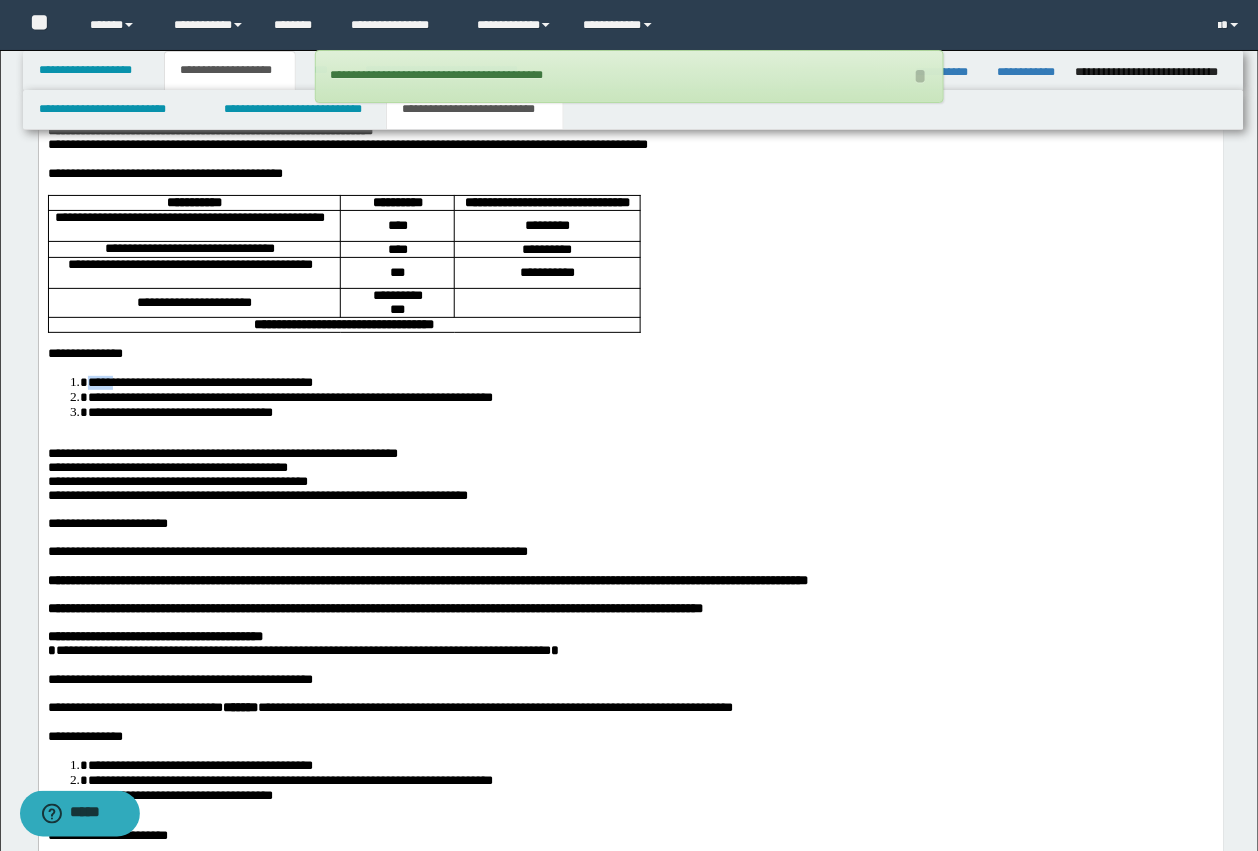 click on "**********" at bounding box center (179, 413) 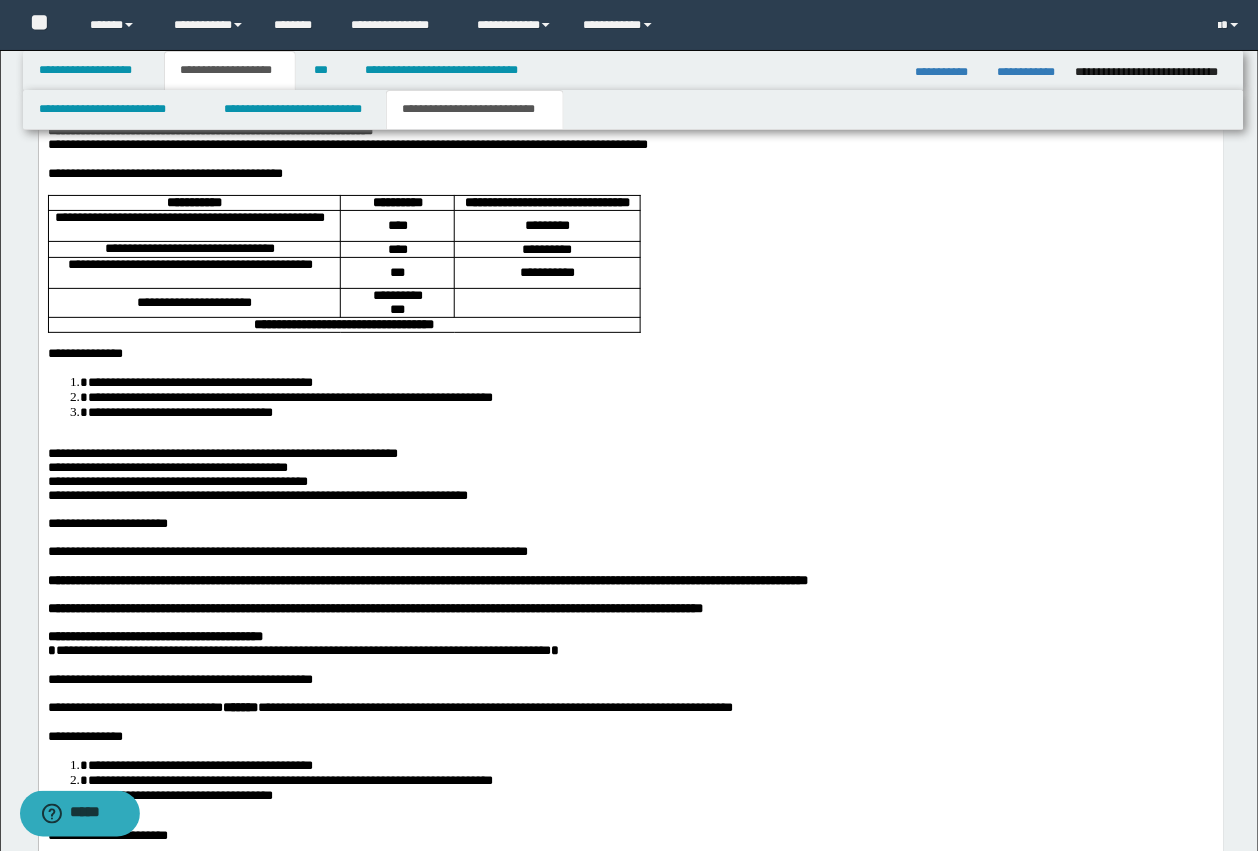 click on "**********" at bounding box center [179, 413] 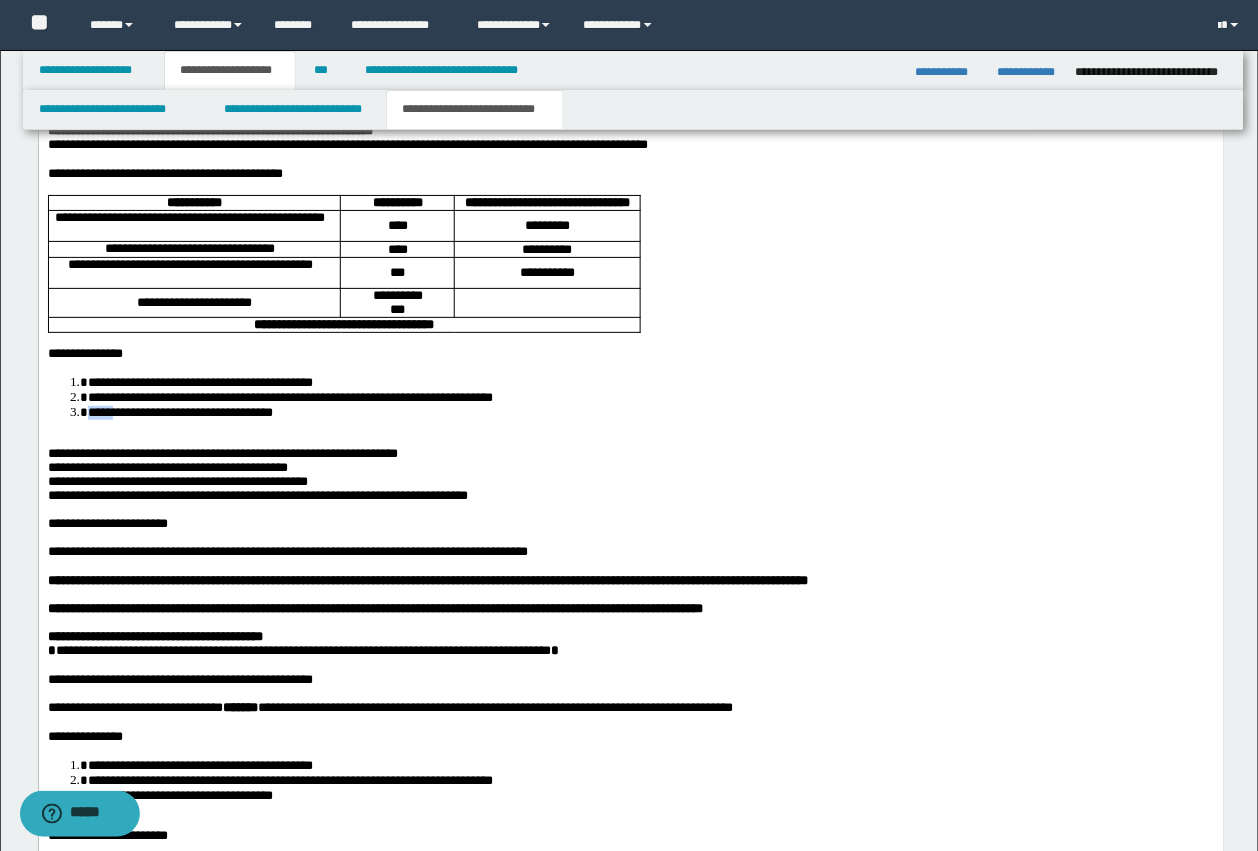 click on "**********" at bounding box center (179, 413) 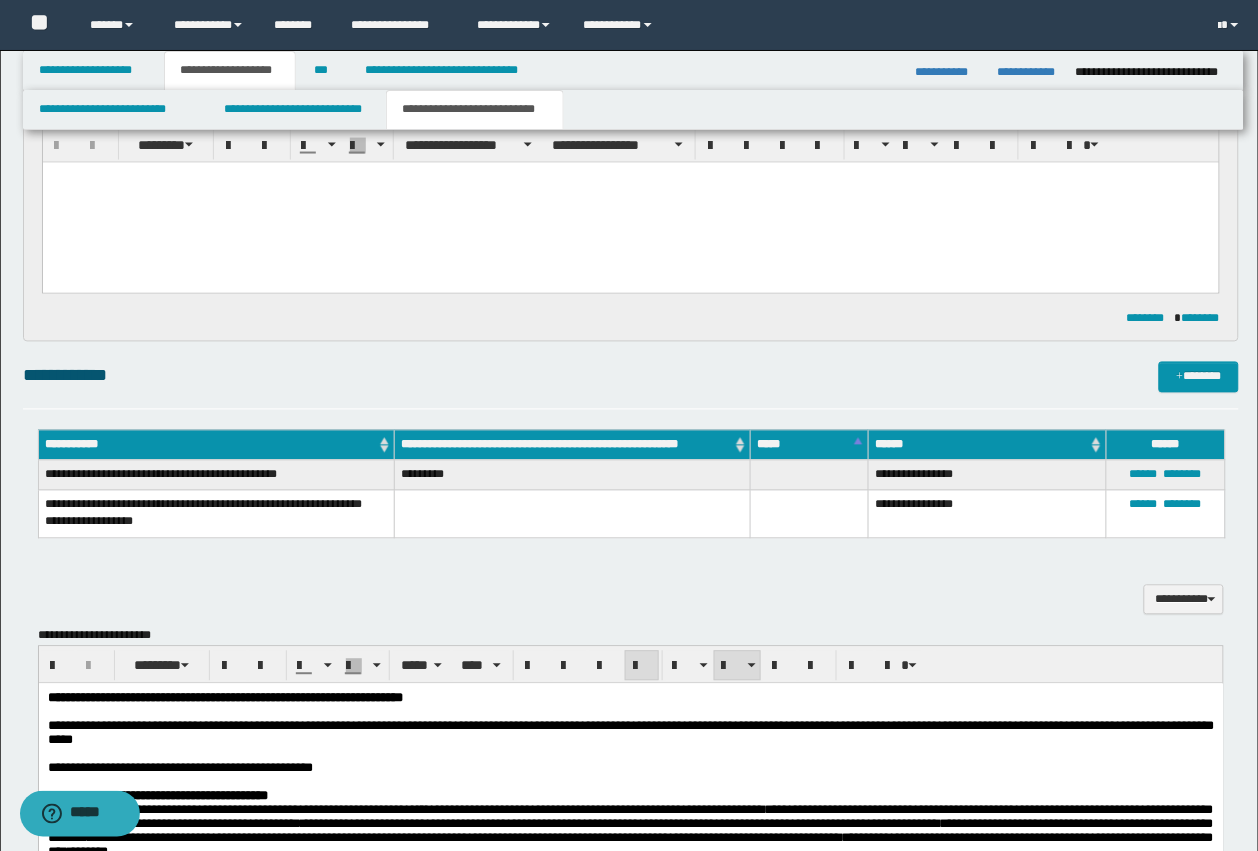 scroll, scrollTop: 605, scrollLeft: 0, axis: vertical 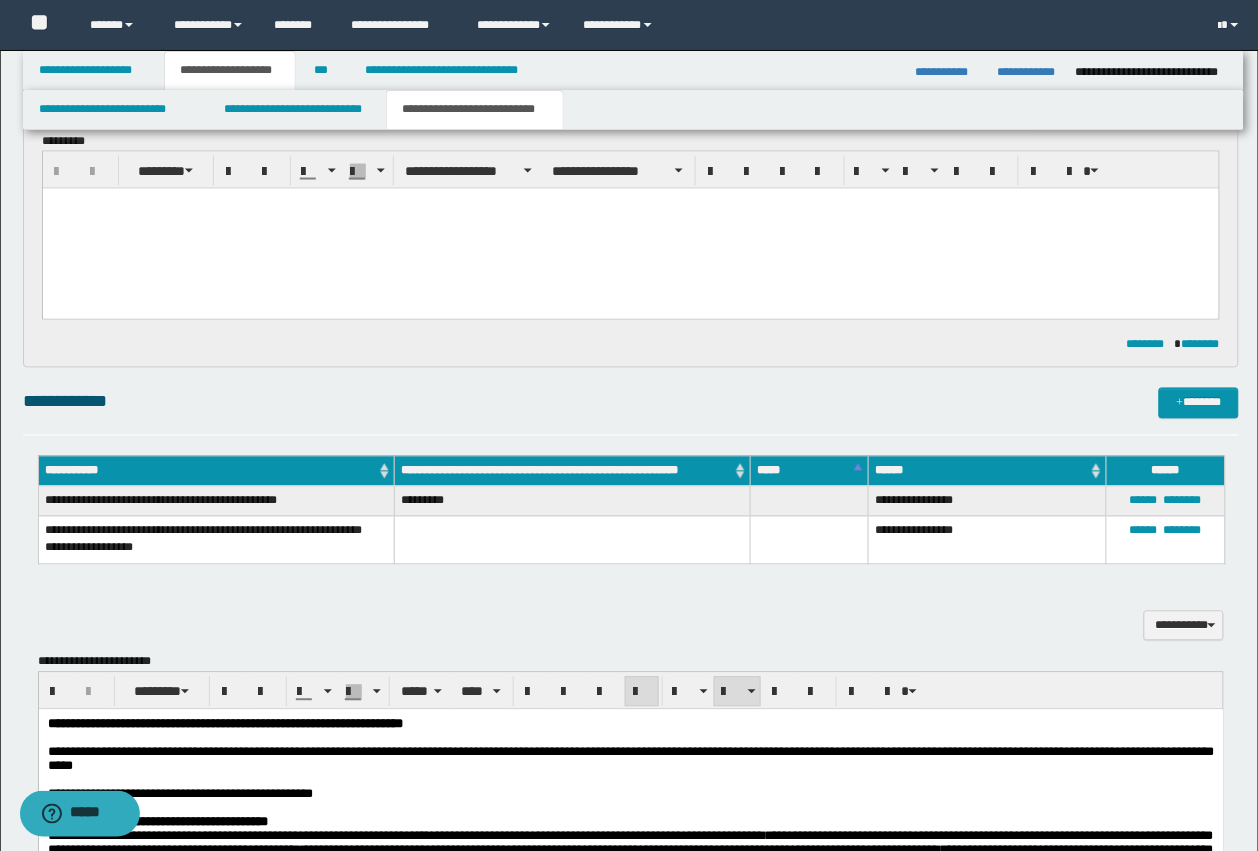 click on "**********" at bounding box center [631, 412] 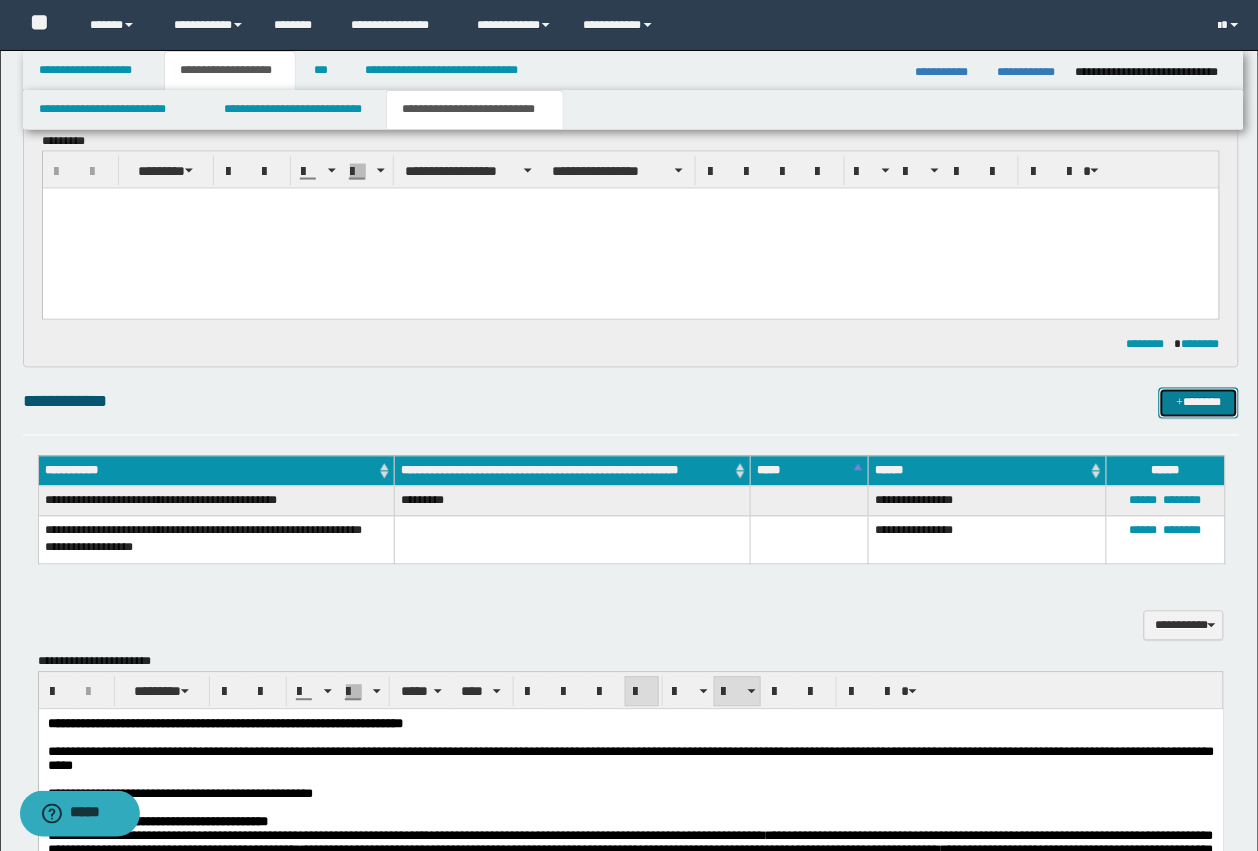 click on "*******" at bounding box center [1199, 403] 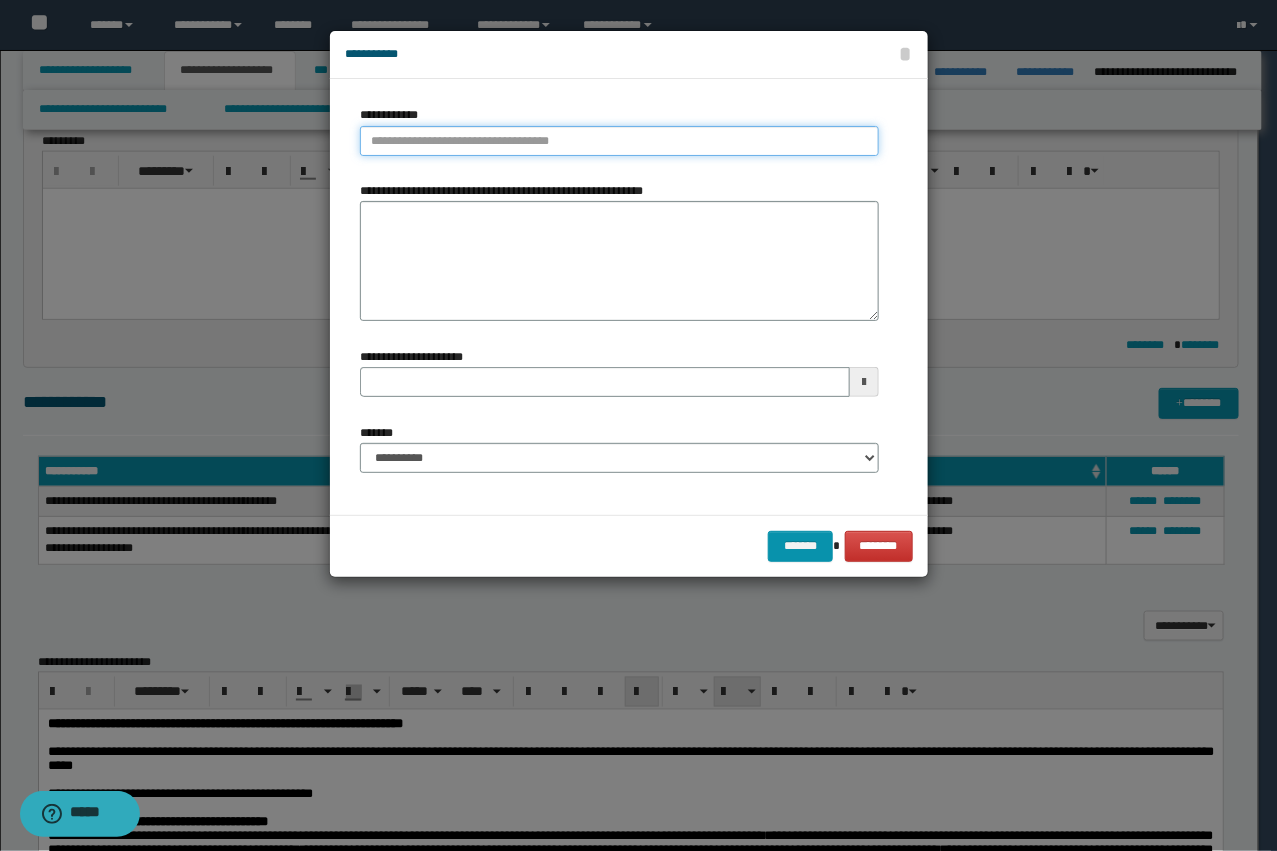type on "**********" 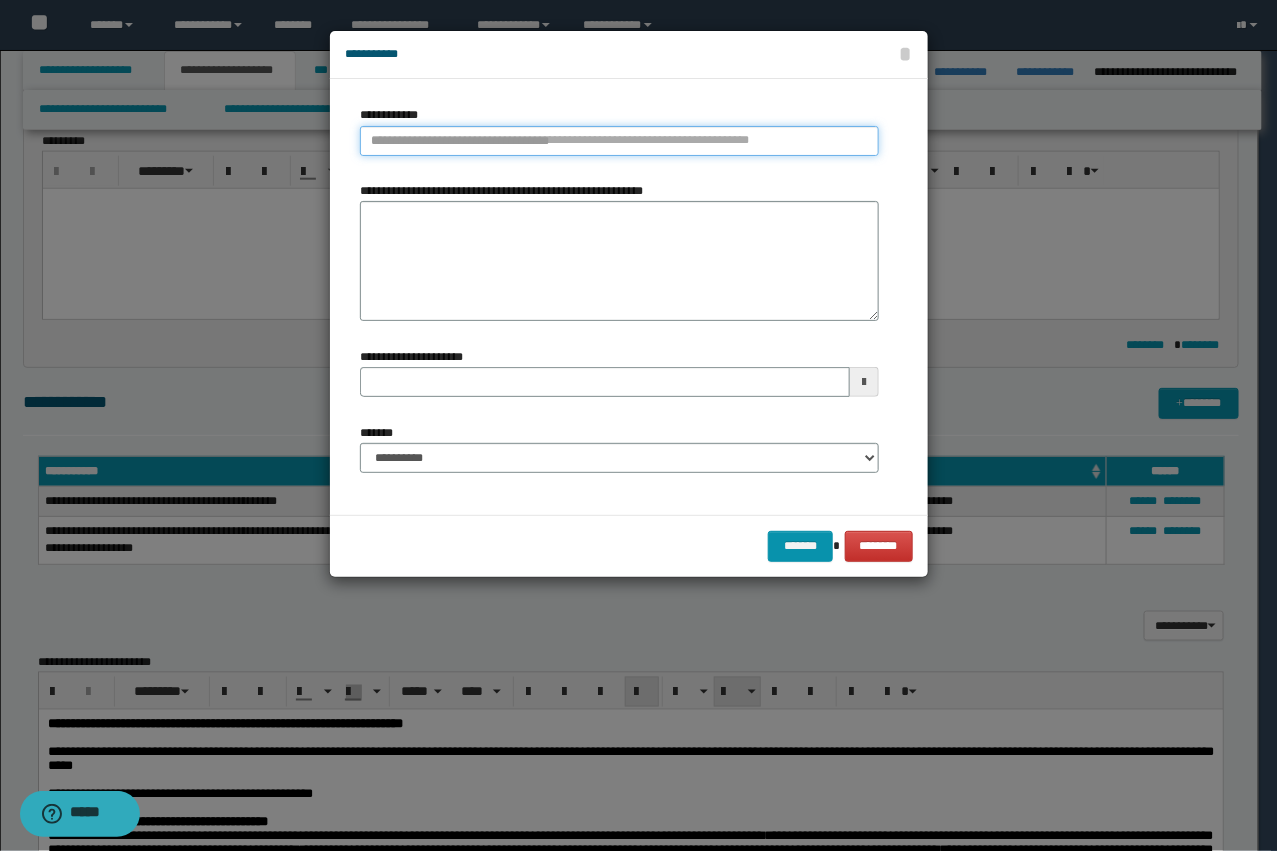 click on "**********" at bounding box center [619, 141] 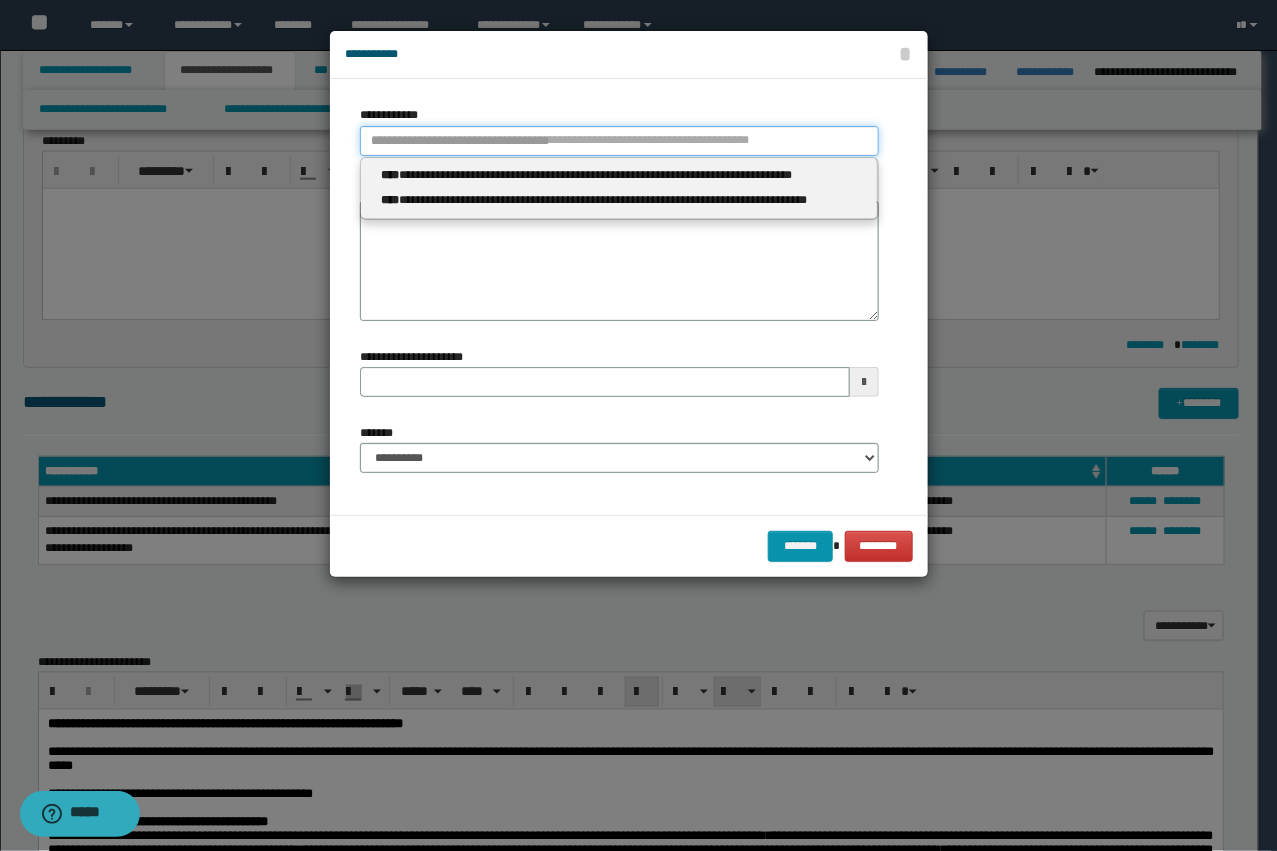 paste on "****" 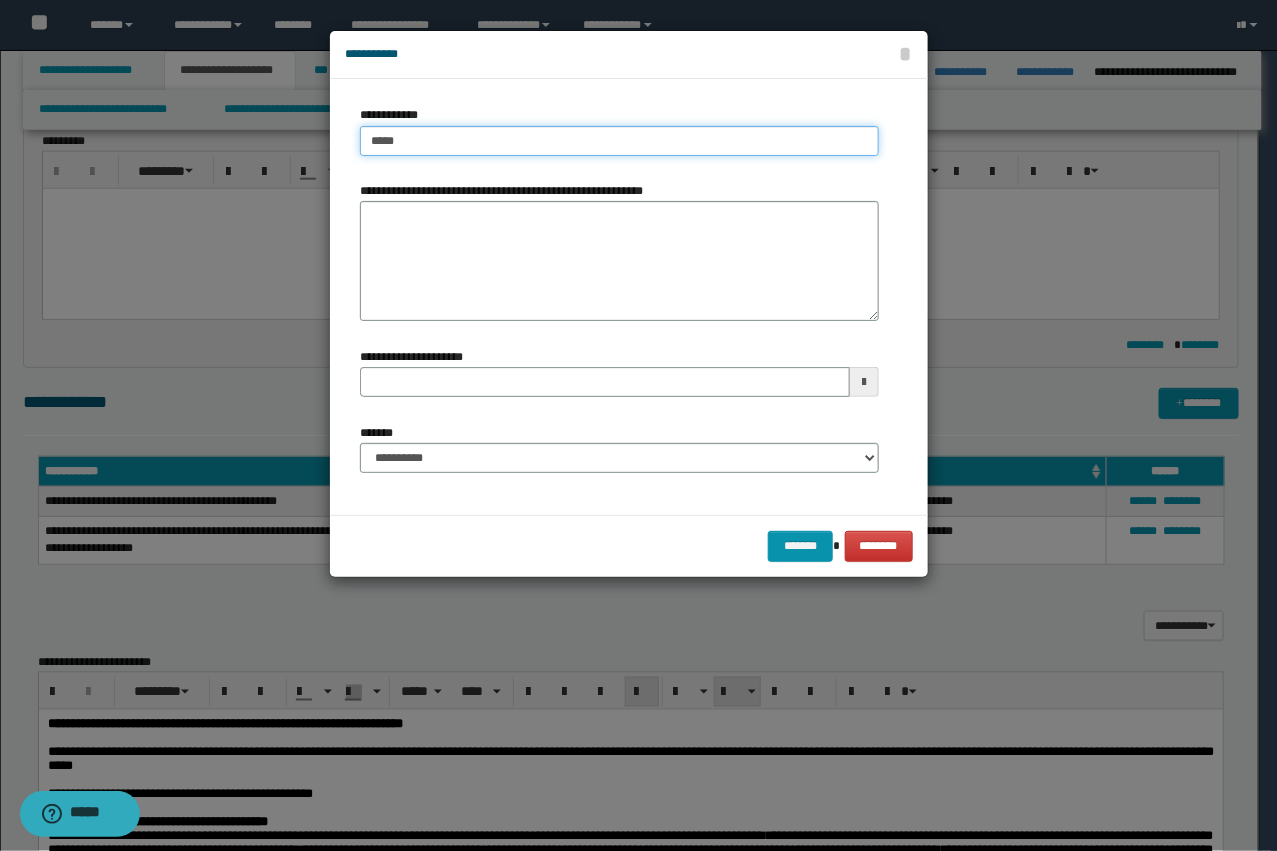 type on "****" 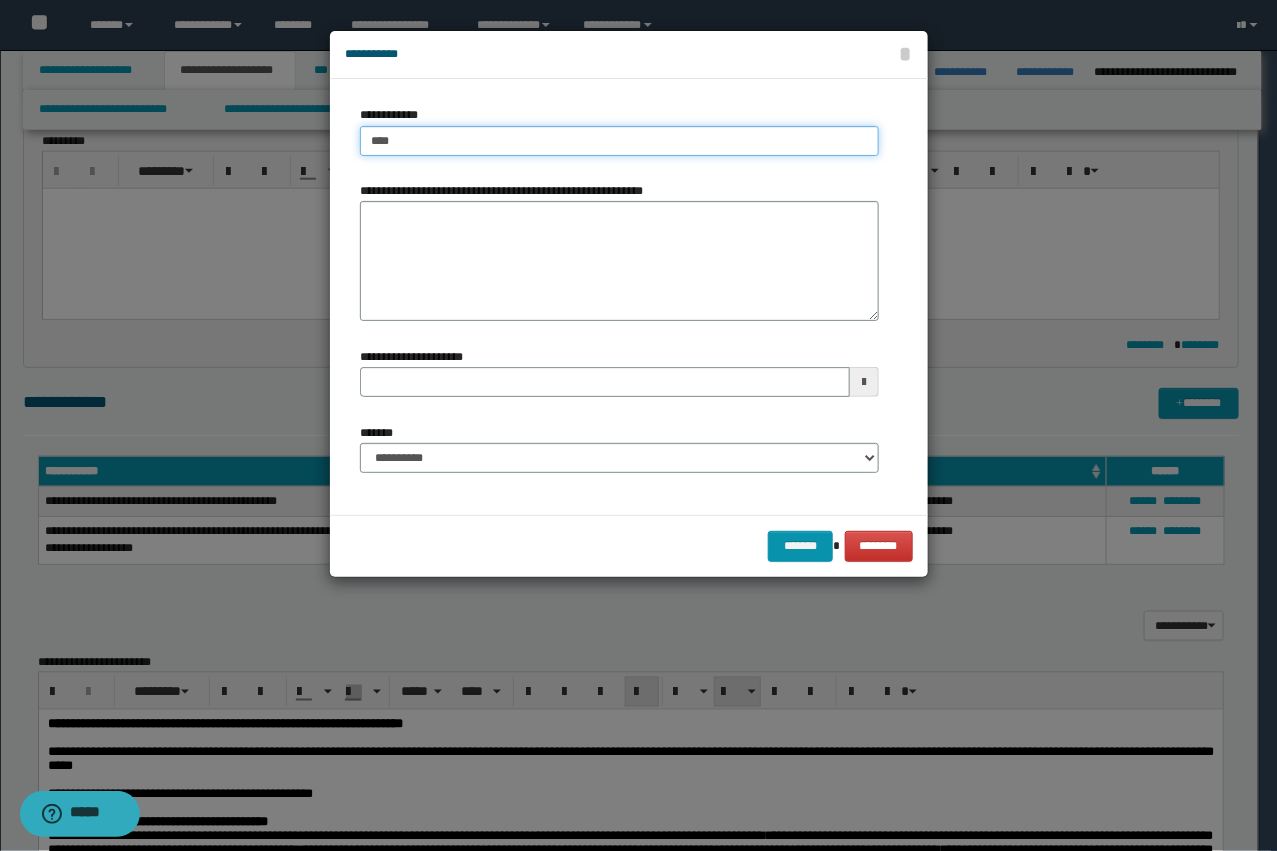type on "****" 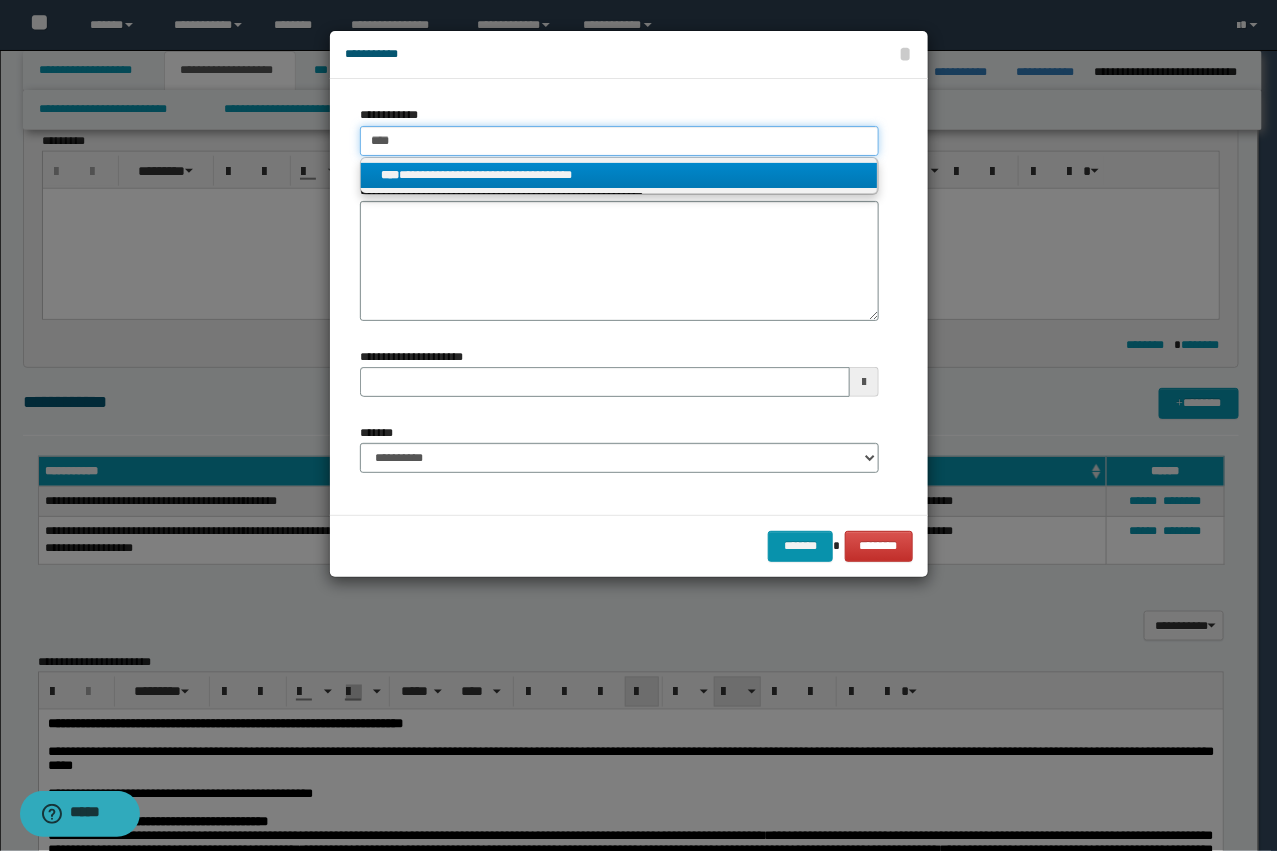 type on "****" 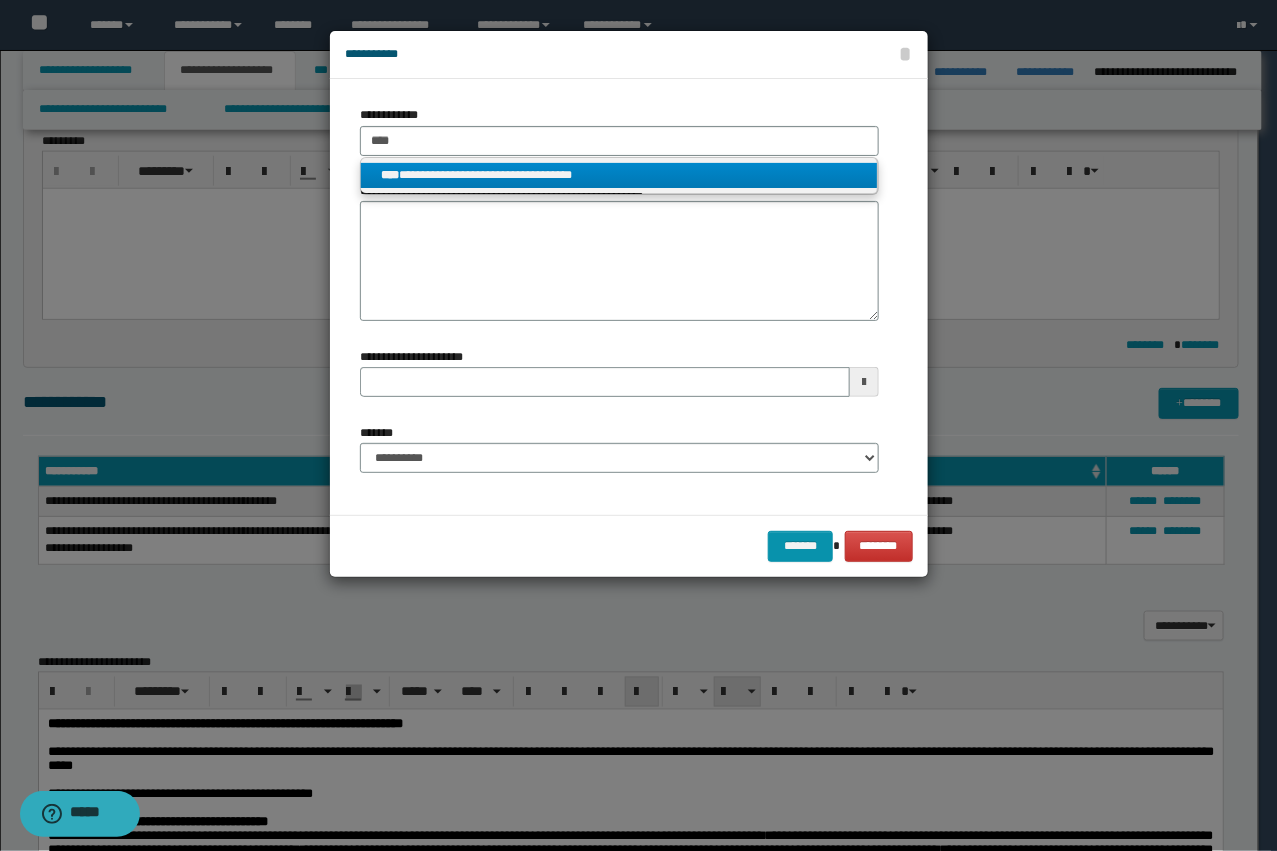 click on "**********" at bounding box center [619, 175] 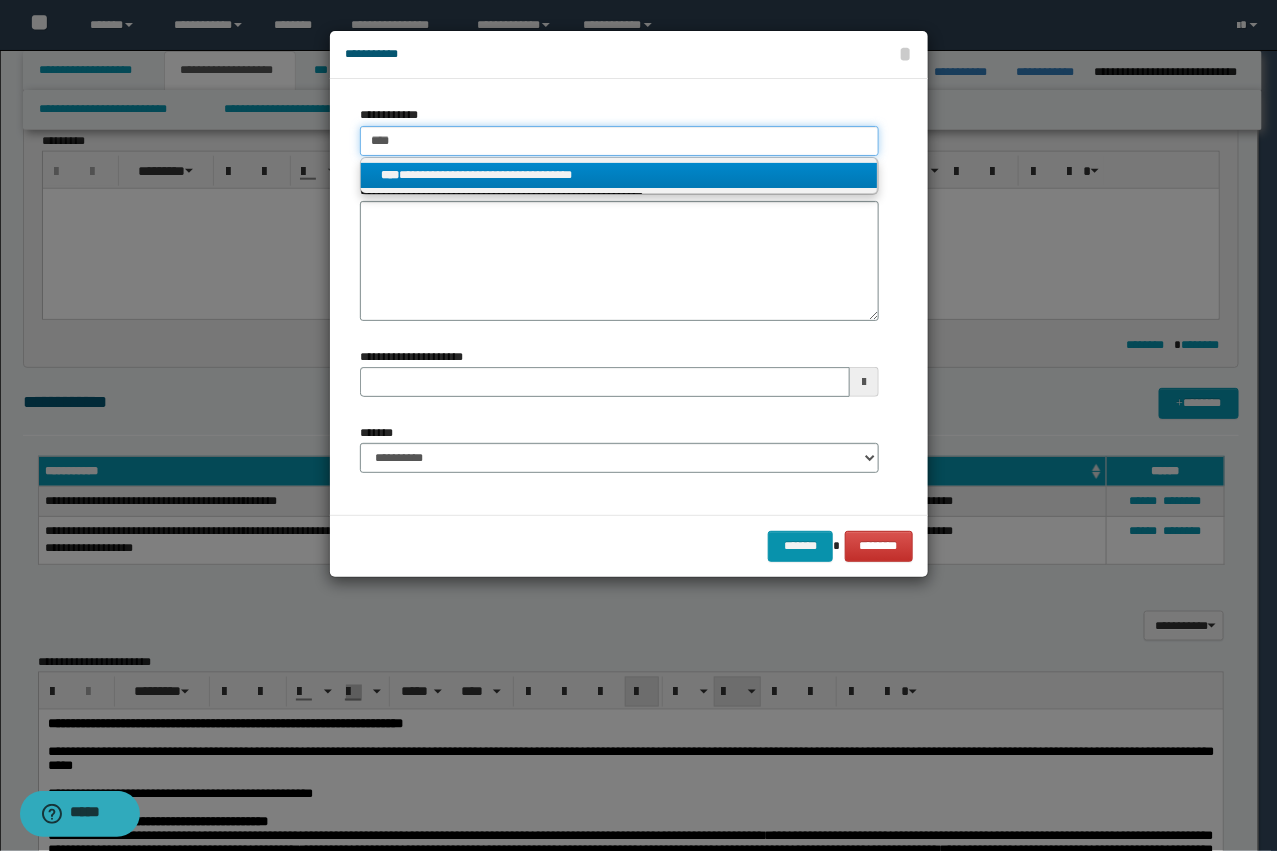 type 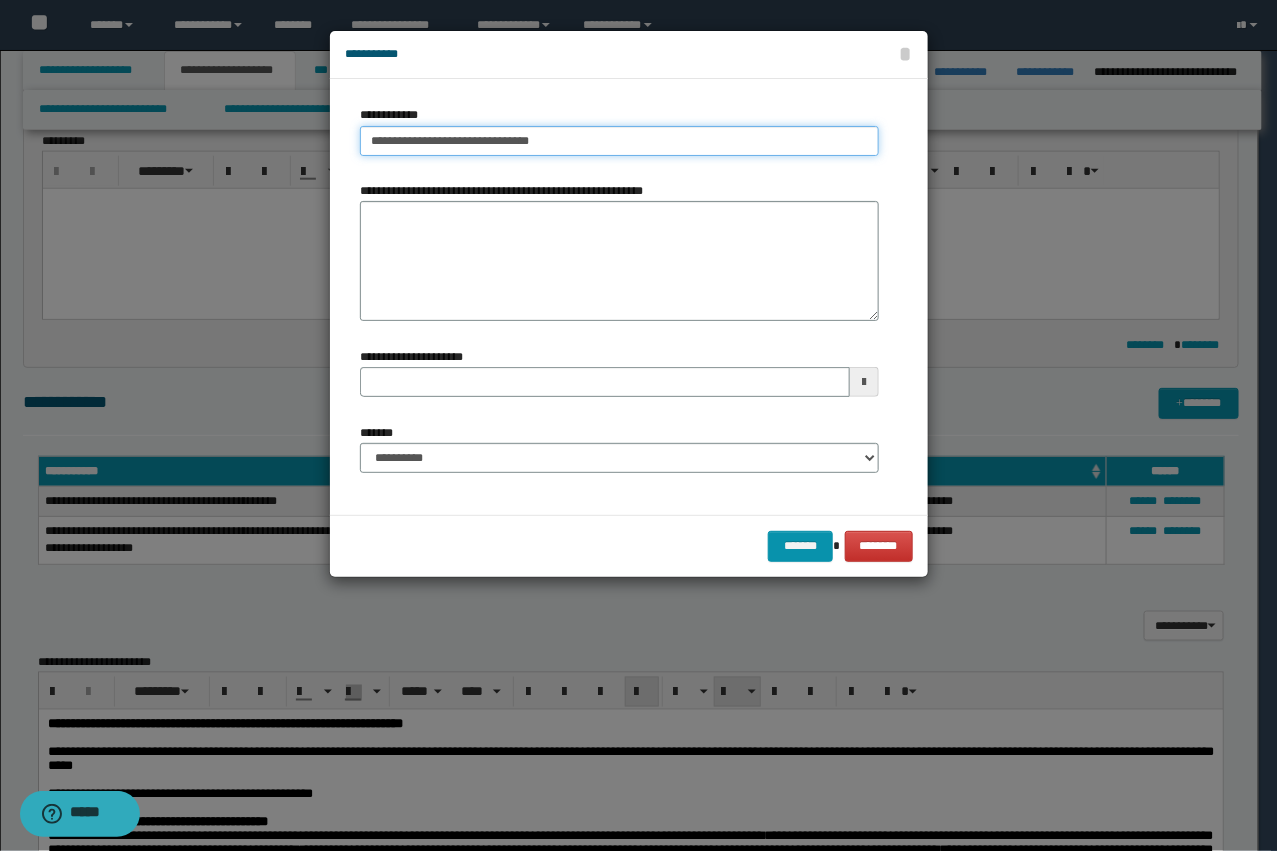 type 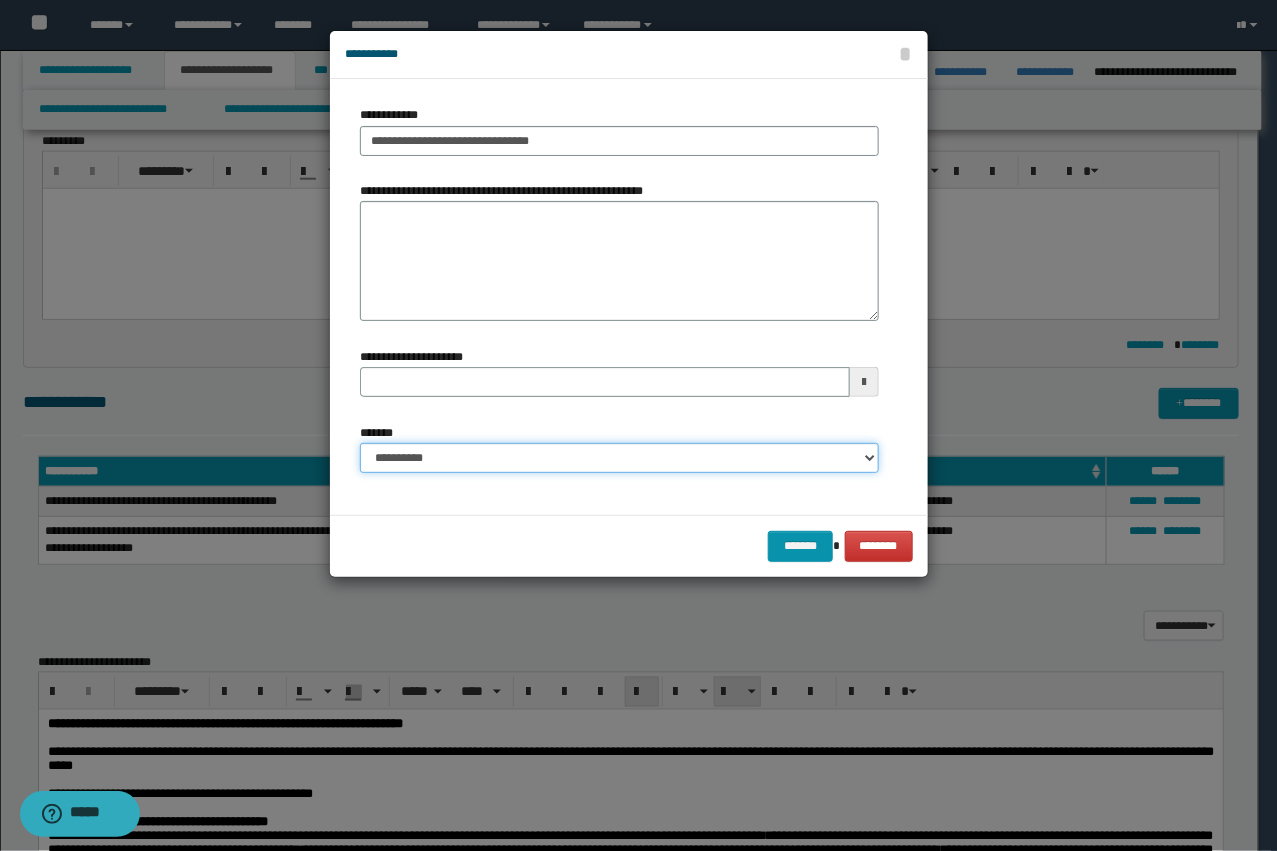 click on "**********" at bounding box center [619, 458] 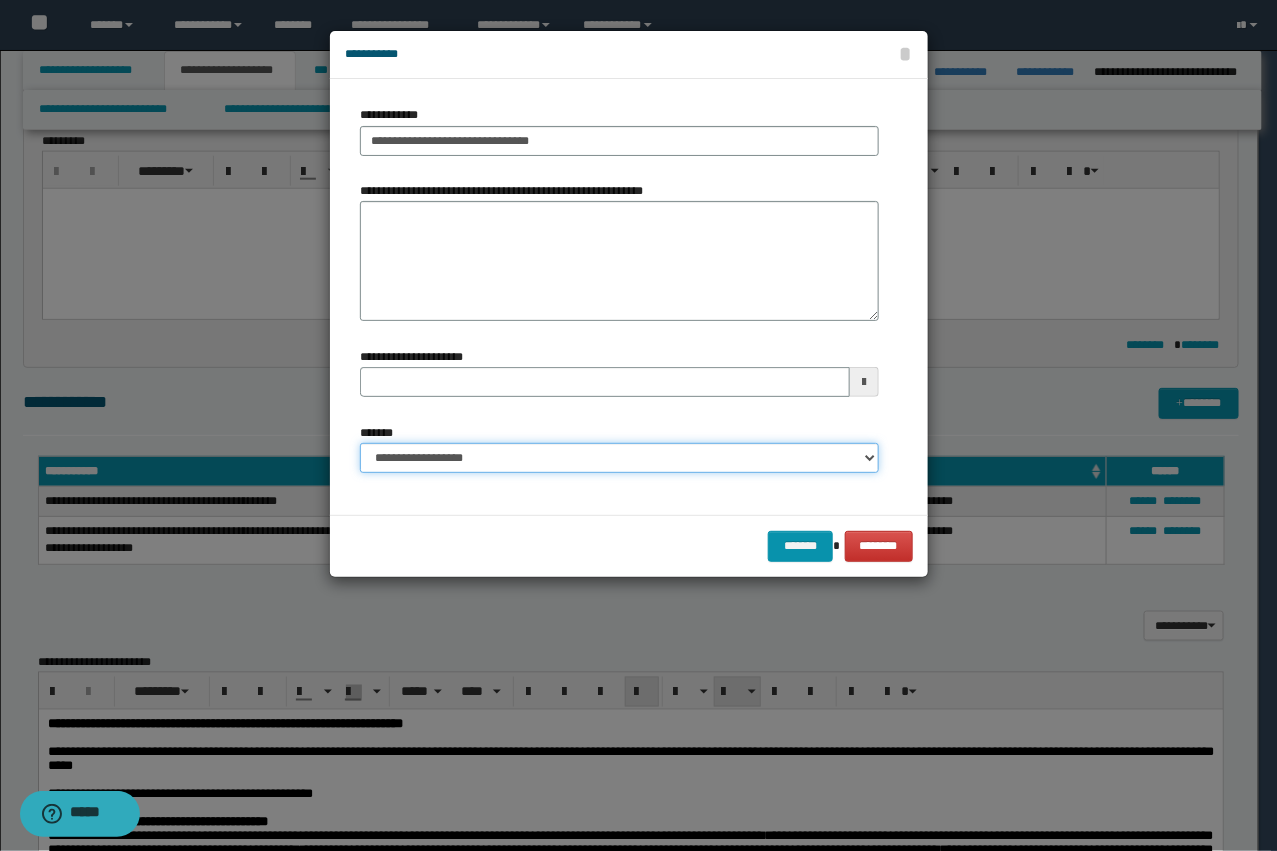 click on "**********" at bounding box center (619, 458) 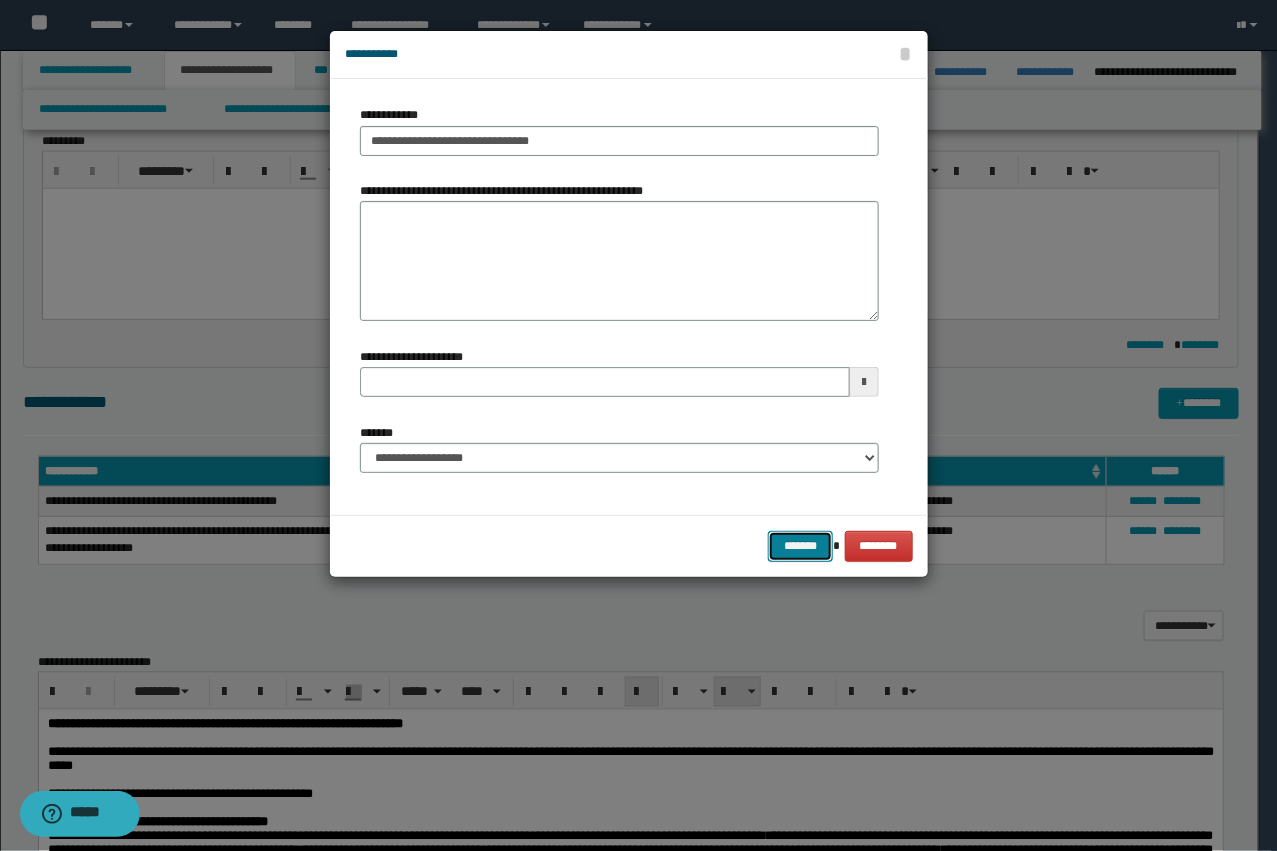 click on "*******" at bounding box center (800, 546) 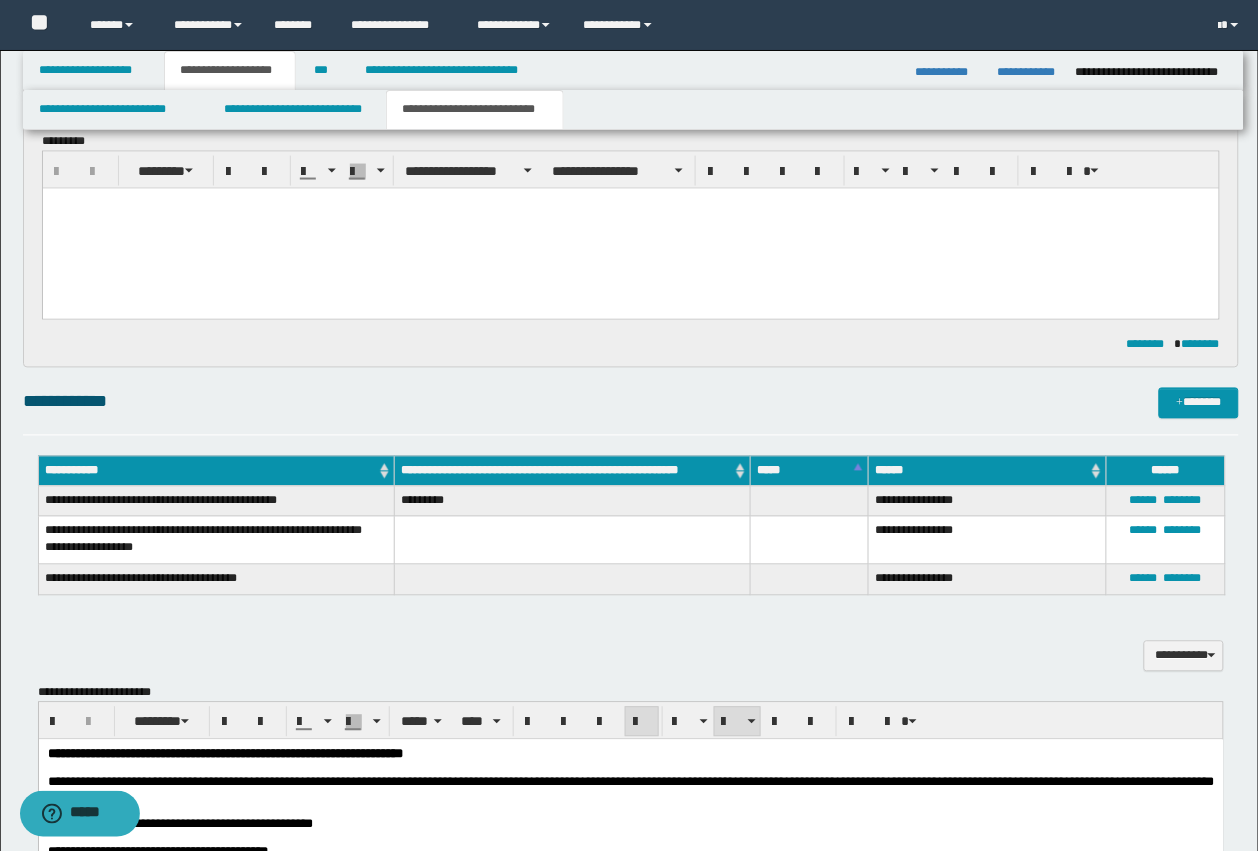 click on "**********" at bounding box center [230, 71] 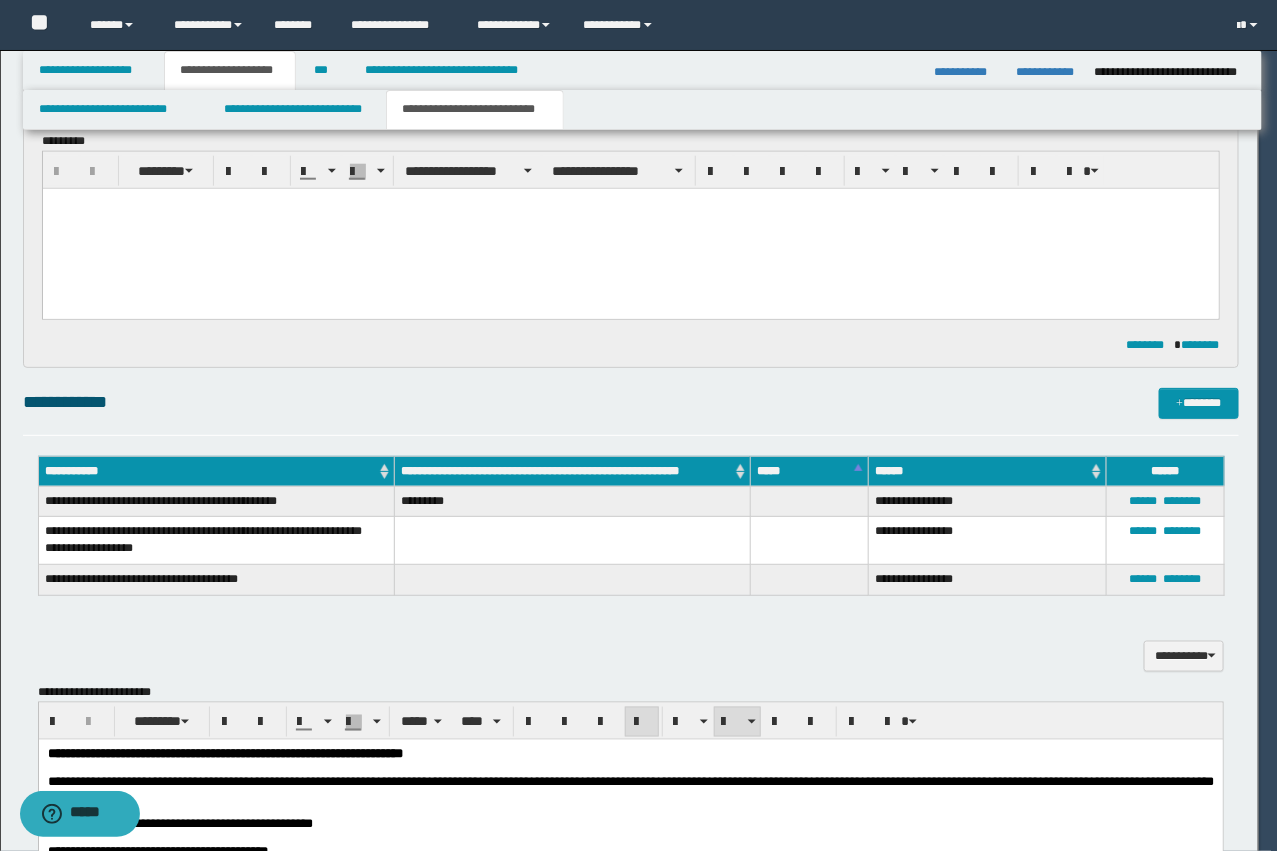 click on "**********" at bounding box center [639, -180] 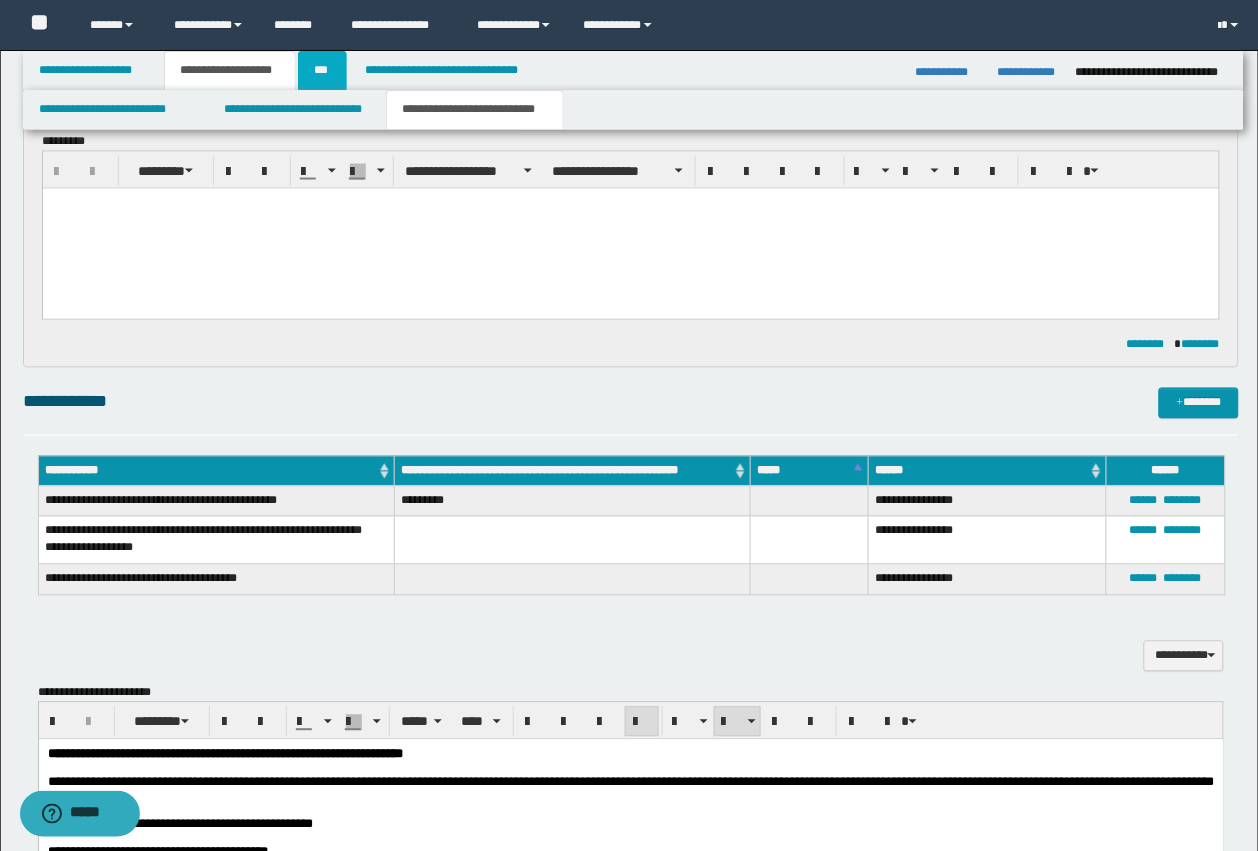 click on "***" at bounding box center [322, 71] 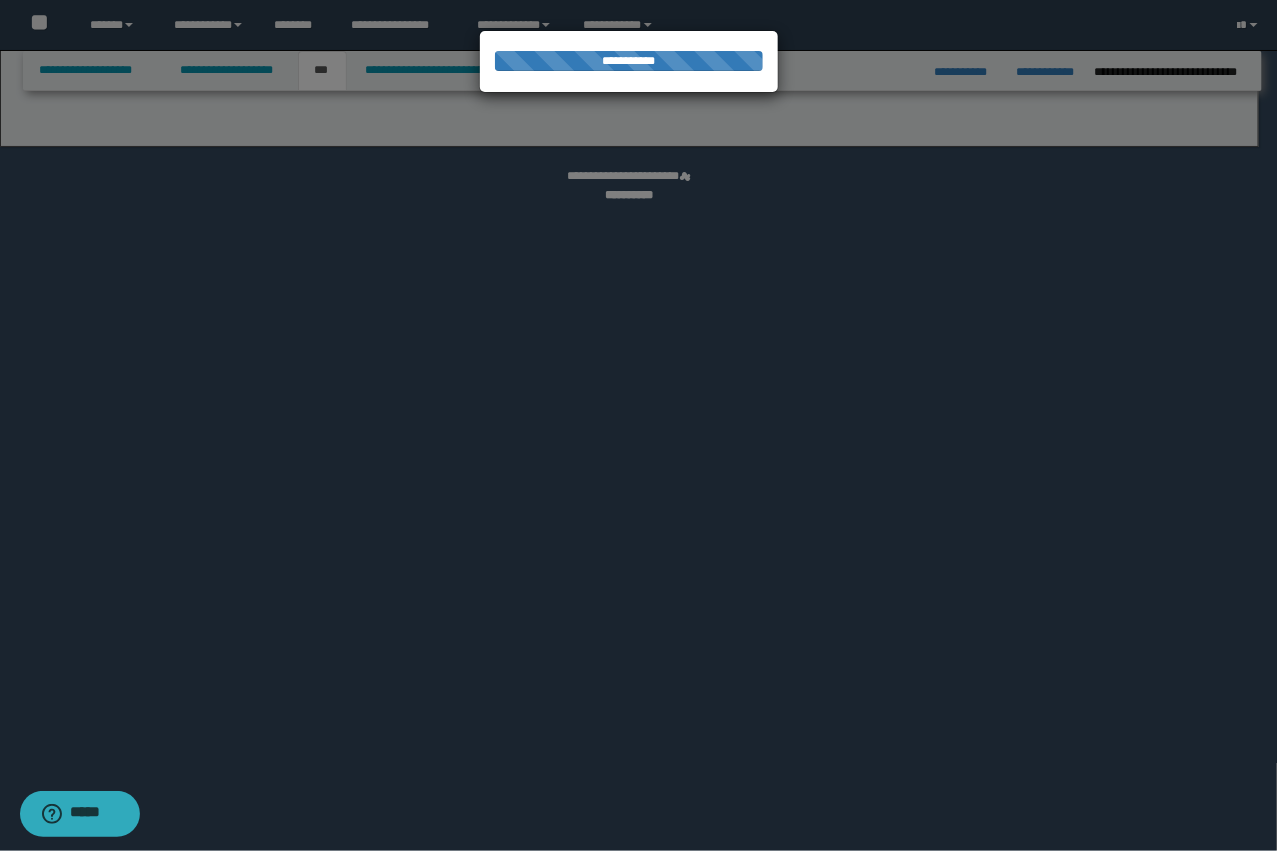 select on "*" 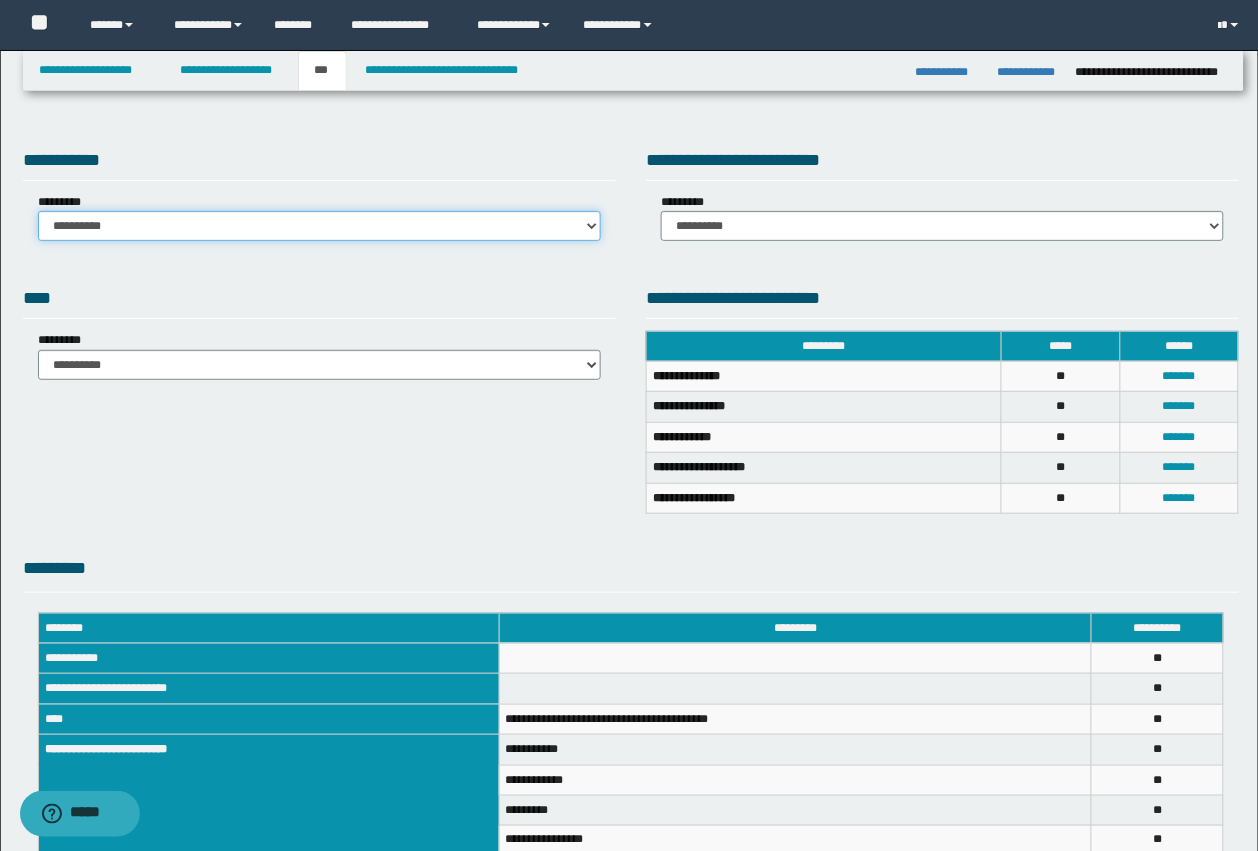 click on "**********" at bounding box center (319, 226) 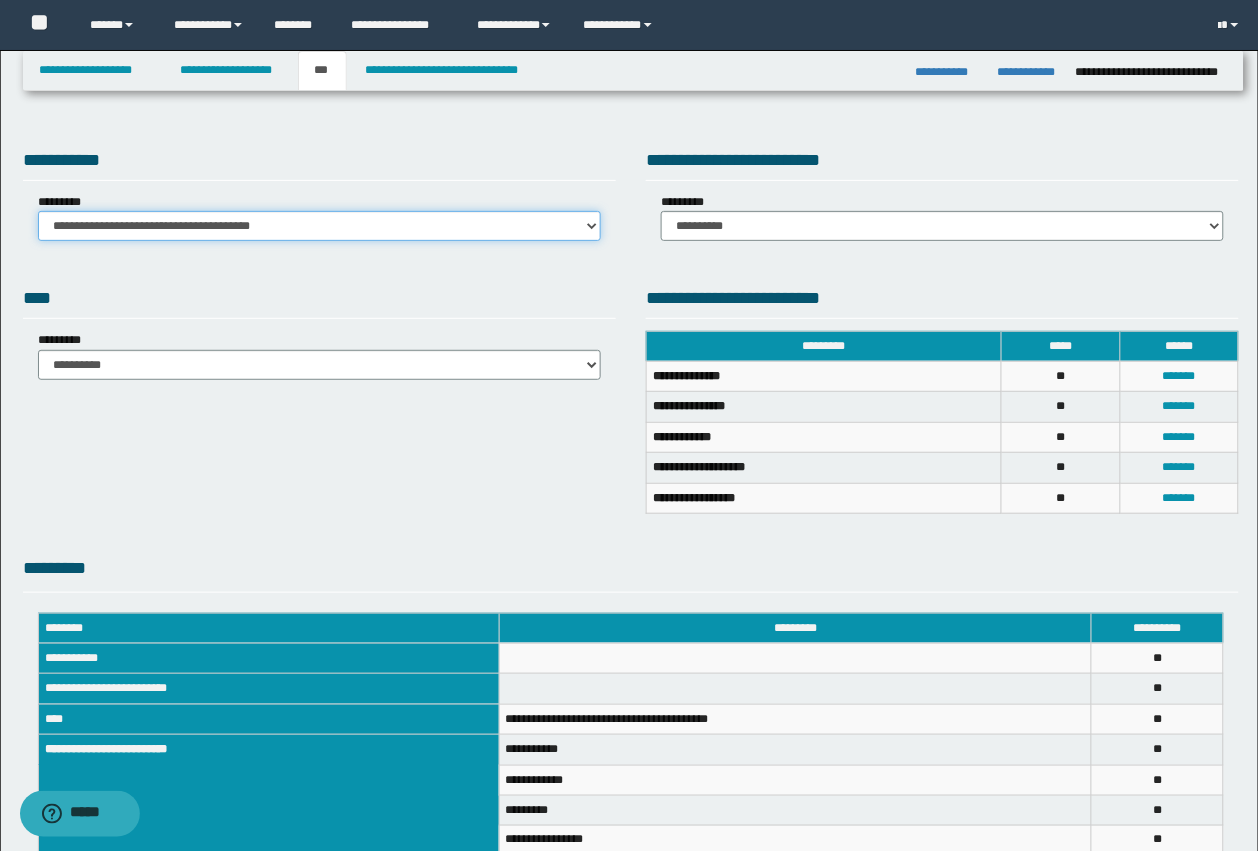 click on "**********" at bounding box center [319, 226] 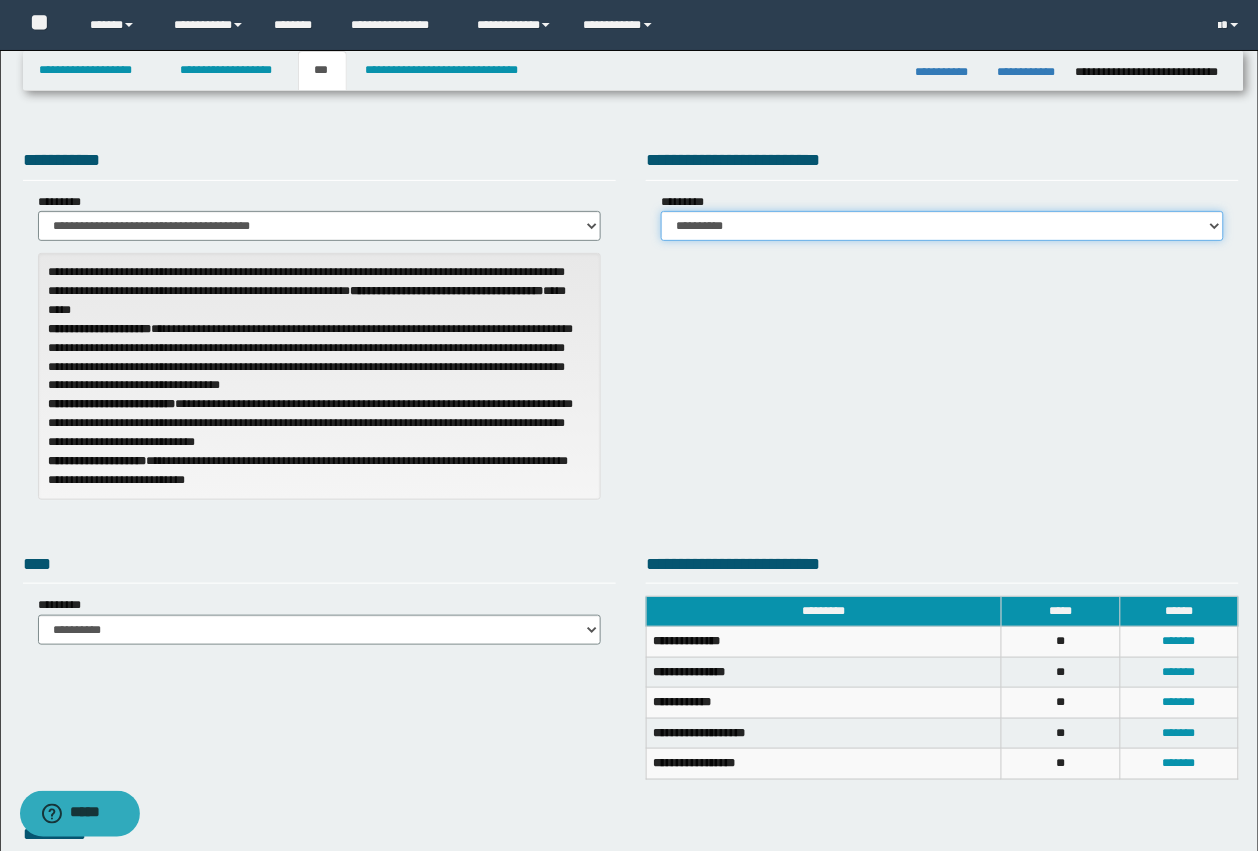 click on "**********" at bounding box center [942, 226] 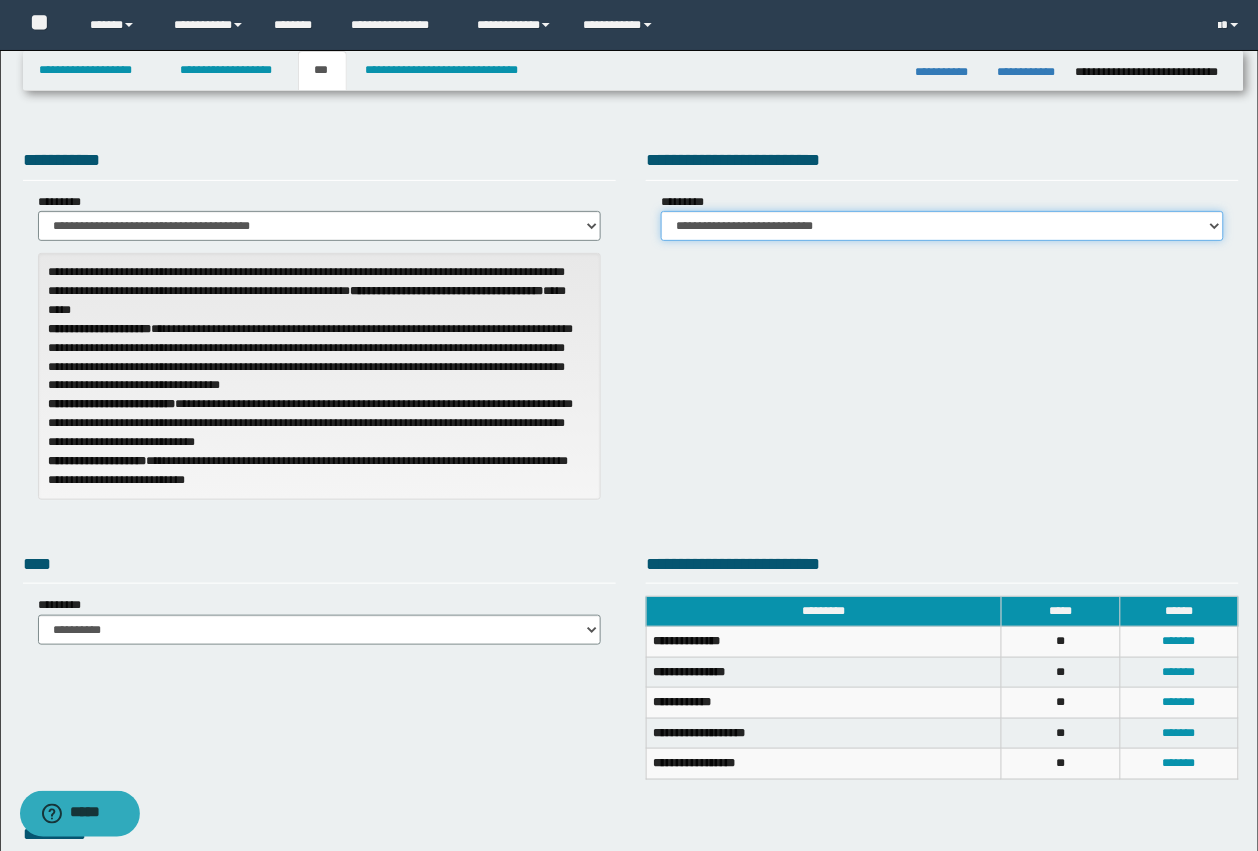 click on "**********" at bounding box center (942, 226) 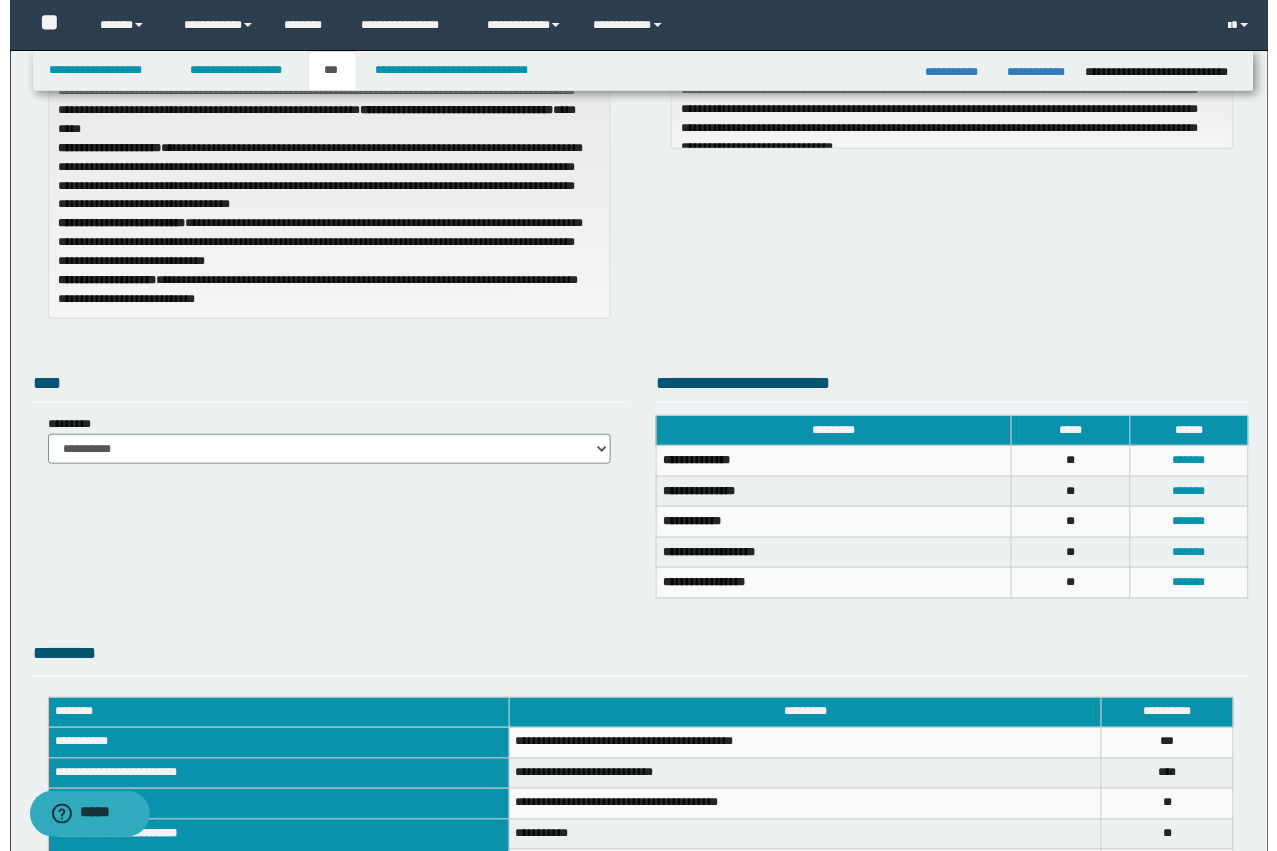 scroll, scrollTop: 461, scrollLeft: 0, axis: vertical 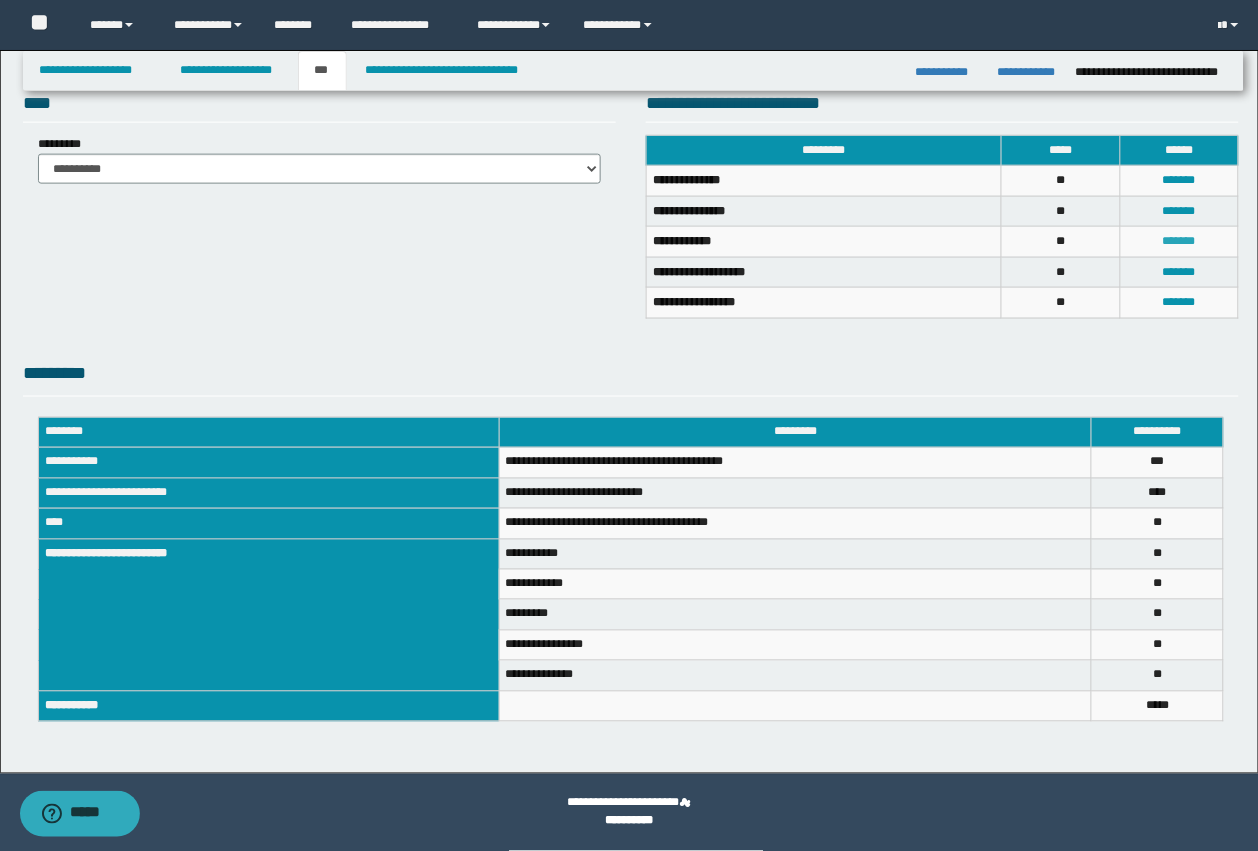 click on "*******" at bounding box center [1179, 241] 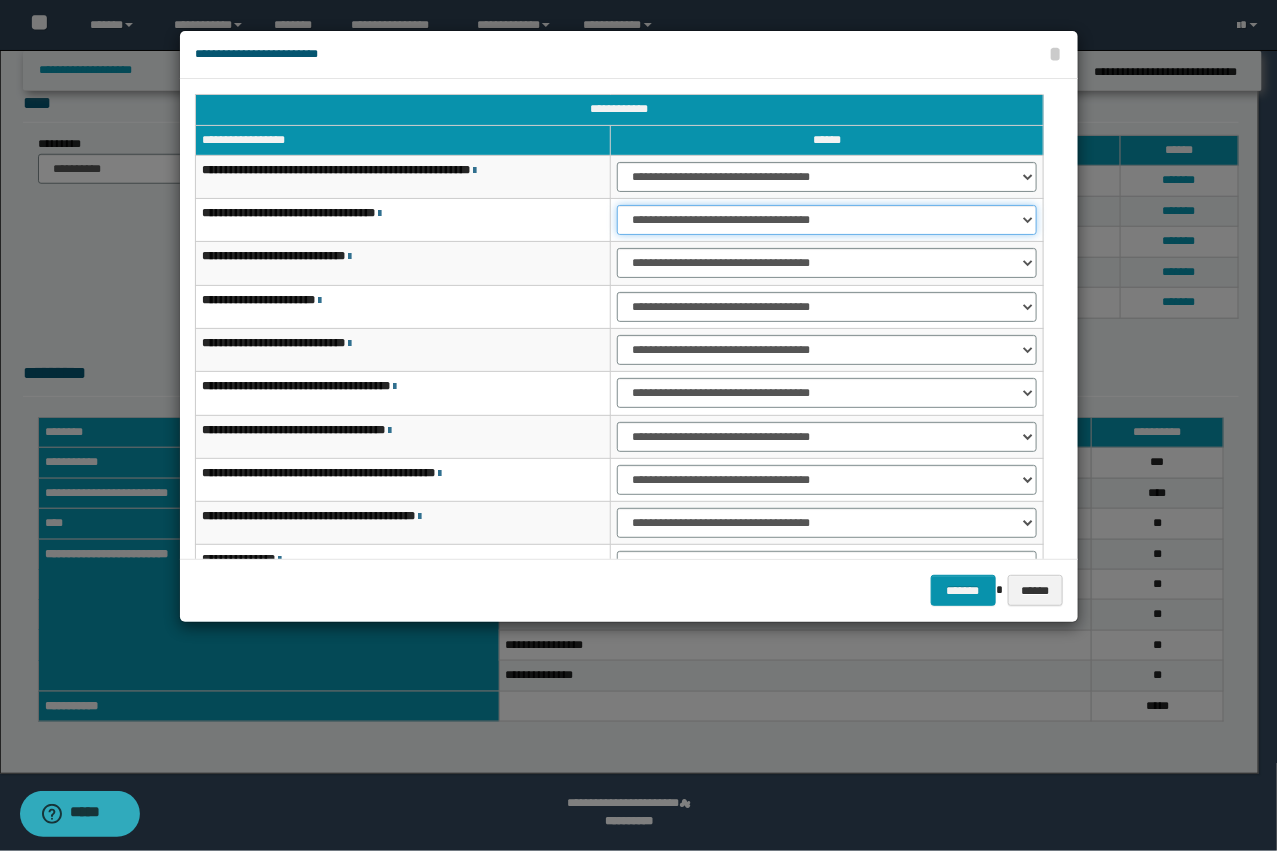 click on "**********" at bounding box center (826, 220) 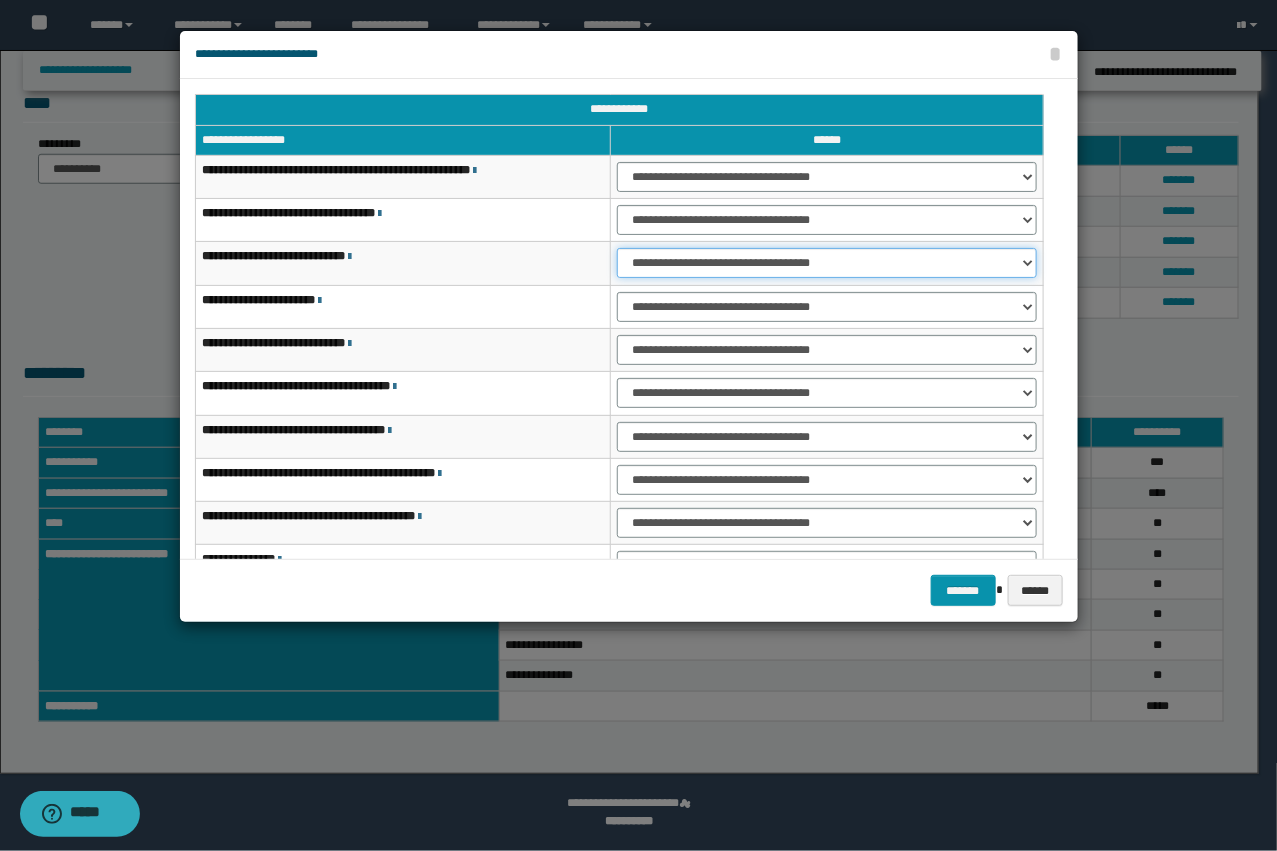 click on "**********" at bounding box center (826, 263) 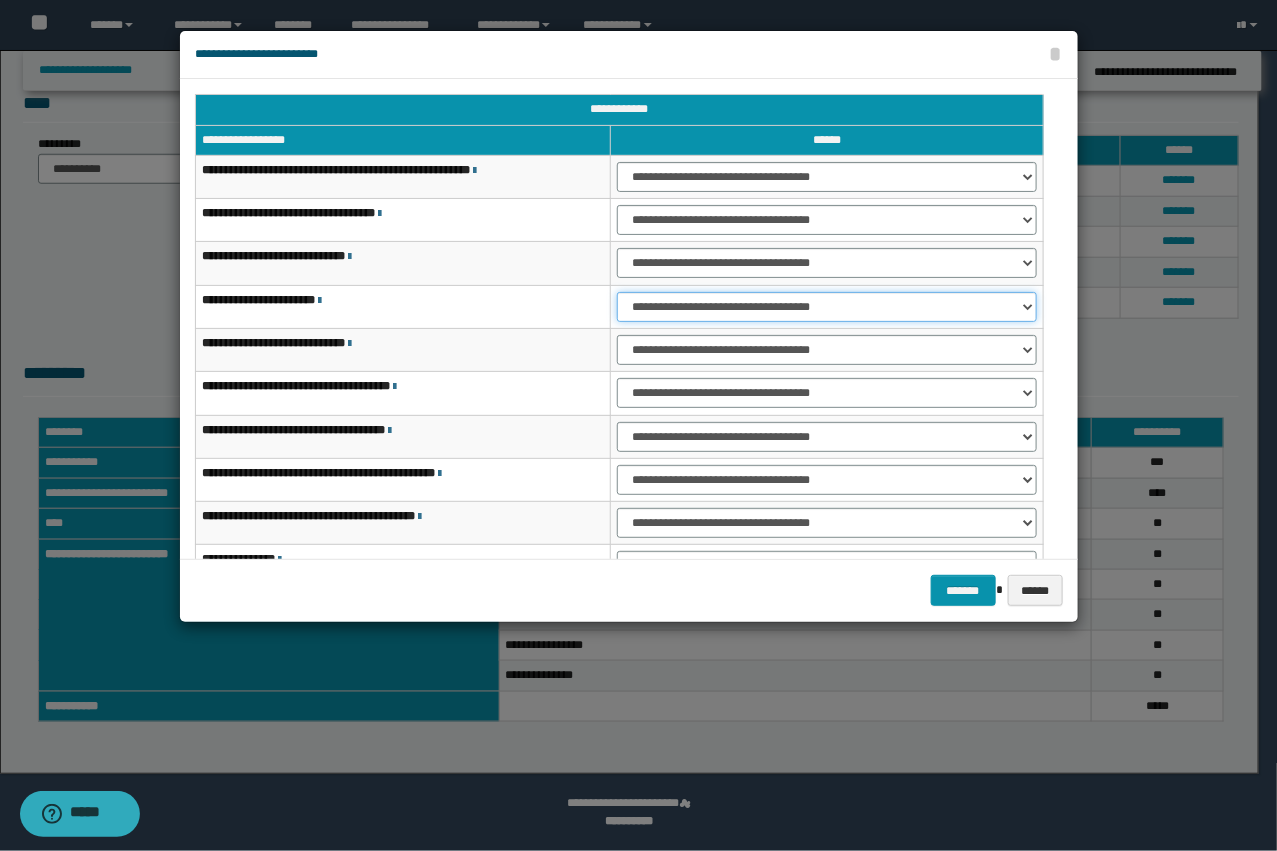 drag, startPoint x: 650, startPoint y: 306, endPoint x: 652, endPoint y: 318, distance: 12.165525 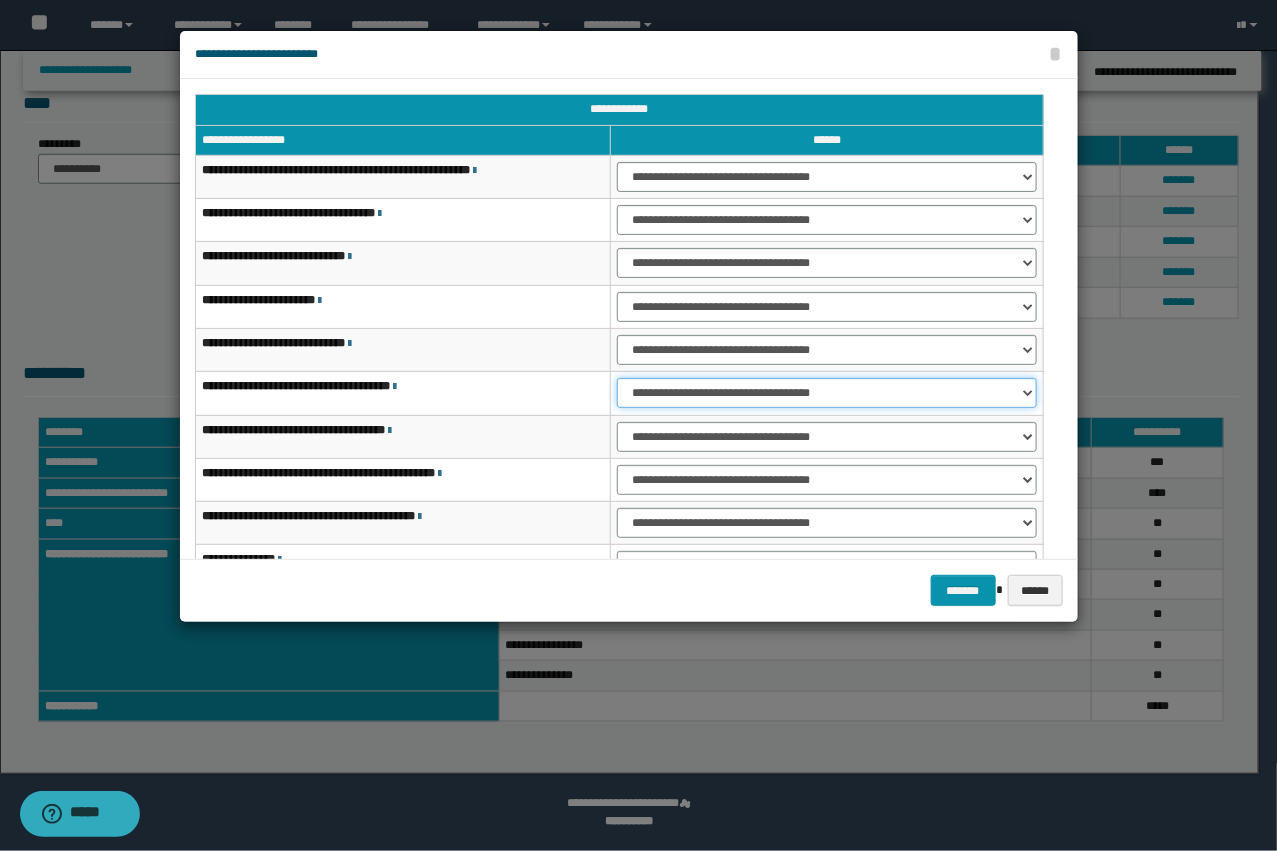 click on "**********" at bounding box center [826, 393] 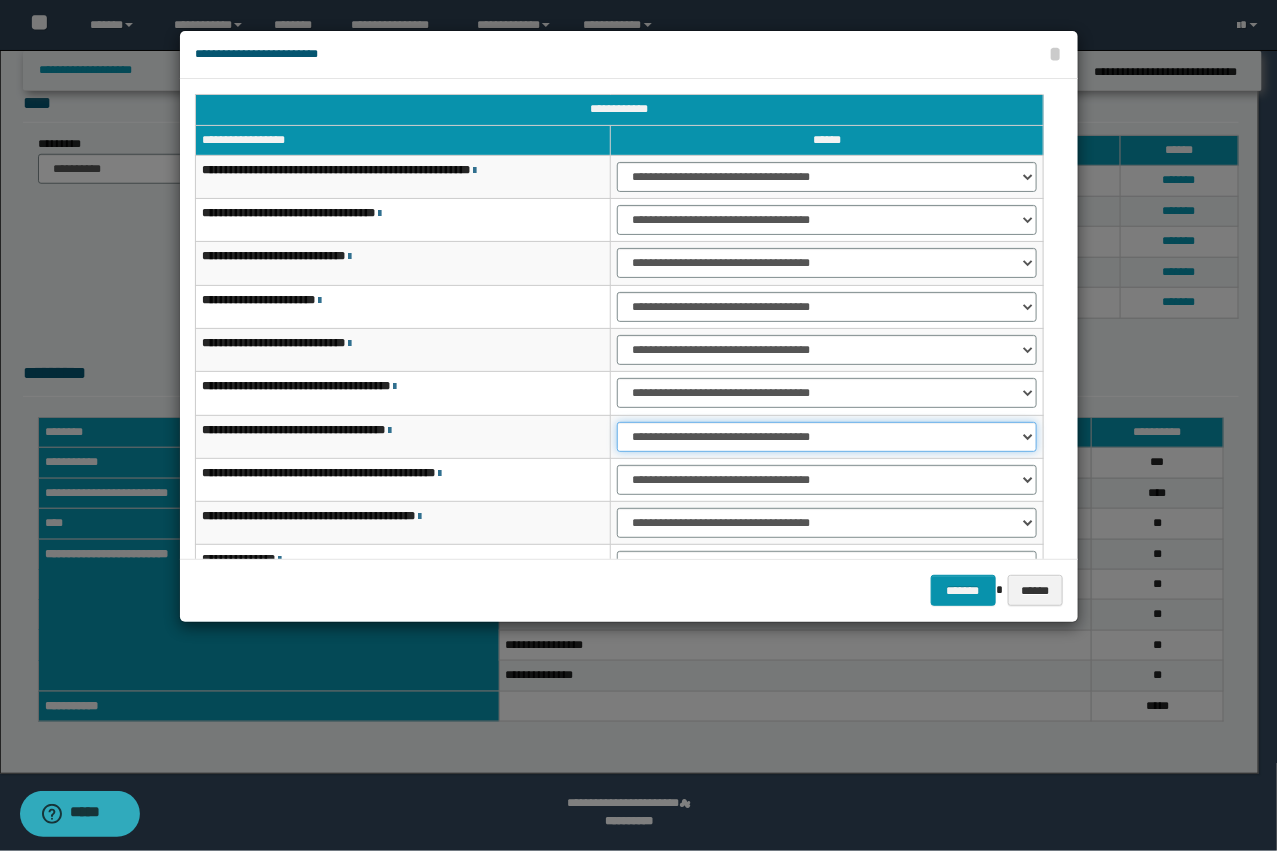 click on "**********" at bounding box center [826, 437] 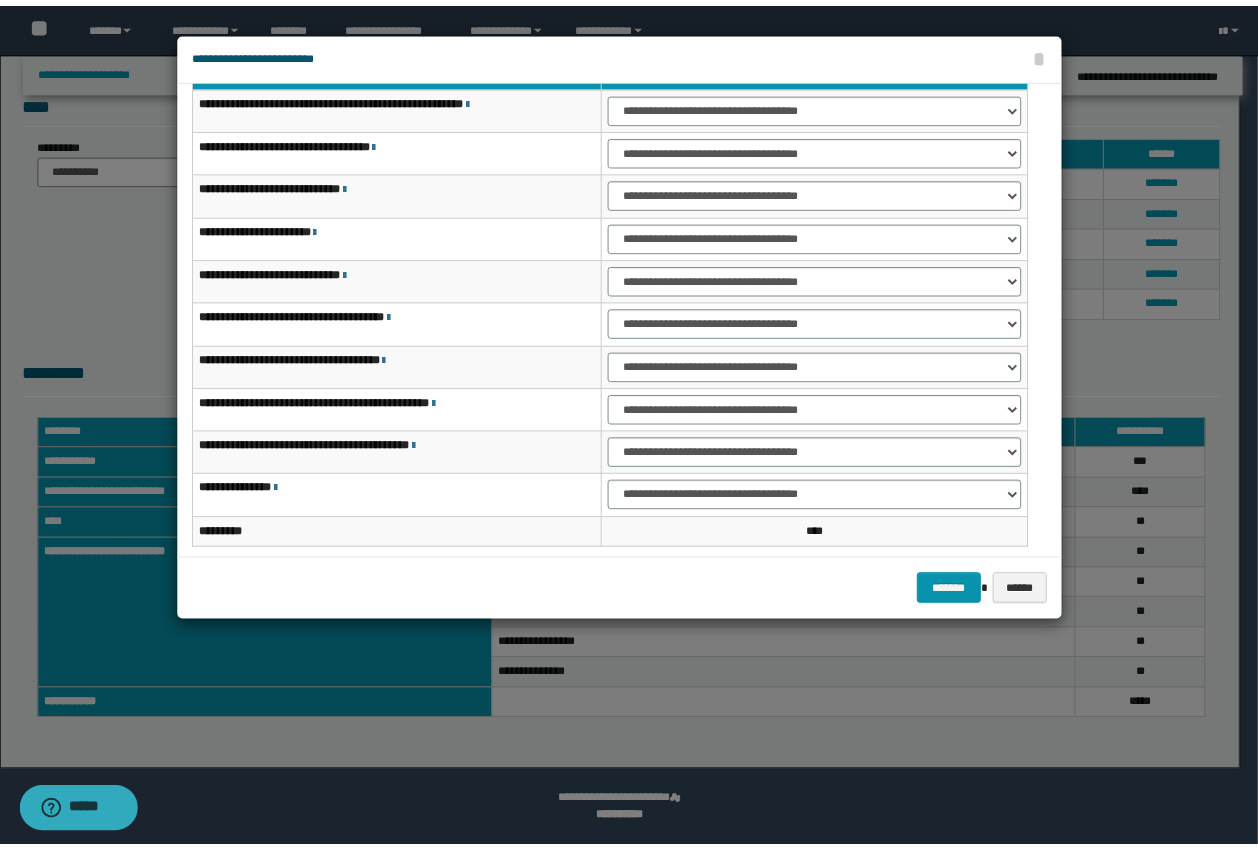 scroll, scrollTop: 81, scrollLeft: 0, axis: vertical 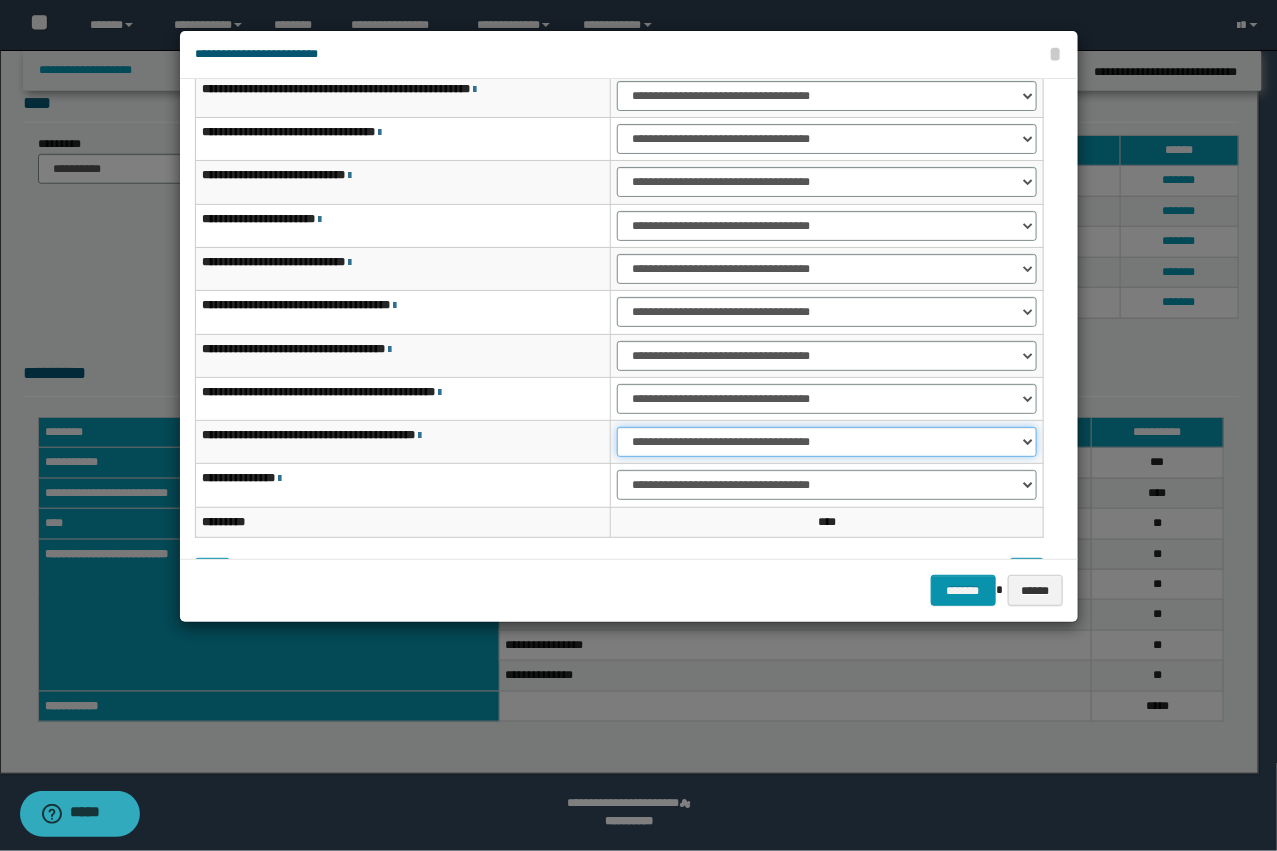 click on "**********" at bounding box center (826, 442) 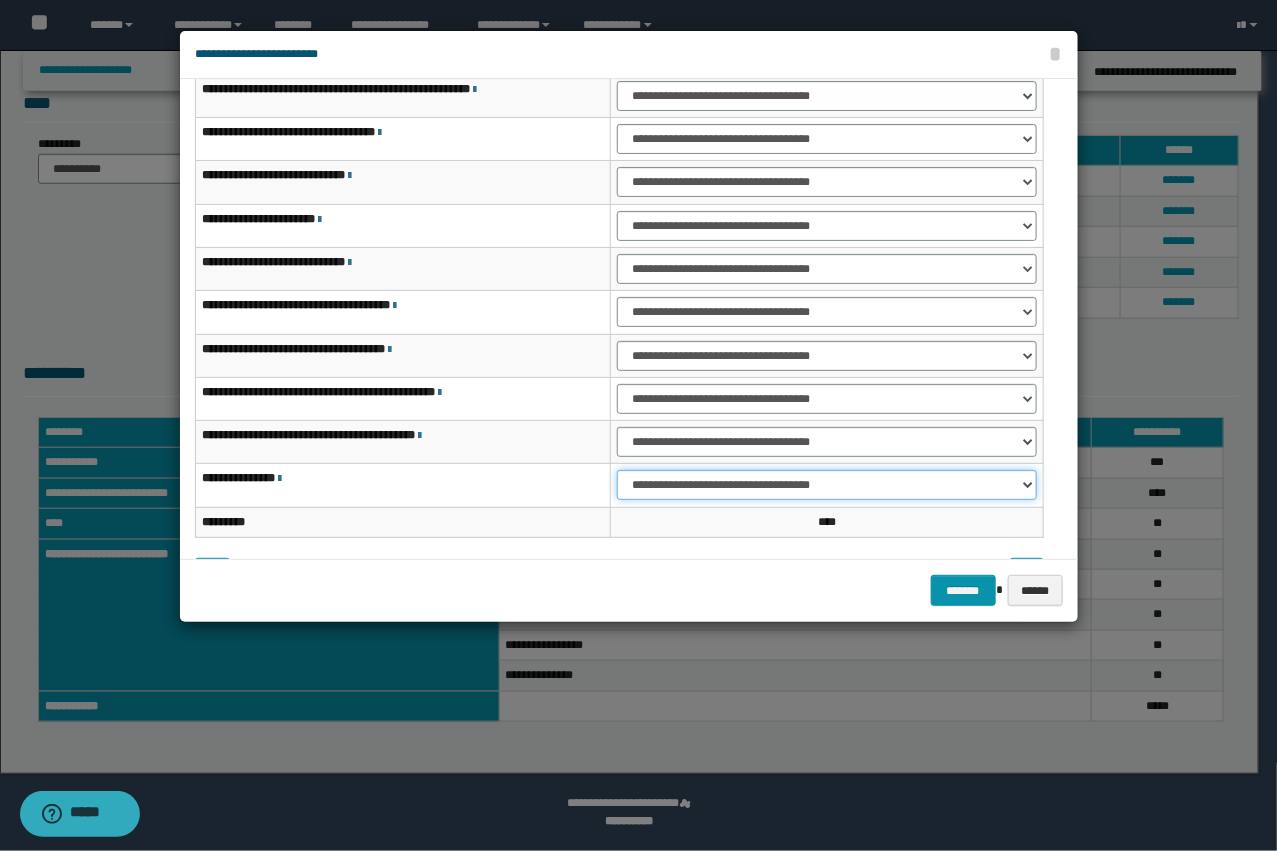 drag, startPoint x: 685, startPoint y: 483, endPoint x: 677, endPoint y: 495, distance: 14.422205 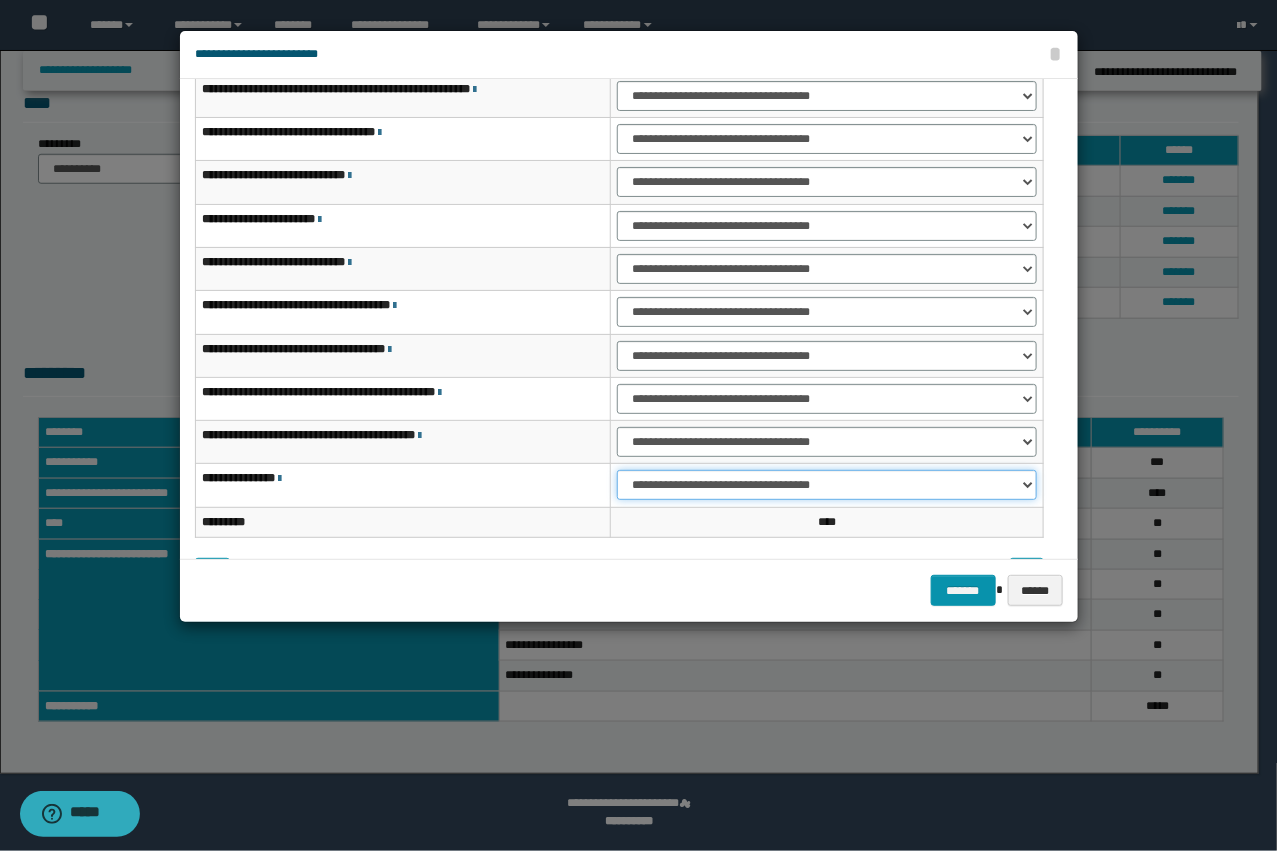 click on "**********" at bounding box center (826, 485) 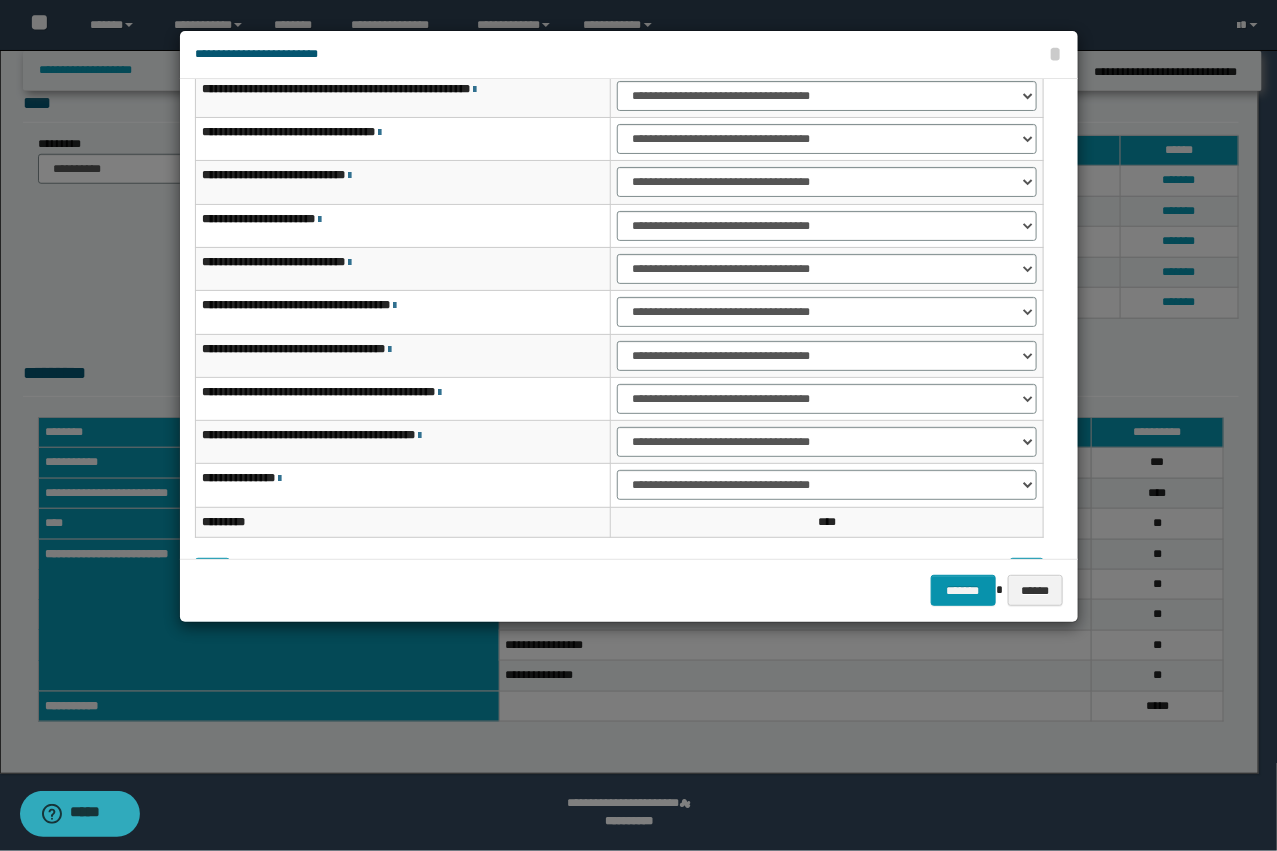 click on "**********" at bounding box center [619, 285] 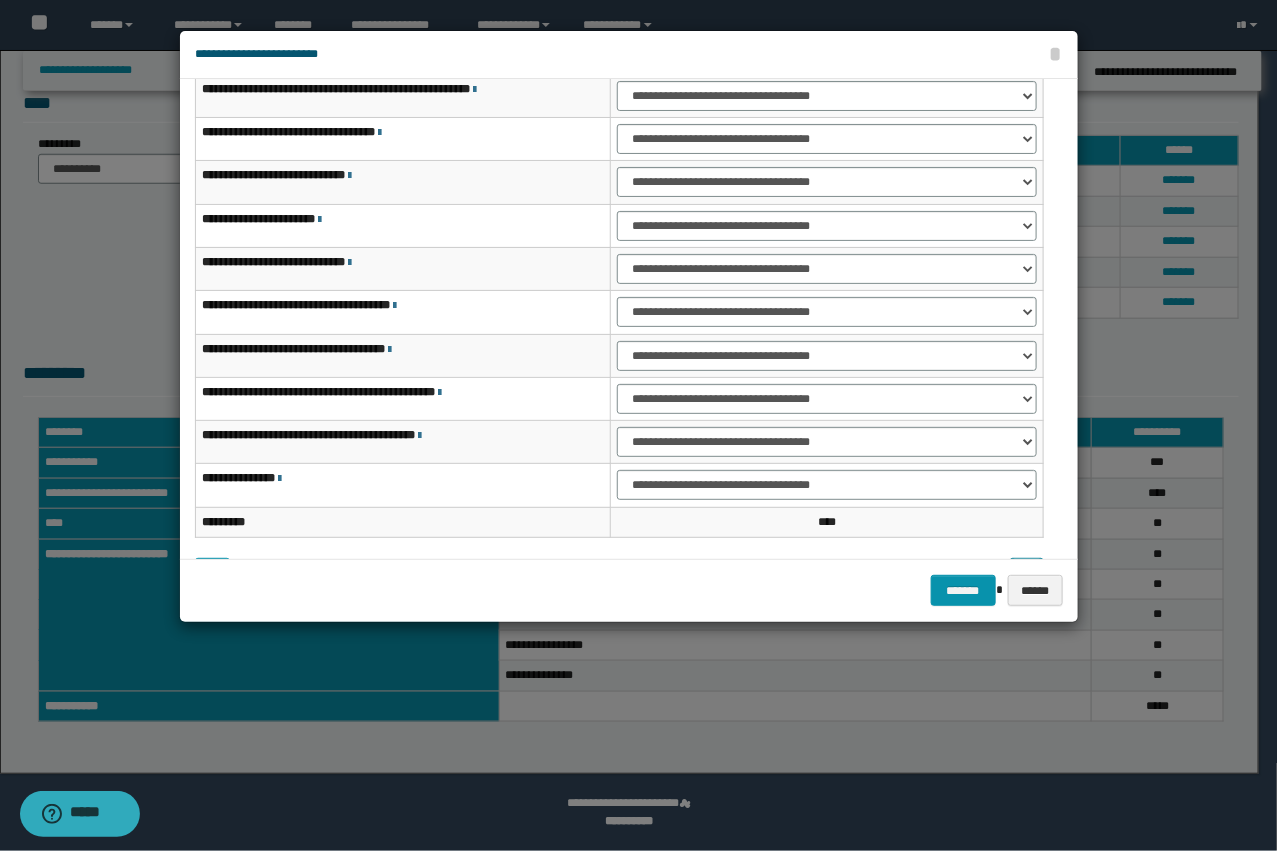 click at bounding box center (1027, 573) 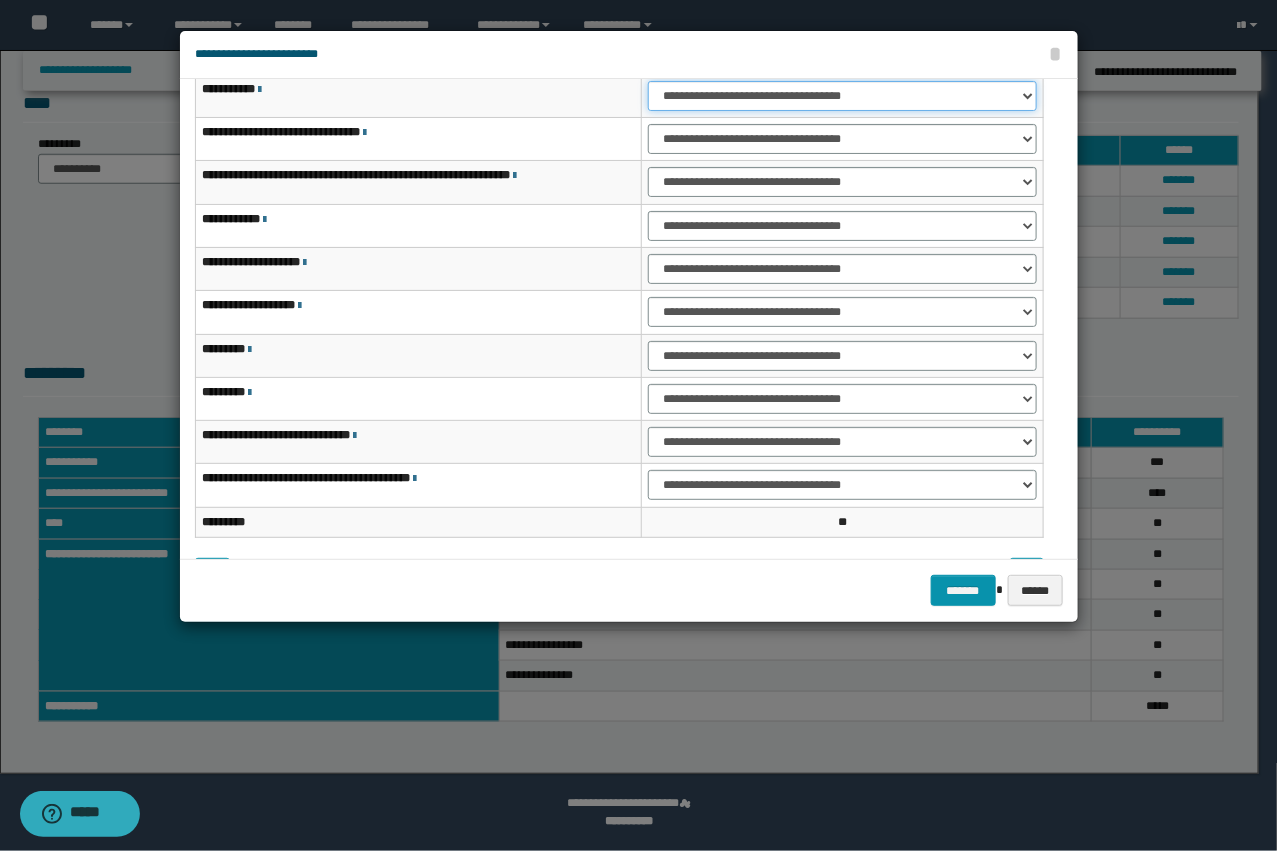 click on "**********" at bounding box center (842, 96) 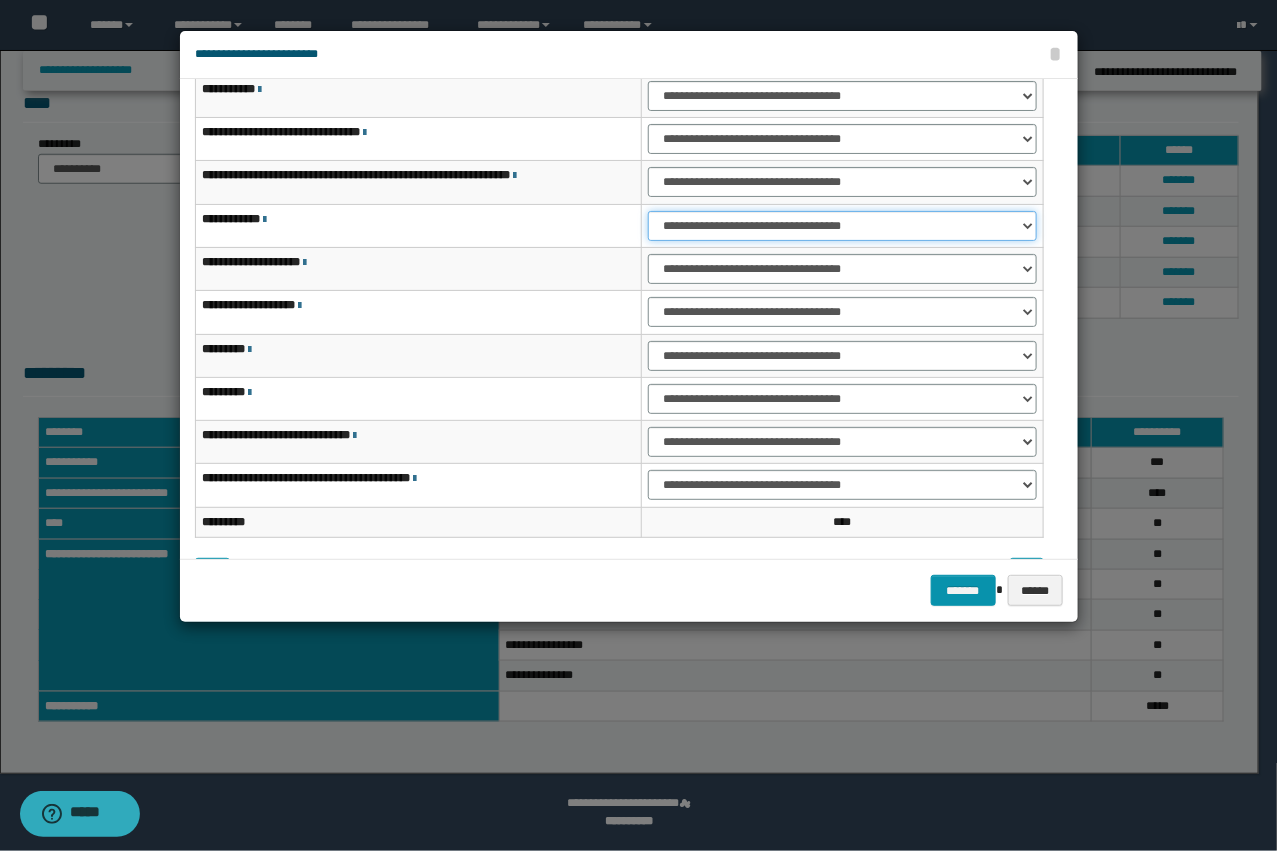 click on "**********" at bounding box center [842, 226] 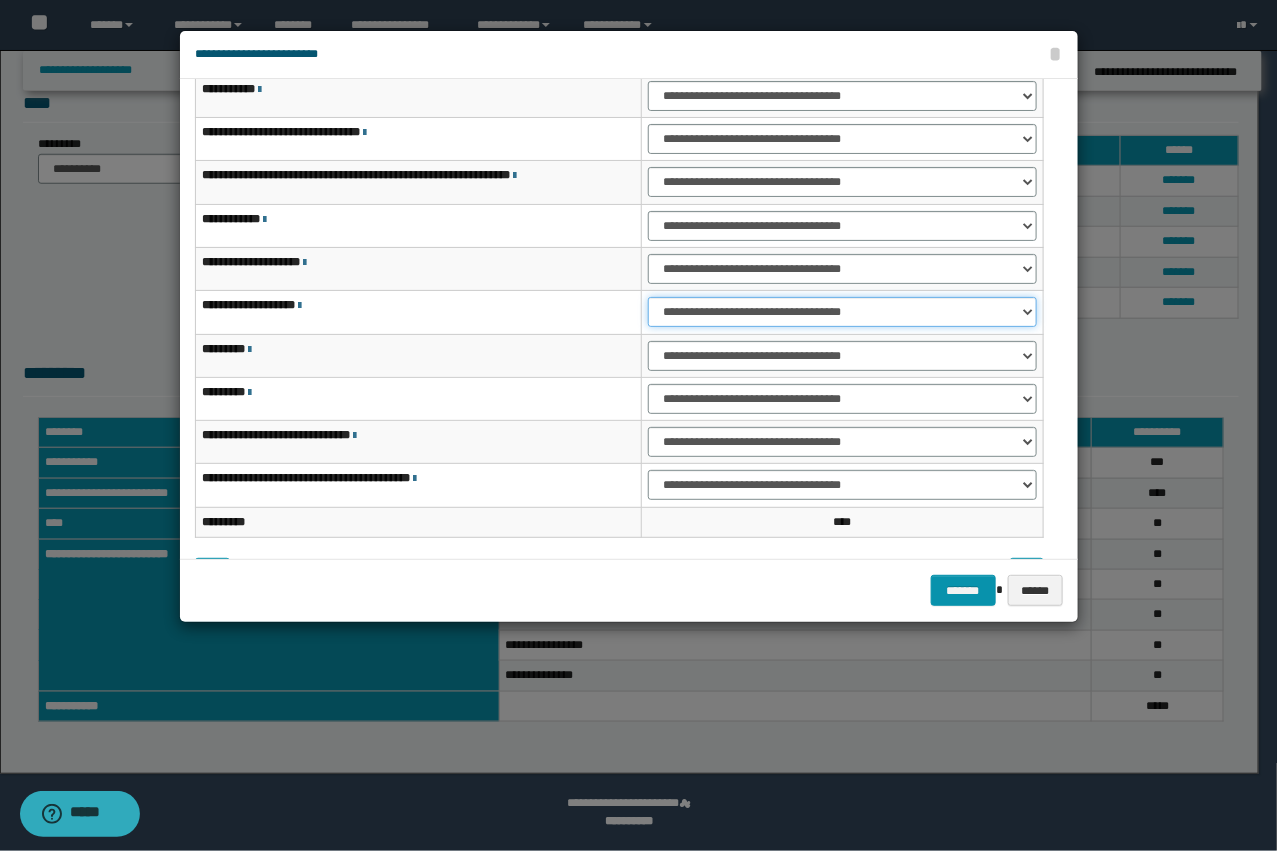 click on "**********" at bounding box center [842, 312] 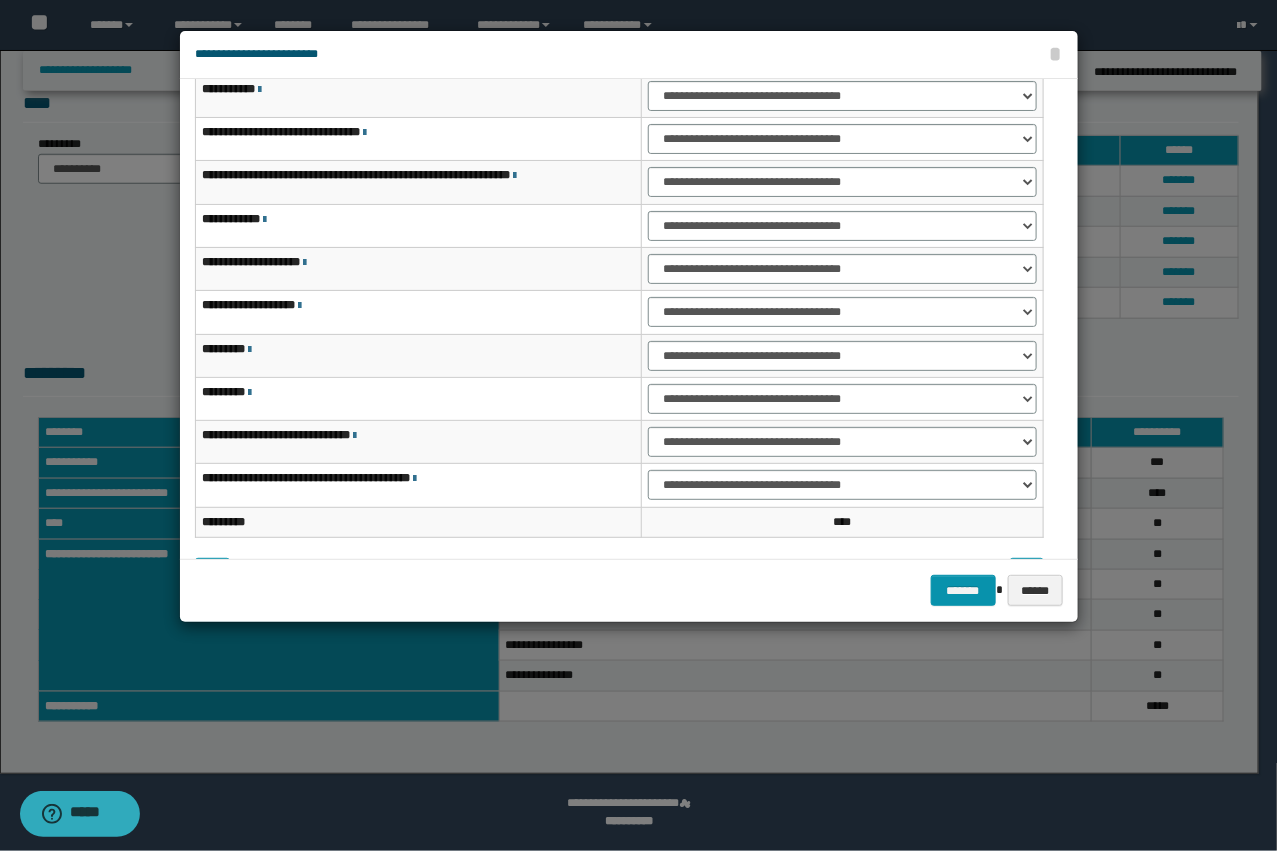 click on "**********" at bounding box center (619, 285) 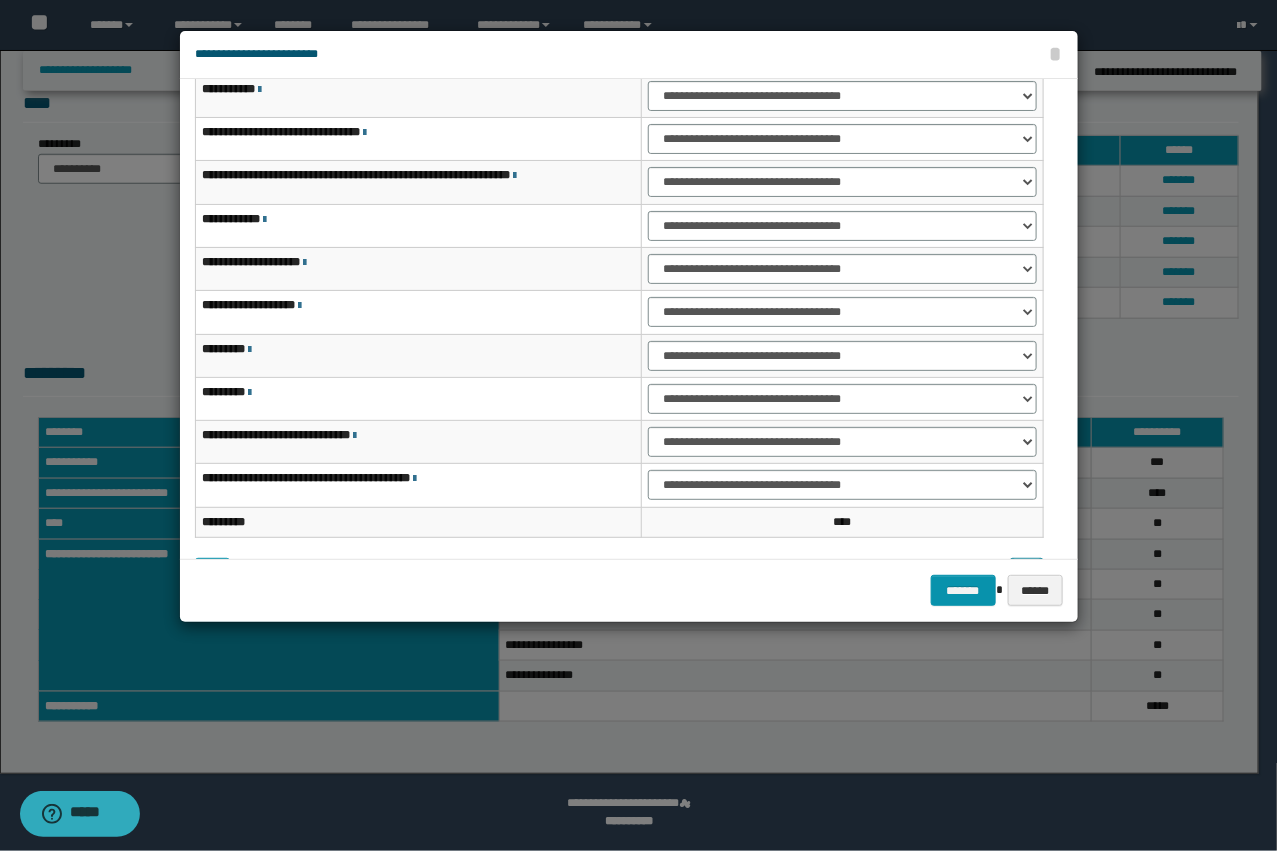 click at bounding box center [1027, 573] 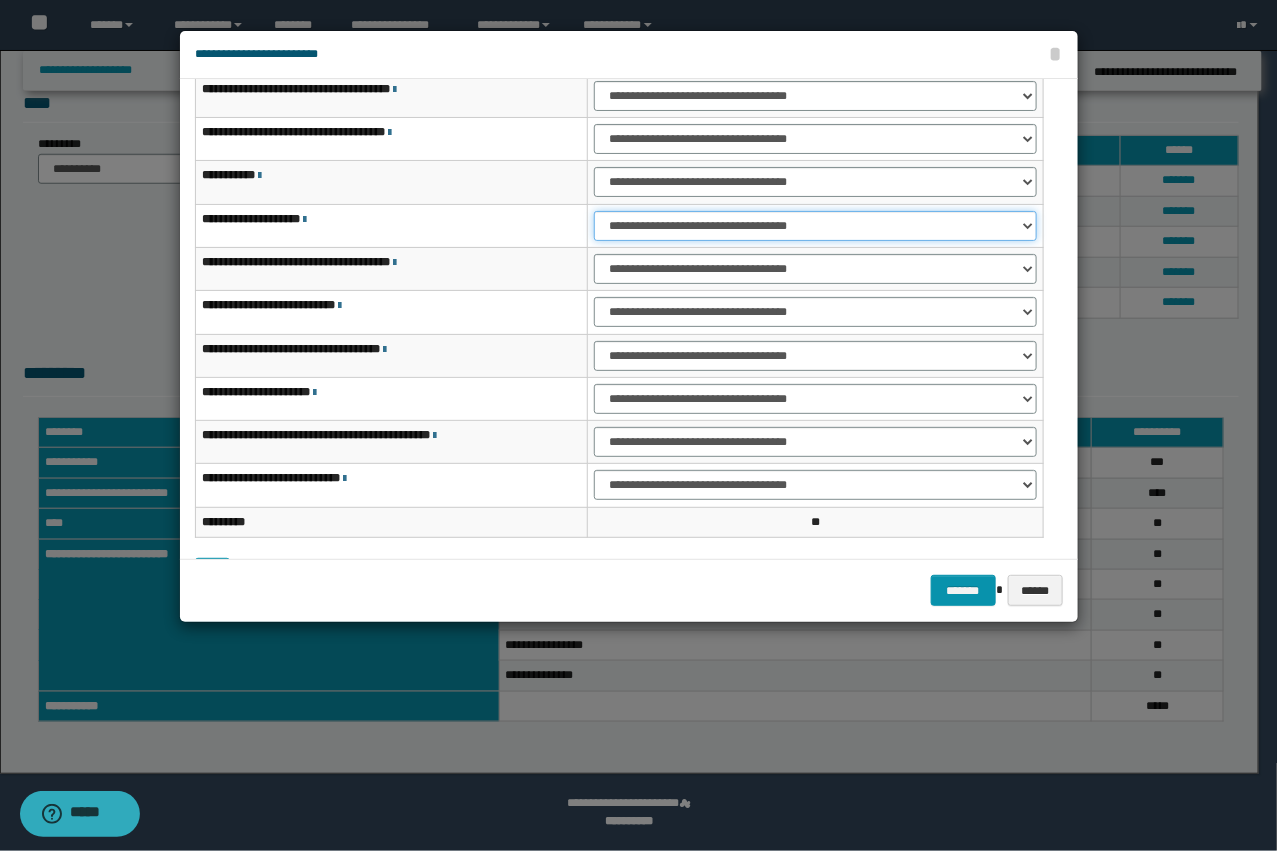 drag, startPoint x: 626, startPoint y: 225, endPoint x: 626, endPoint y: 237, distance: 12 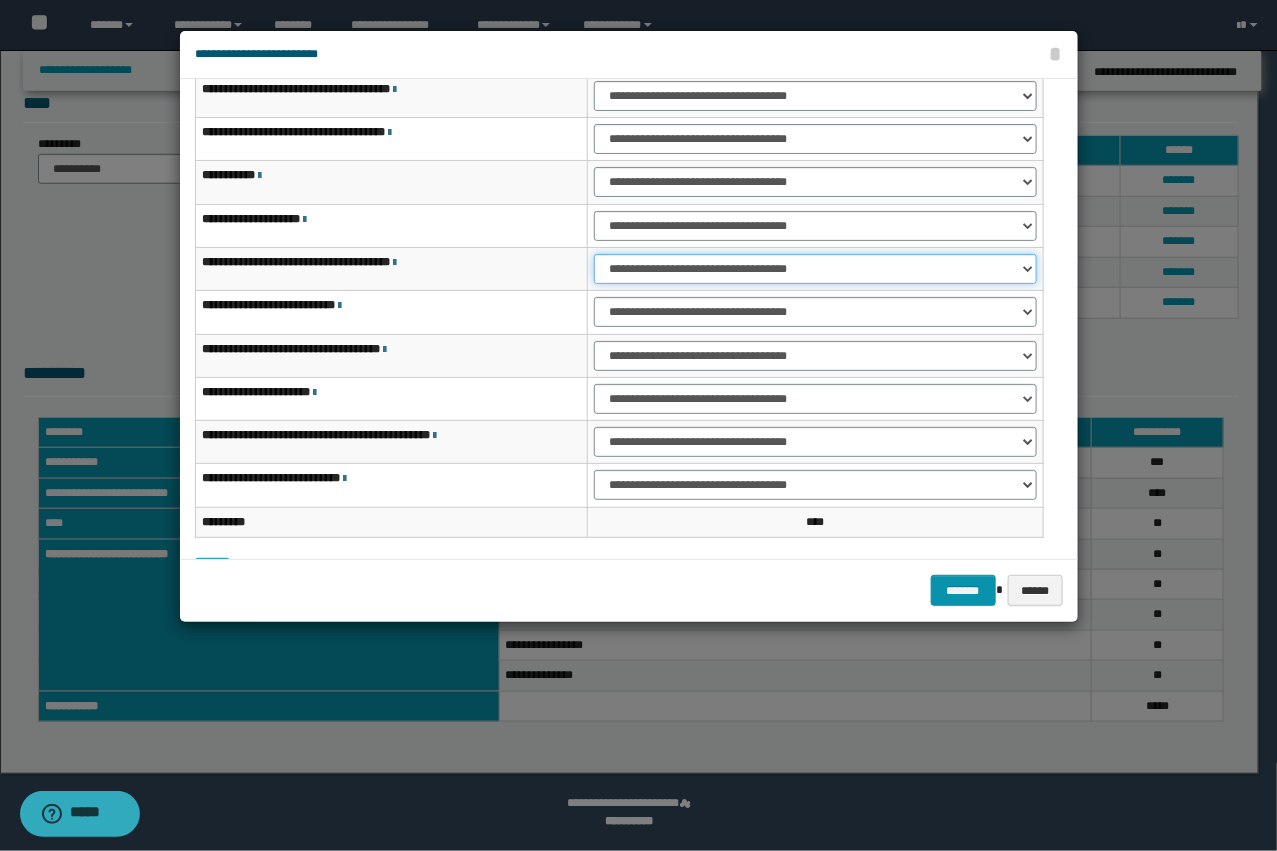 click on "**********" at bounding box center [815, 269] 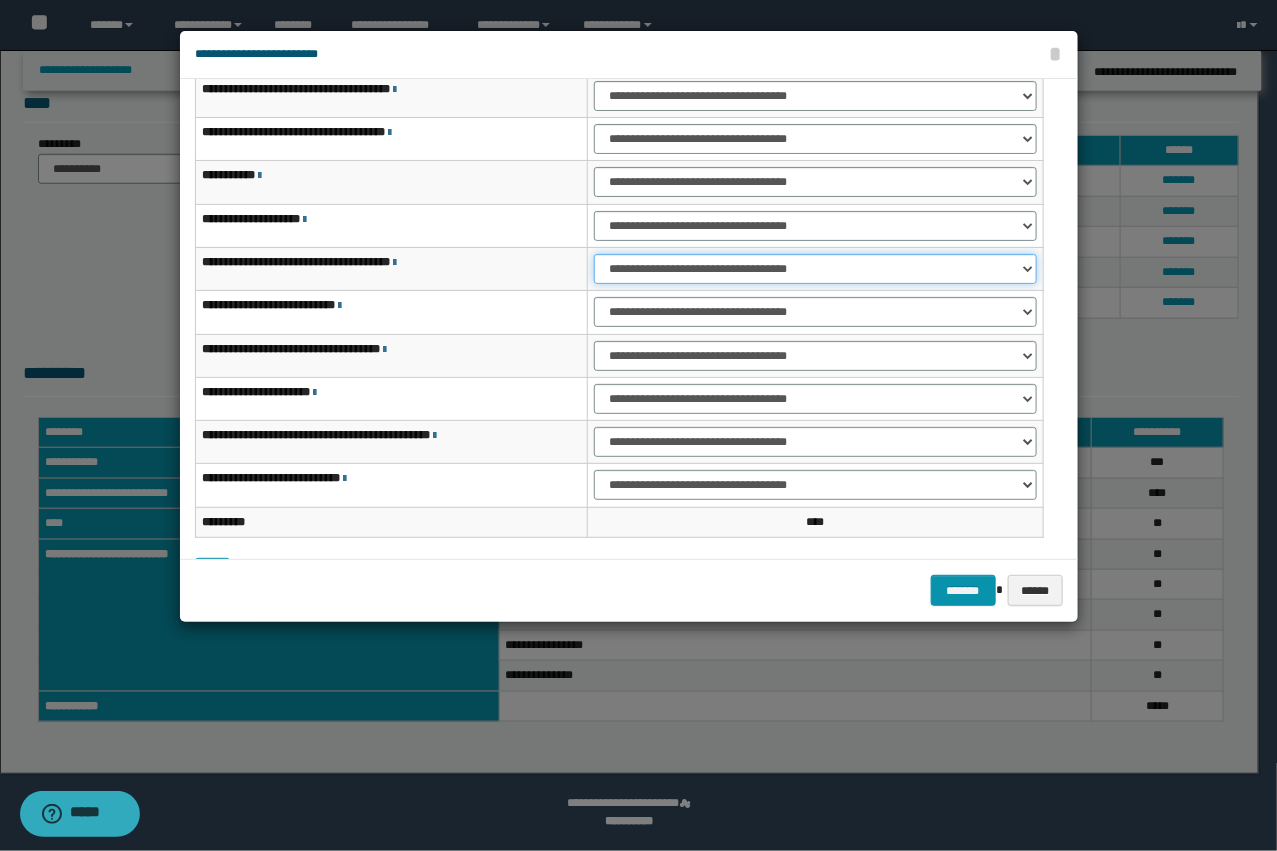 select on "***" 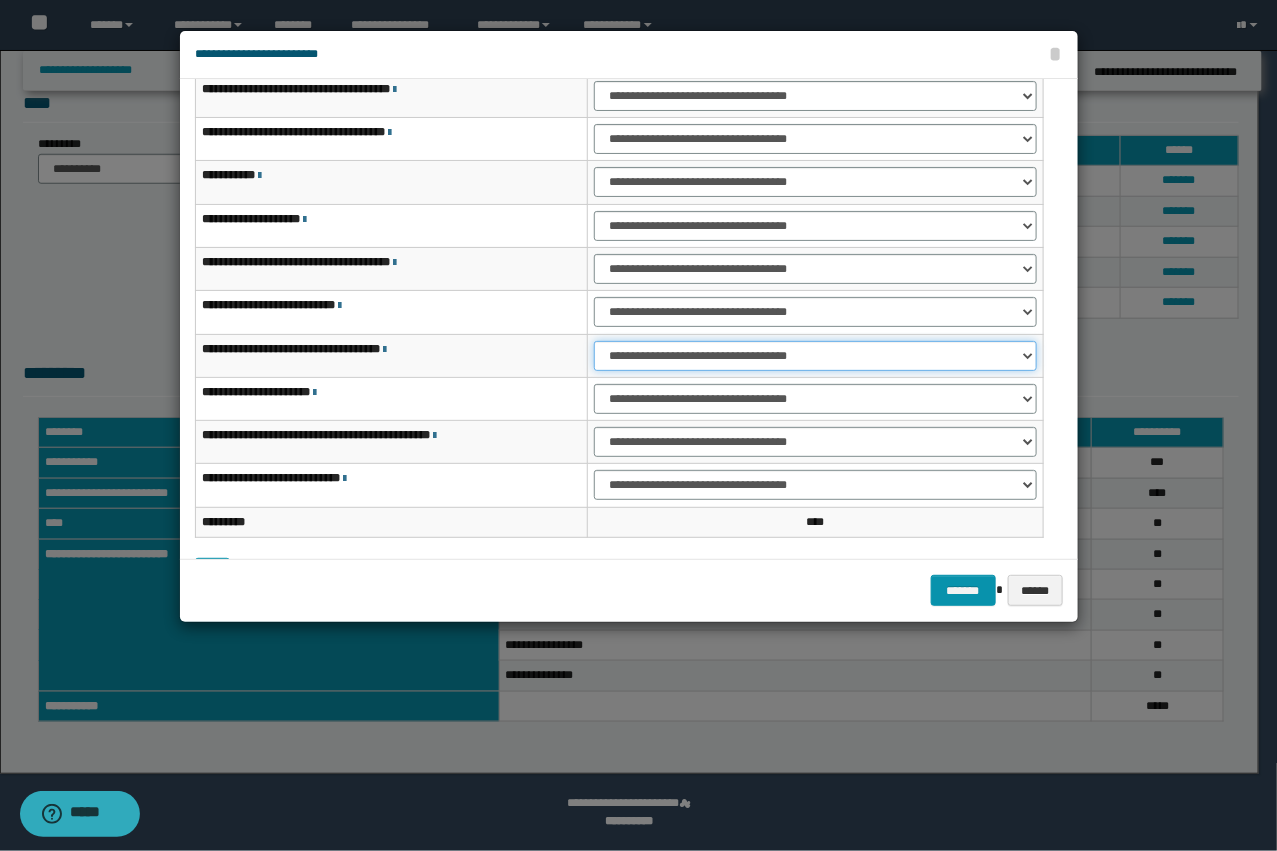 click on "**********" at bounding box center (815, 356) 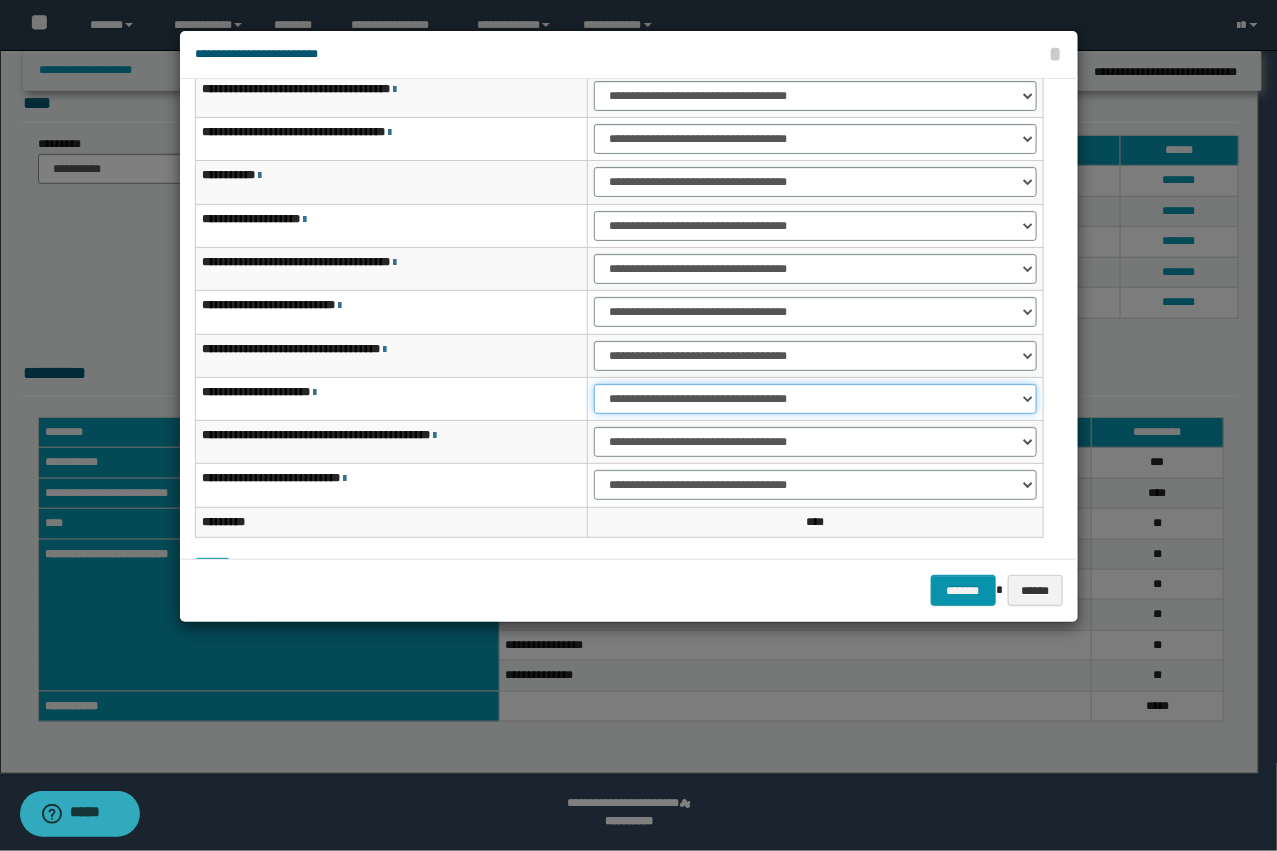 click on "**********" at bounding box center [815, 399] 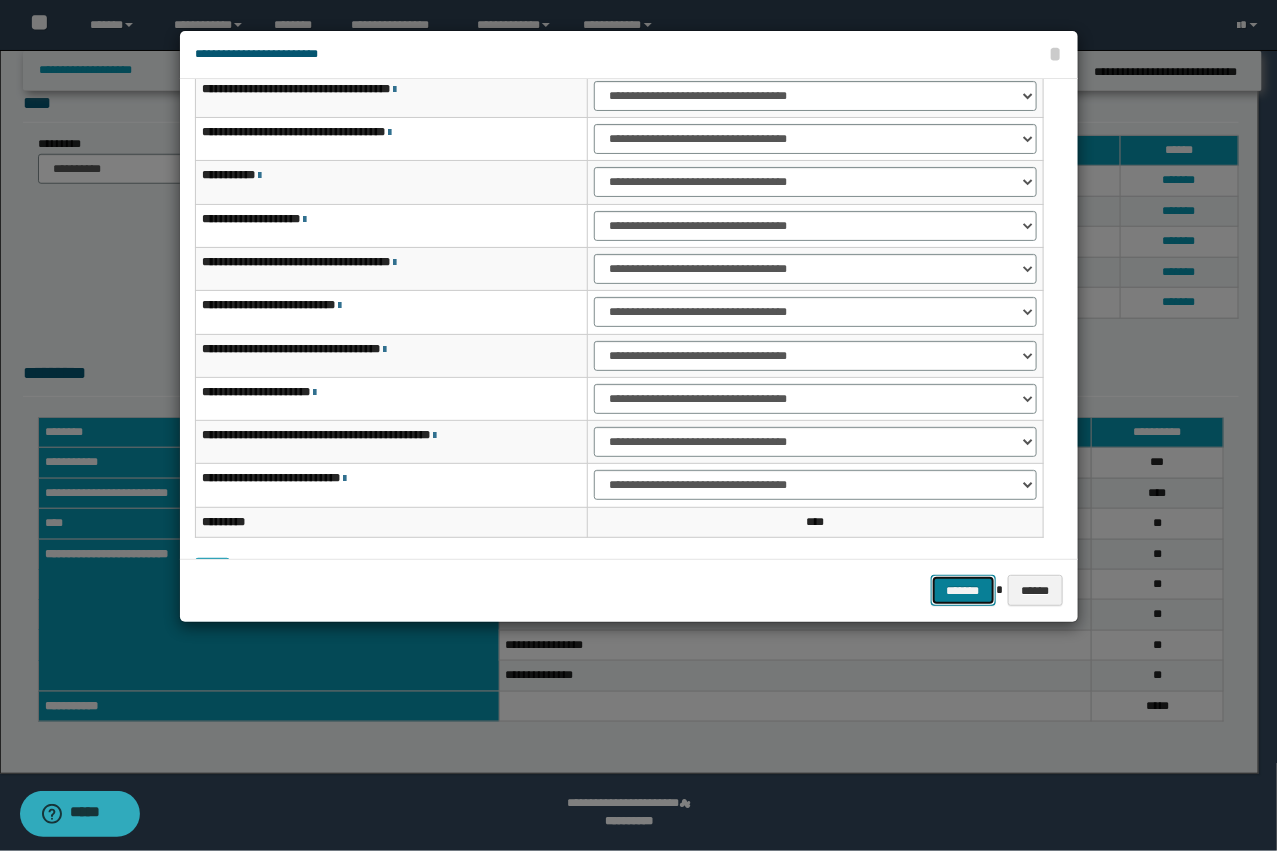 click on "*******" at bounding box center [963, 590] 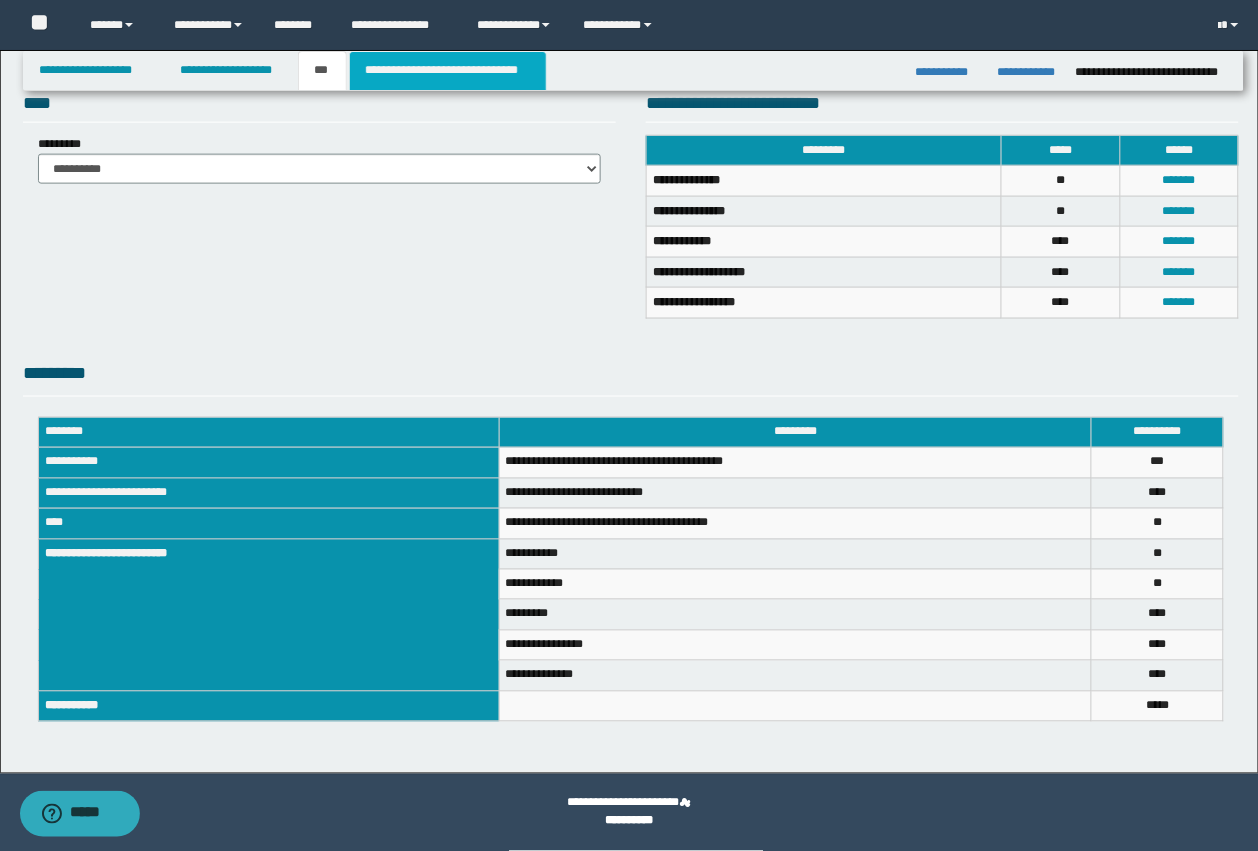 click on "**********" at bounding box center (448, 71) 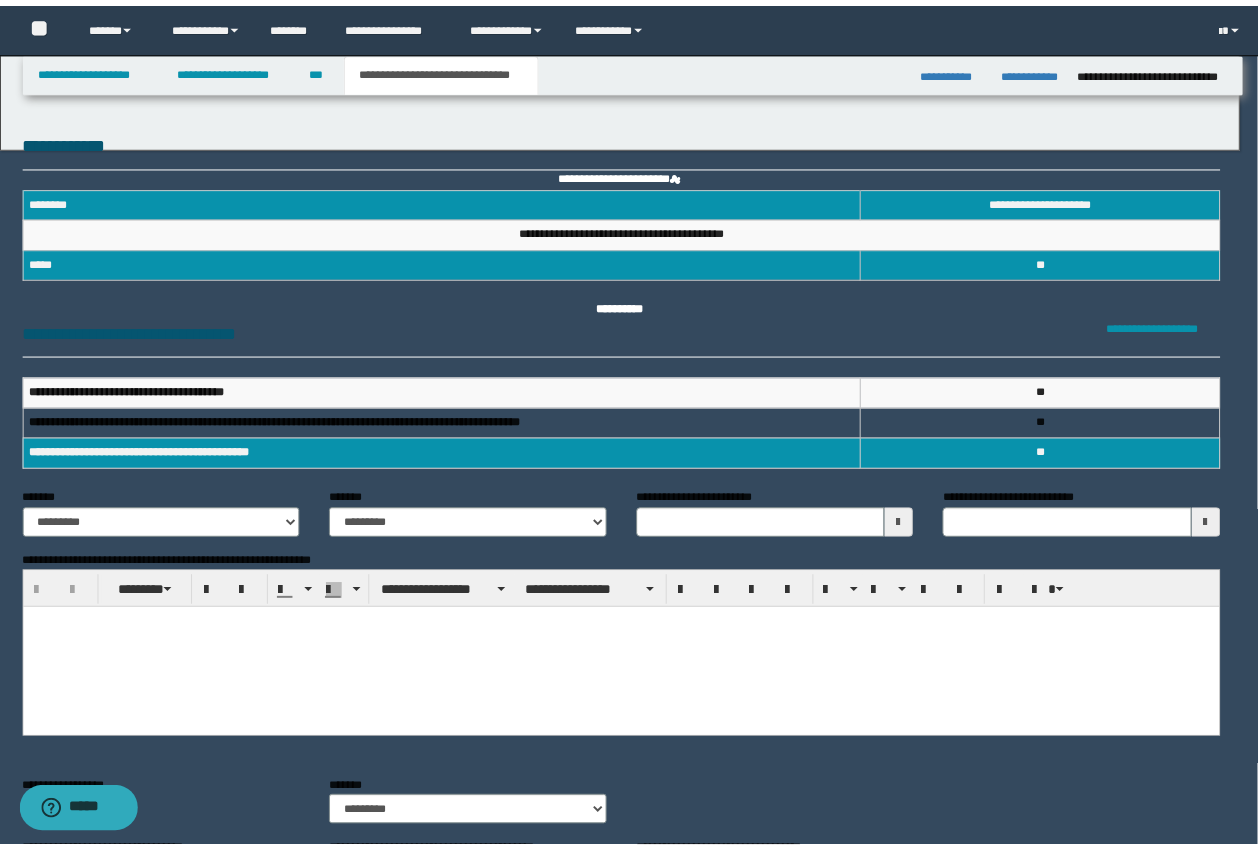 scroll, scrollTop: 0, scrollLeft: 0, axis: both 